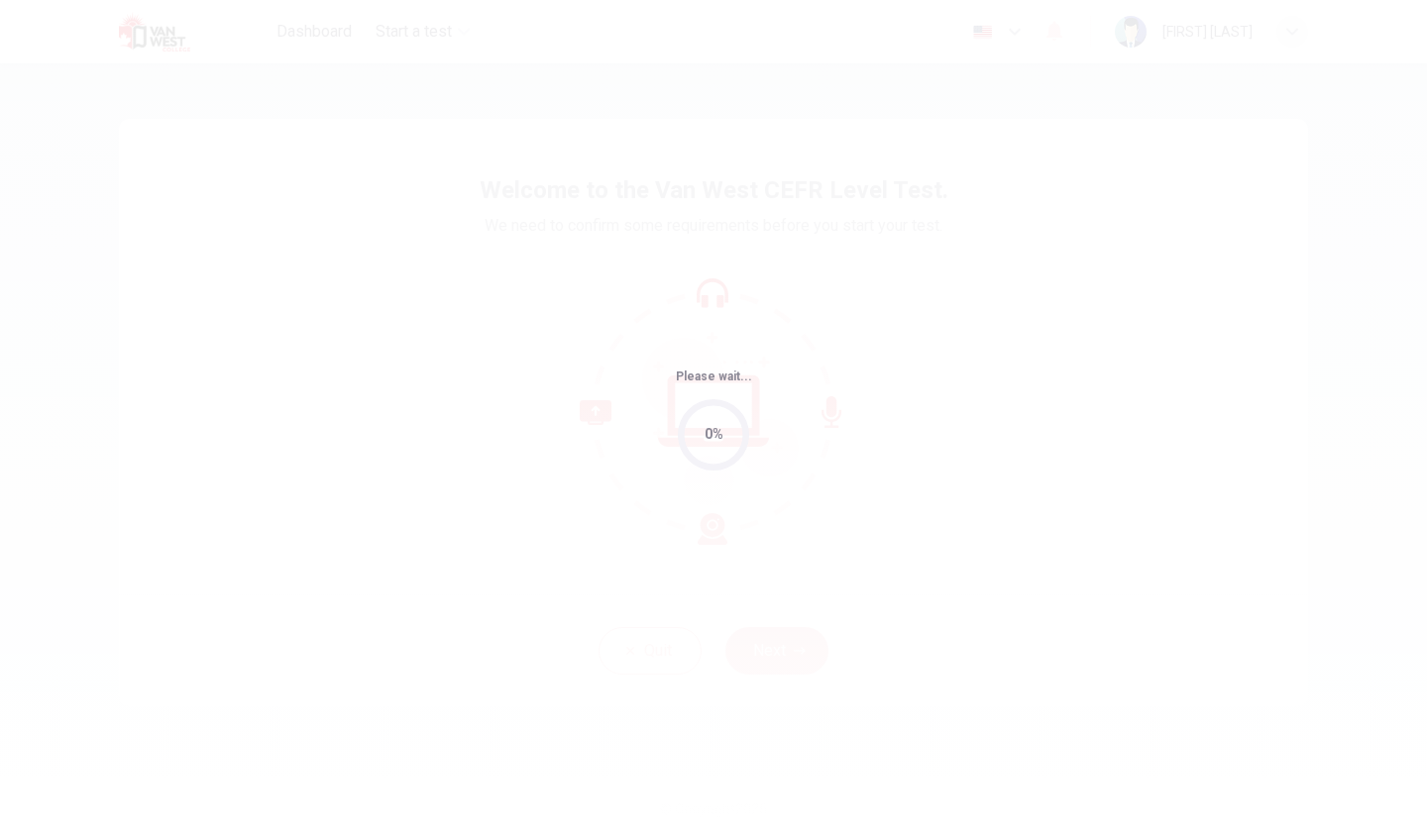 scroll, scrollTop: 0, scrollLeft: 0, axis: both 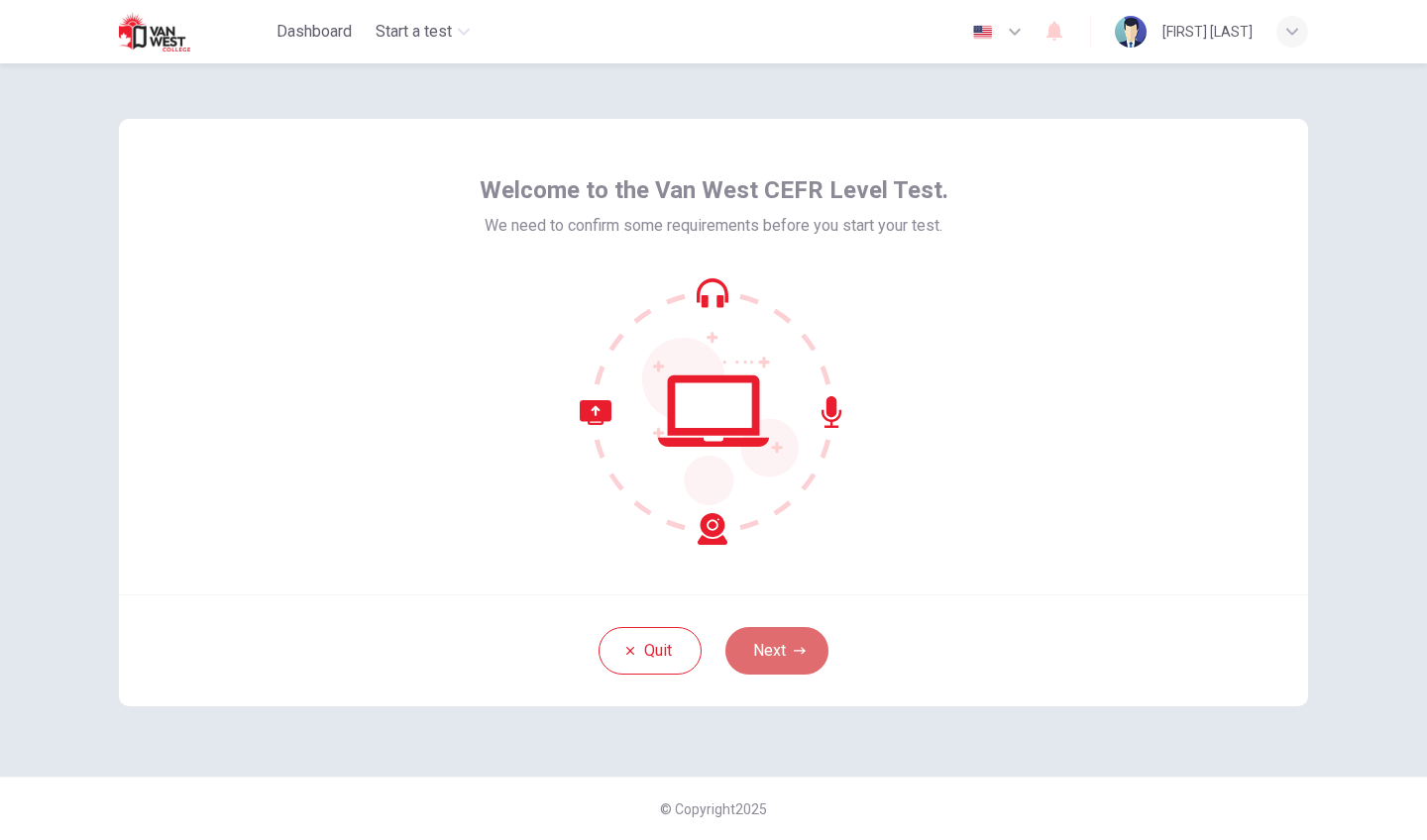 click on "Next" at bounding box center (777, 651) 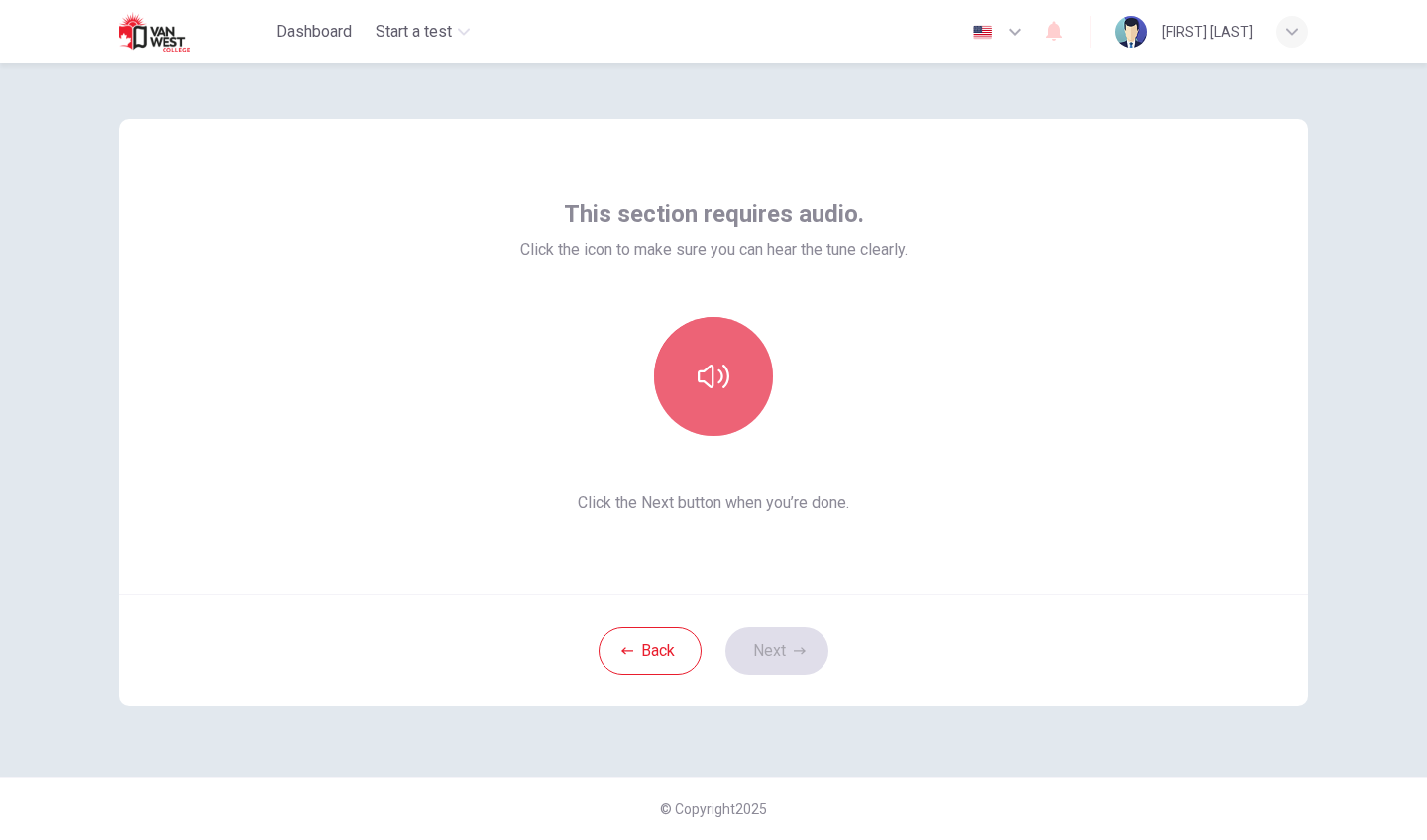 click at bounding box center (714, 376) 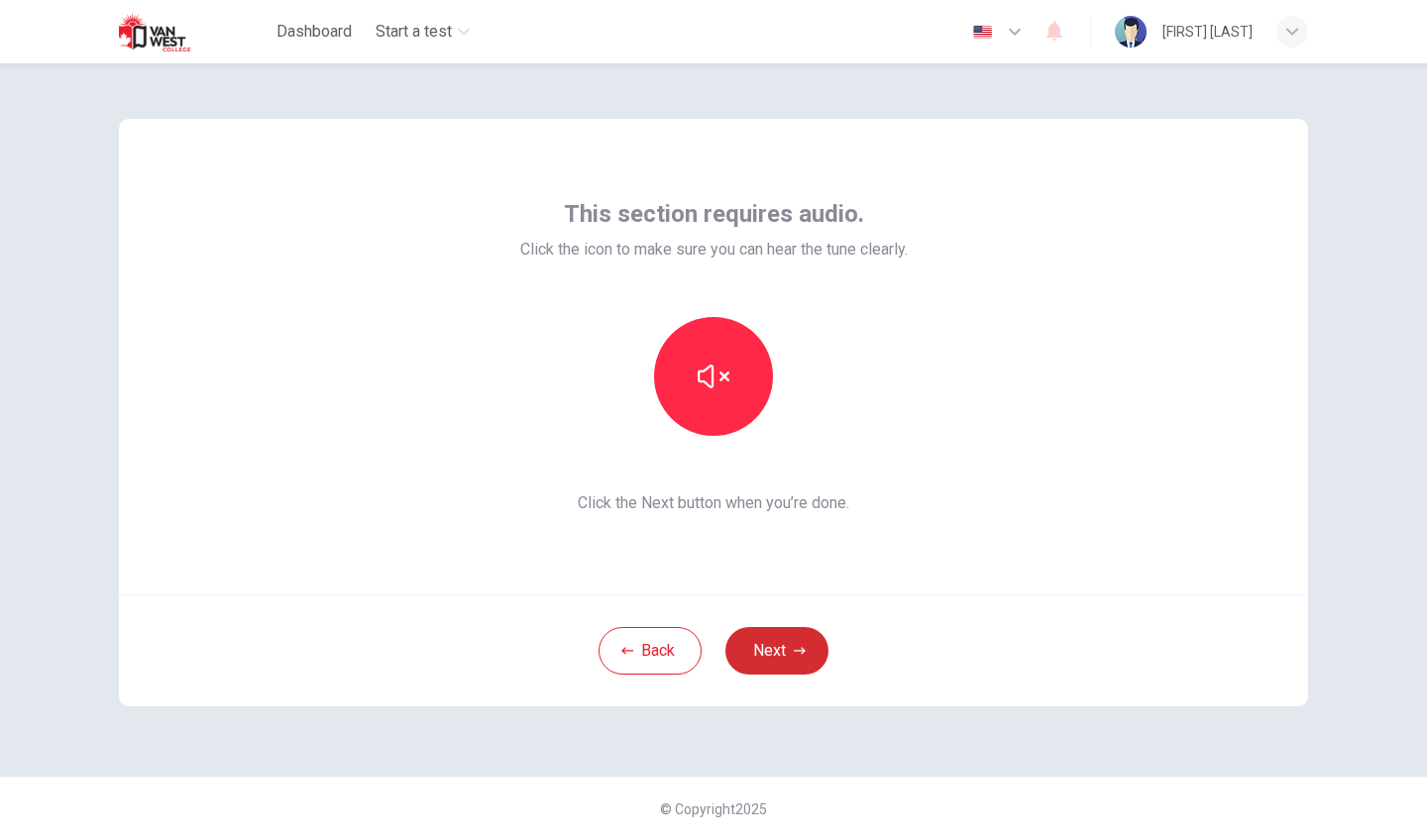 click on "Next" at bounding box center (777, 651) 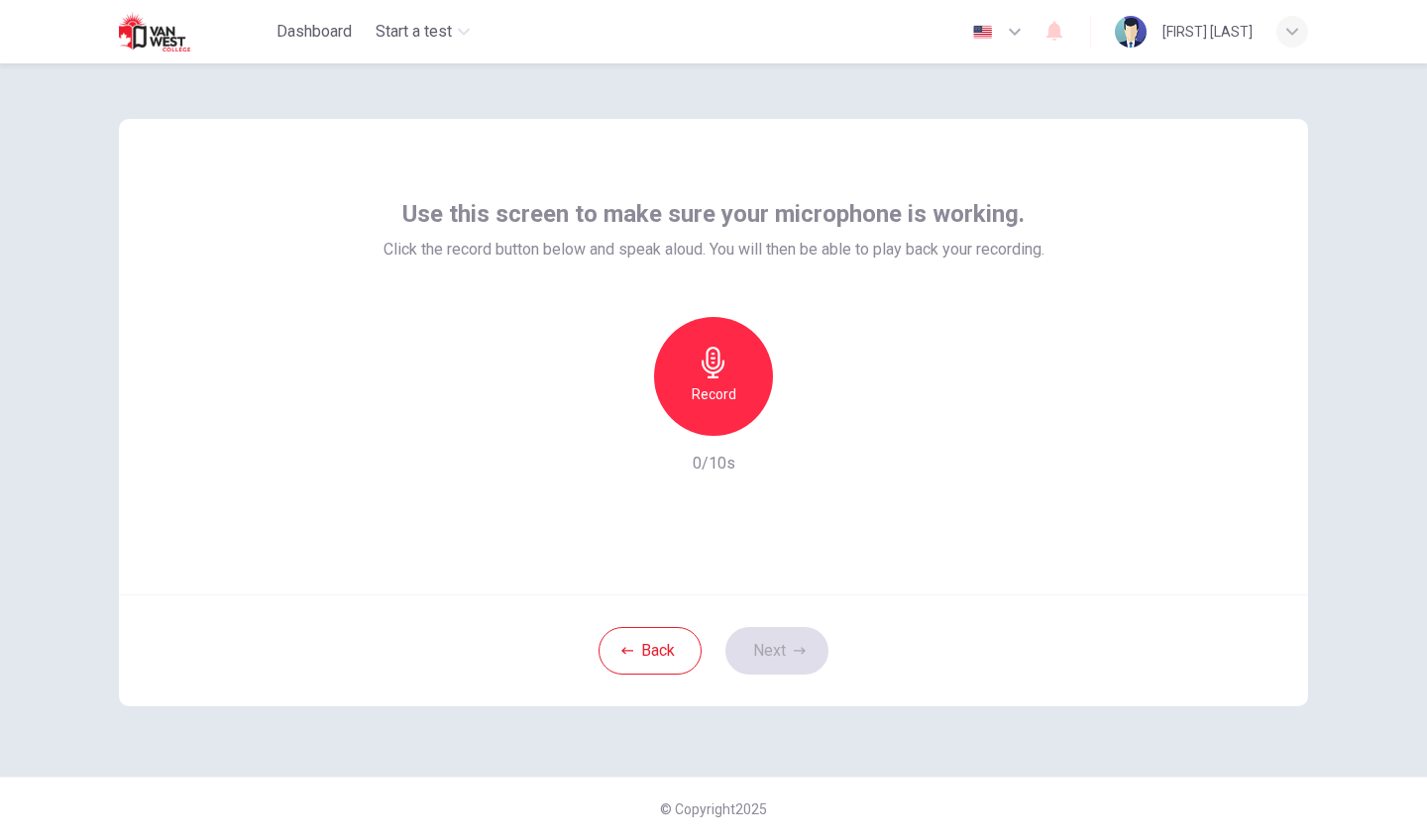 click on "Record" at bounding box center [714, 376] 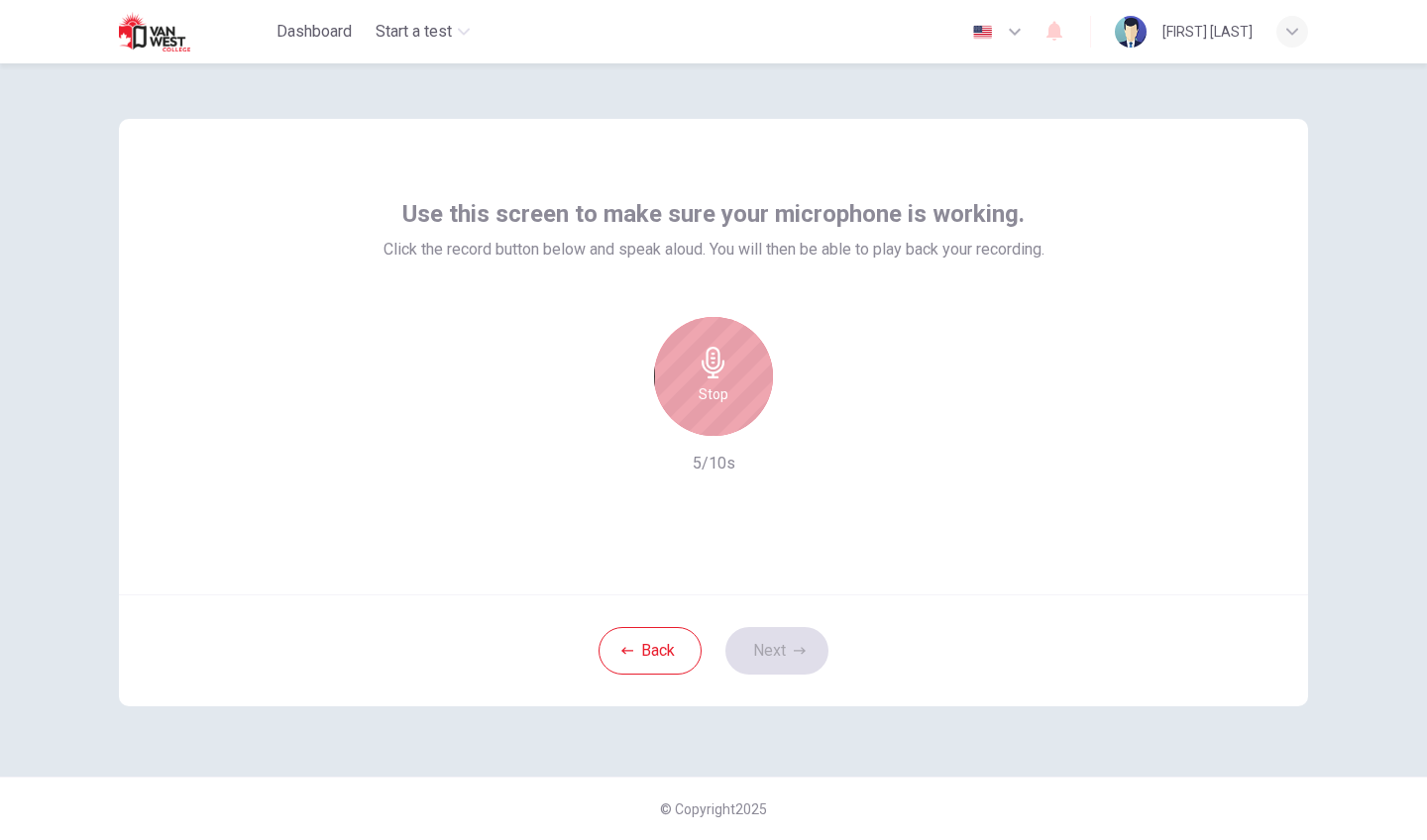 click on "Stop" at bounding box center (714, 376) 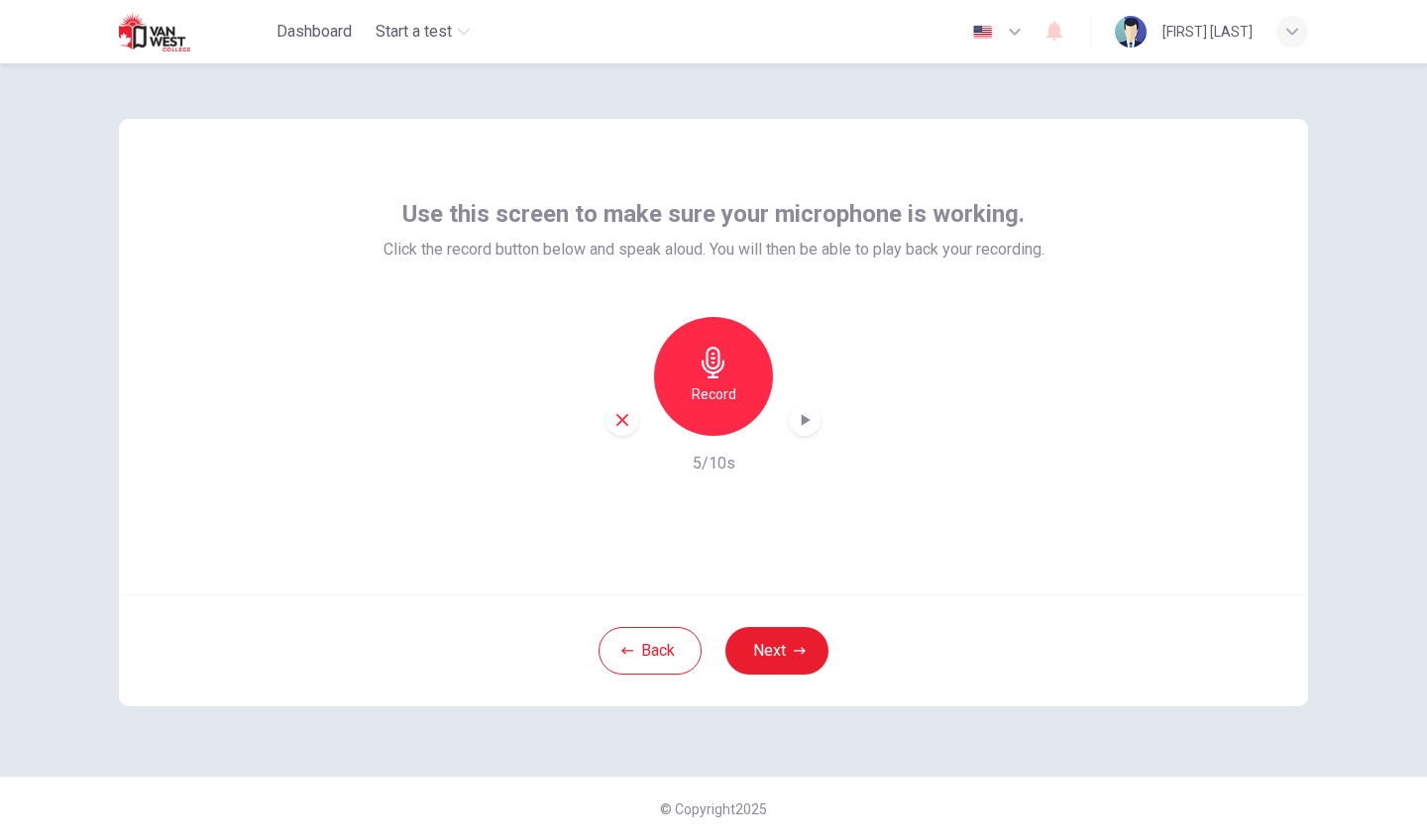 click 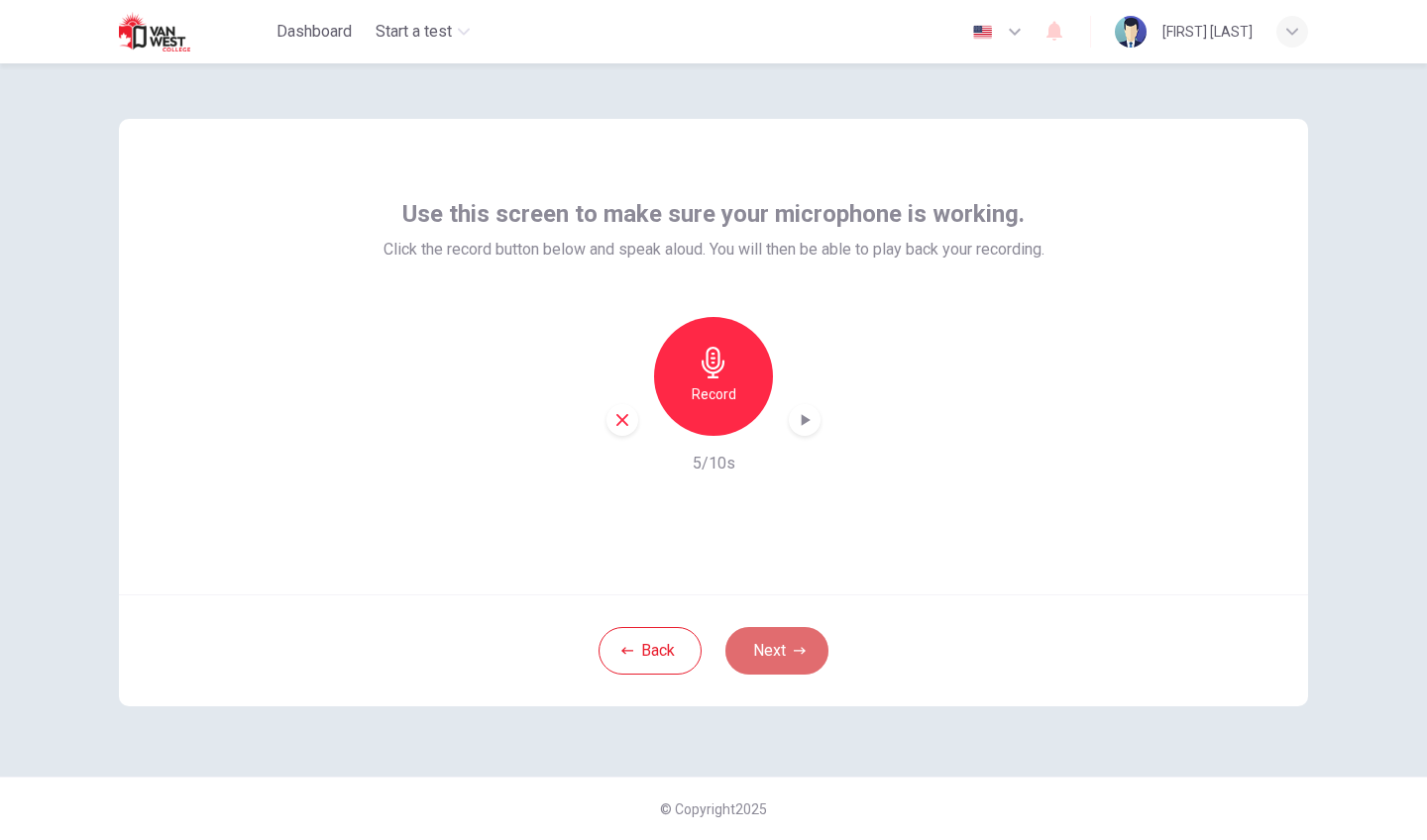 click on "Next" at bounding box center (777, 651) 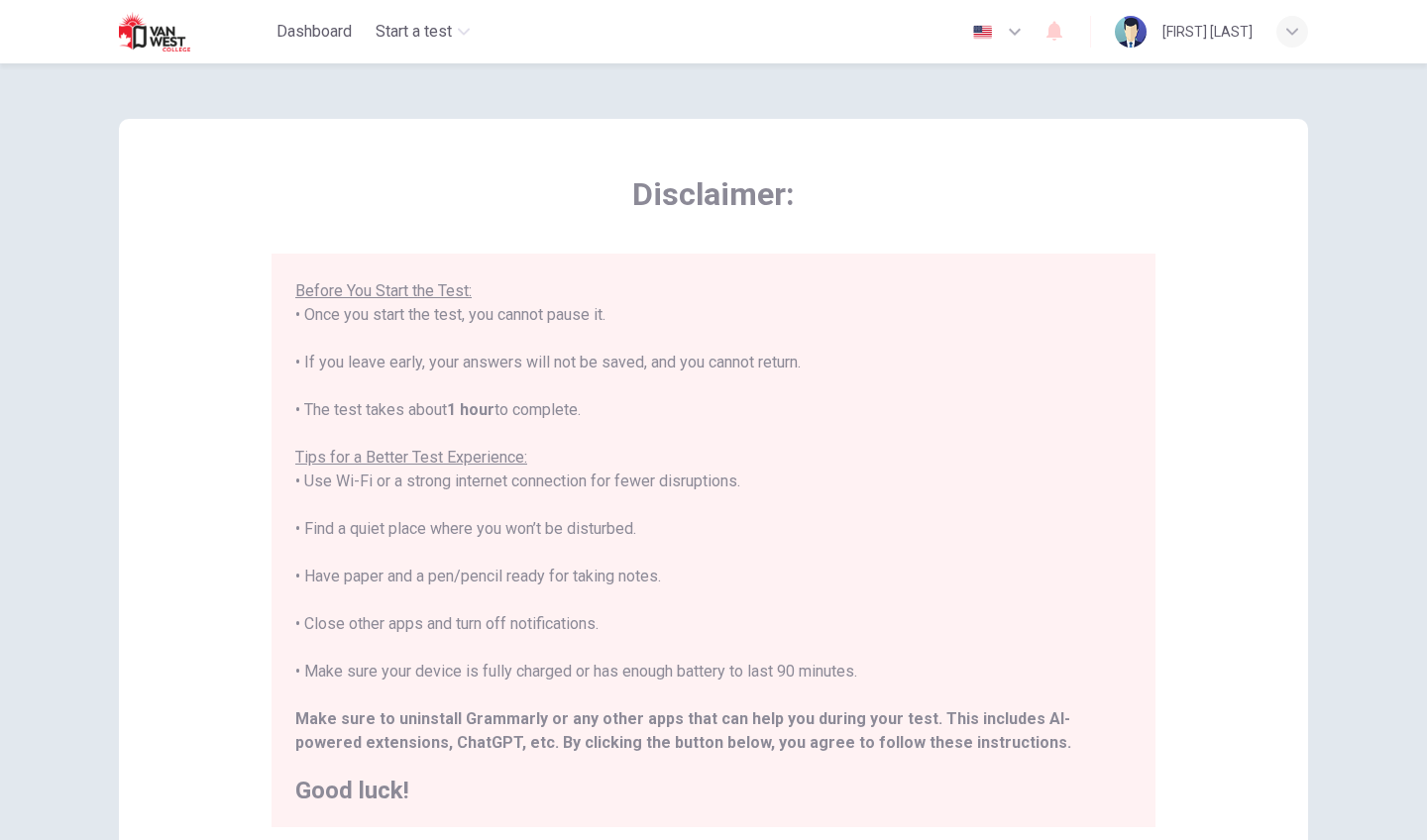 scroll, scrollTop: 187, scrollLeft: 0, axis: vertical 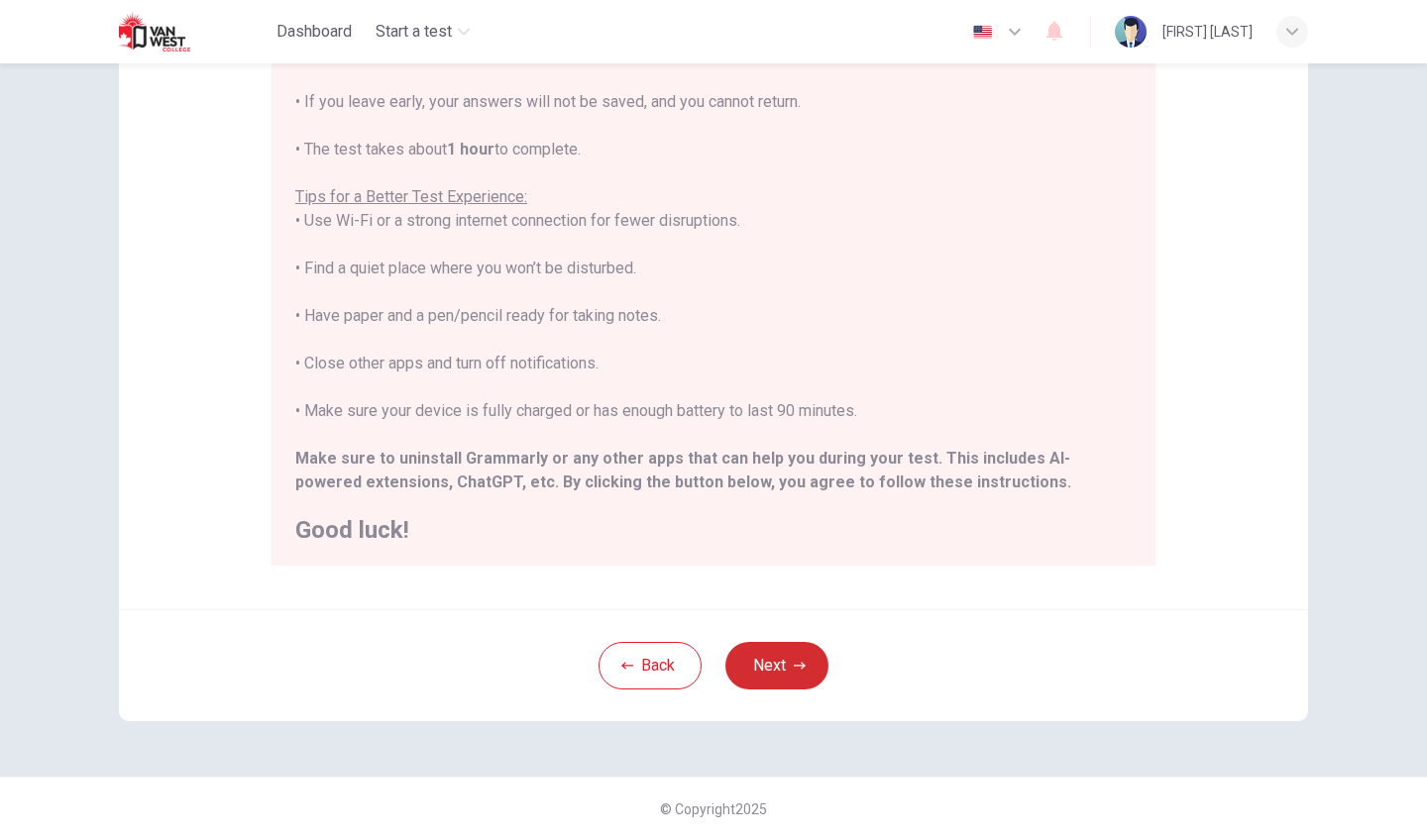 click 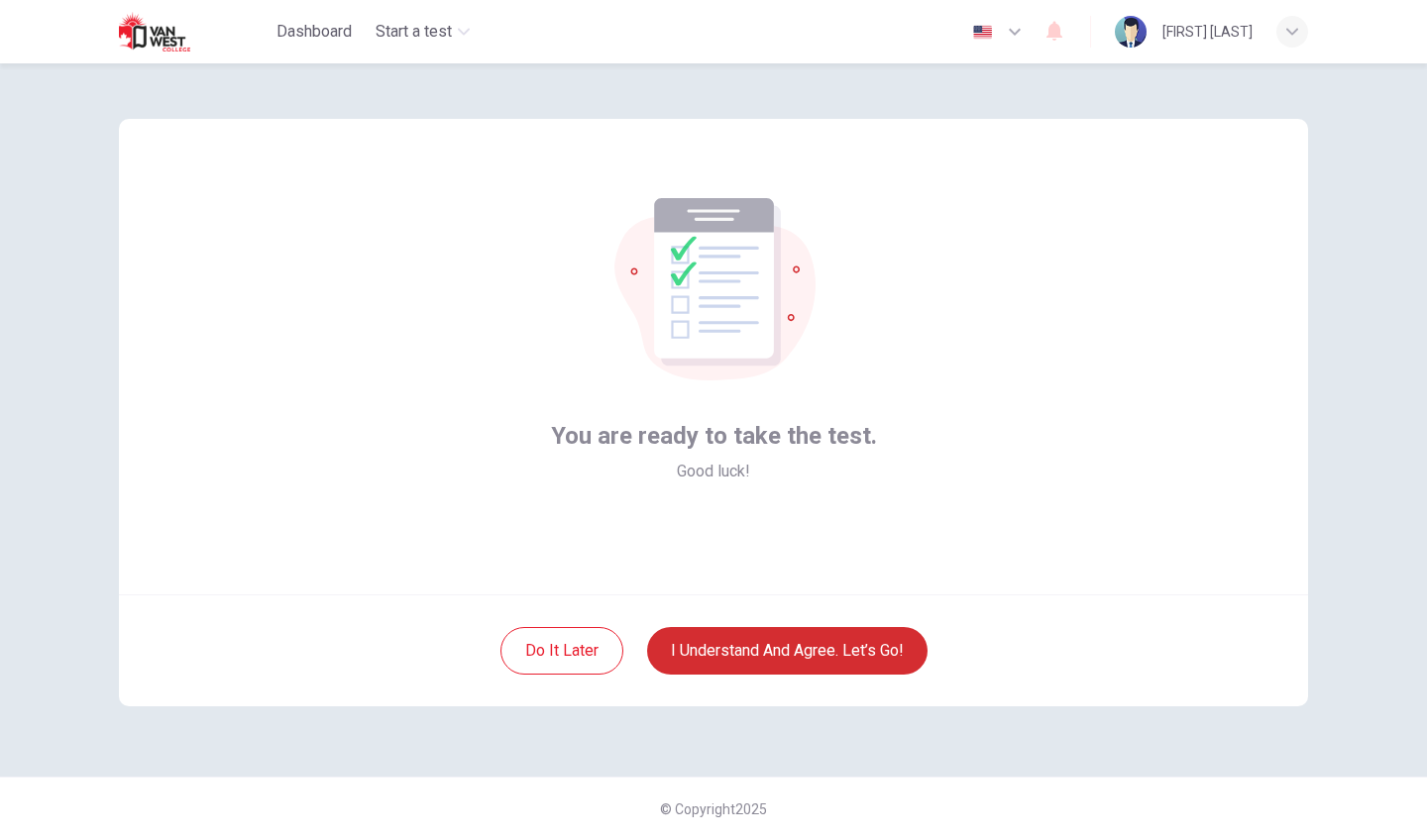 scroll, scrollTop: 0, scrollLeft: 0, axis: both 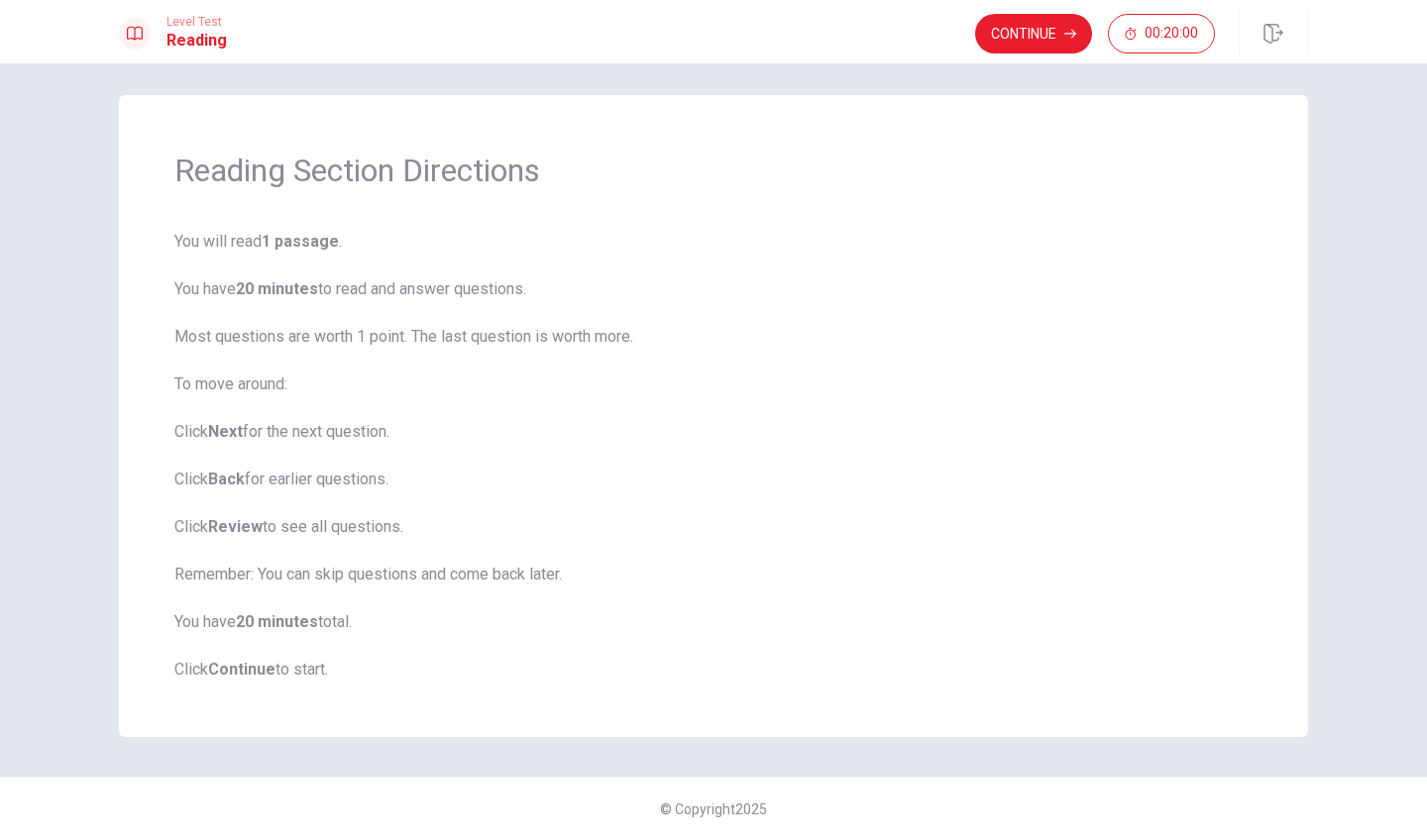 click on "You will read  1 passage .
You have  20 minutes  to read and answer questions.
Most questions are worth 1 point. The last question is worth more.
To move around:
Click  Next  for the next question.
Click  Back  for earlier questions.
Click  Review  to see all questions.
Remember: You can skip questions and come back later.
You have  20 minutes  total.
Click  Continue  to start." at bounding box center [714, 456] 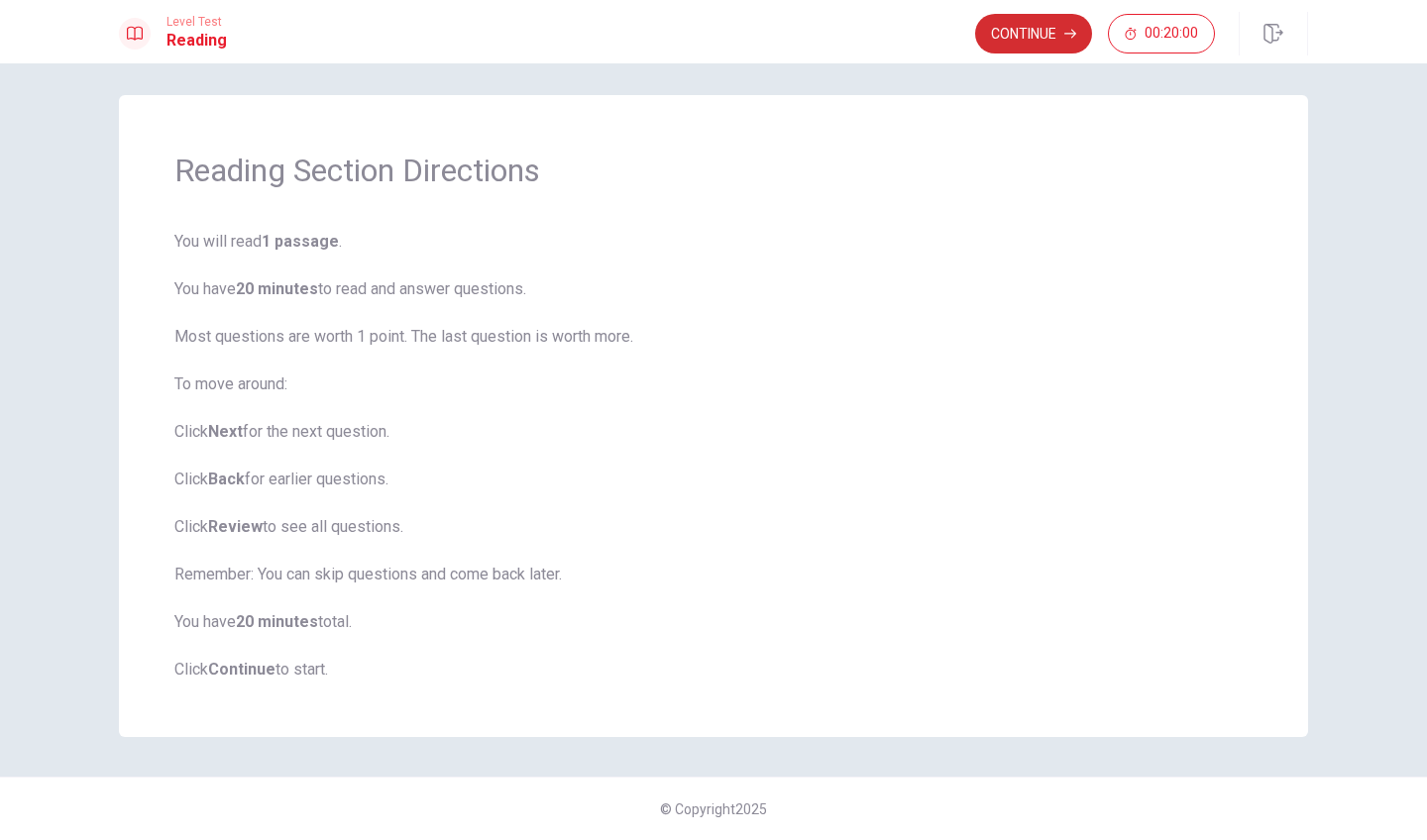 click on "Continue" at bounding box center [1034, 34] 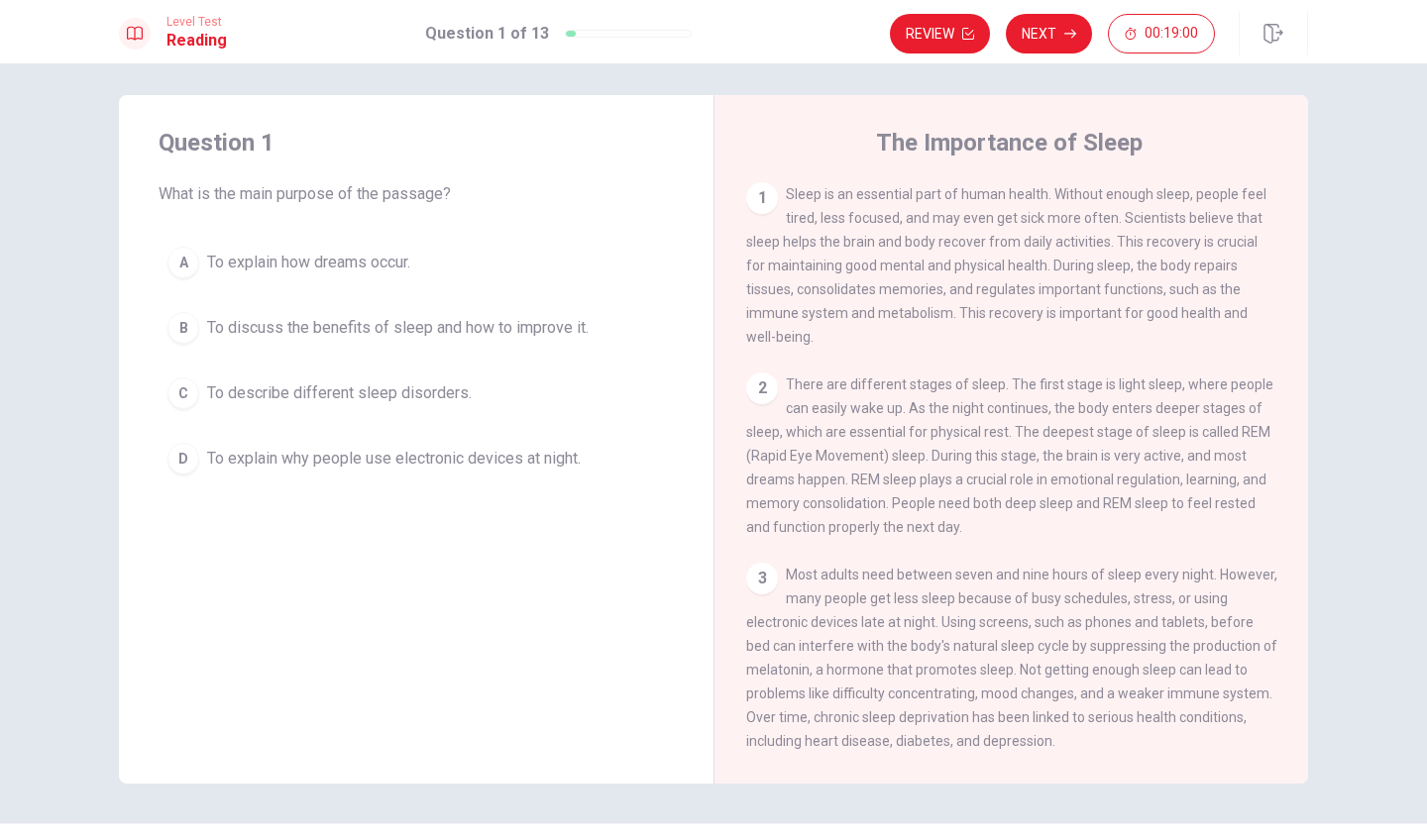 click on "B" at bounding box center [183, 328] 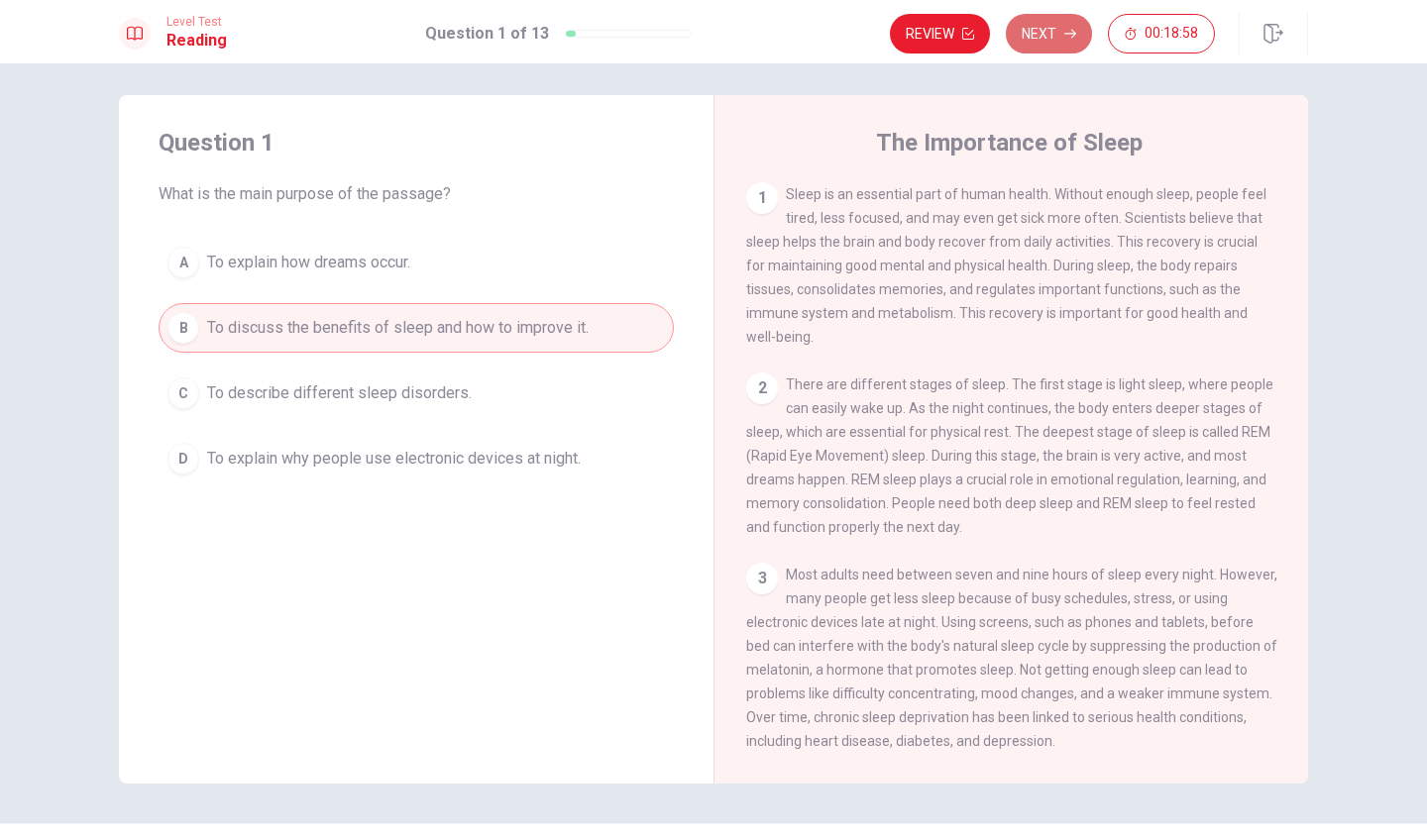 click on "Next" at bounding box center [1048, 34] 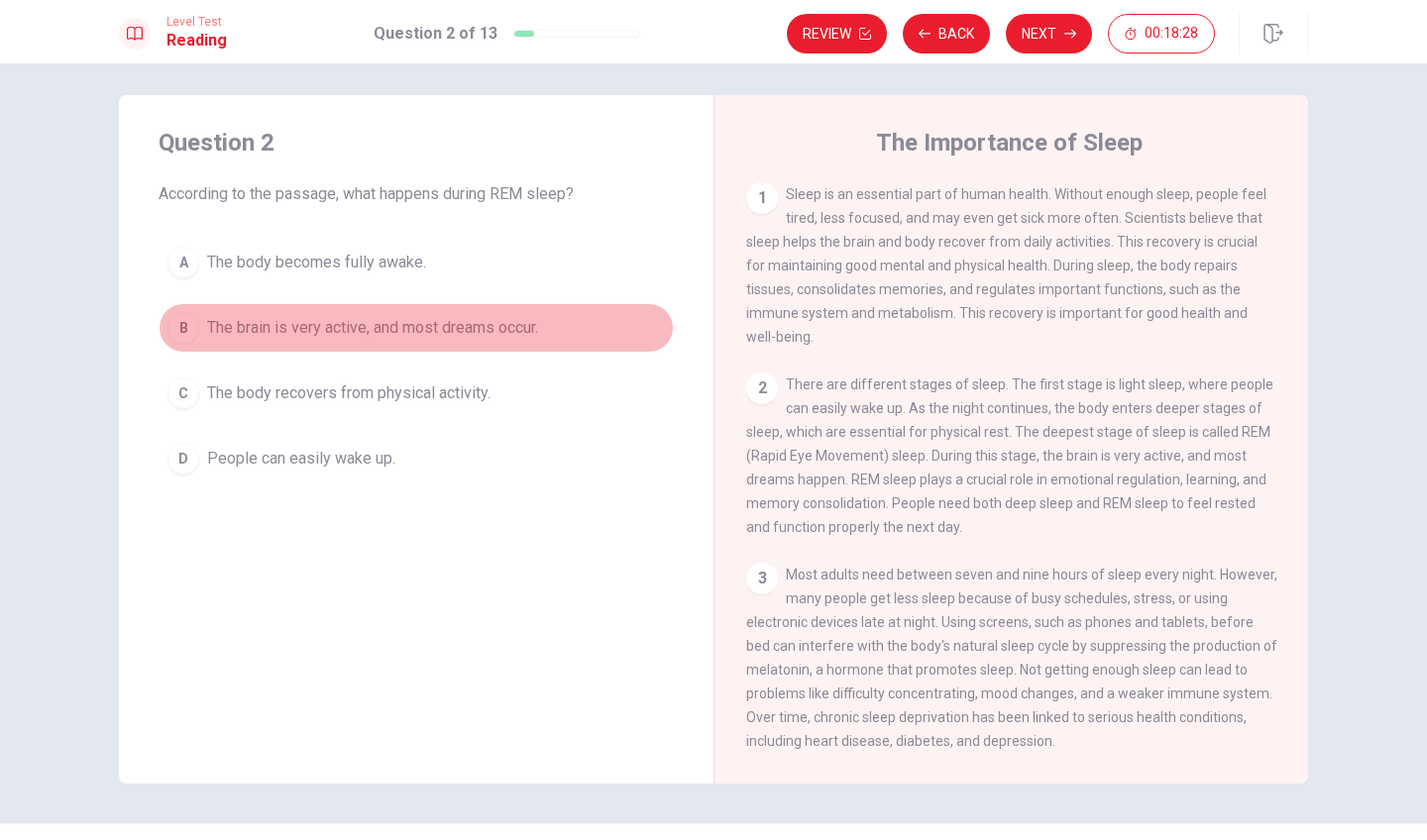 click on "The brain is very active, and most dreams occur." at bounding box center (373, 328) 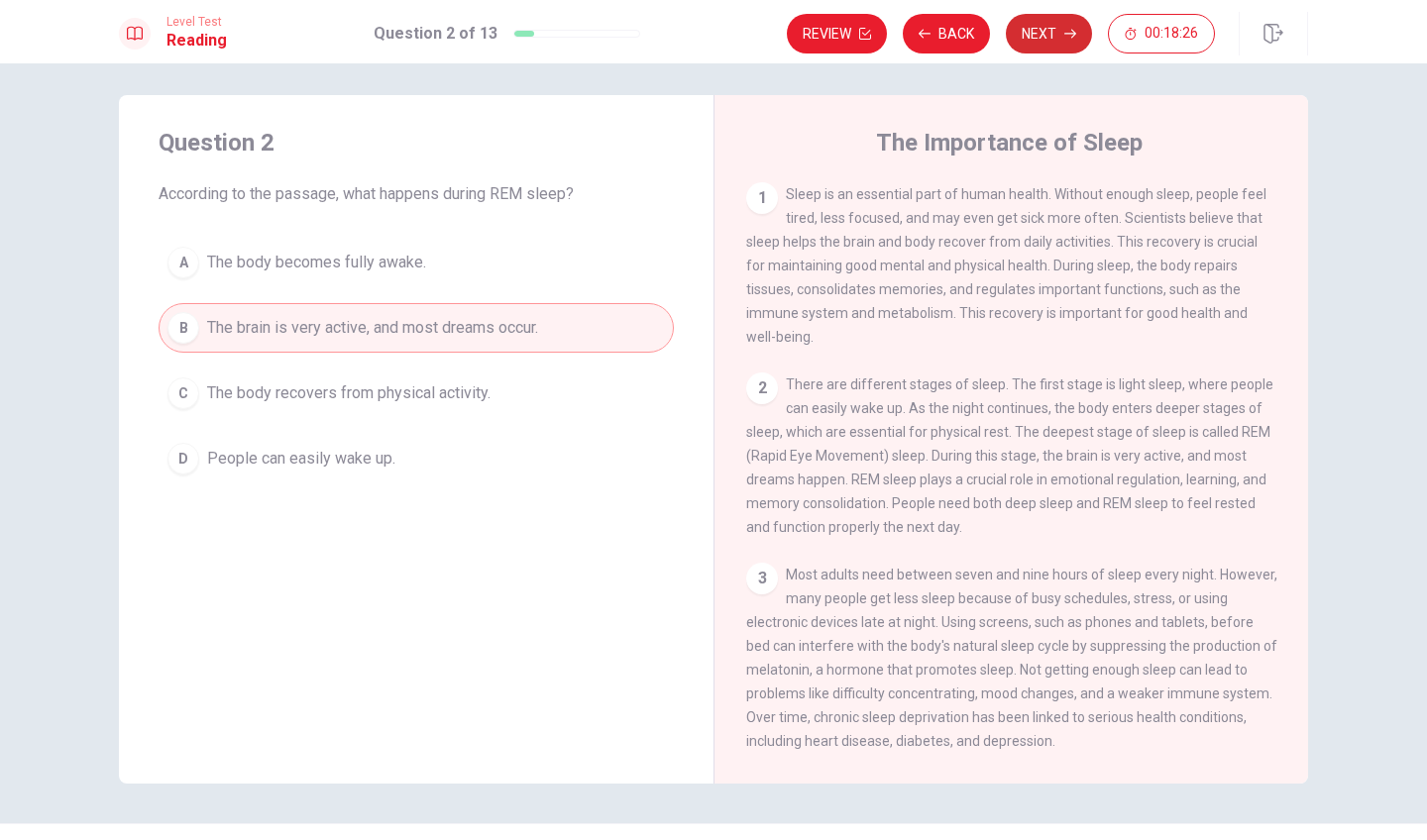 click on "Next" at bounding box center (1048, 34) 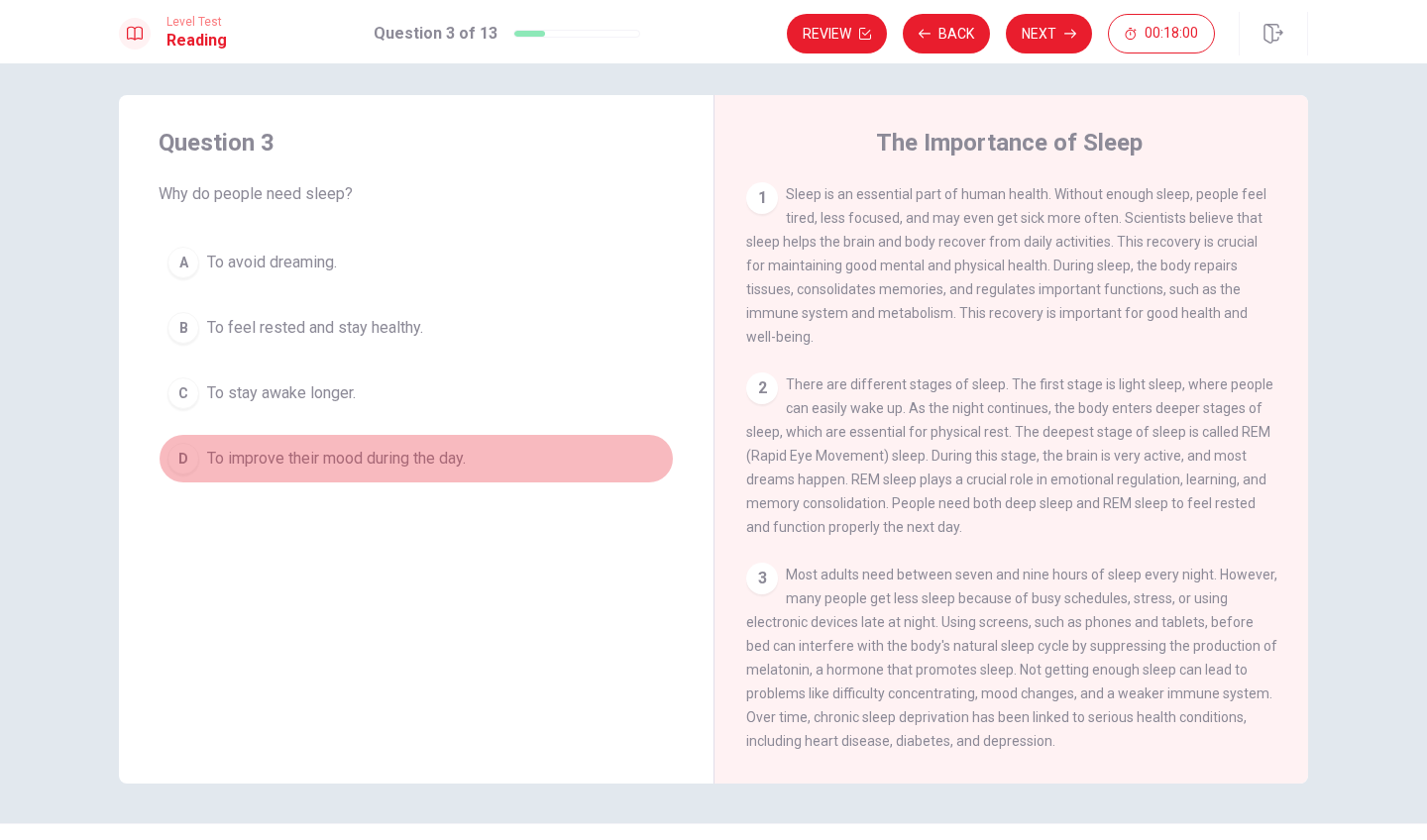 click on "To improve their mood during the day." at bounding box center [336, 459] 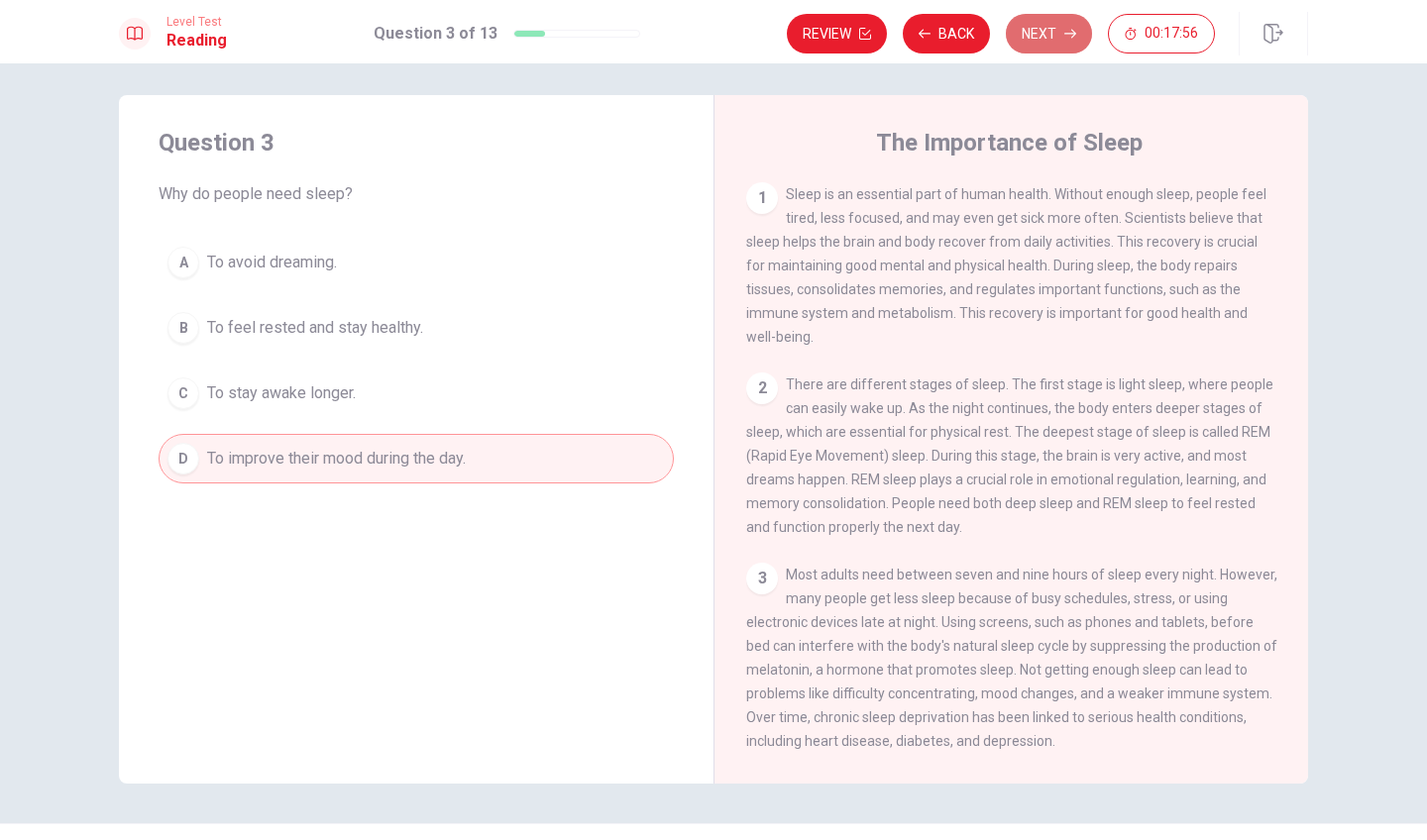 click on "Next" at bounding box center [1048, 34] 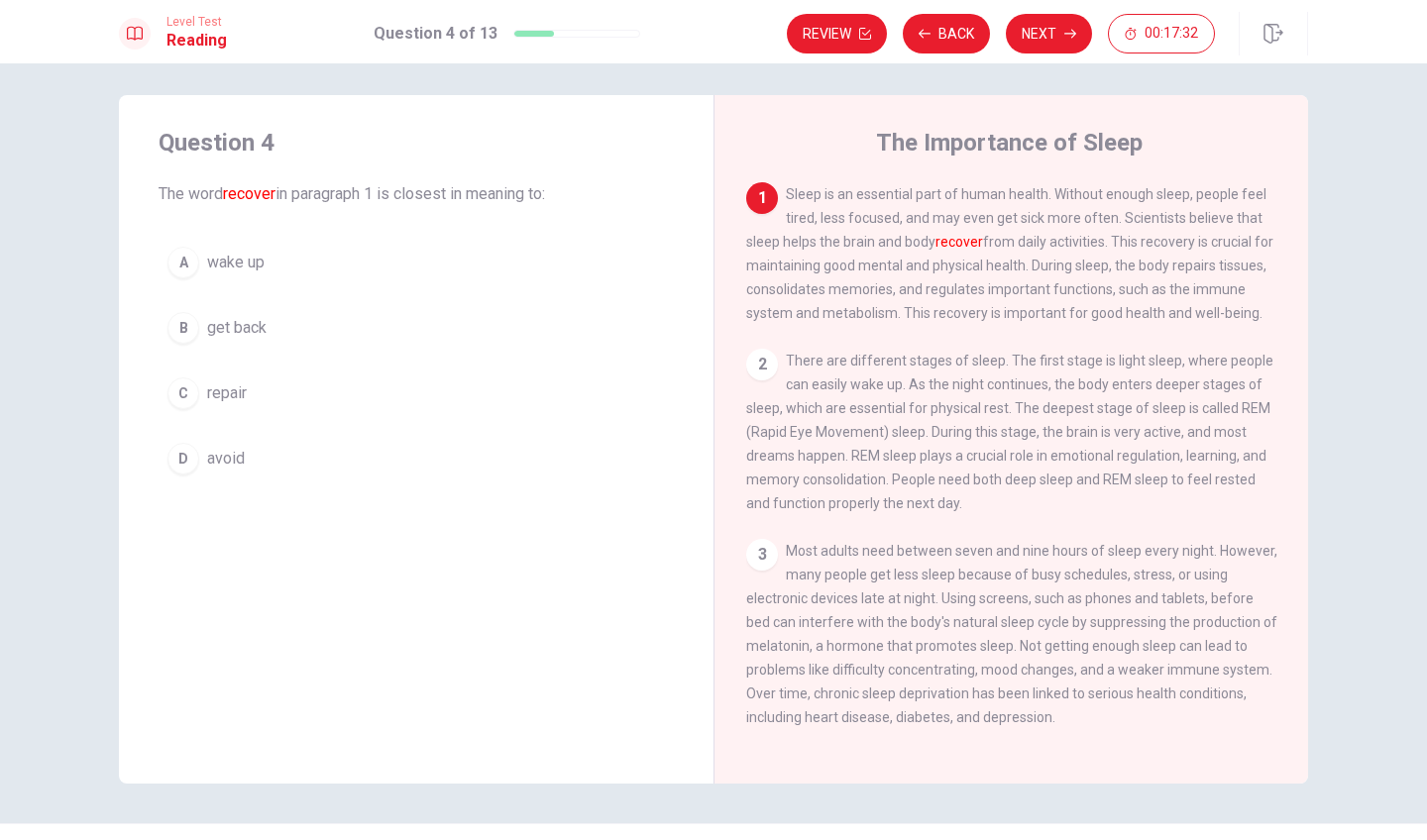 click on "C" at bounding box center (183, 393) 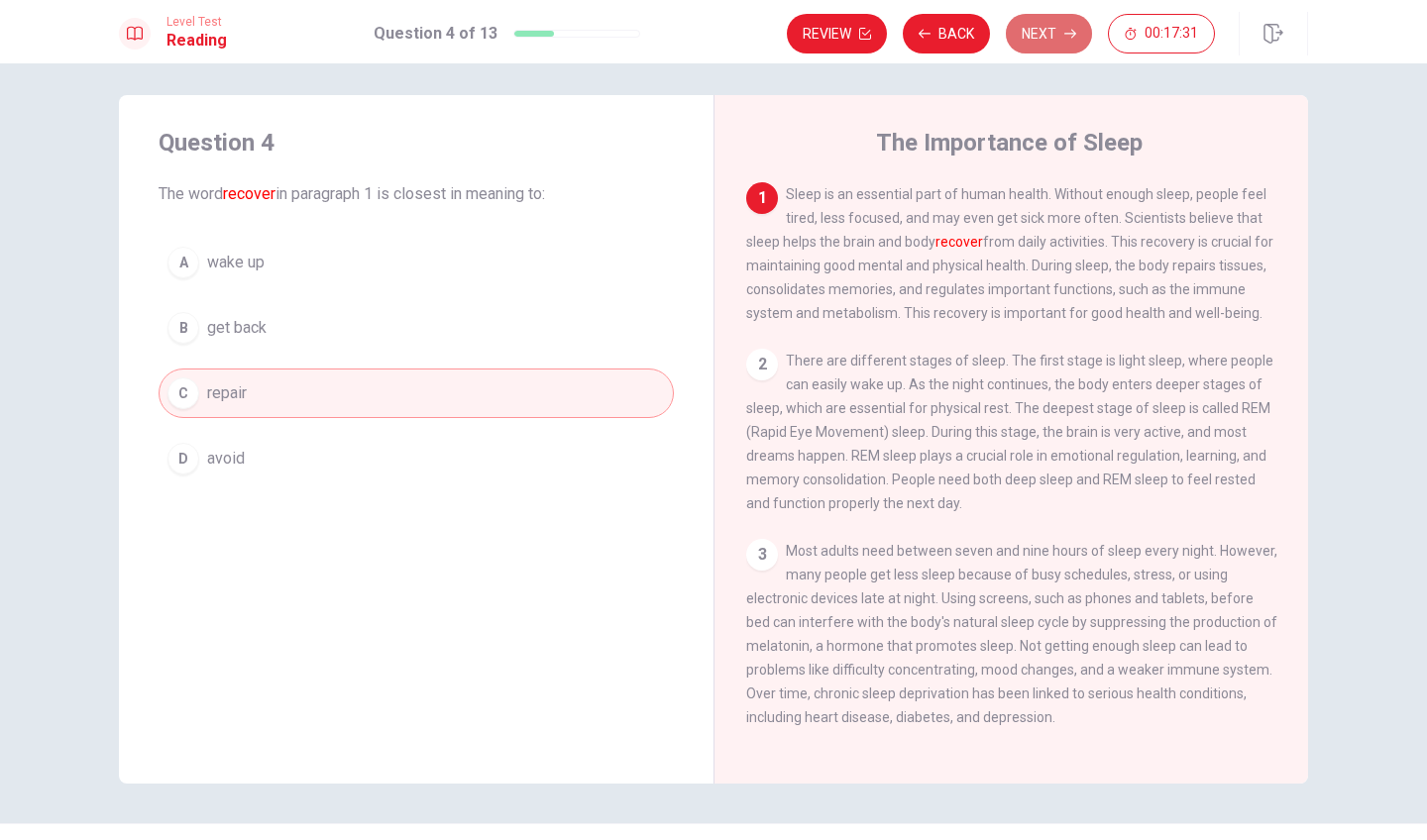 click on "Next" at bounding box center [1048, 34] 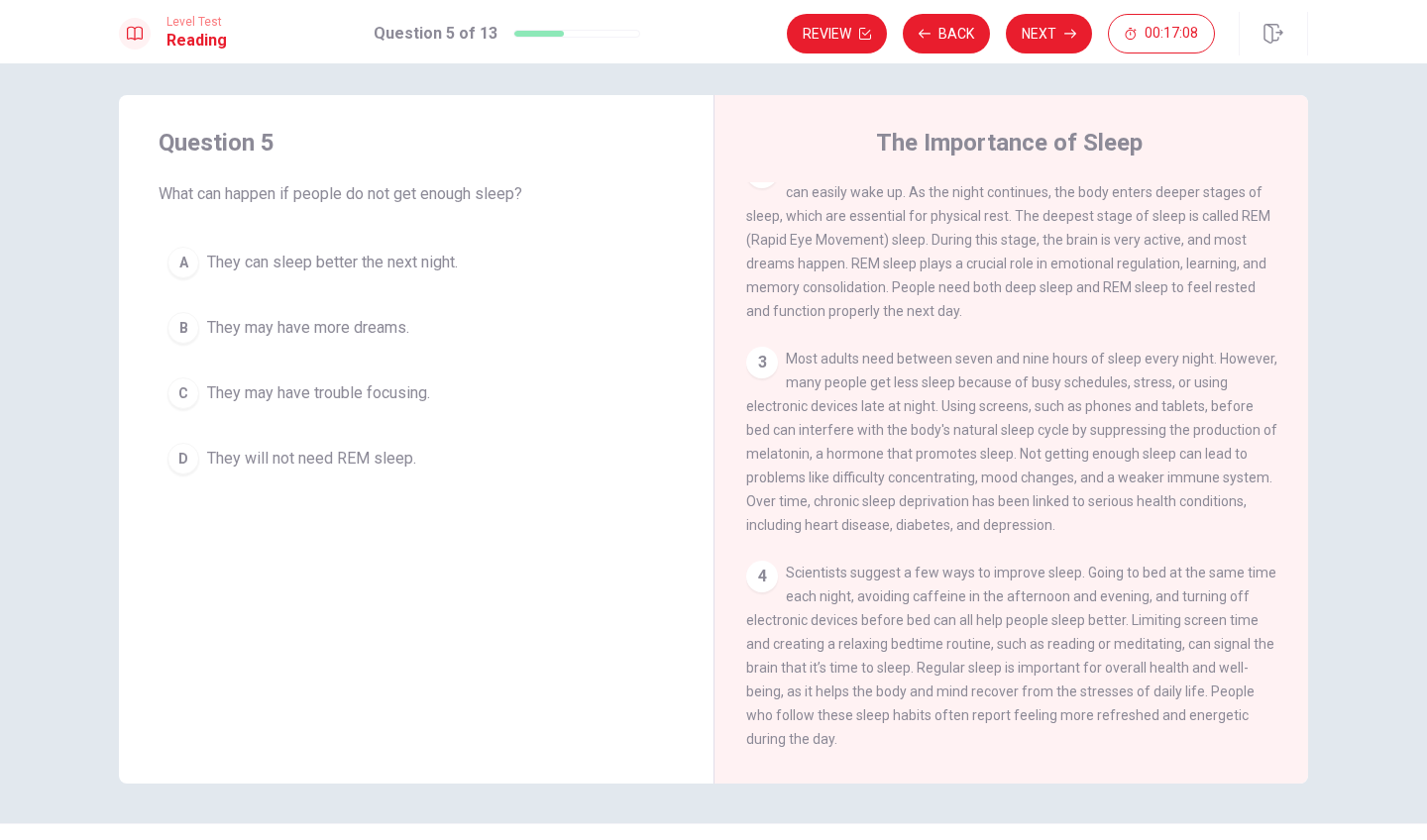 scroll, scrollTop: 215, scrollLeft: 0, axis: vertical 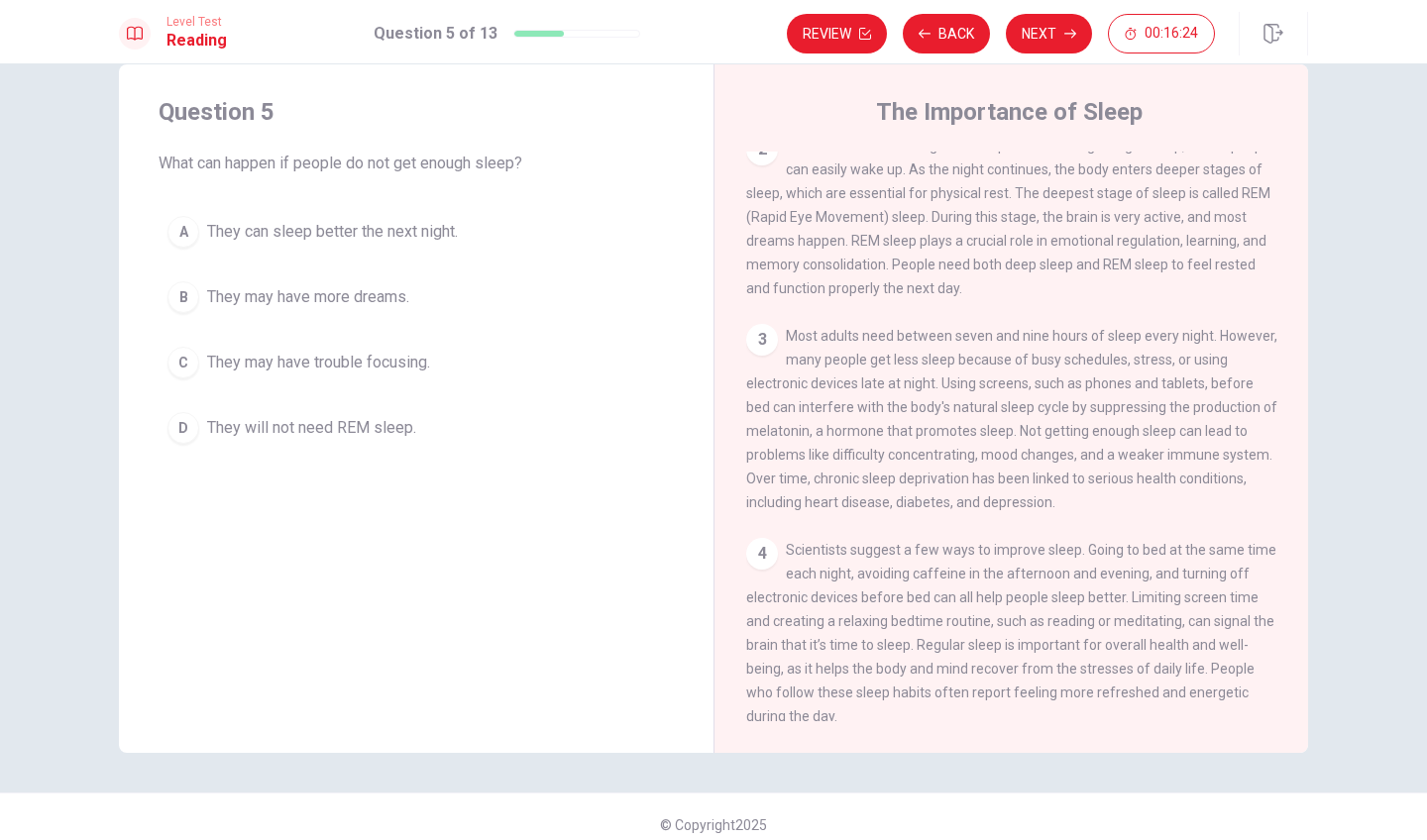 click on "They may have trouble focusing." at bounding box center [318, 363] 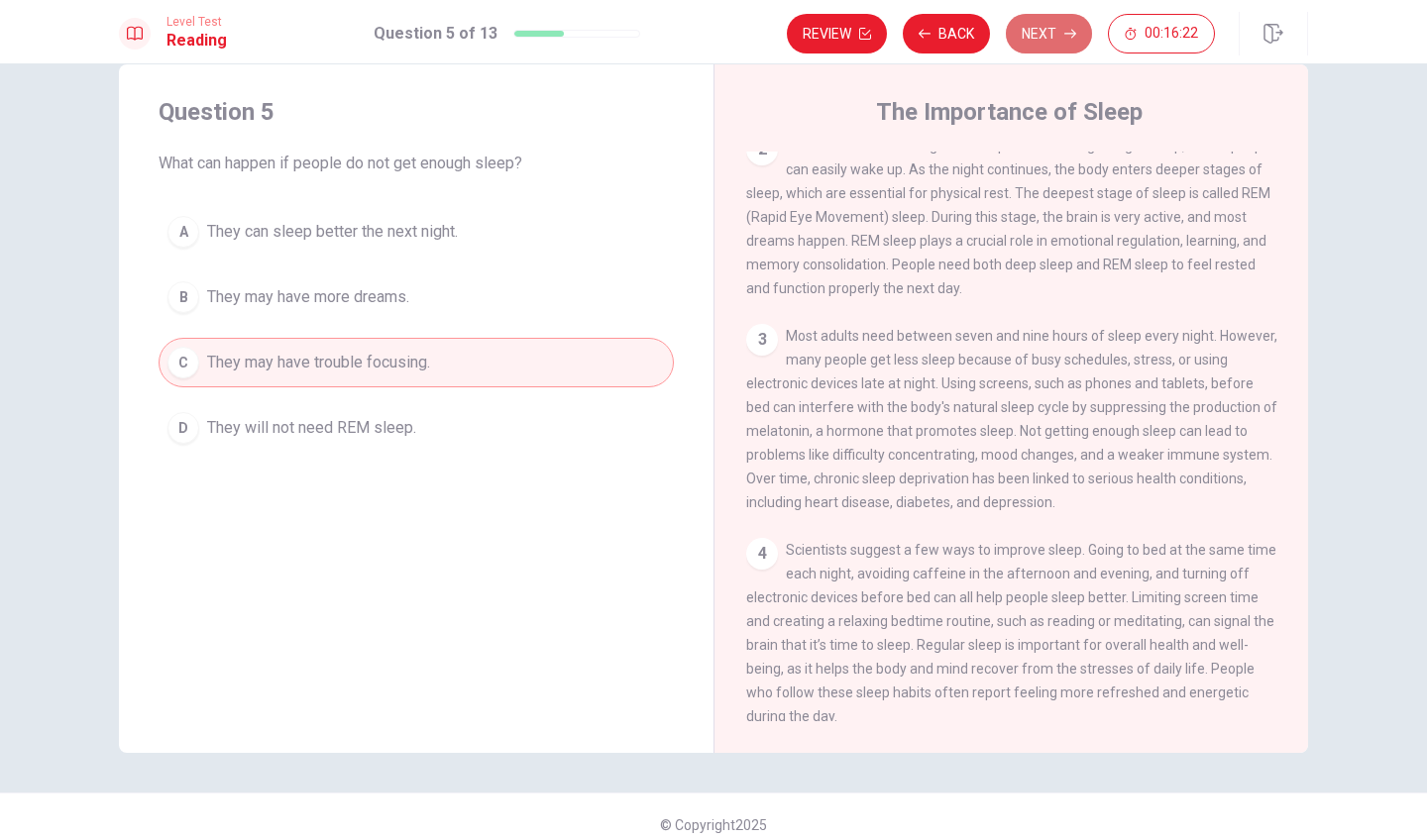 click on "Next" at bounding box center [1048, 34] 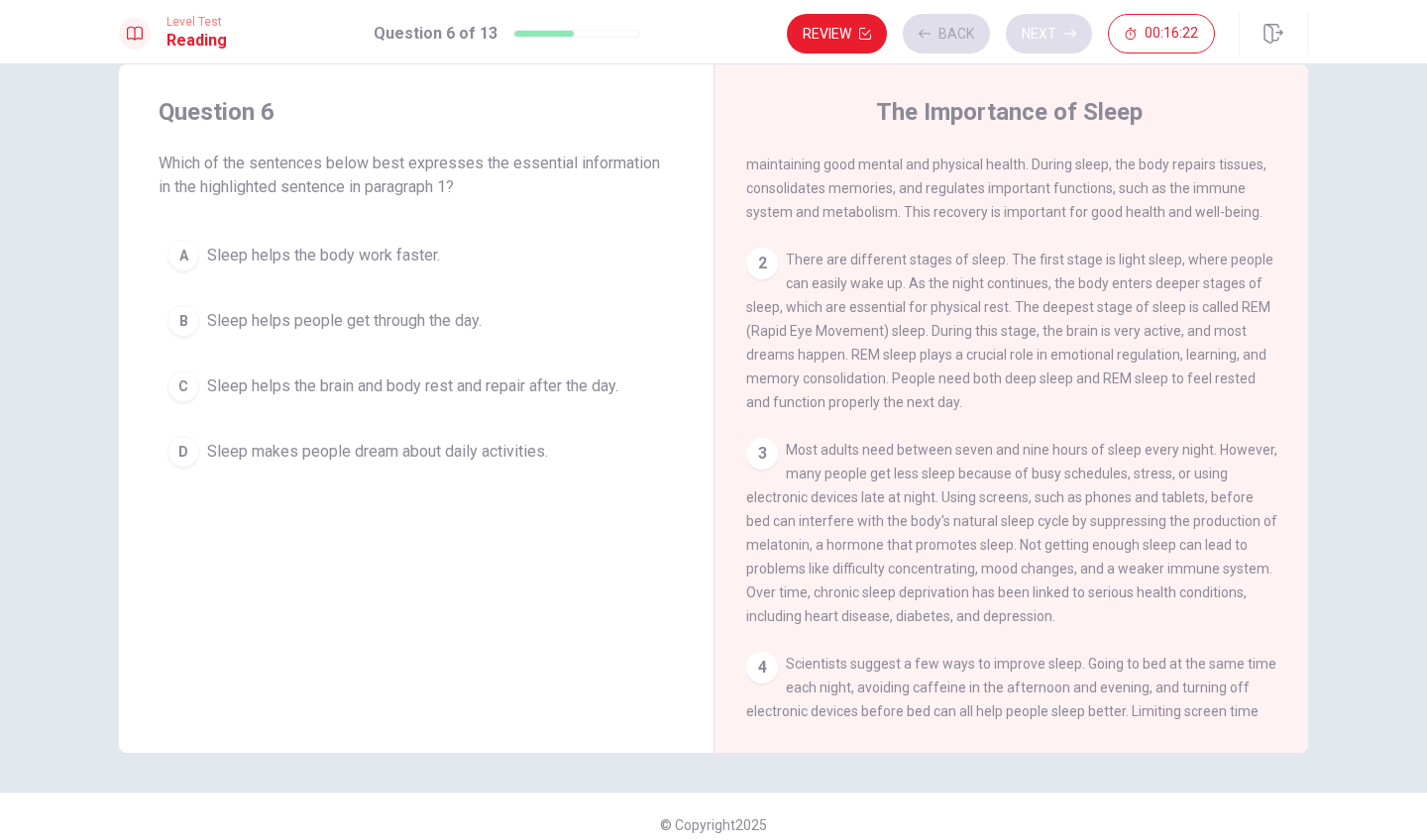 scroll, scrollTop: 0, scrollLeft: 0, axis: both 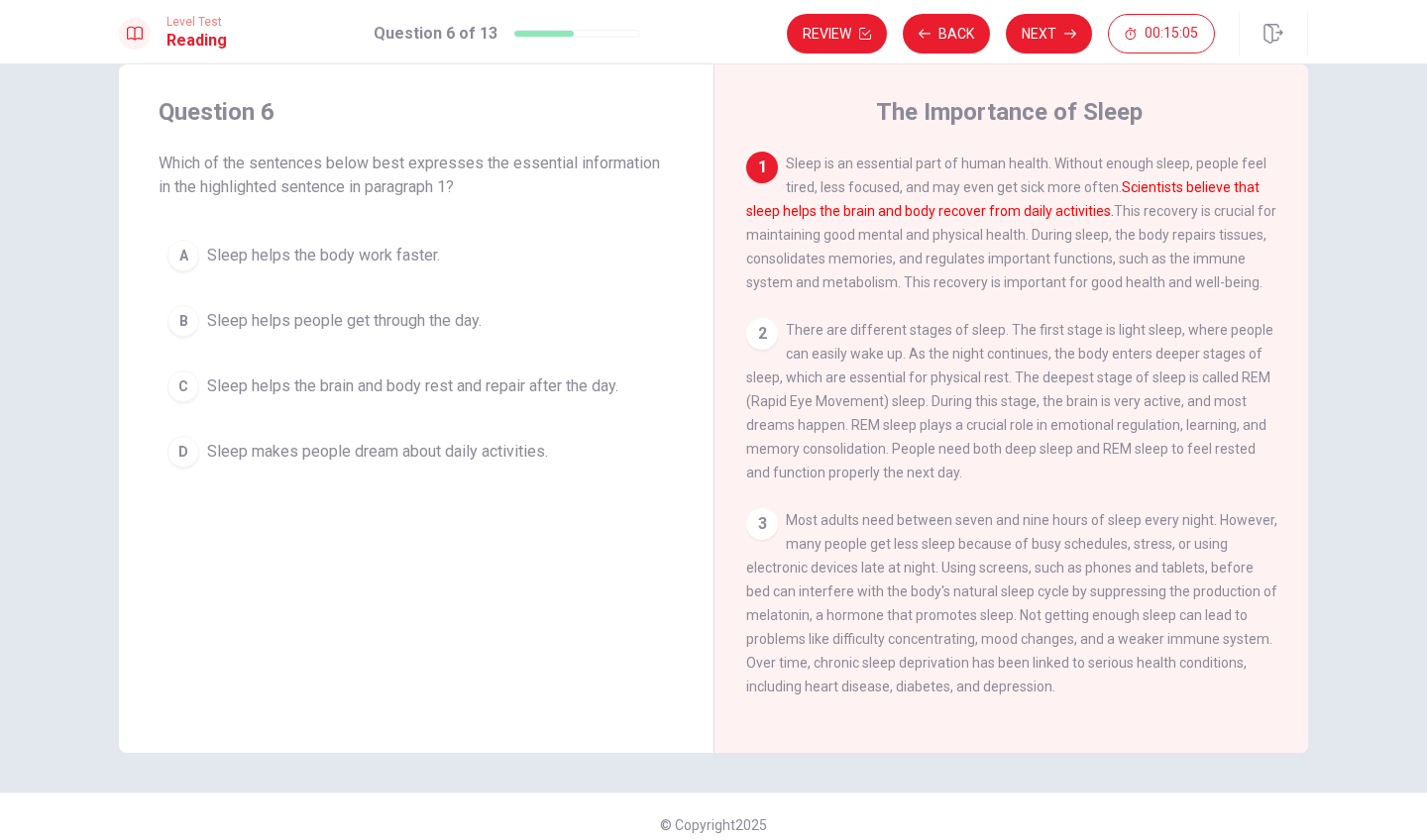 click on "Sleep helps the brain and body rest and repair after the day." at bounding box center (412, 386) 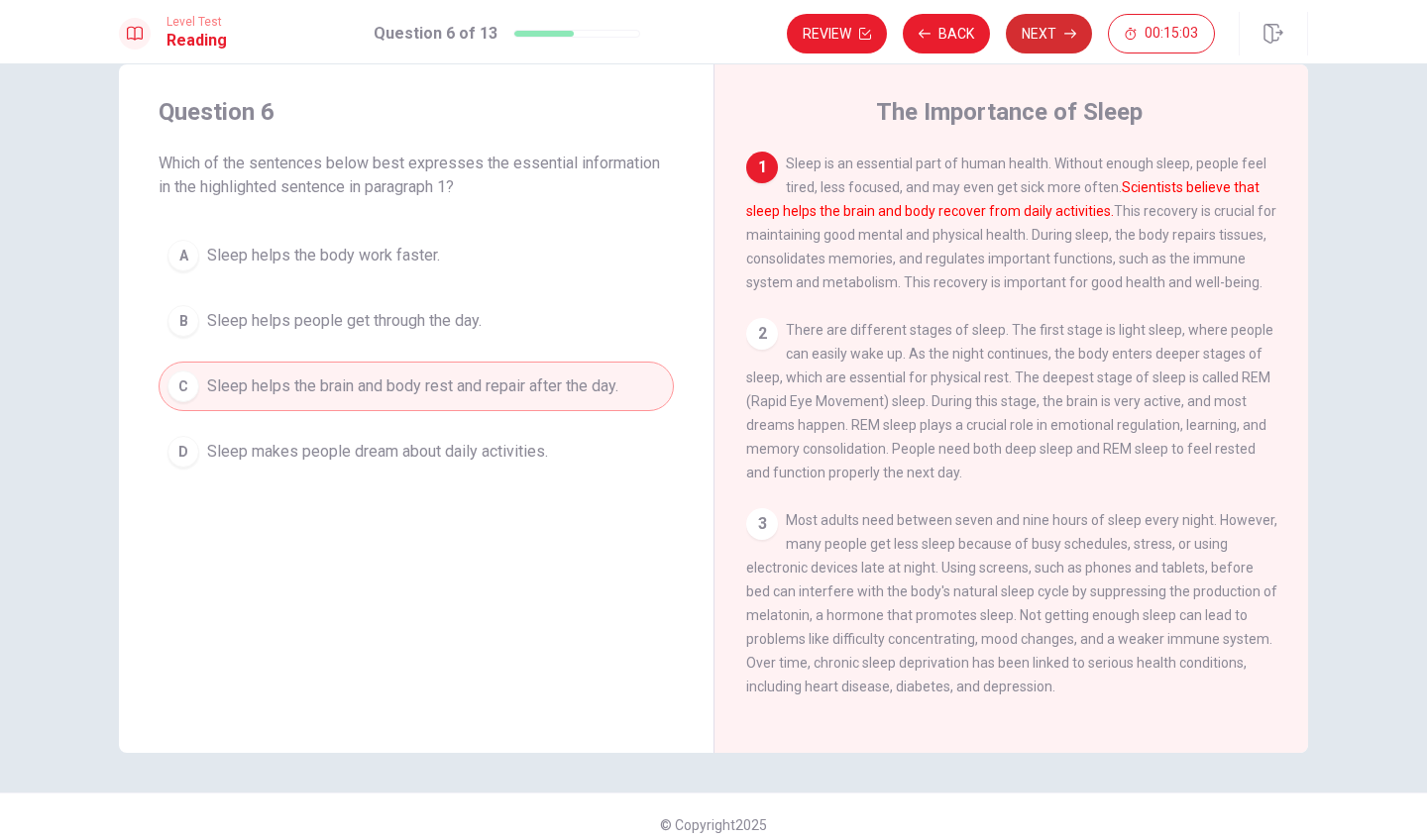 click on "Next" at bounding box center [1048, 34] 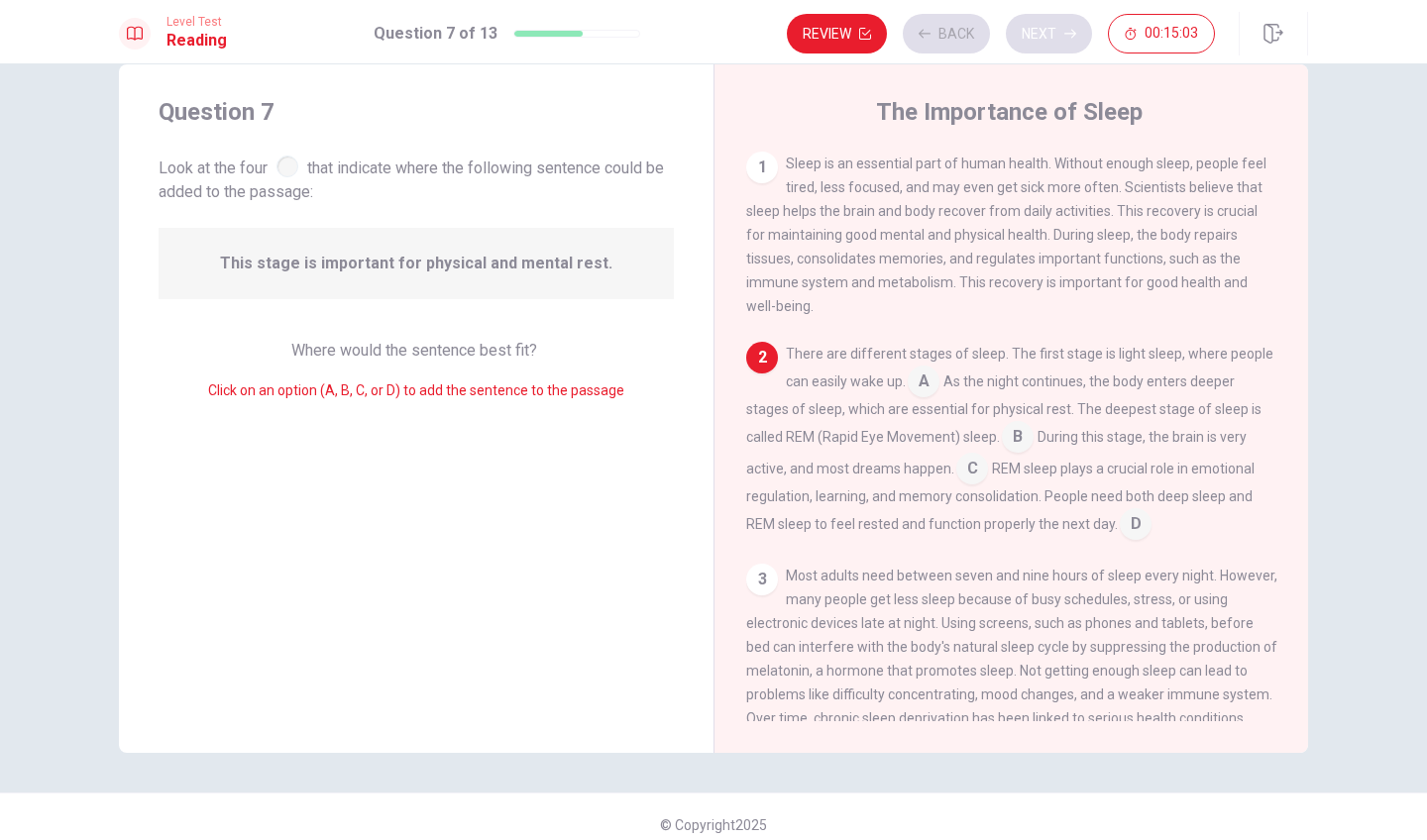 scroll, scrollTop: 166, scrollLeft: 0, axis: vertical 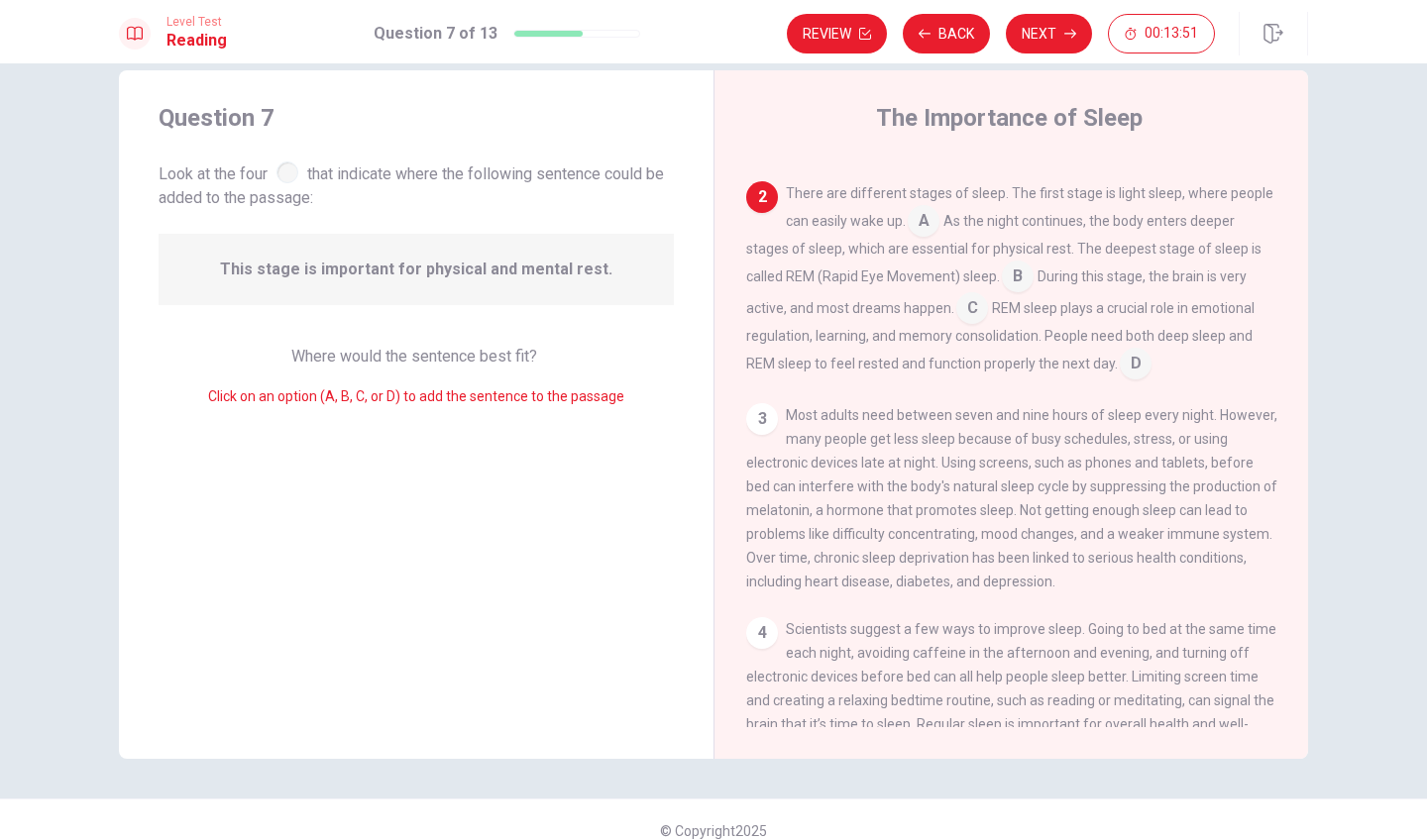 click at bounding box center (1018, 278) 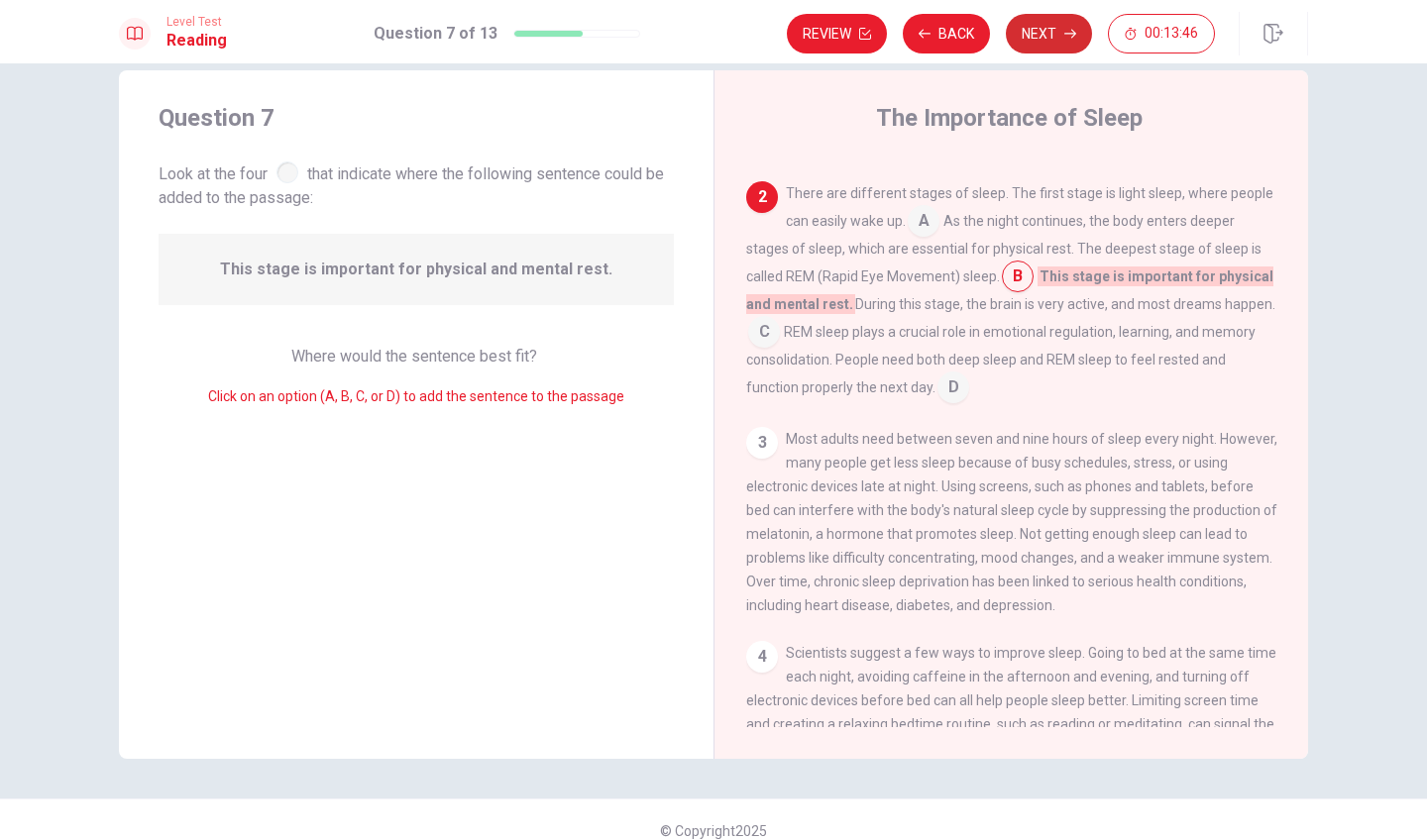 click on "Next" at bounding box center [1048, 34] 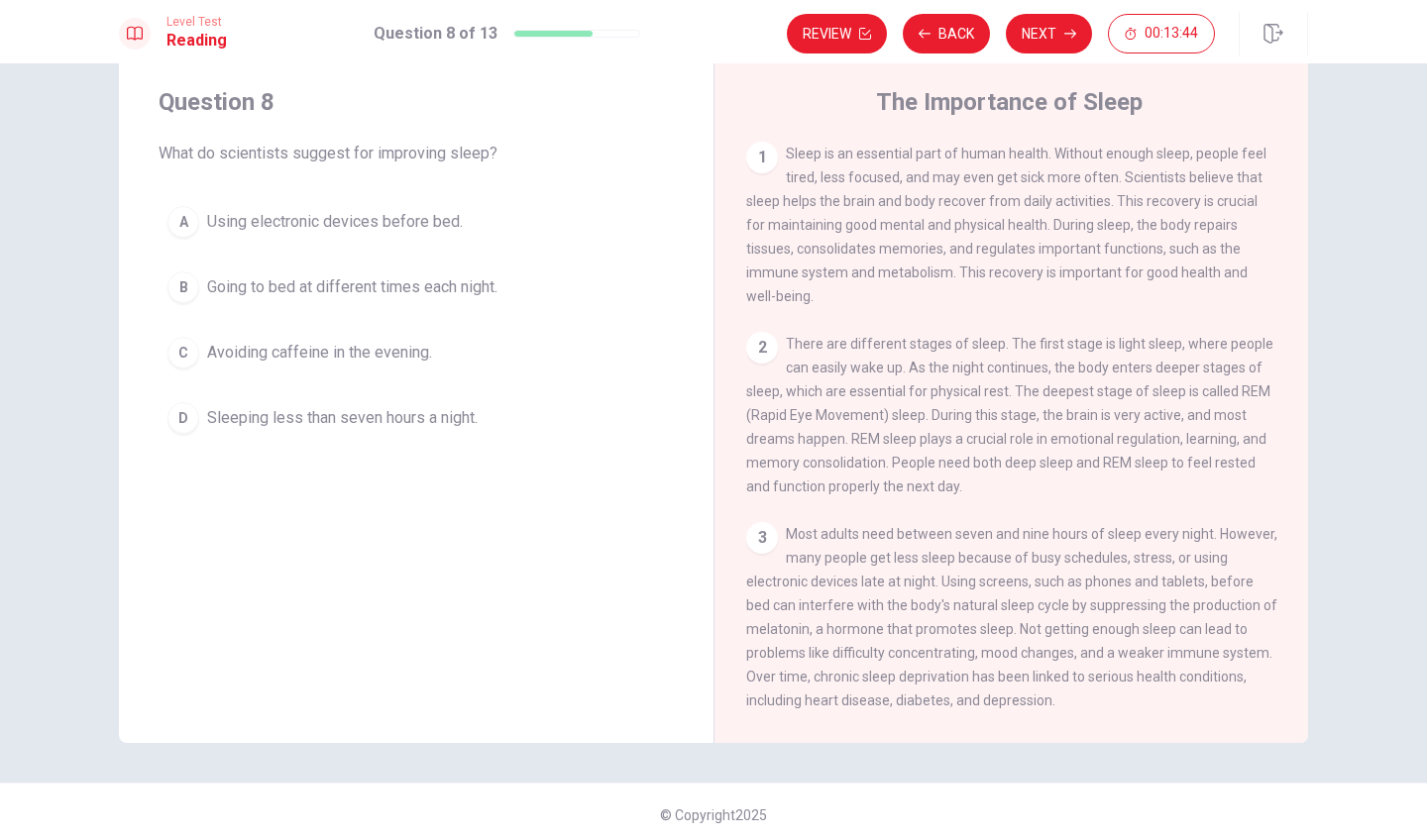 scroll, scrollTop: 47, scrollLeft: 0, axis: vertical 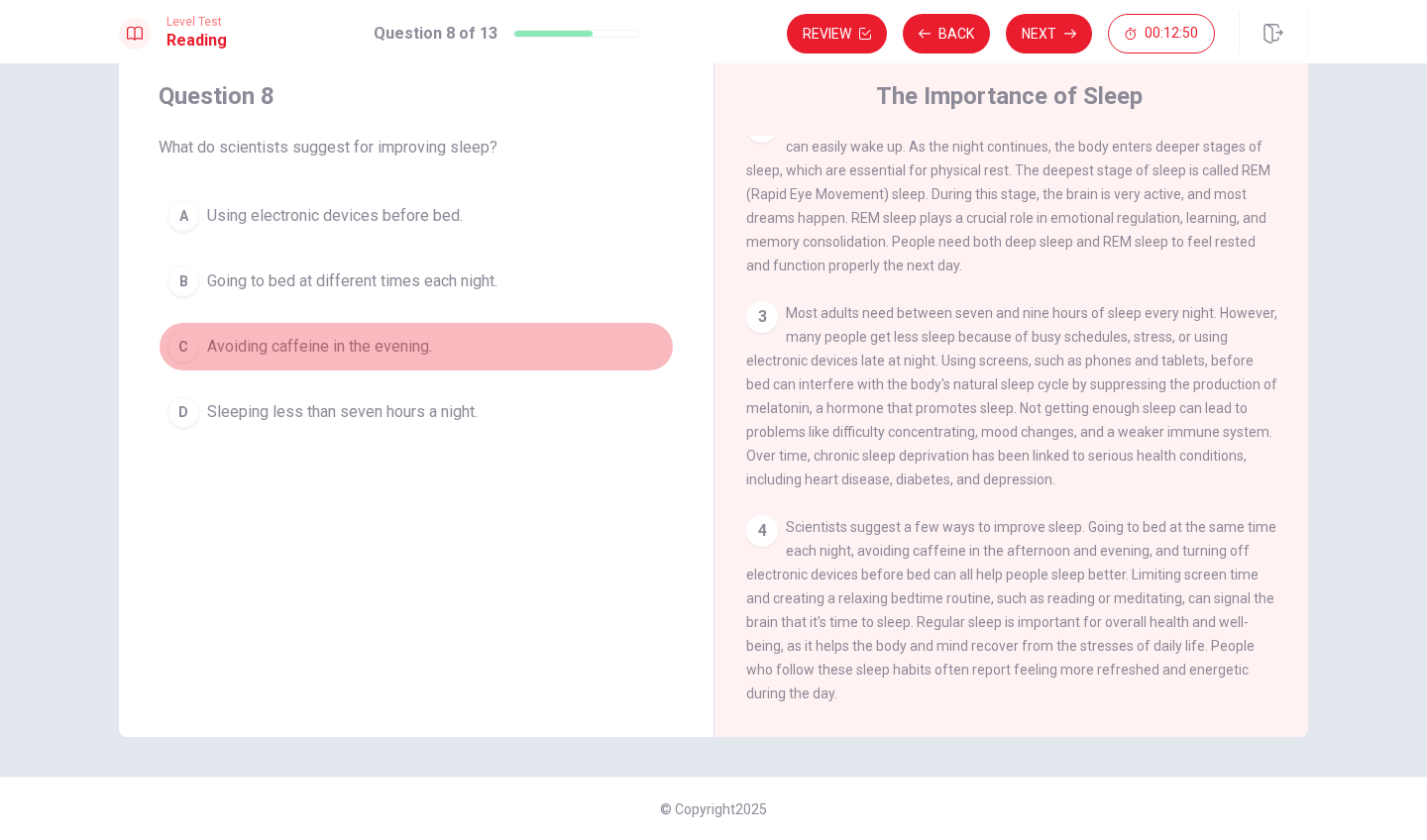 click on "Avoiding caffeine in the evening." at bounding box center [319, 347] 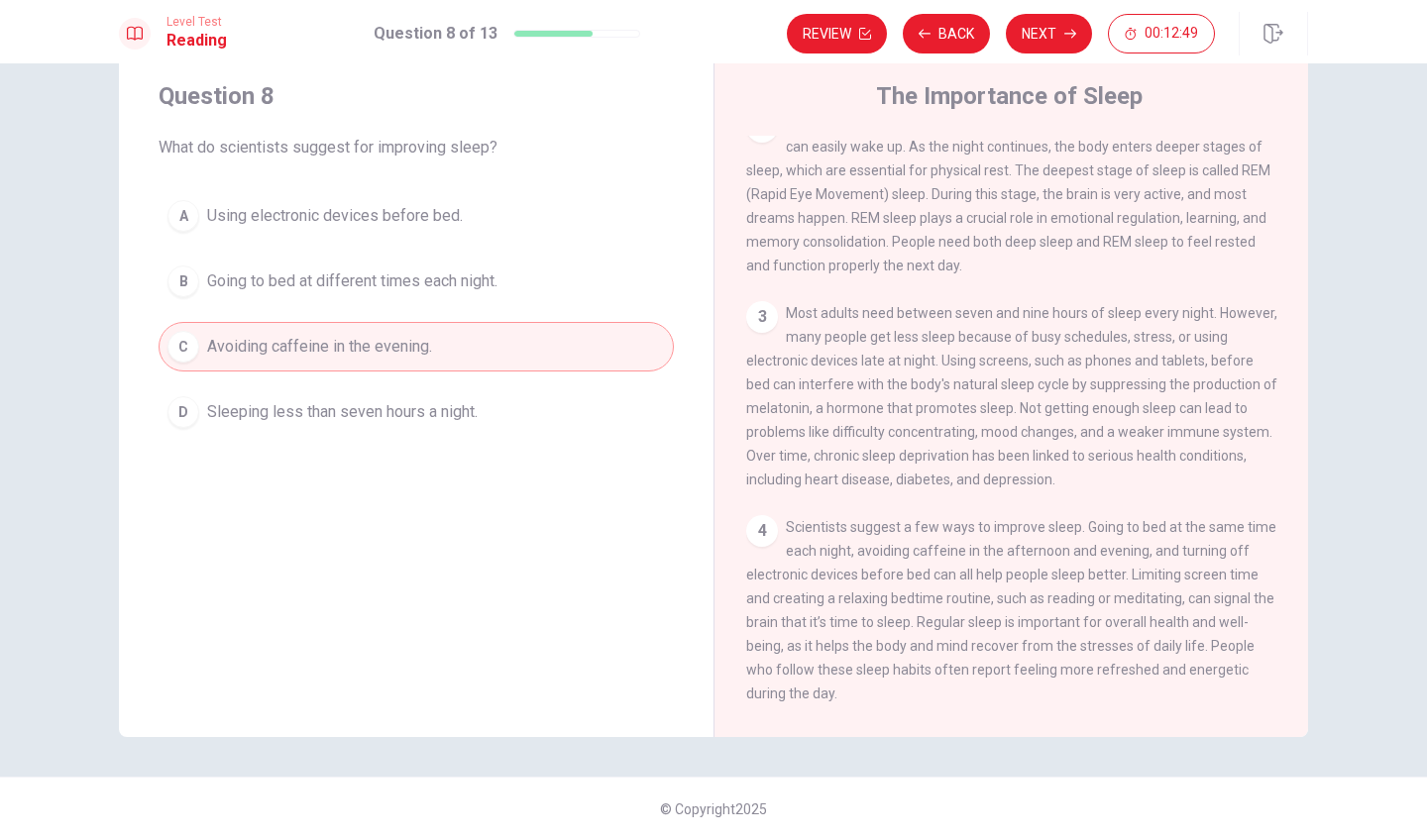 click on "Going to bed at different times each night." at bounding box center [352, 281] 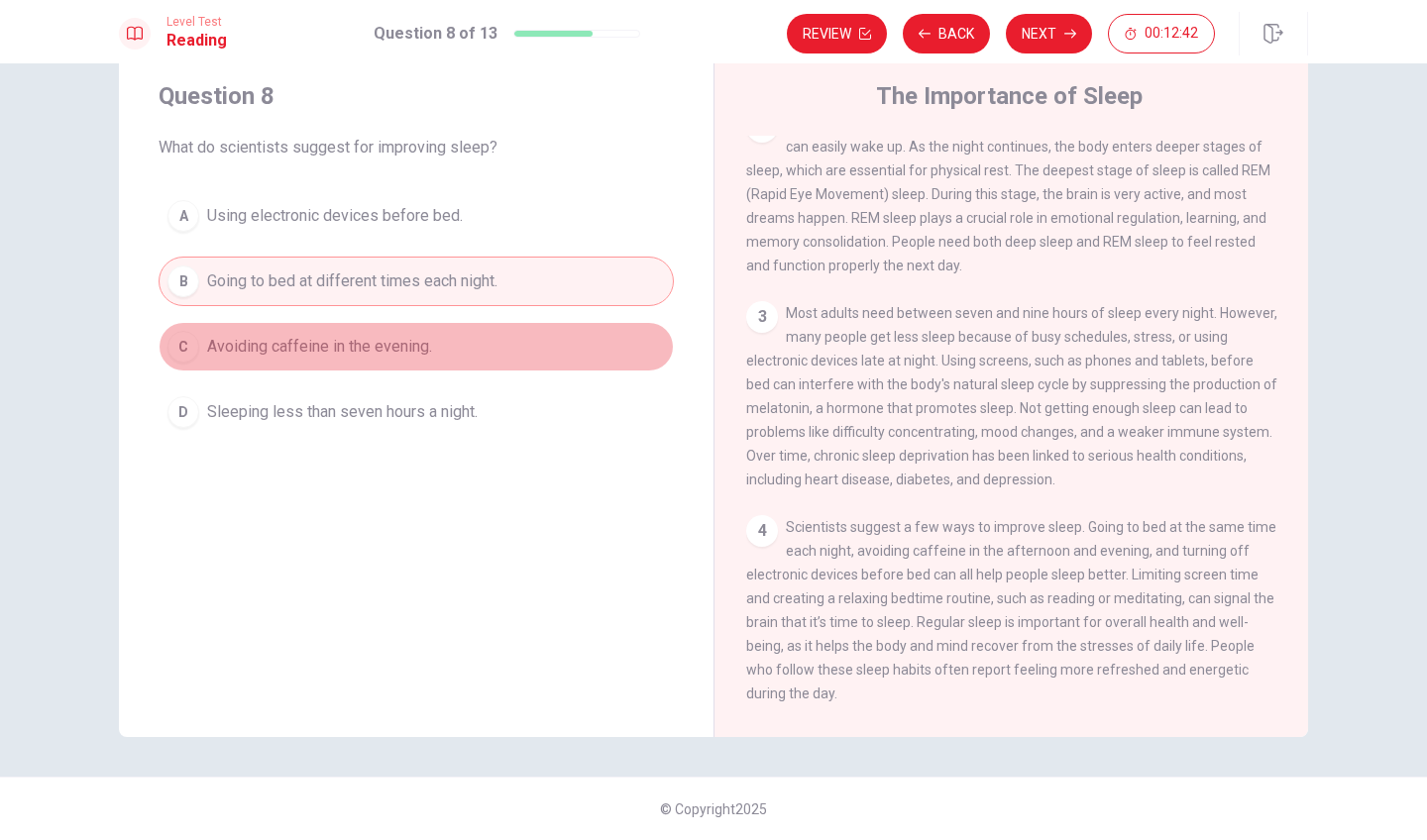 click on "Avoiding caffeine in the evening." at bounding box center [319, 347] 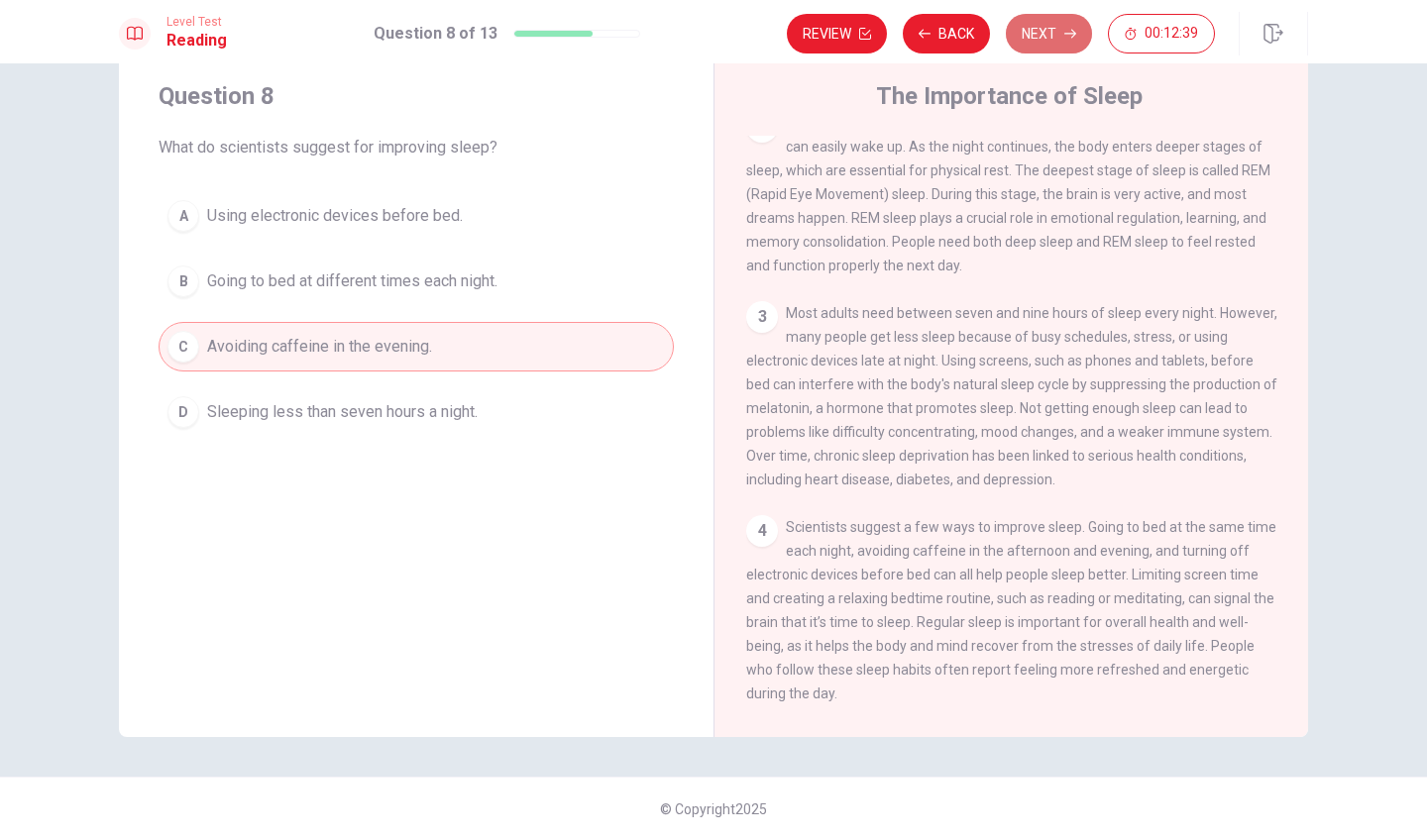 click on "Next" at bounding box center [1048, 34] 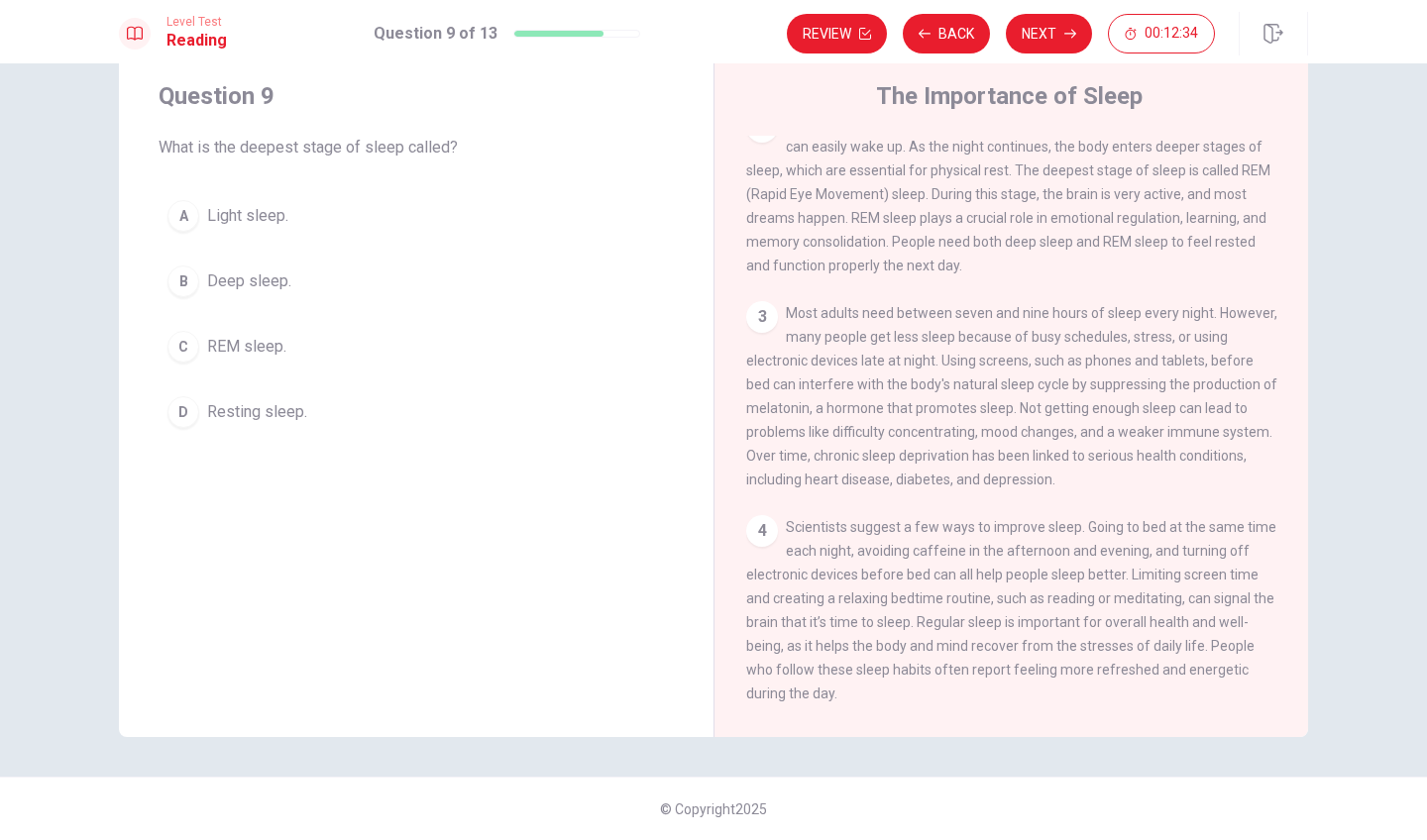 click on "REM sleep." at bounding box center [247, 347] 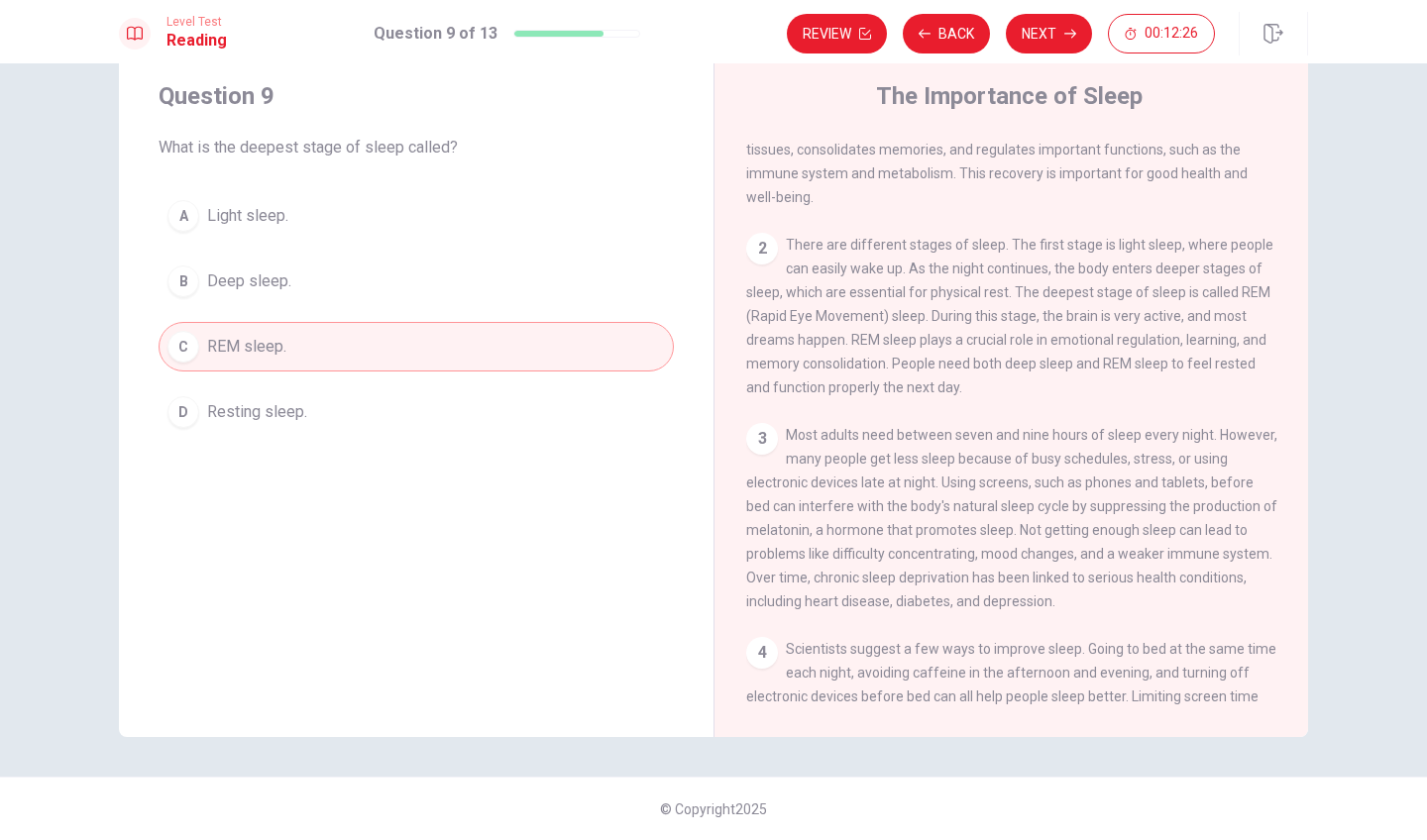 scroll, scrollTop: 91, scrollLeft: 0, axis: vertical 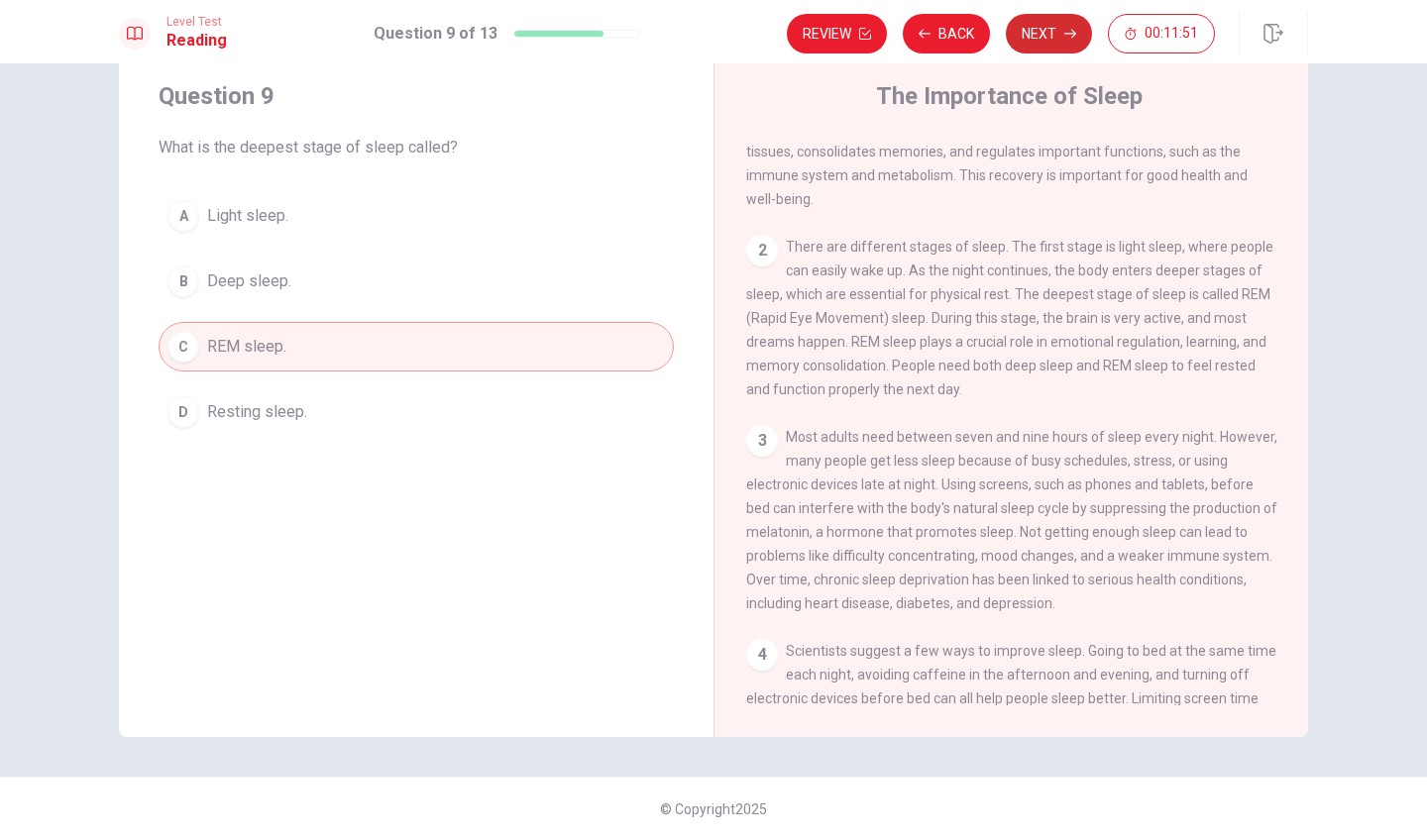 click on "Next" at bounding box center (1048, 34) 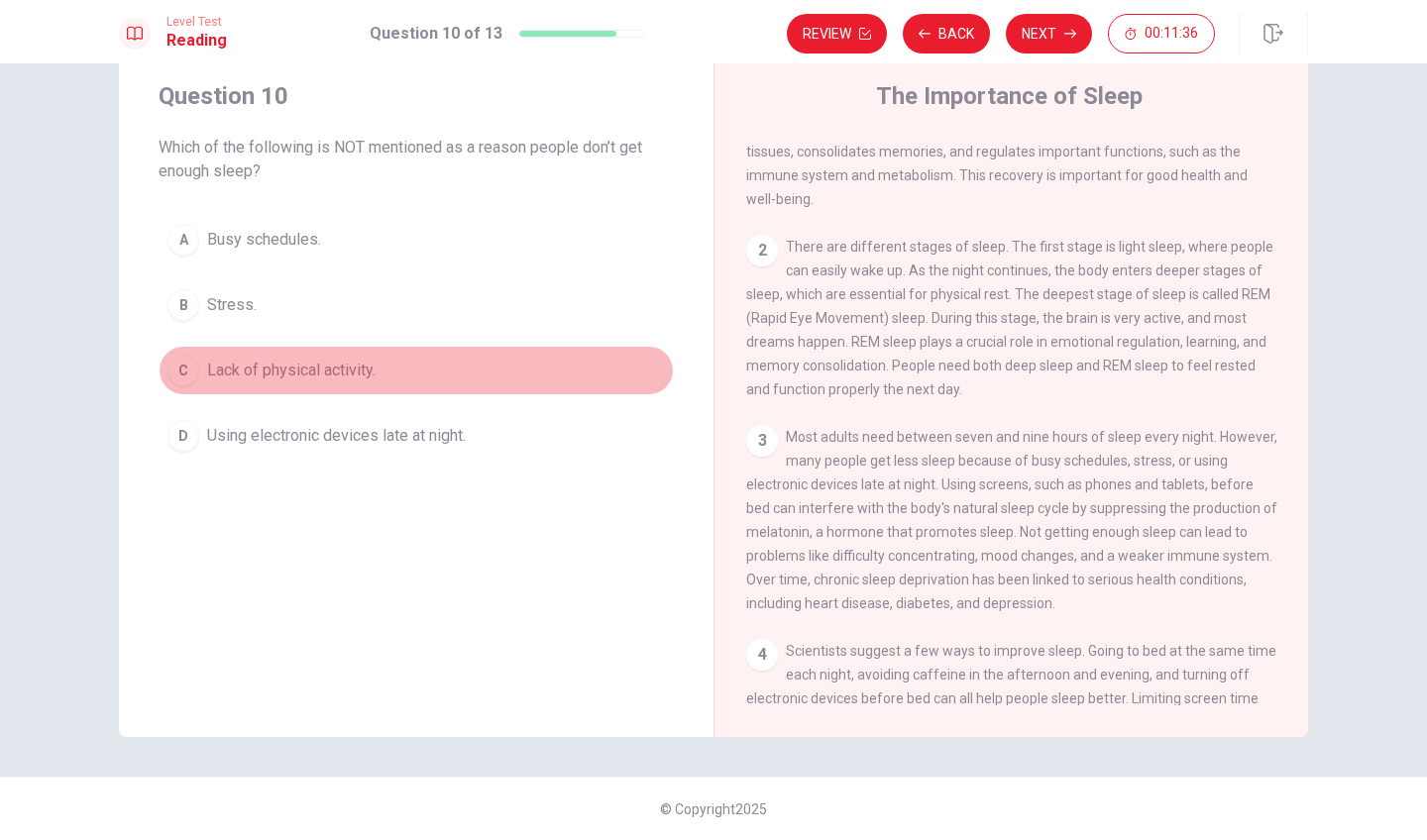 click on "Lack of physical activity." at bounding box center [291, 370] 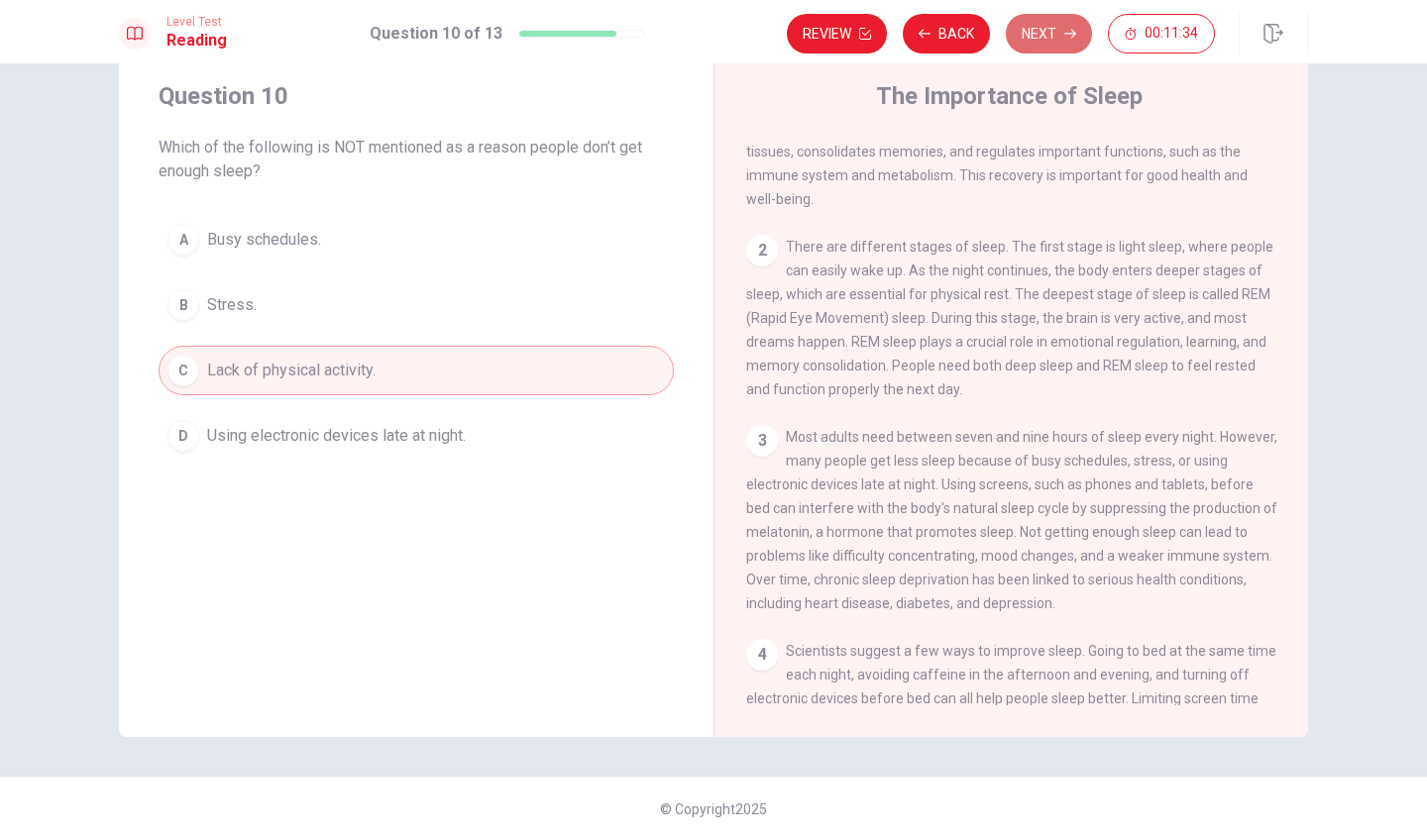 click on "Next" at bounding box center (1048, 34) 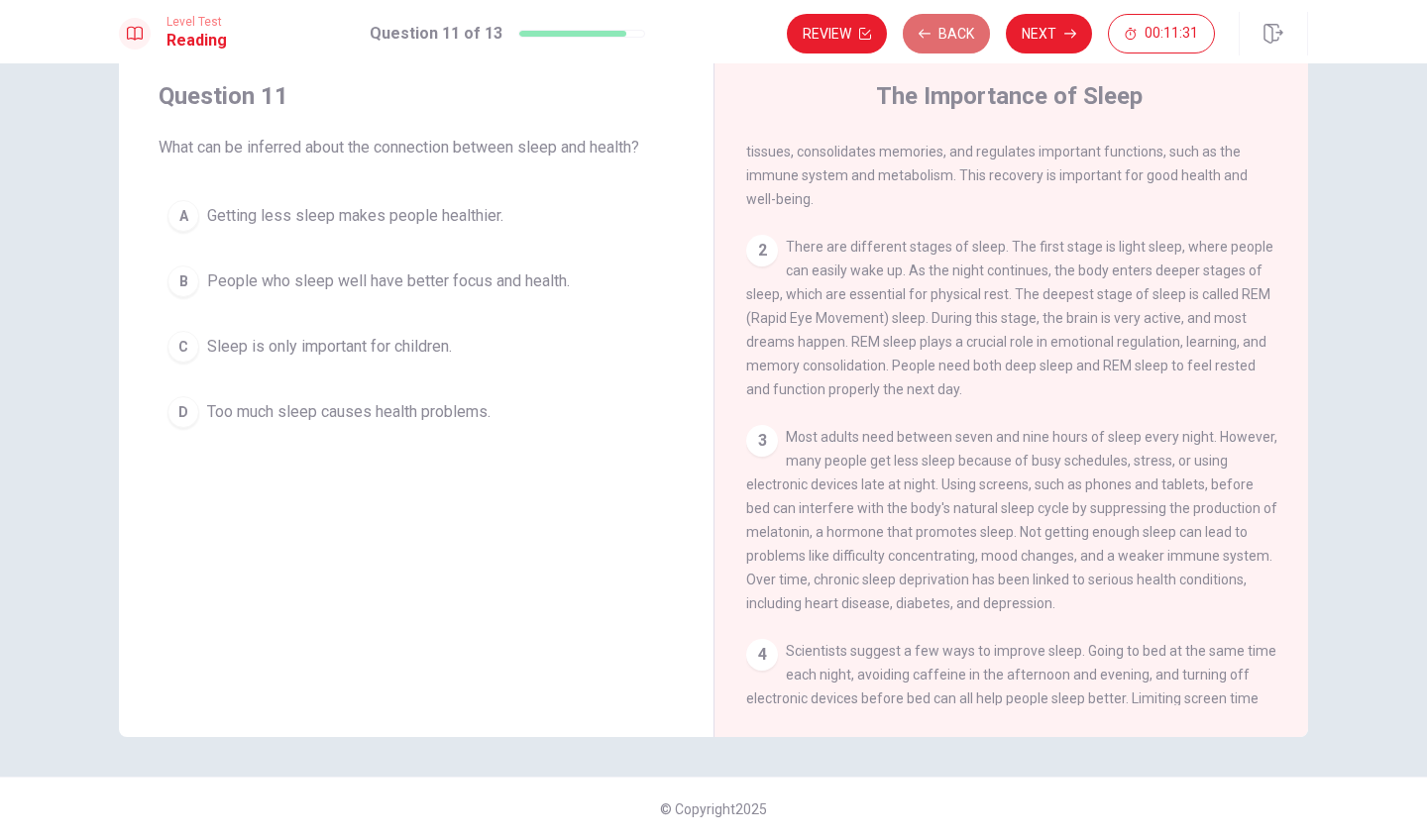 click on "Back" at bounding box center [946, 34] 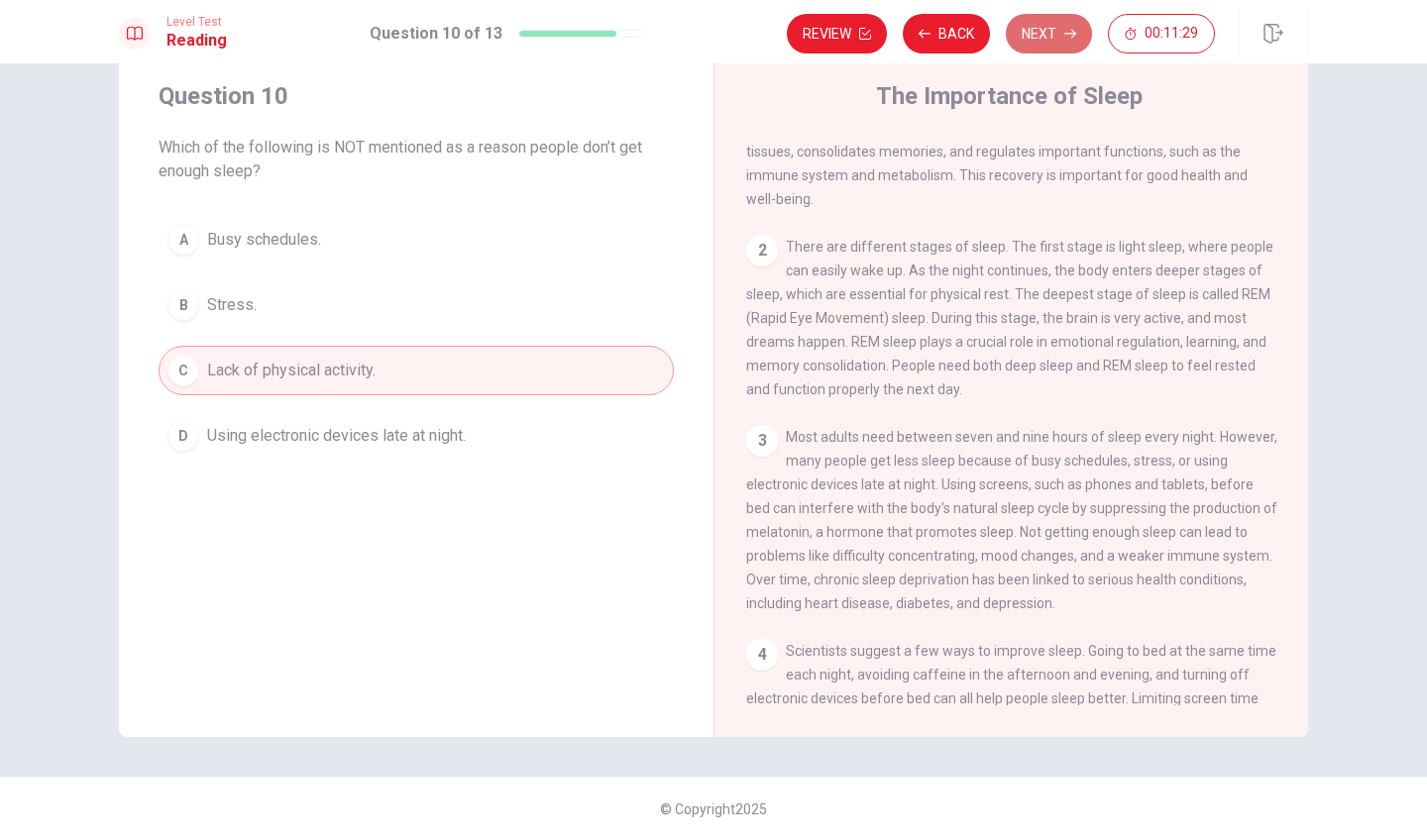 click on "Next" at bounding box center (1048, 34) 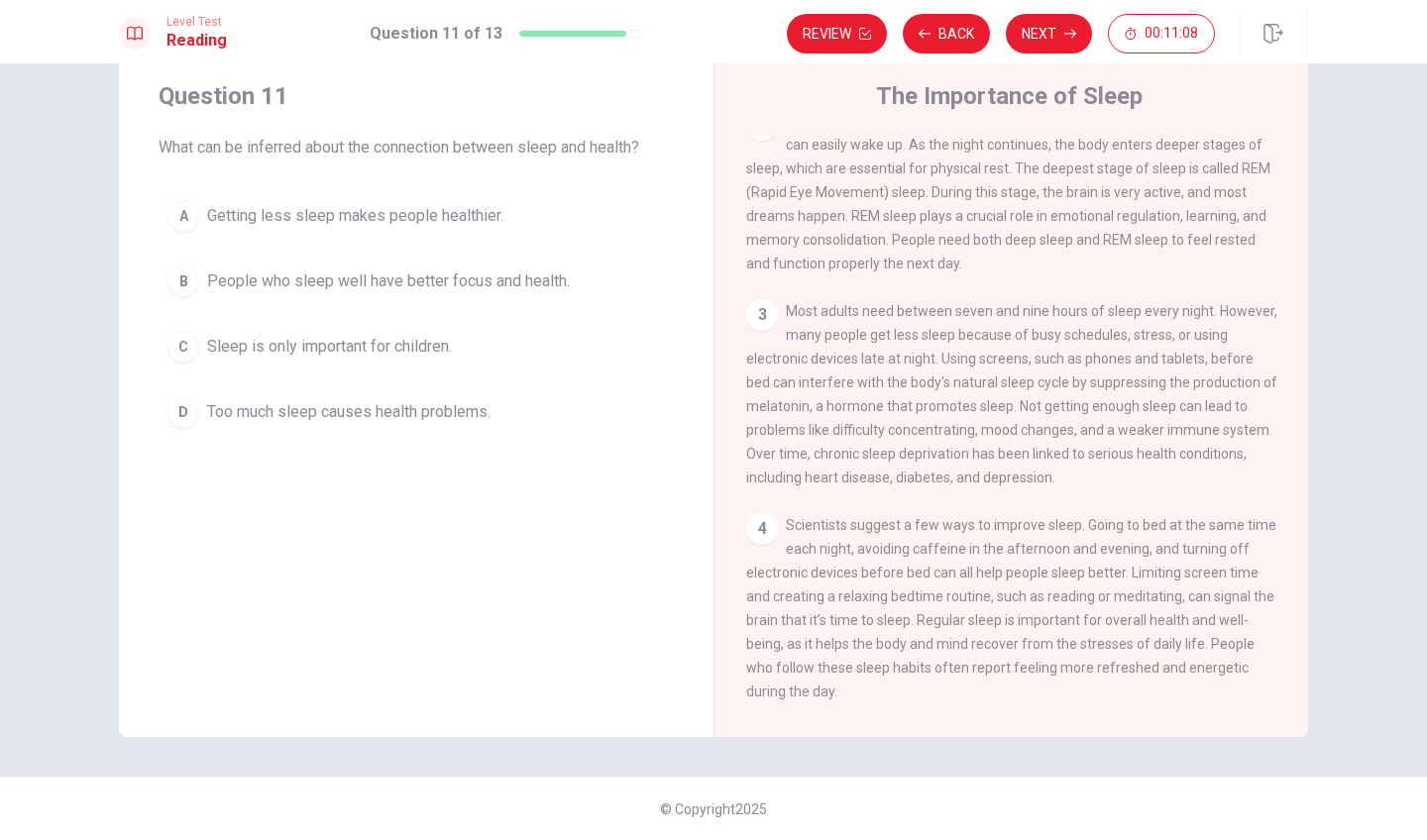 scroll, scrollTop: 215, scrollLeft: 0, axis: vertical 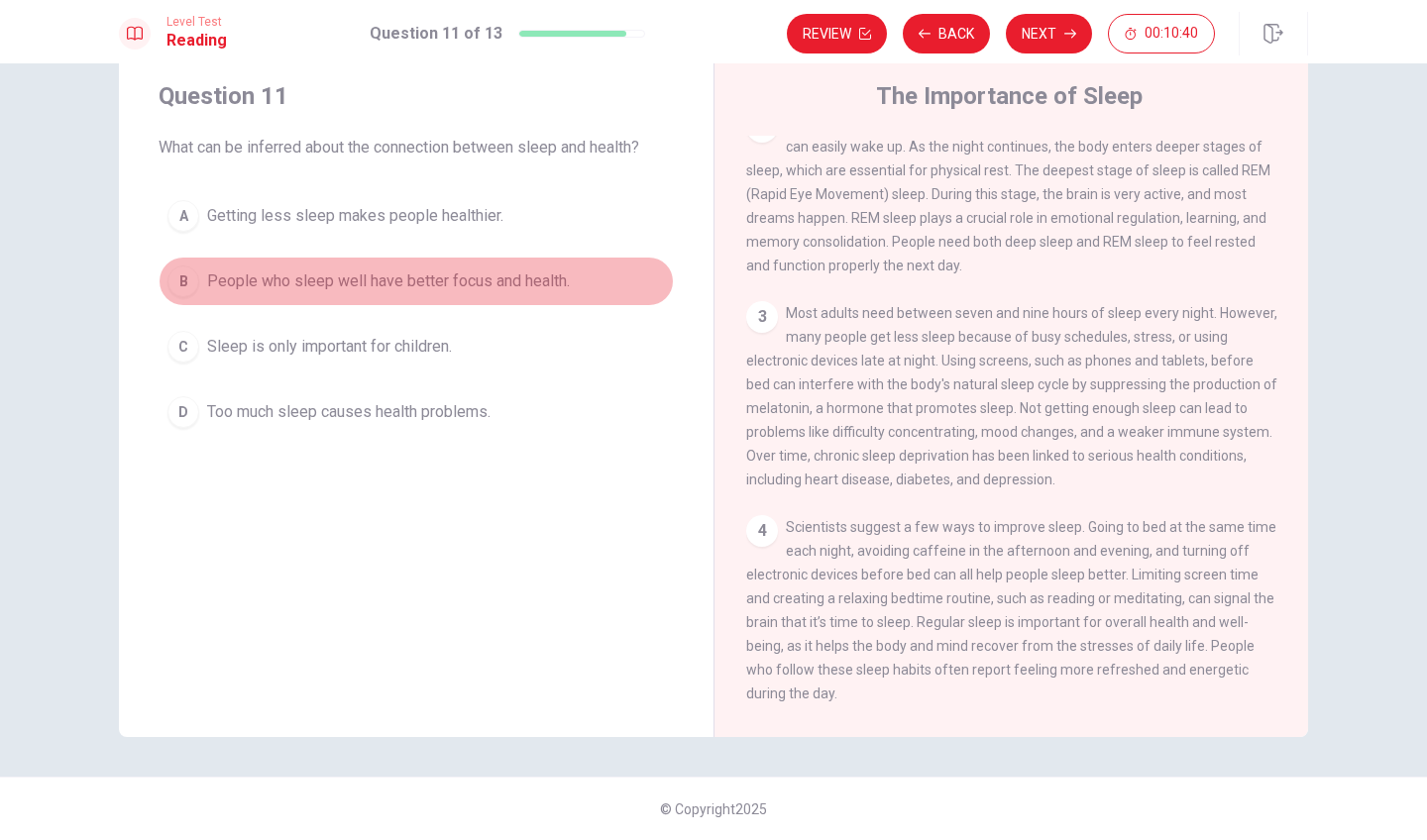 click on "People who sleep well have better focus and health." at bounding box center [388, 281] 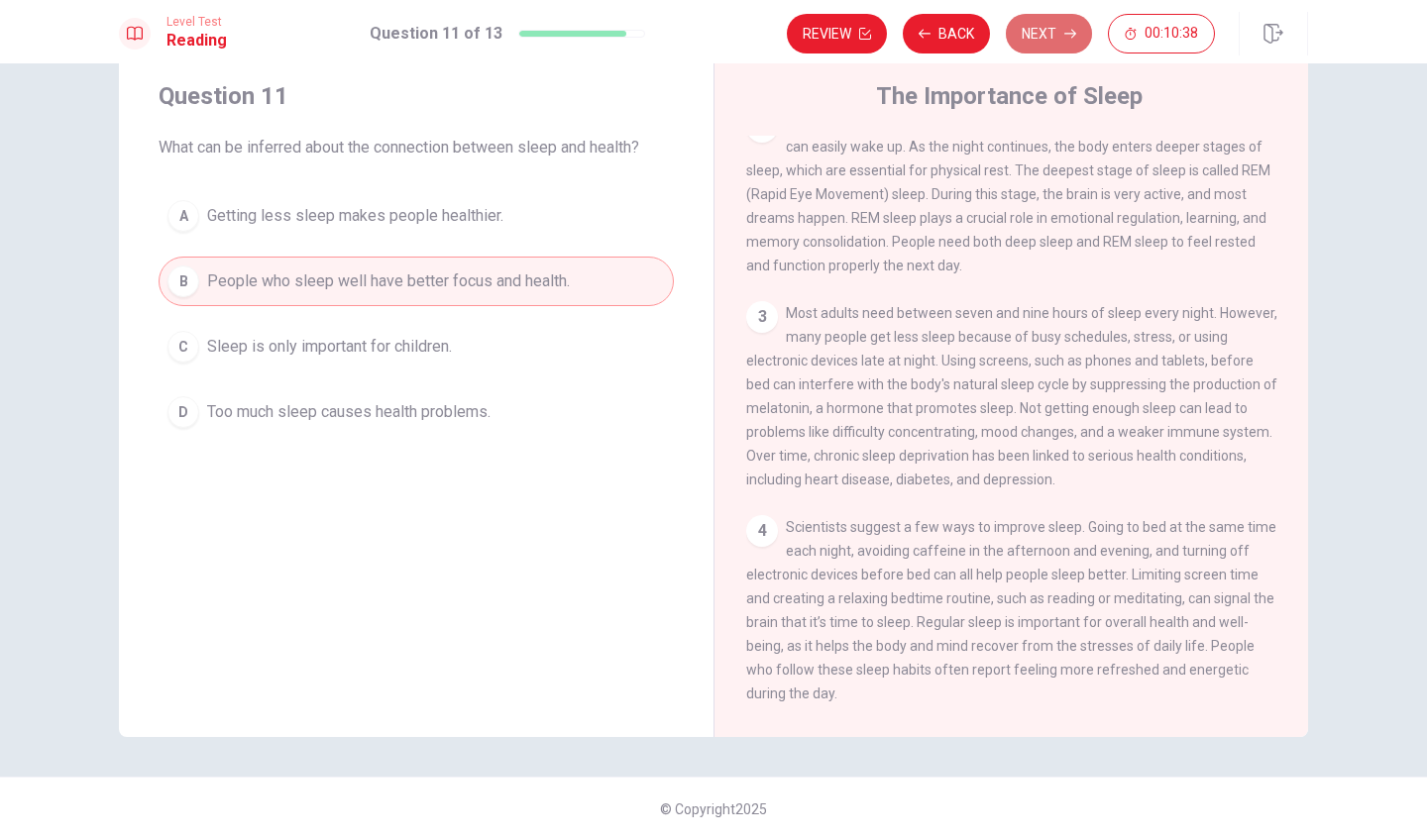 click on "Next" at bounding box center [1048, 34] 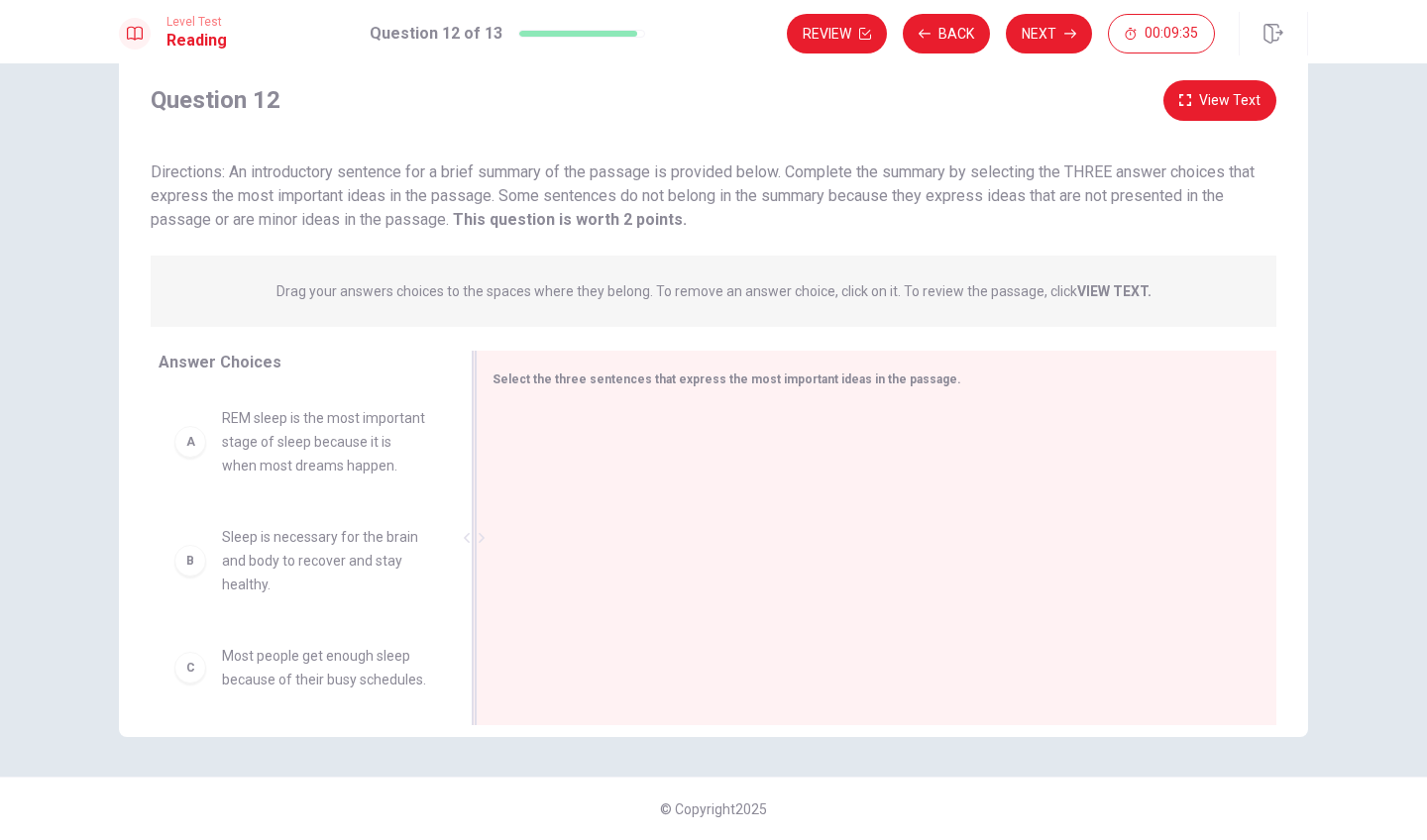 scroll, scrollTop: 0, scrollLeft: 0, axis: both 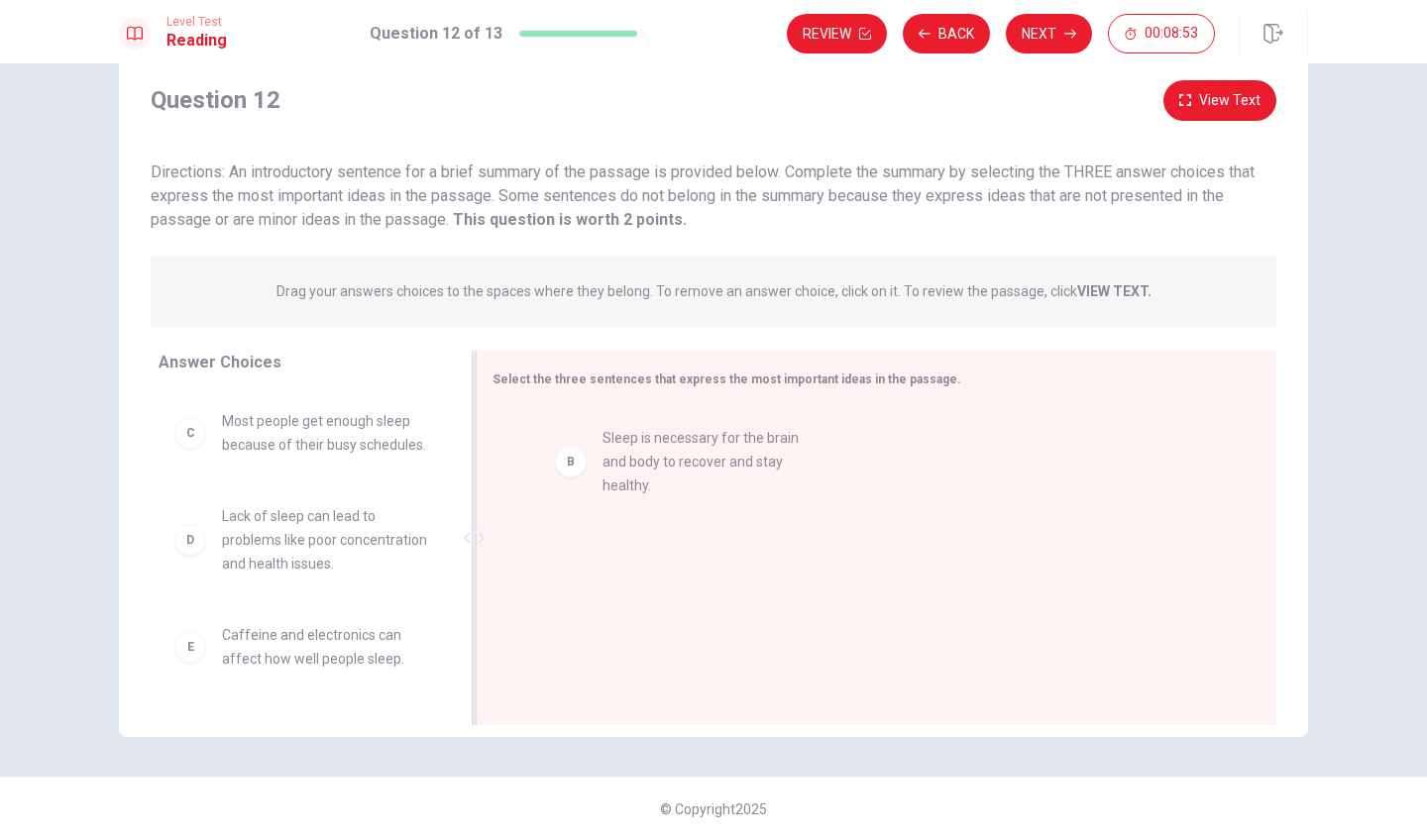 drag, startPoint x: 335, startPoint y: 450, endPoint x: 728, endPoint y: 474, distance: 393.73214 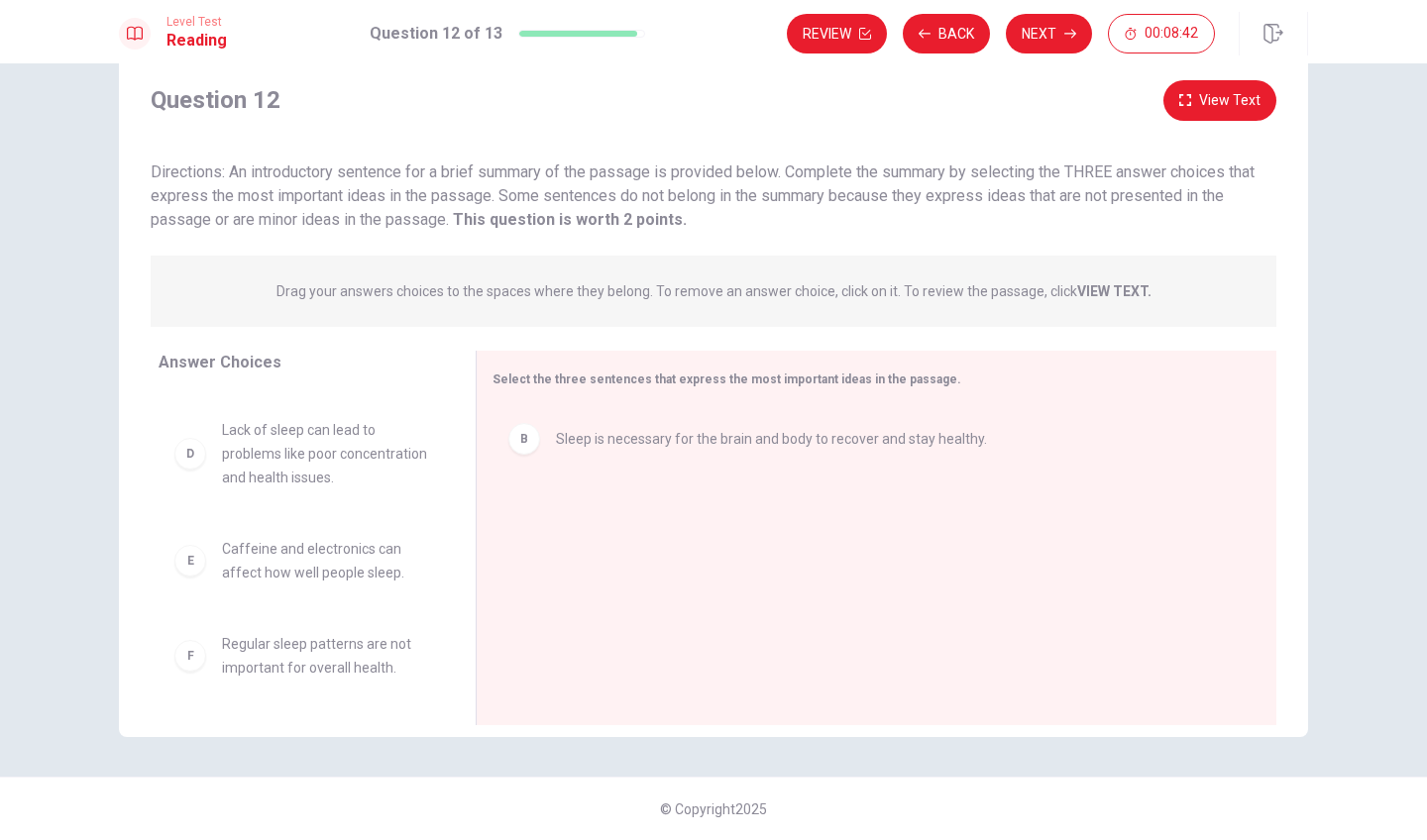 scroll, scrollTop: 202, scrollLeft: 0, axis: vertical 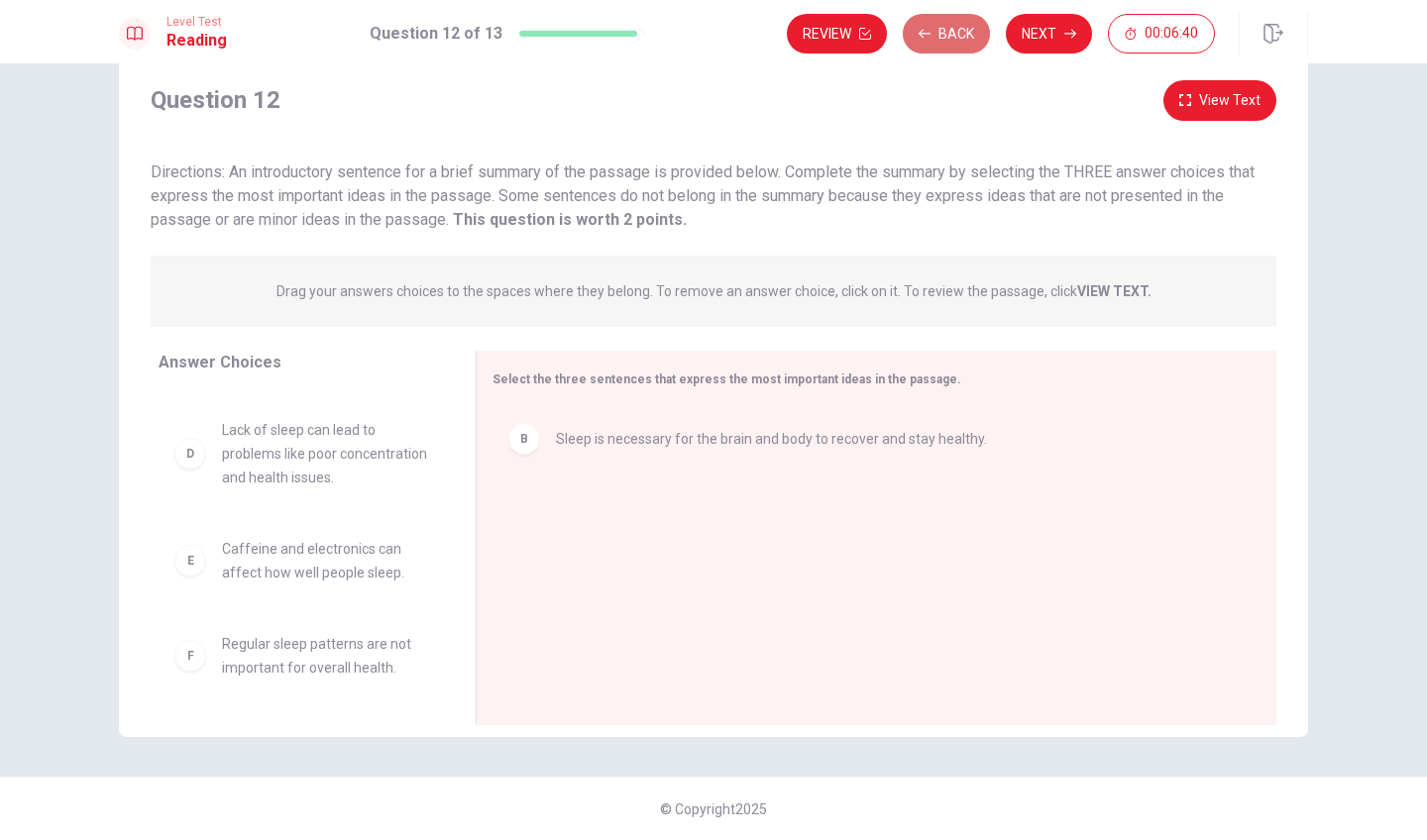 click on "Back" at bounding box center [946, 34] 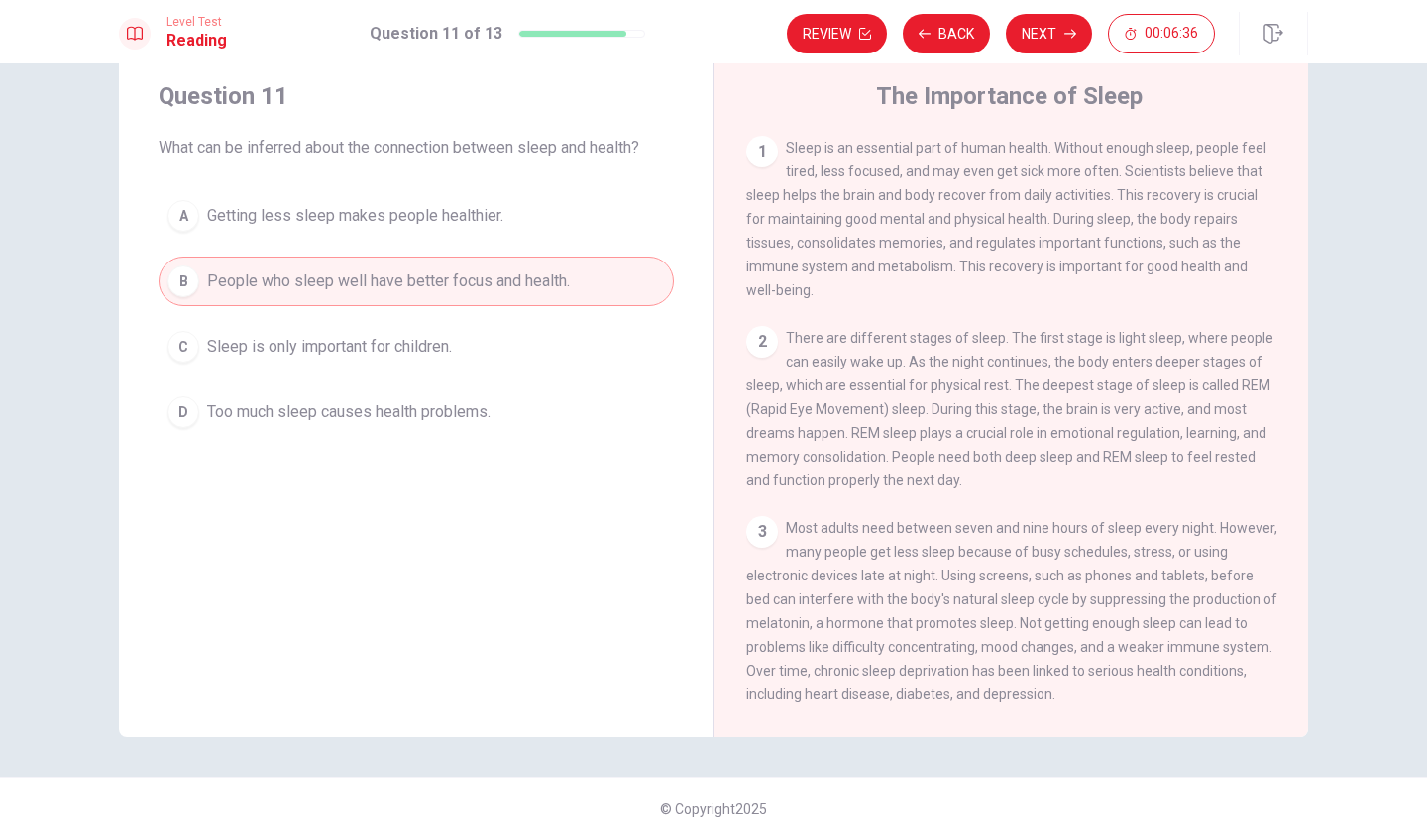 scroll, scrollTop: 54, scrollLeft: 0, axis: vertical 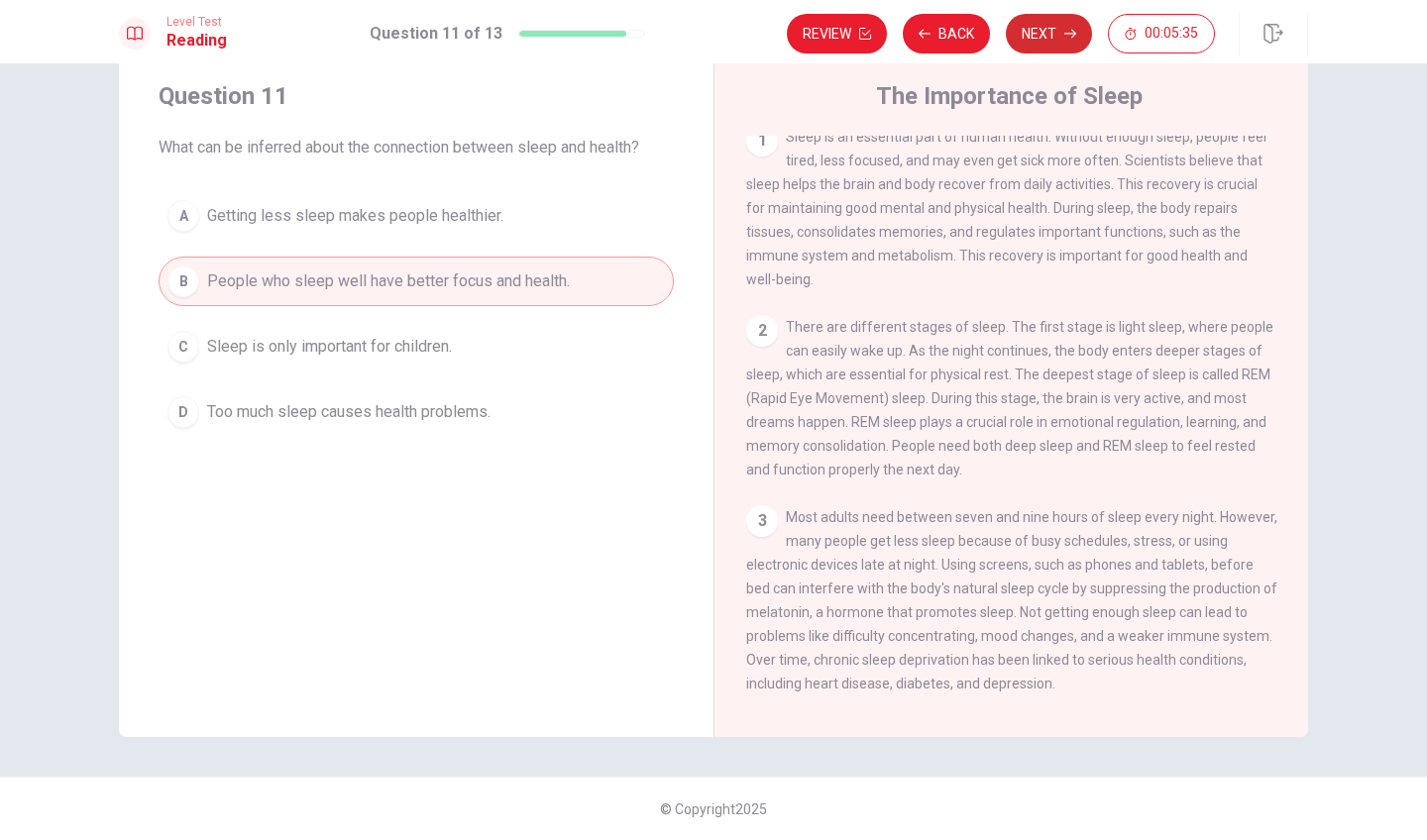 click on "Next" at bounding box center [1048, 34] 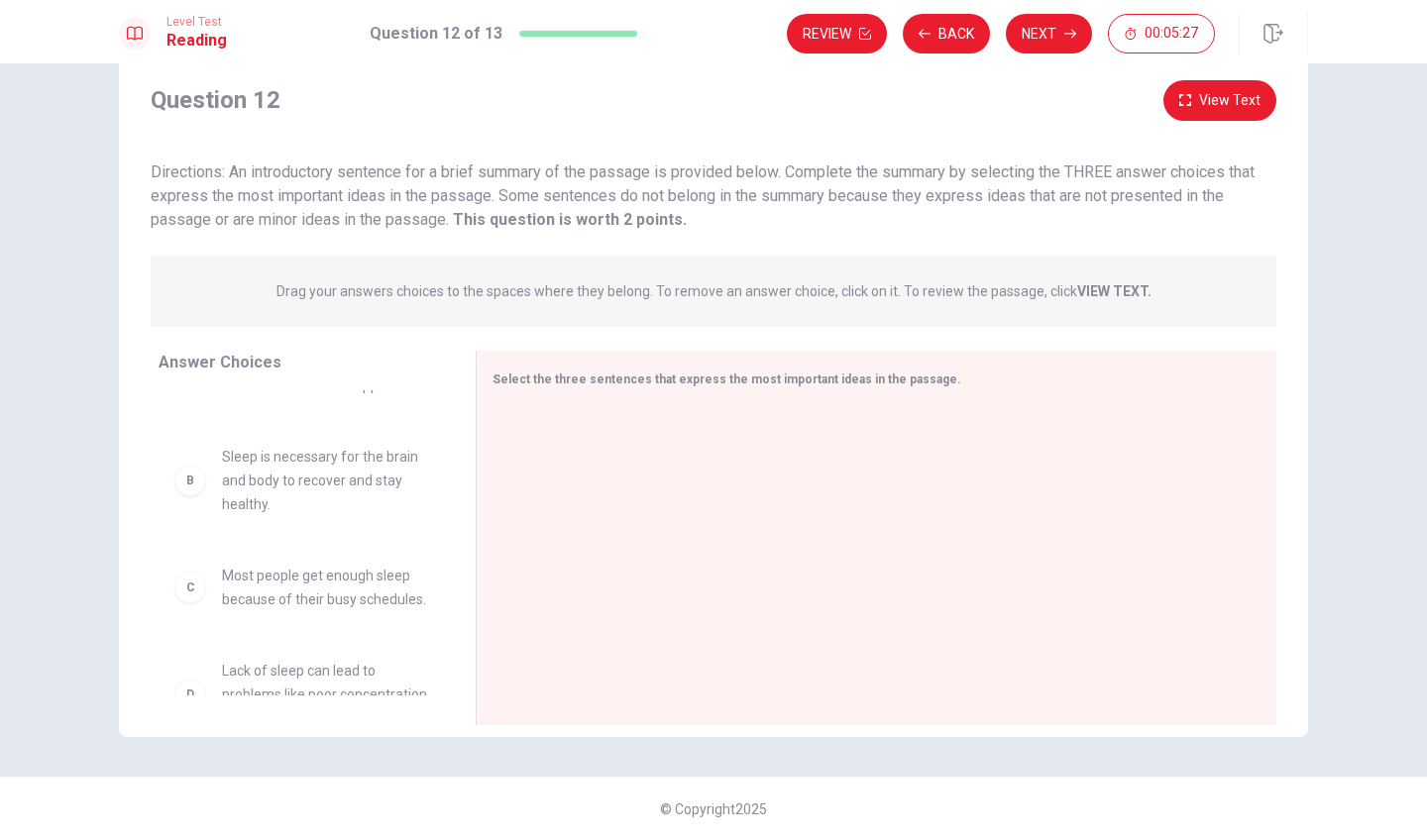 scroll, scrollTop: 77, scrollLeft: 0, axis: vertical 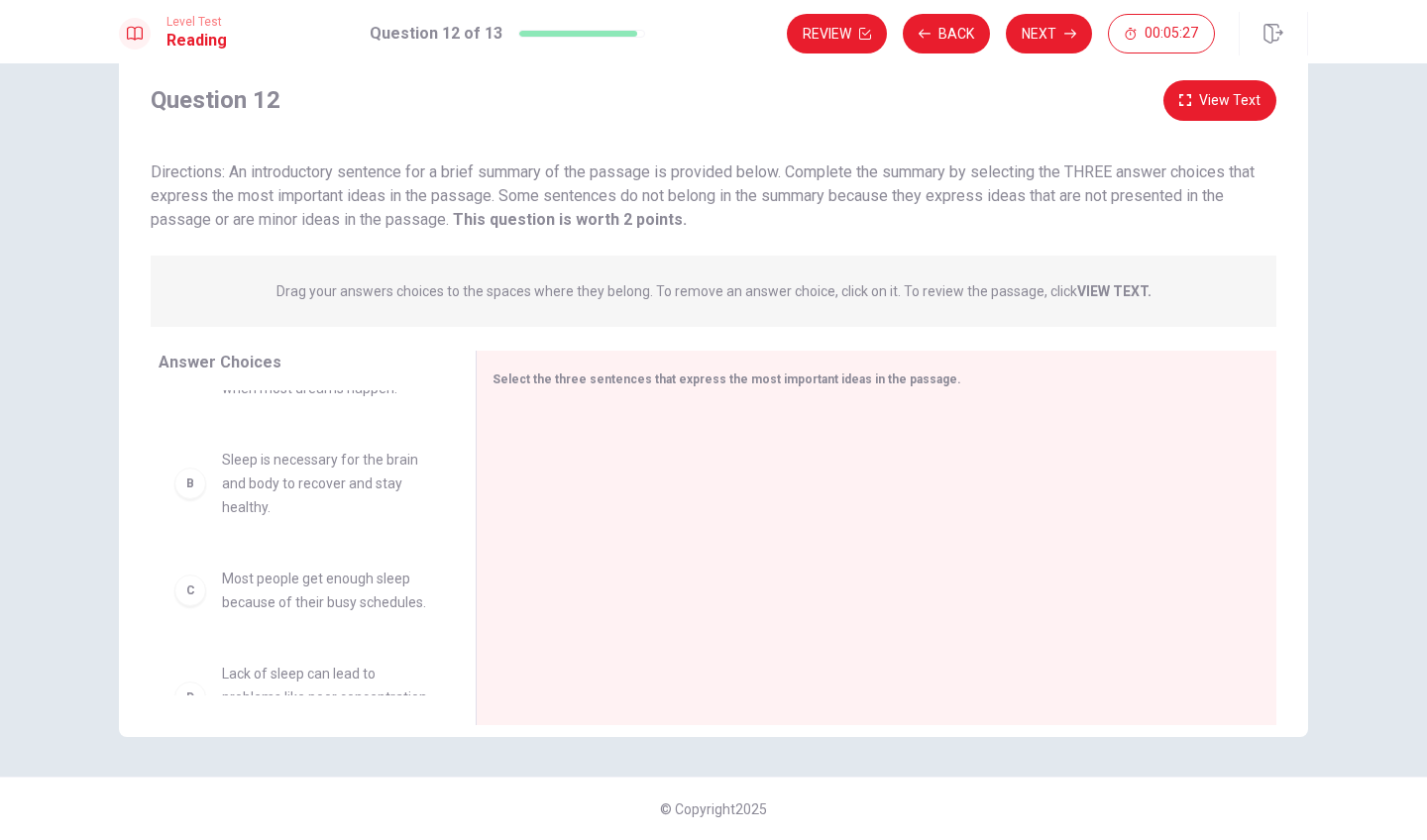 click on "Sleep is necessary for the brain and body to recover and stay healthy." at bounding box center [325, 483] 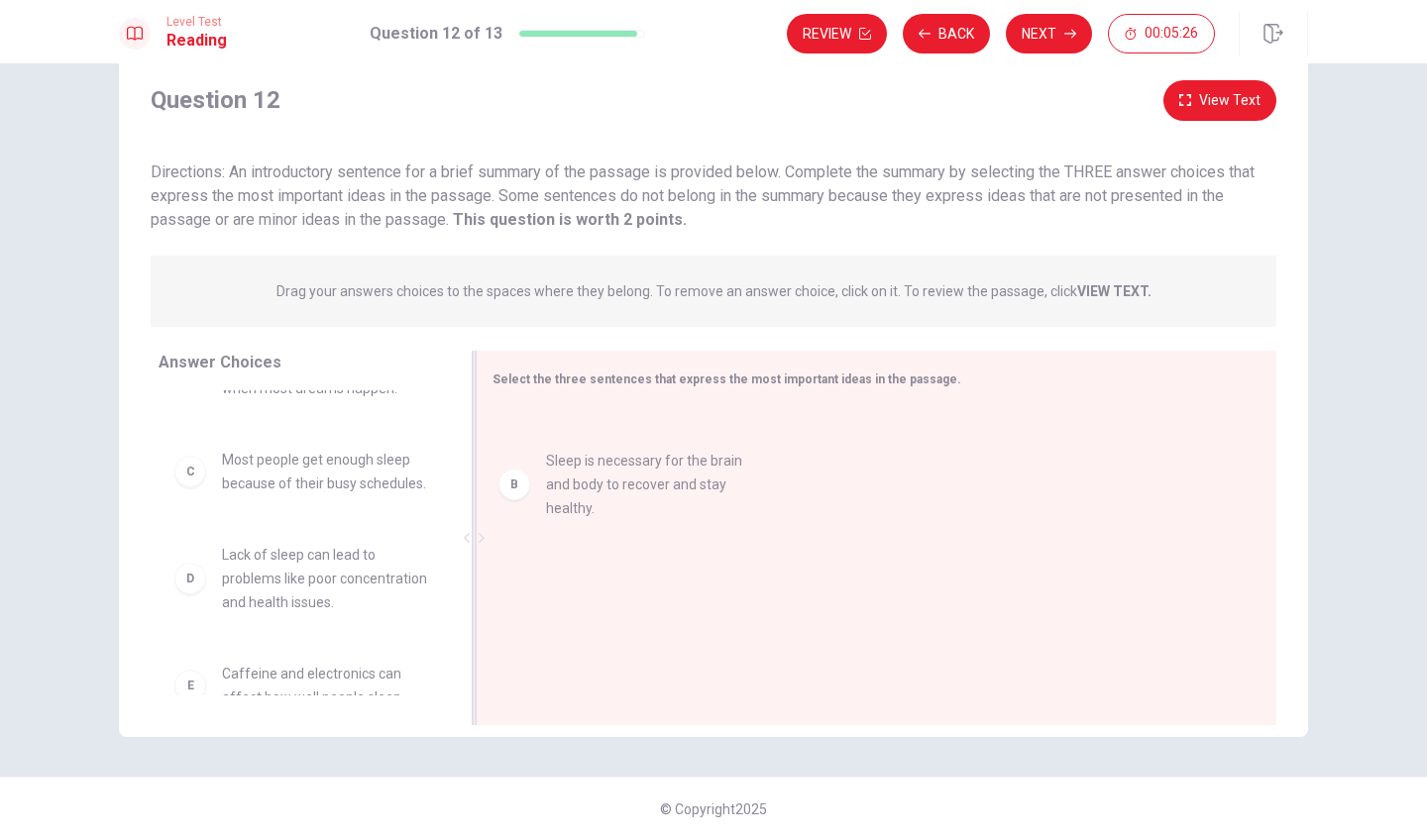drag, startPoint x: 318, startPoint y: 481, endPoint x: 680, endPoint y: 481, distance: 362 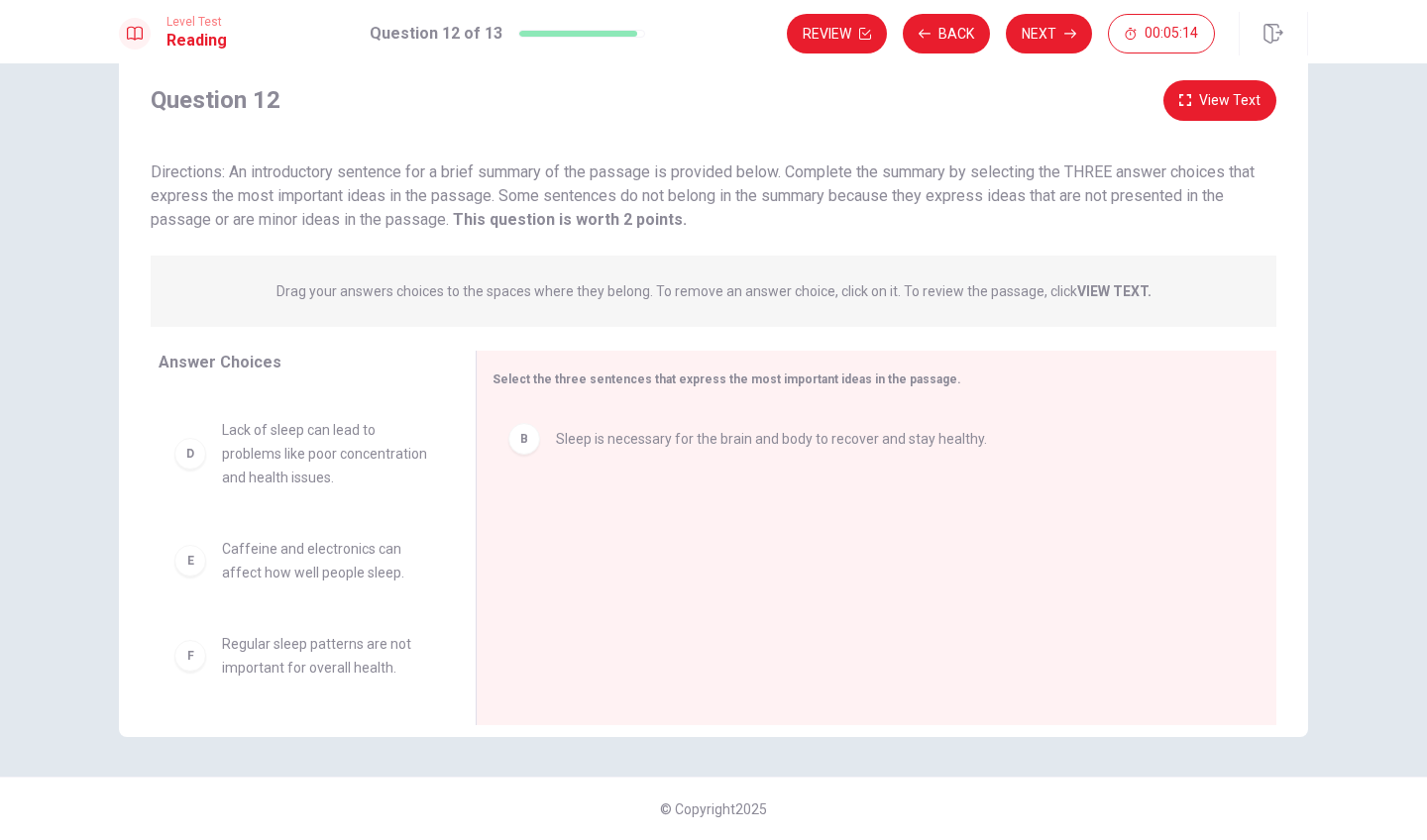 scroll, scrollTop: 202, scrollLeft: 0, axis: vertical 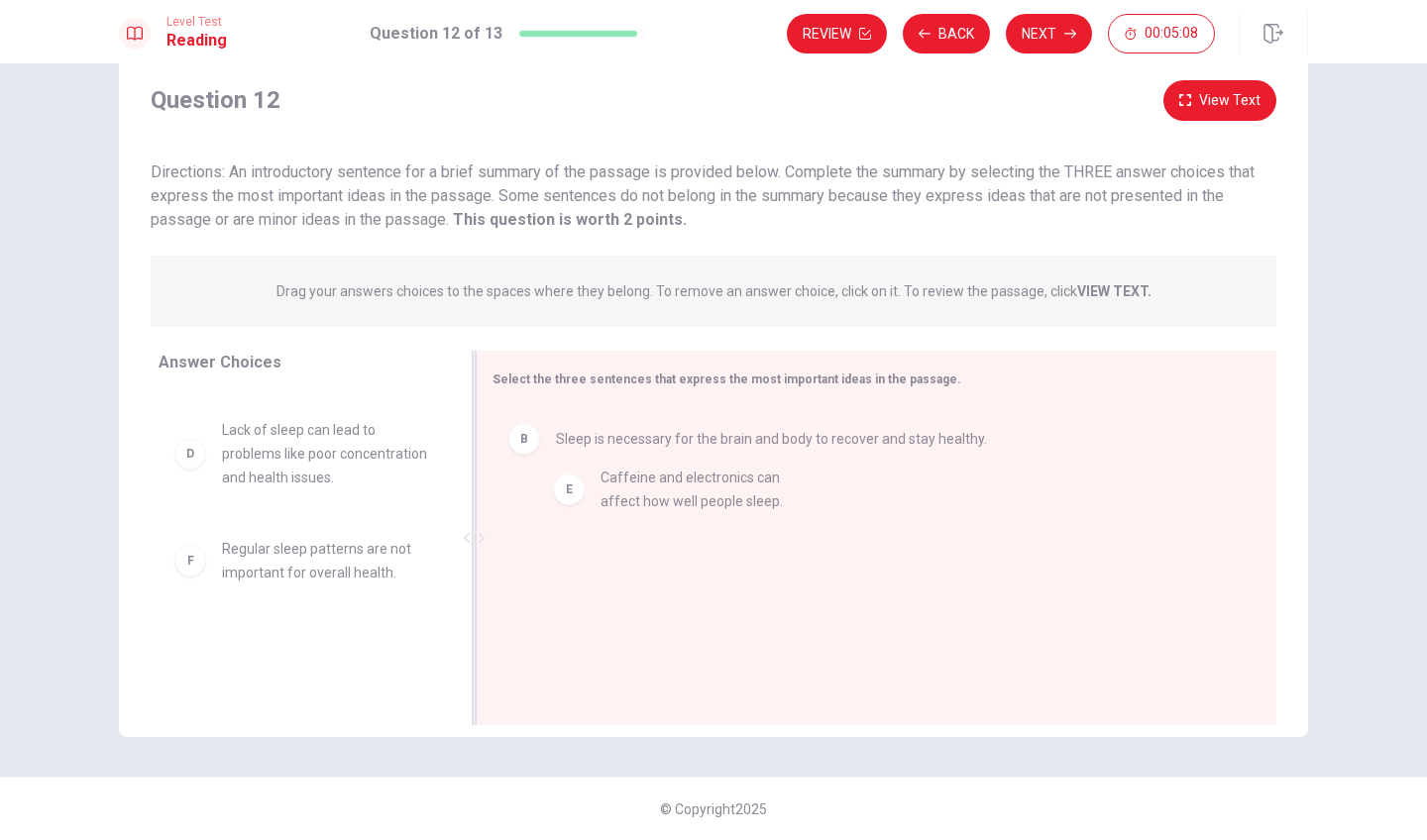 drag, startPoint x: 287, startPoint y: 570, endPoint x: 702, endPoint y: 489, distance: 422.83094 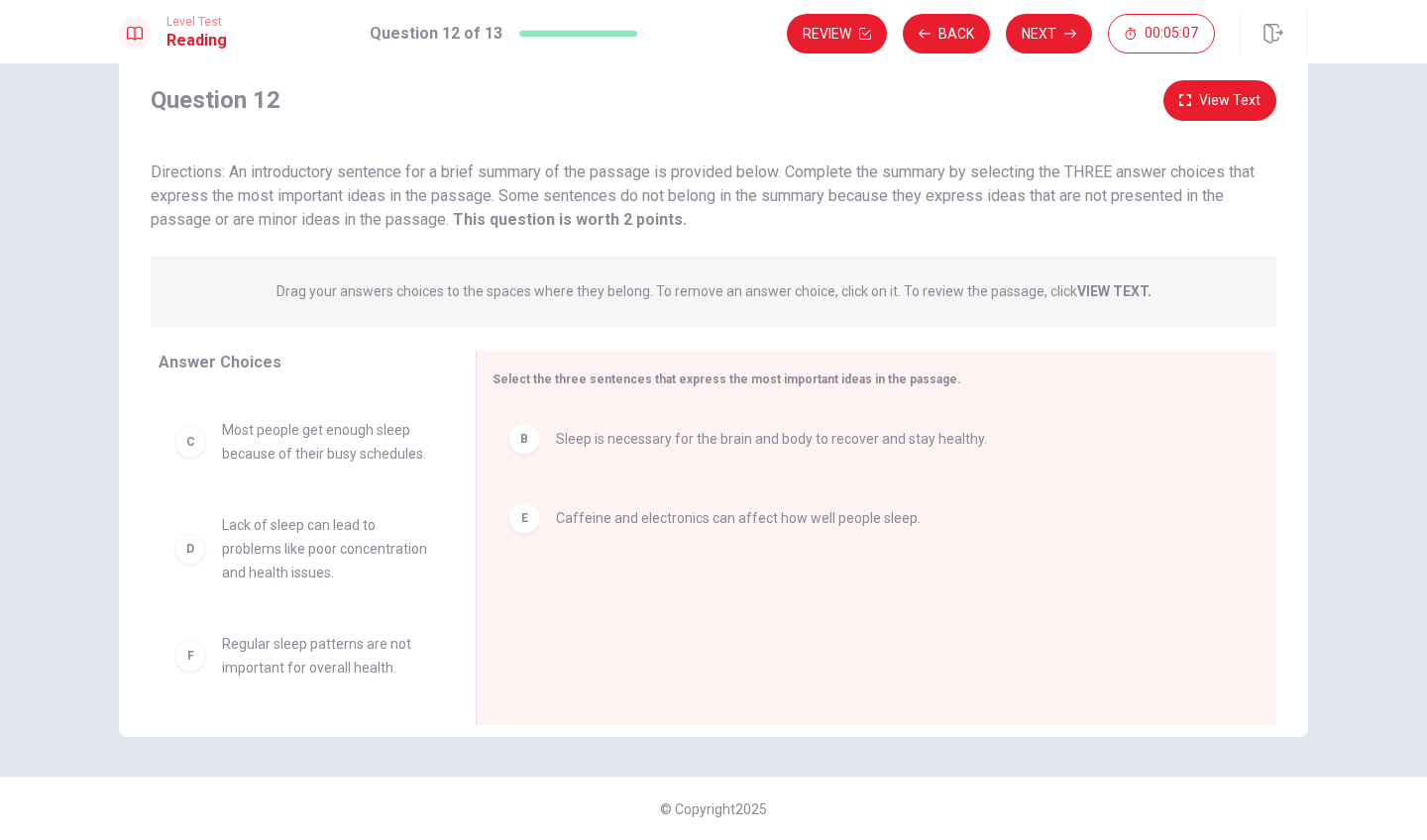 scroll, scrollTop: 107, scrollLeft: 0, axis: vertical 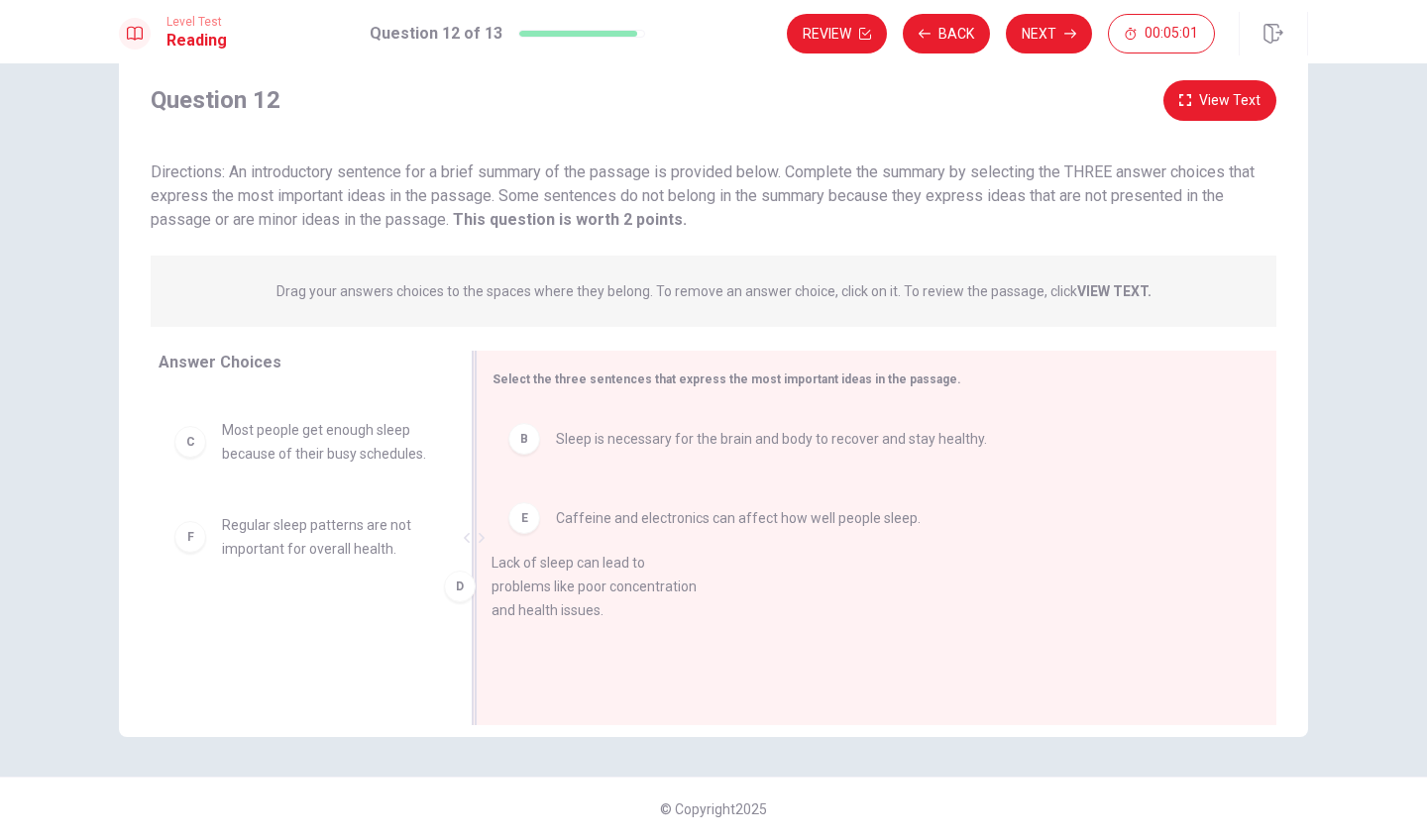 drag, startPoint x: 328, startPoint y: 568, endPoint x: 612, endPoint y: 609, distance: 286.9442 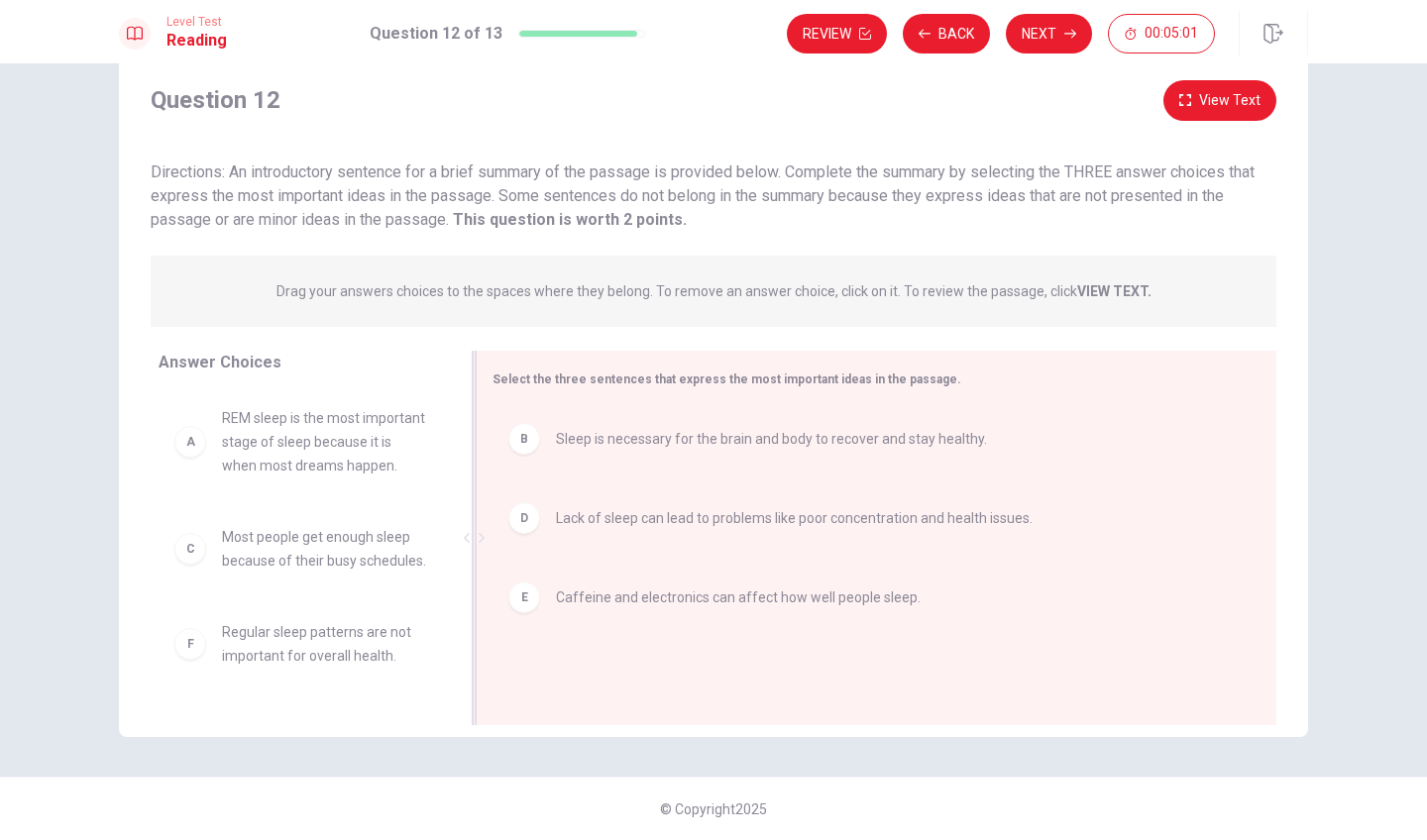 scroll, scrollTop: 0, scrollLeft: 0, axis: both 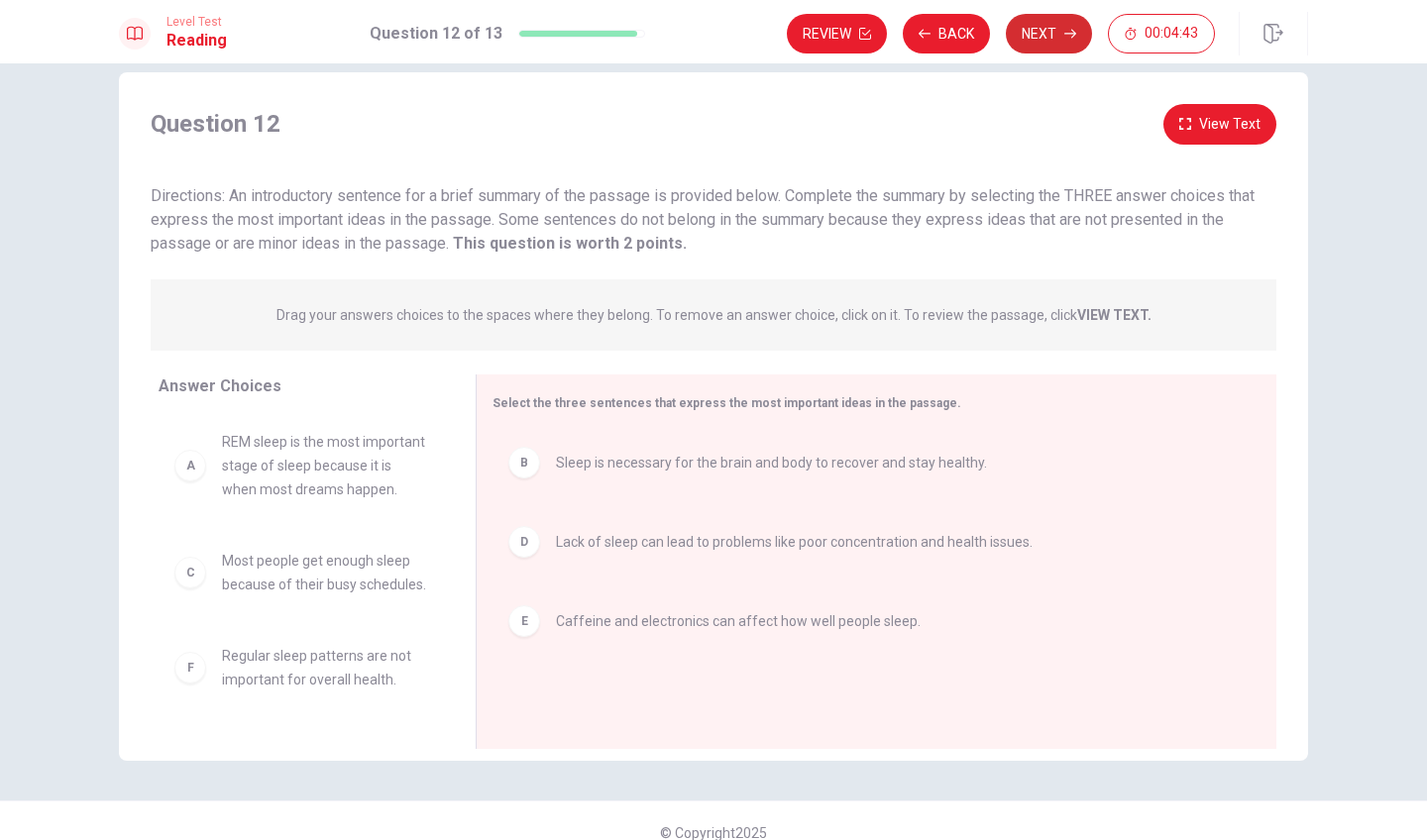 click on "Next" at bounding box center (1048, 34) 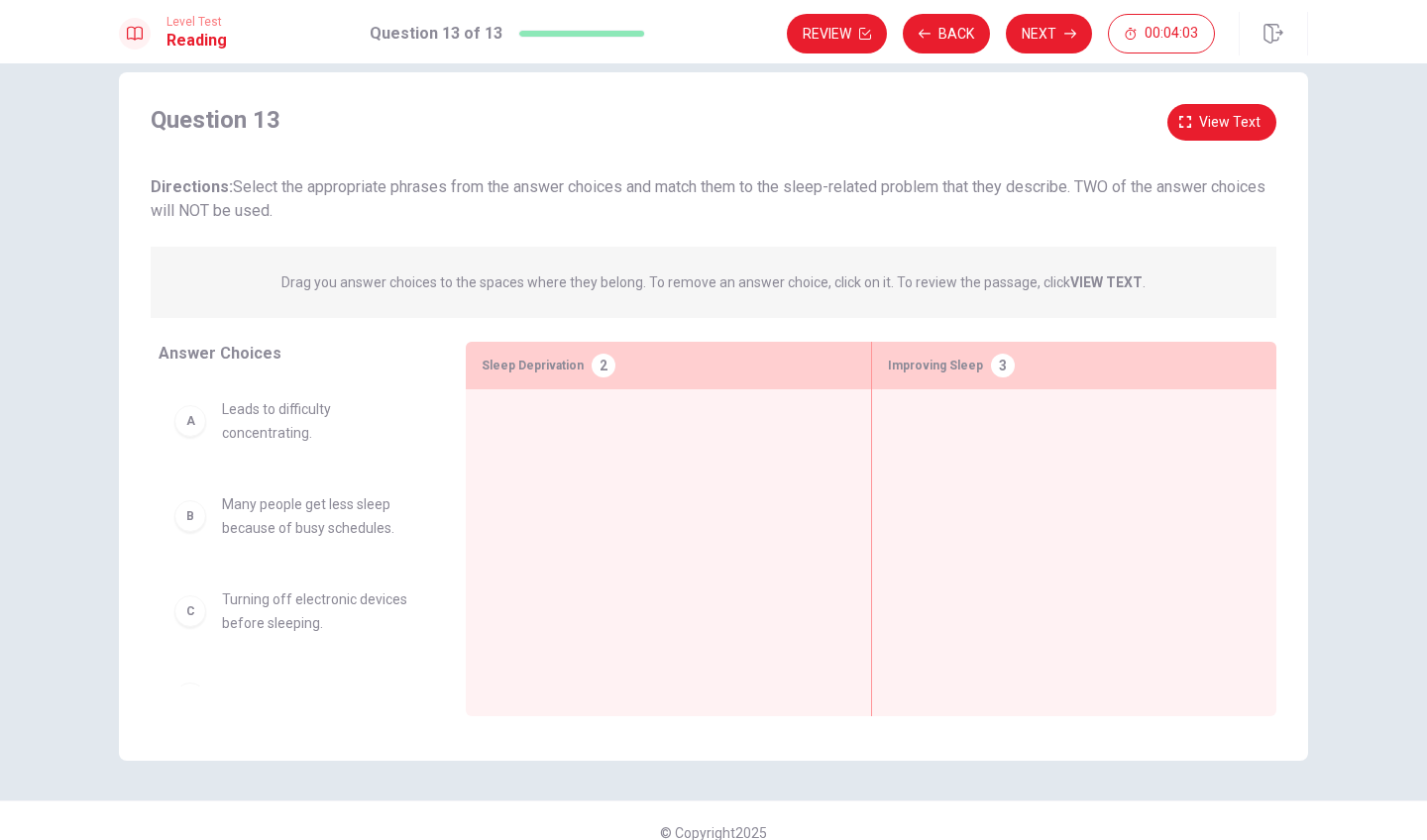scroll, scrollTop: -1, scrollLeft: 0, axis: vertical 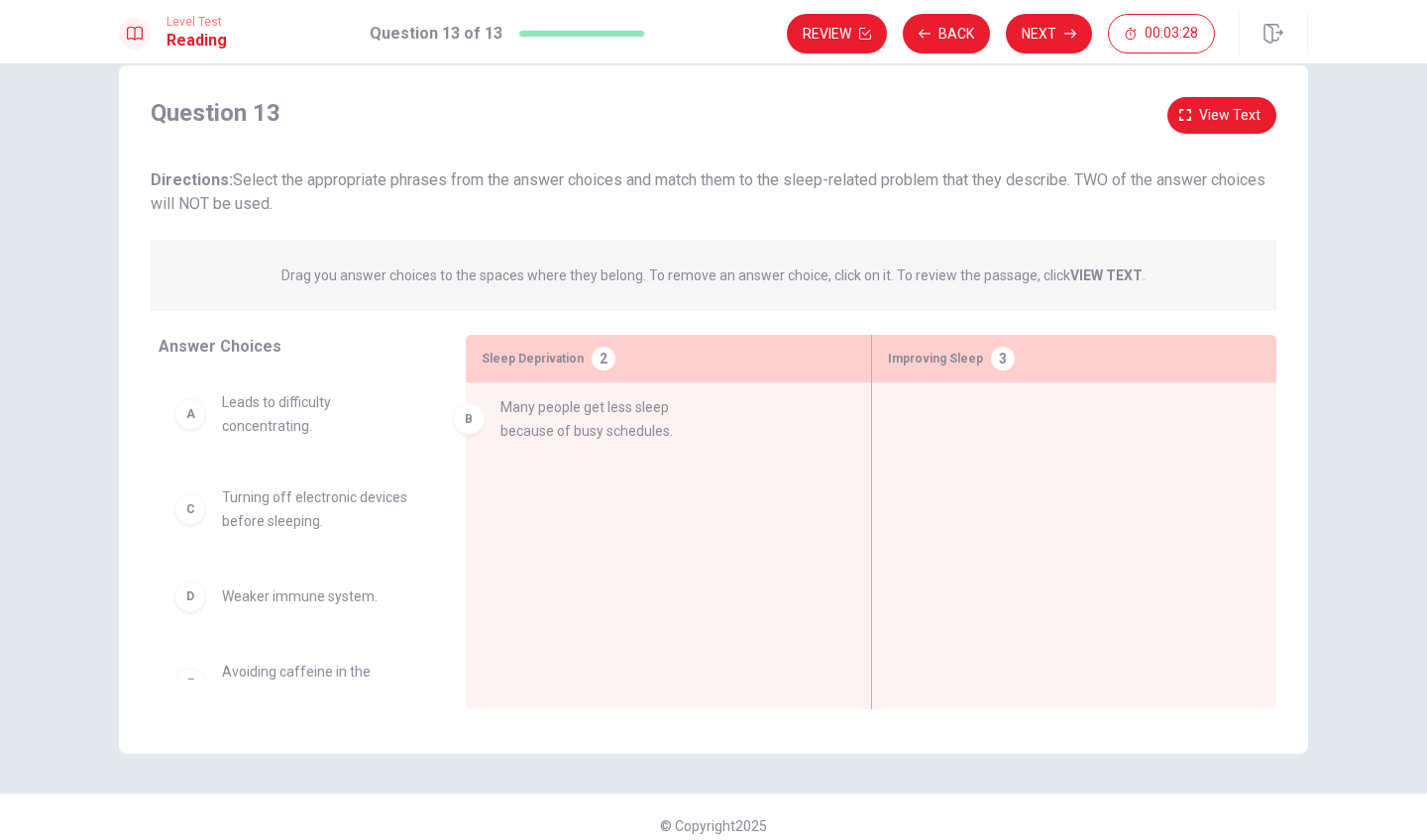 drag, startPoint x: 278, startPoint y: 507, endPoint x: 601, endPoint y: 412, distance: 336.681 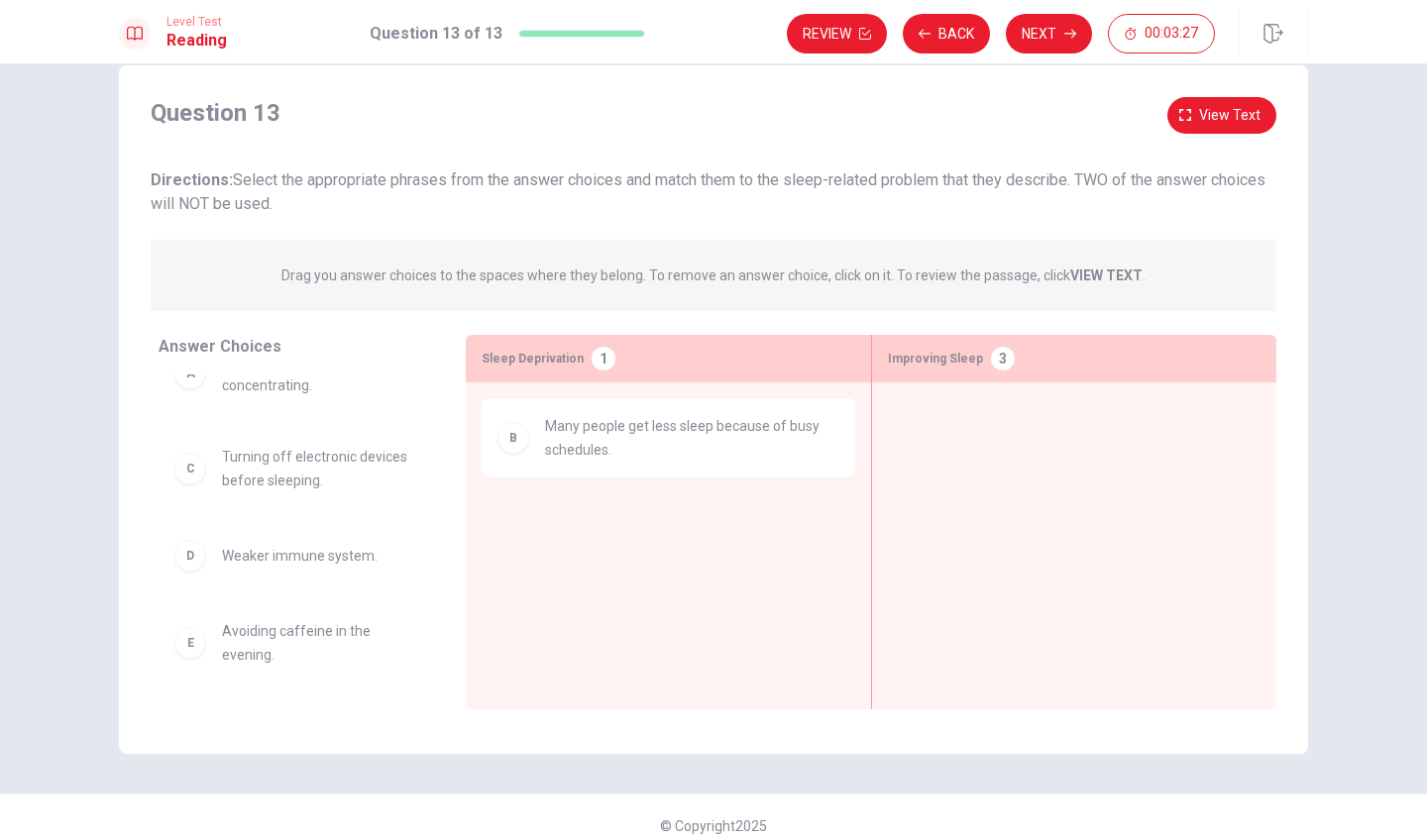scroll, scrollTop: 42, scrollLeft: 0, axis: vertical 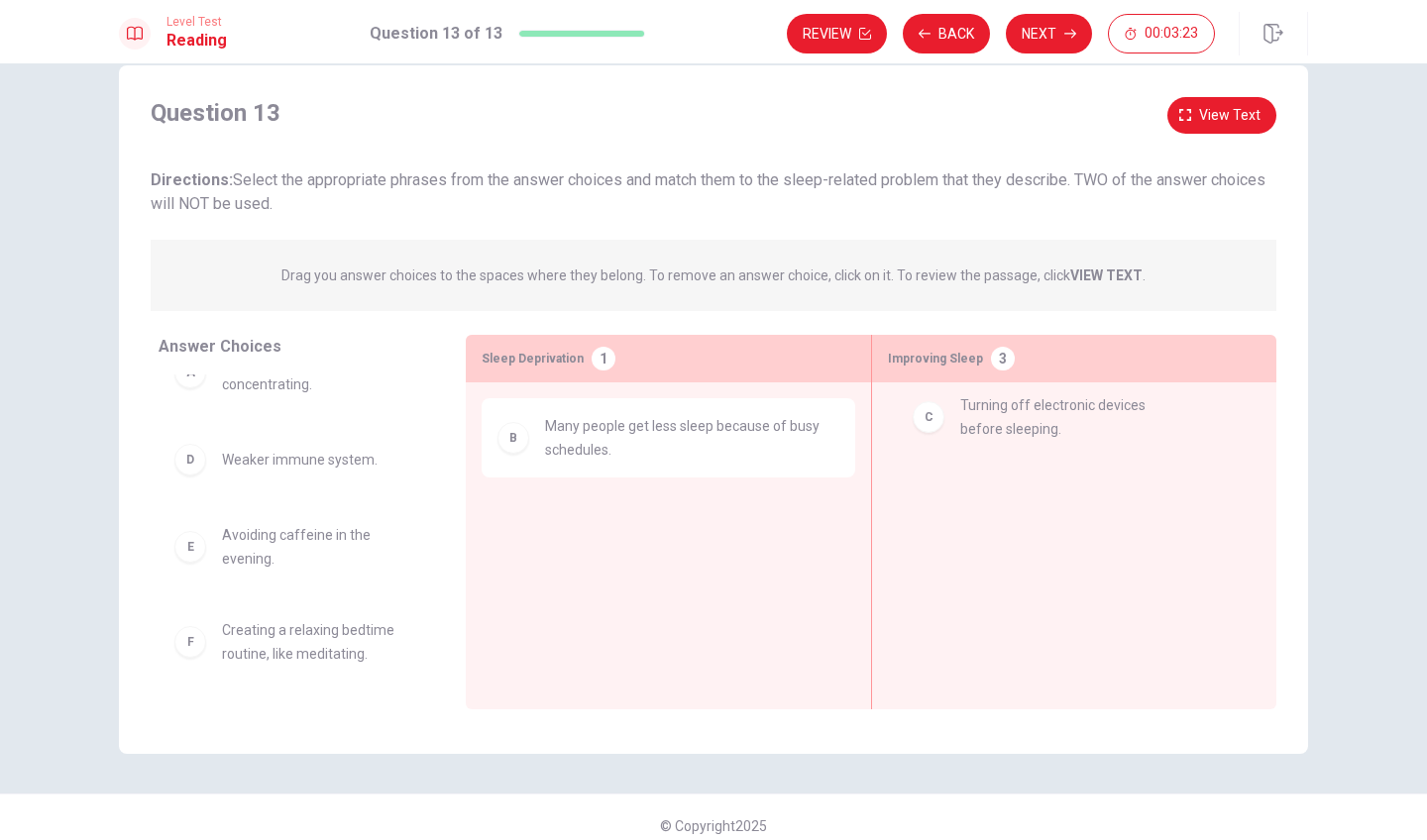 drag, startPoint x: 294, startPoint y: 491, endPoint x: 1031, endPoint y: 436, distance: 739.04939 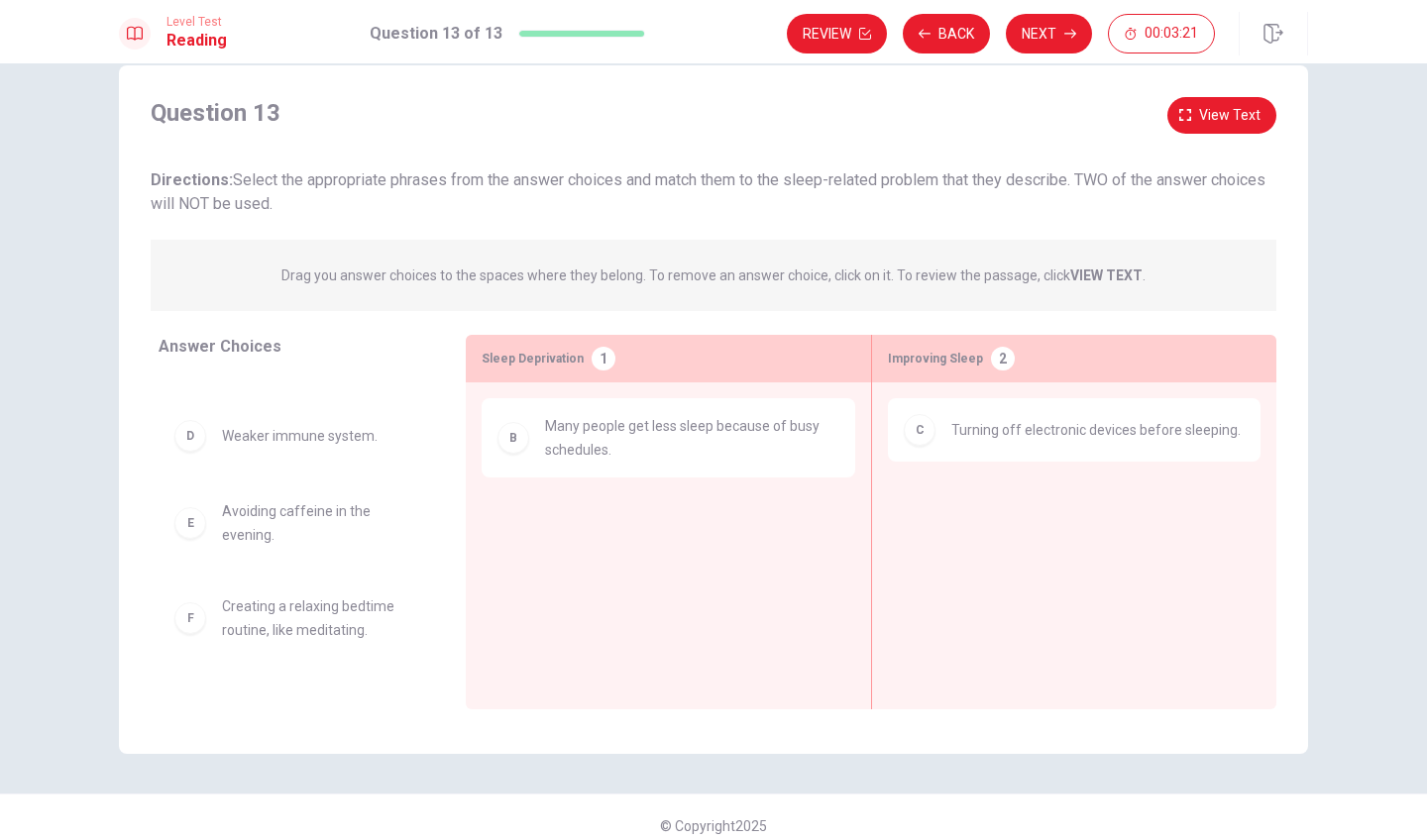 scroll, scrollTop: 66, scrollLeft: 0, axis: vertical 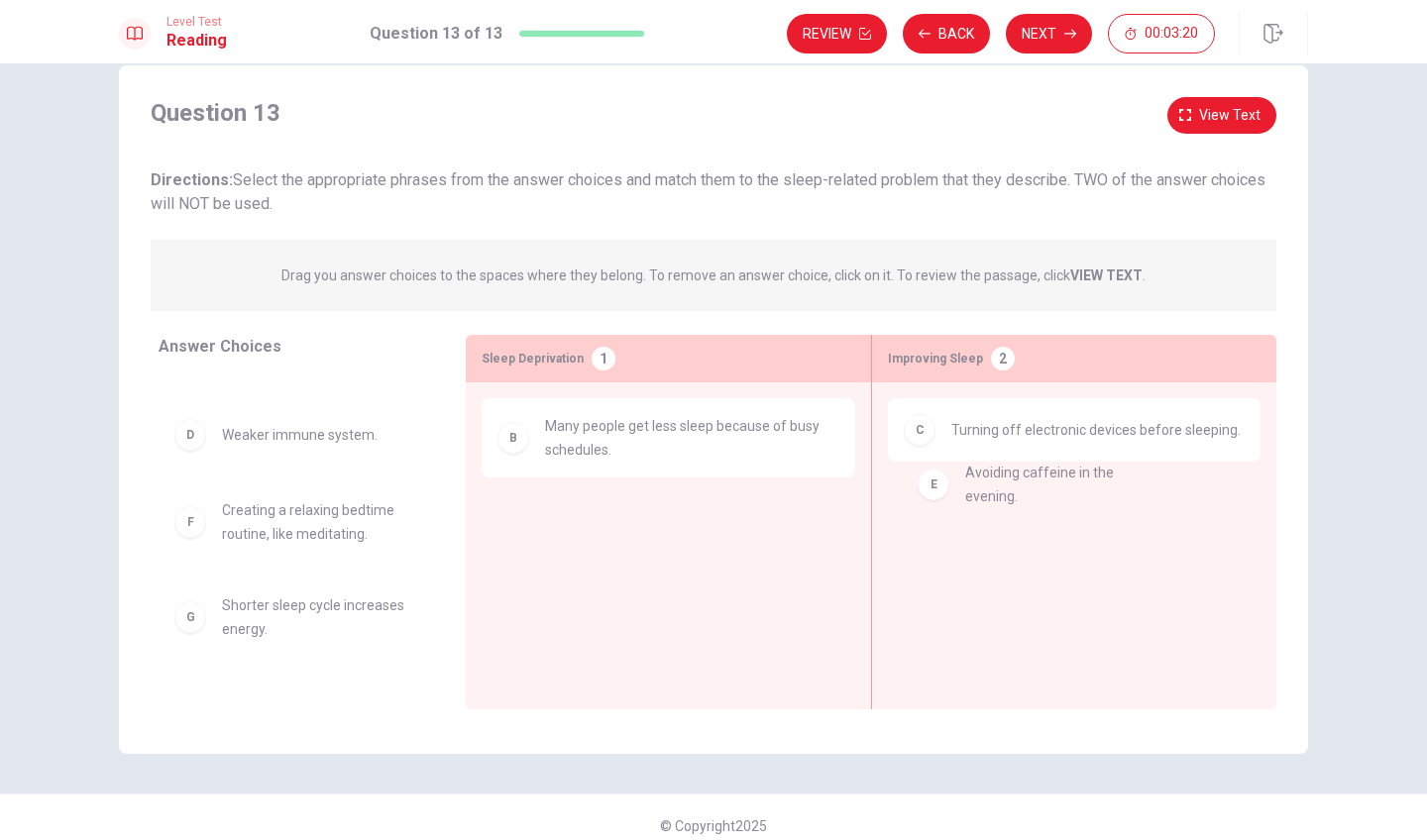 drag, startPoint x: 308, startPoint y: 530, endPoint x: 1066, endPoint y: 487, distance: 759.2187 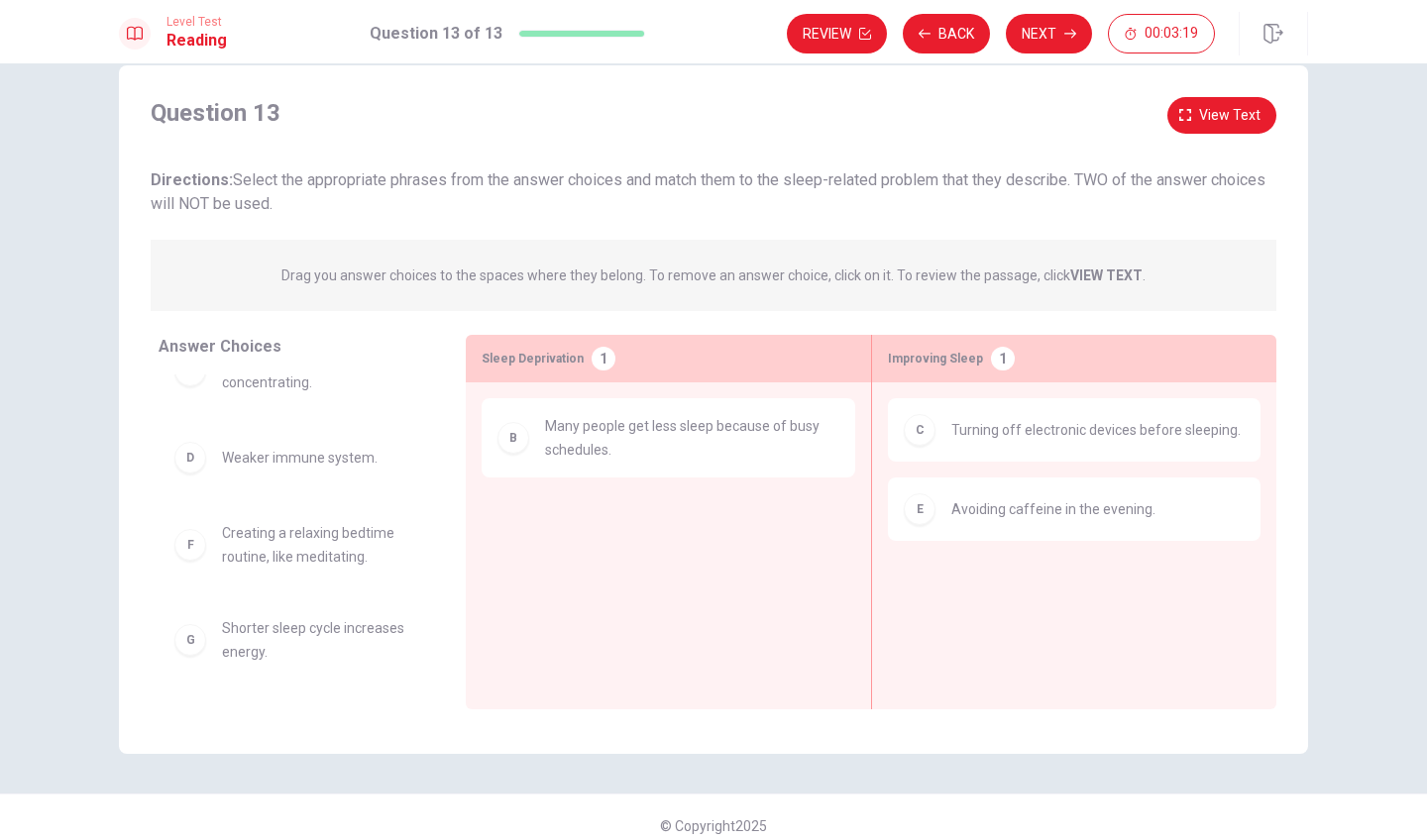 scroll, scrollTop: 44, scrollLeft: 0, axis: vertical 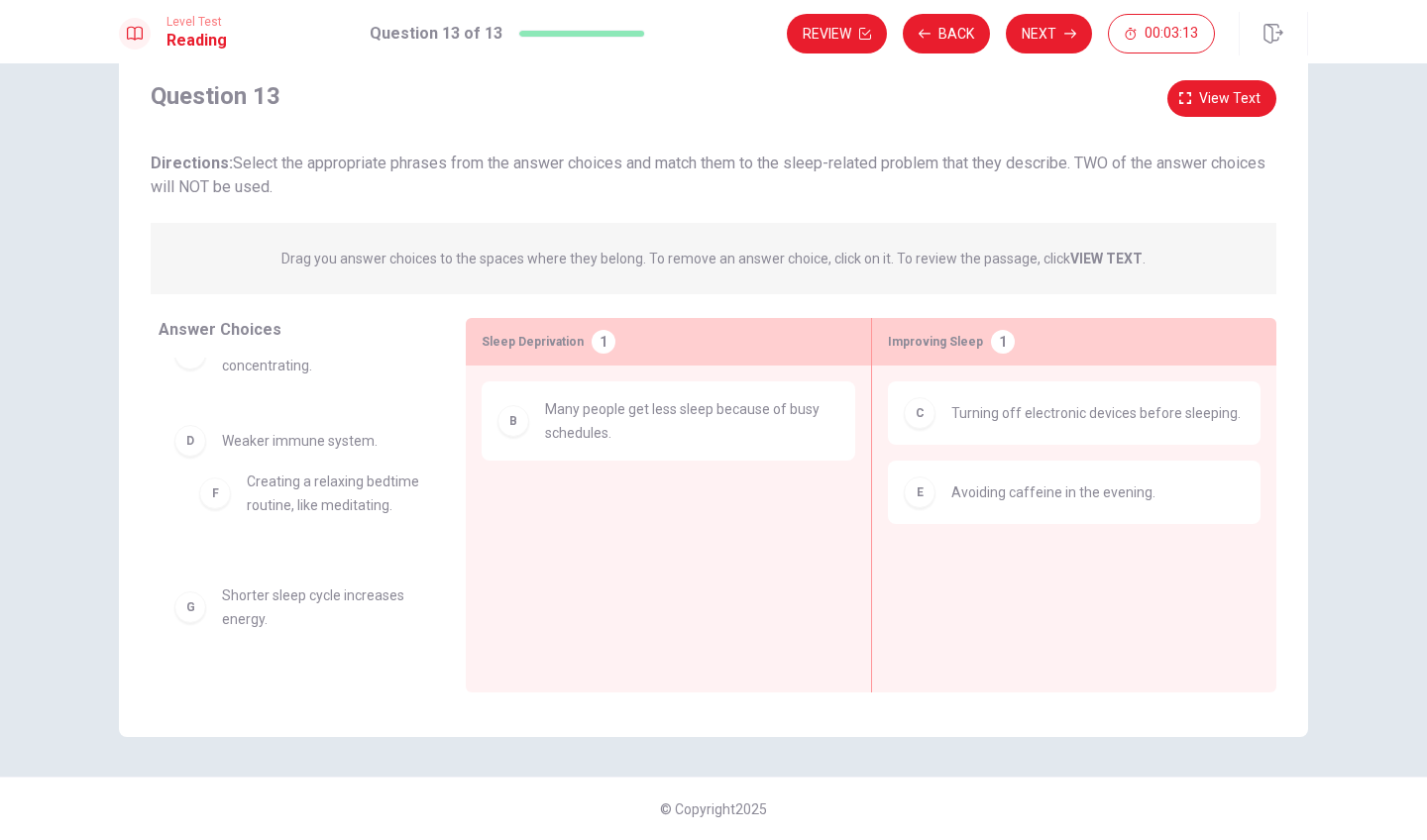 drag, startPoint x: 332, startPoint y: 538, endPoint x: 367, endPoint y: 503, distance: 49.497475 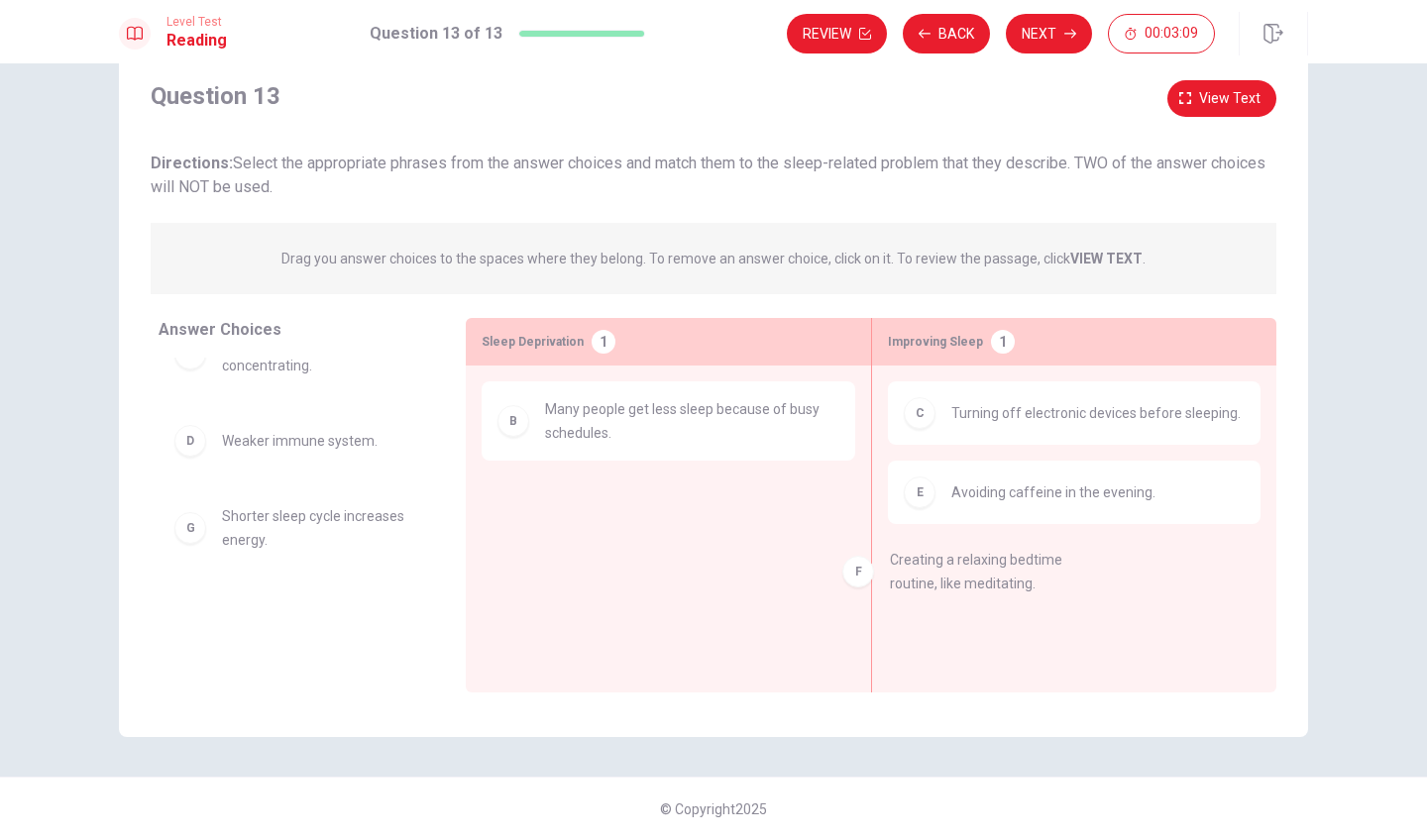 drag, startPoint x: 311, startPoint y: 533, endPoint x: 988, endPoint y: 577, distance: 678.42833 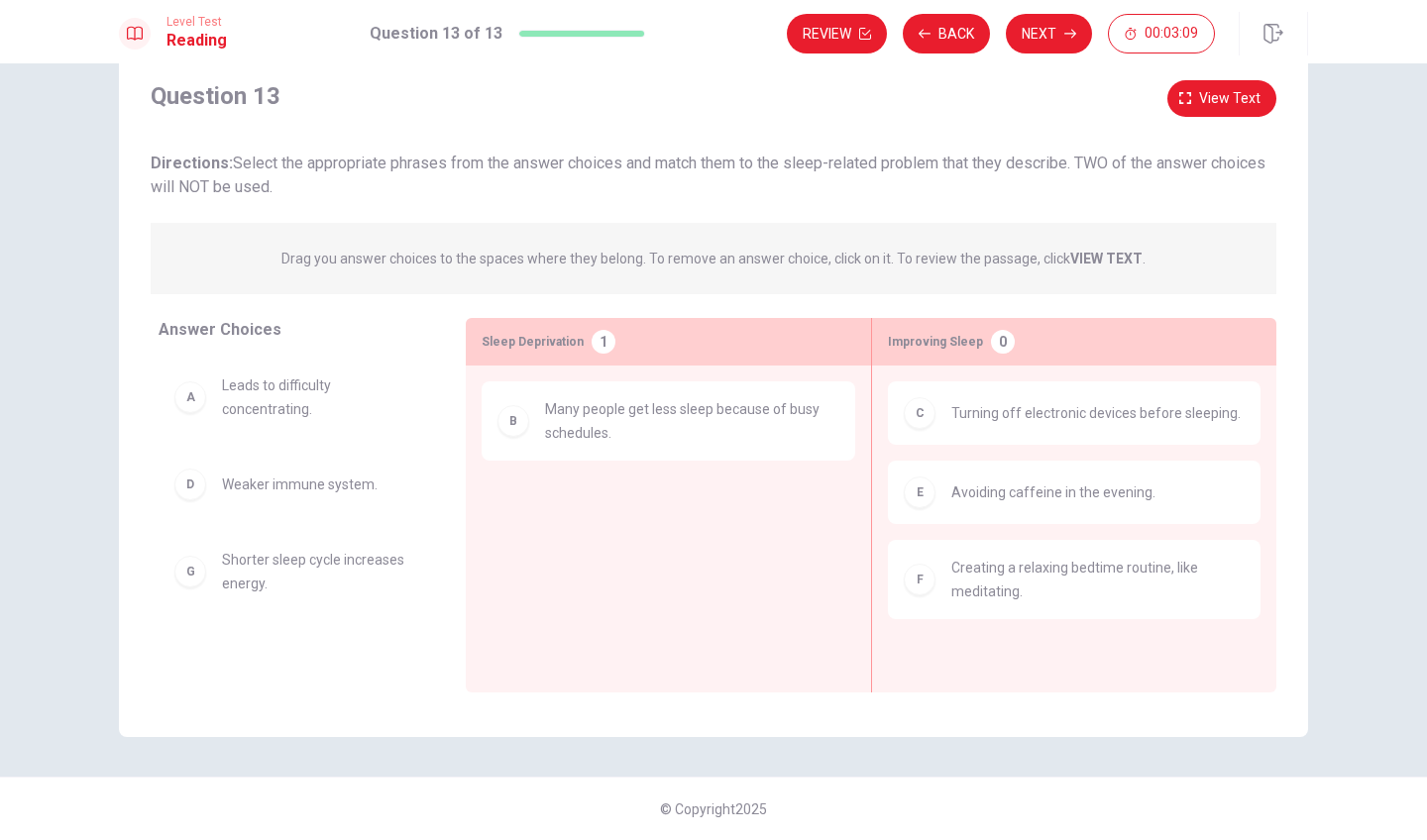 scroll, scrollTop: 0, scrollLeft: 0, axis: both 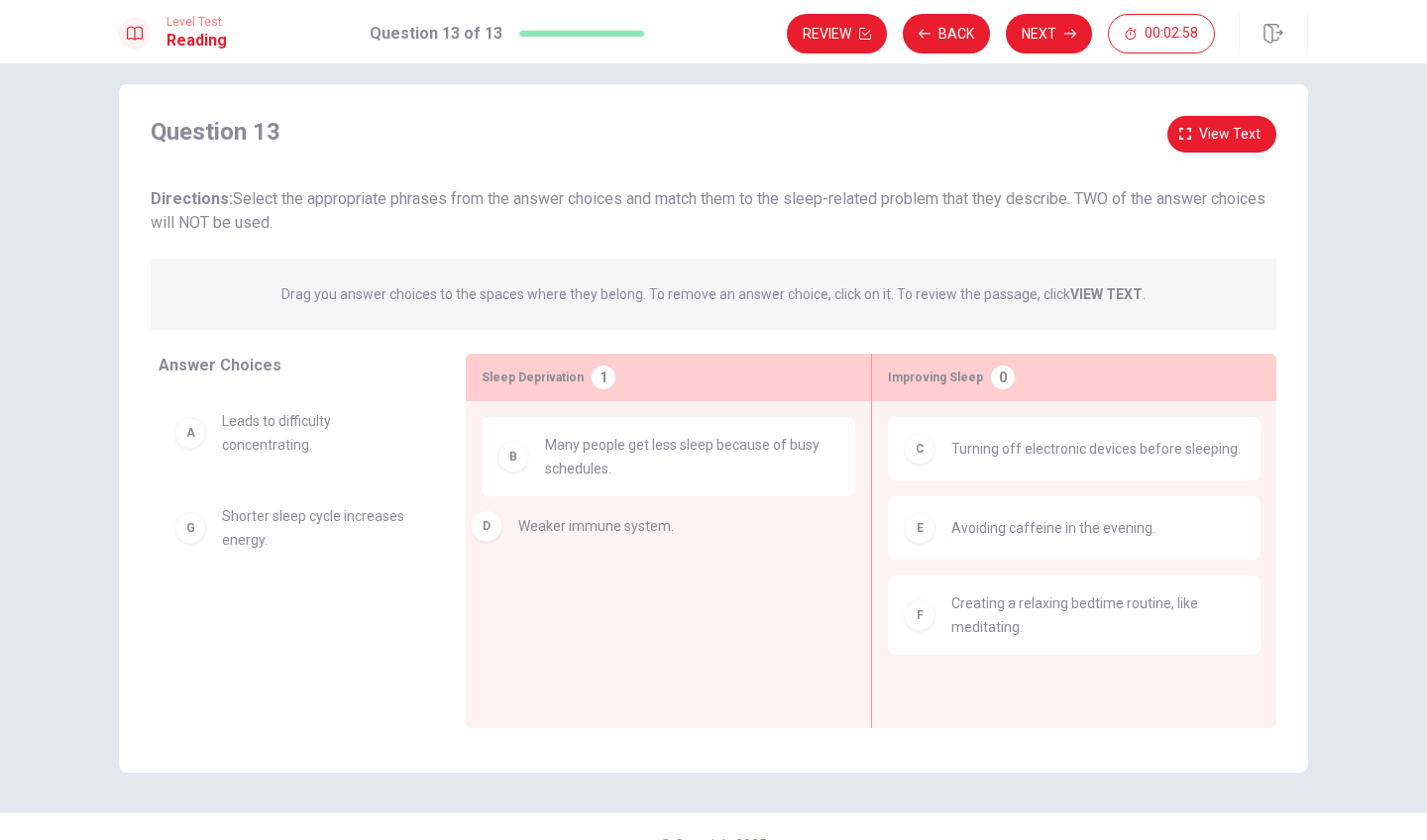 drag, startPoint x: 295, startPoint y: 532, endPoint x: 611, endPoint y: 538, distance: 316.05696 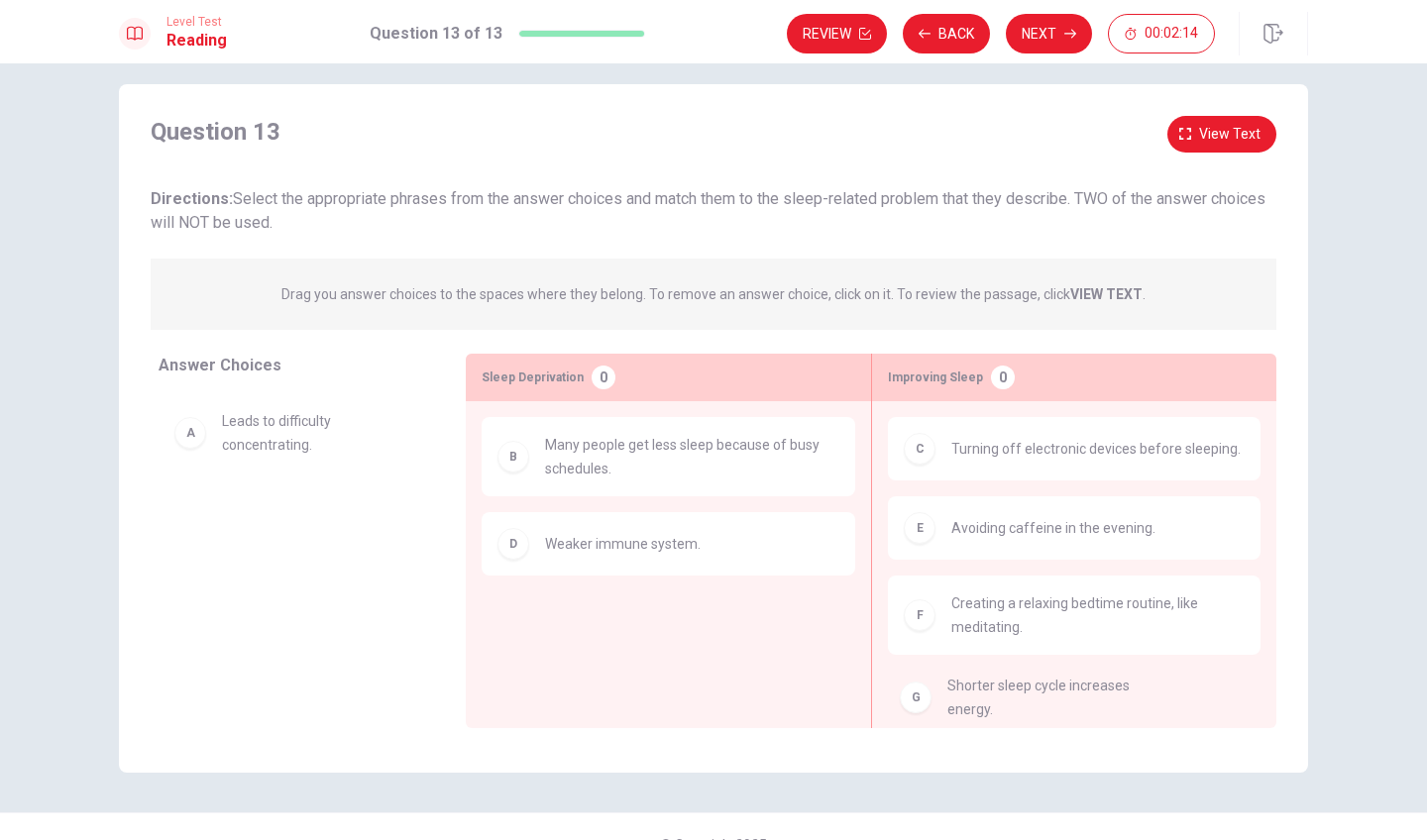 drag, startPoint x: 271, startPoint y: 539, endPoint x: 1006, endPoint y: 708, distance: 754.179 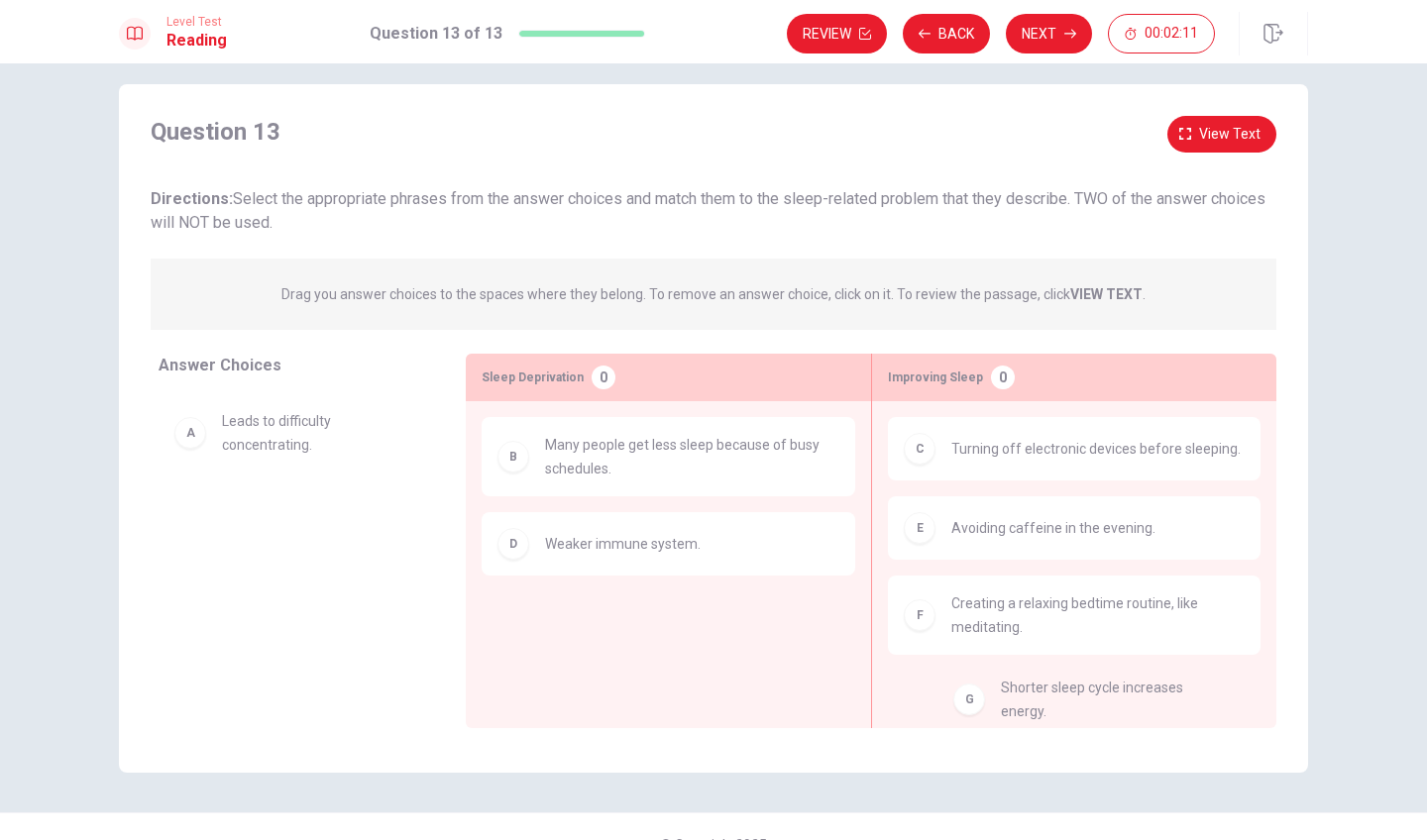drag, startPoint x: 278, startPoint y: 541, endPoint x: 1049, endPoint y: 705, distance: 788.2493 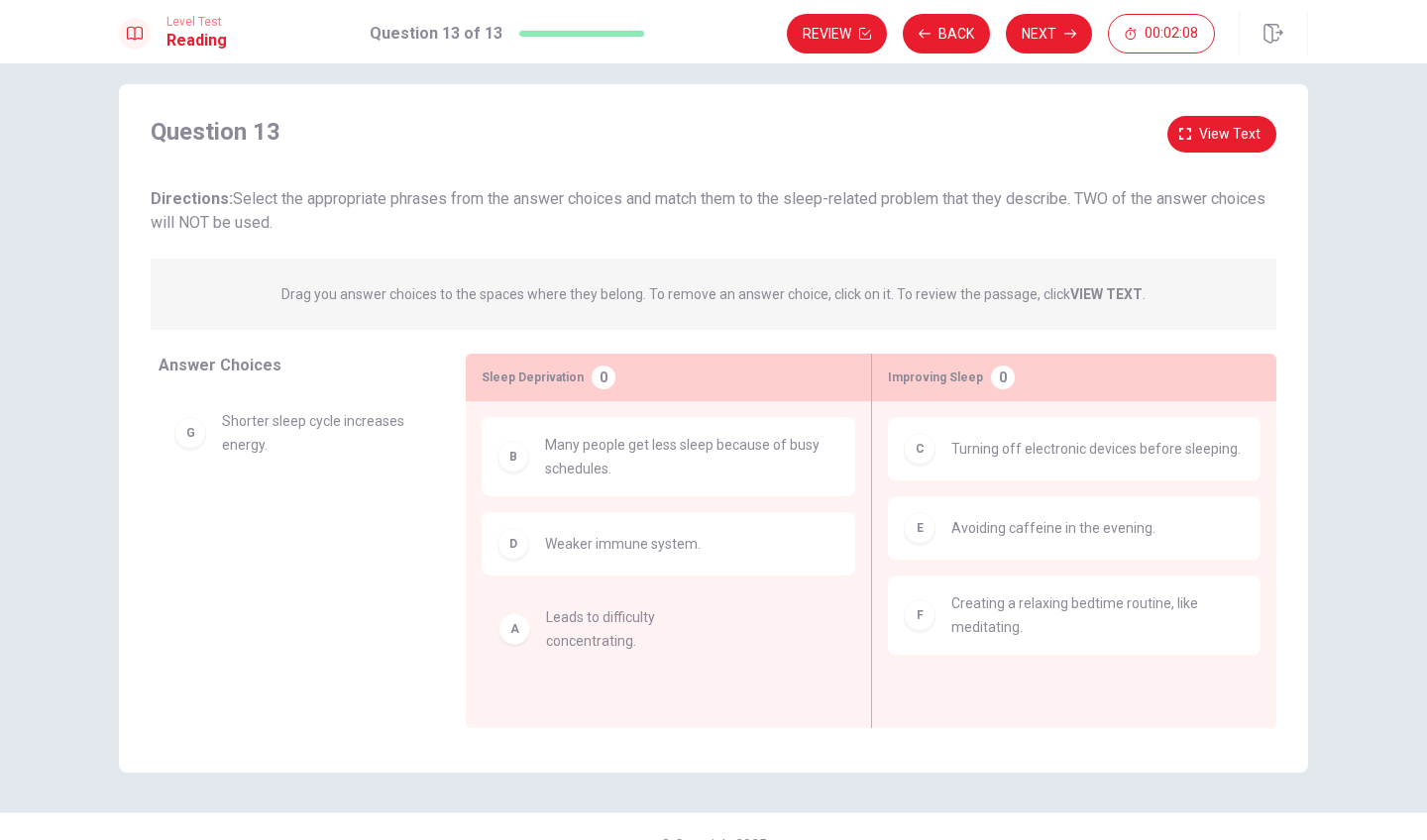 drag, startPoint x: 309, startPoint y: 441, endPoint x: 638, endPoint y: 645, distance: 387.1137 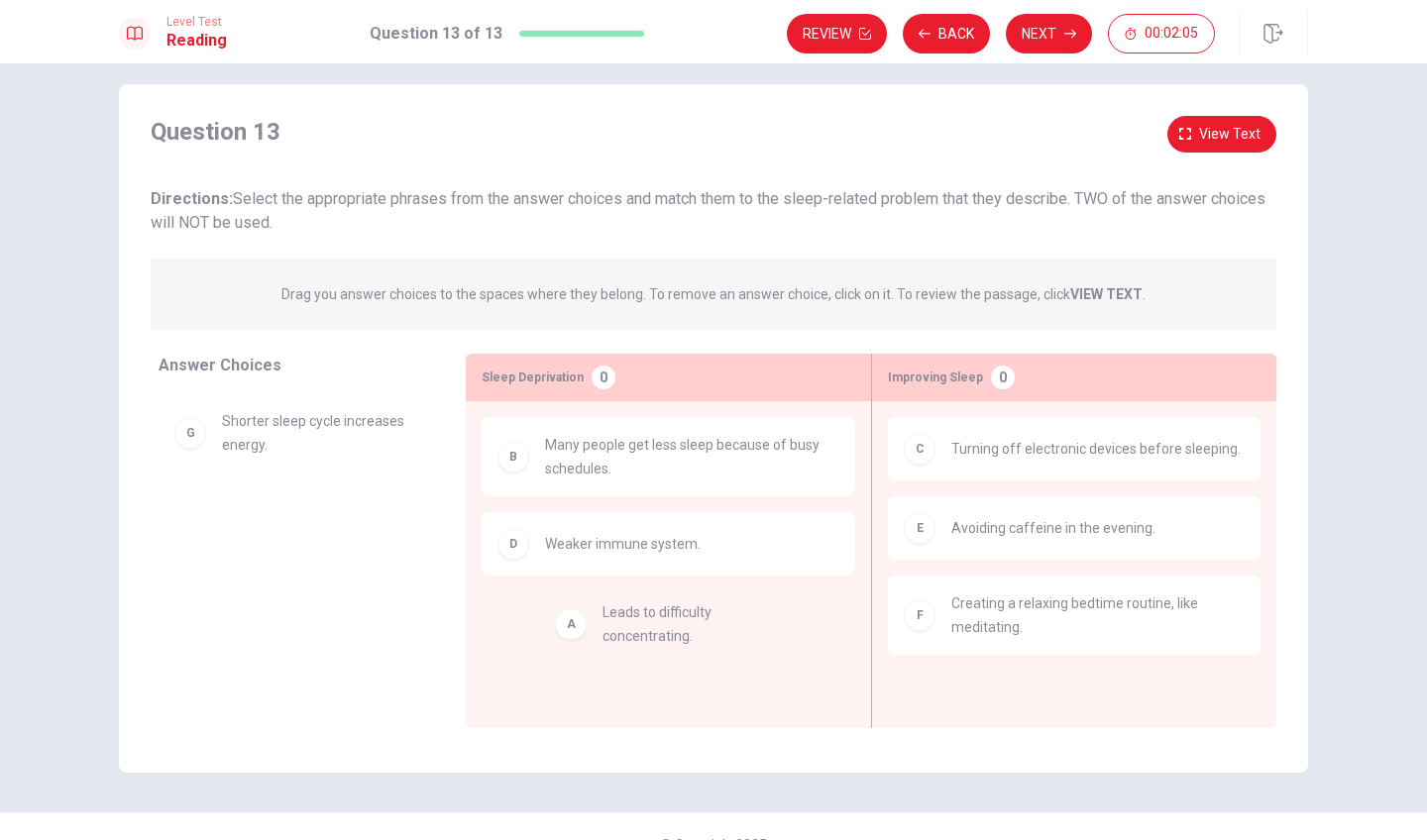 drag, startPoint x: 217, startPoint y: 446, endPoint x: 604, endPoint y: 638, distance: 432.01042 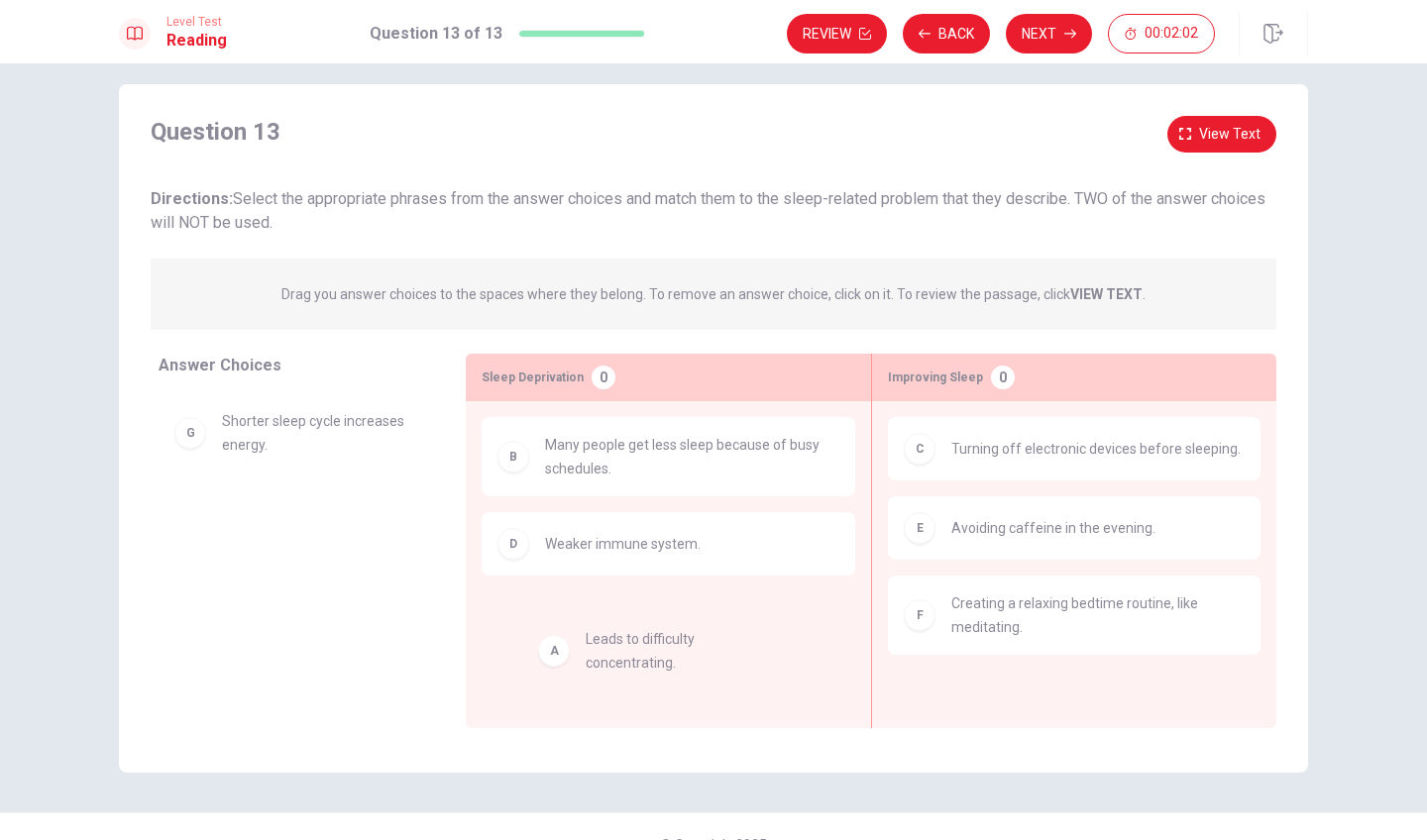 drag, startPoint x: 329, startPoint y: 434, endPoint x: 700, endPoint y: 654, distance: 431.3247 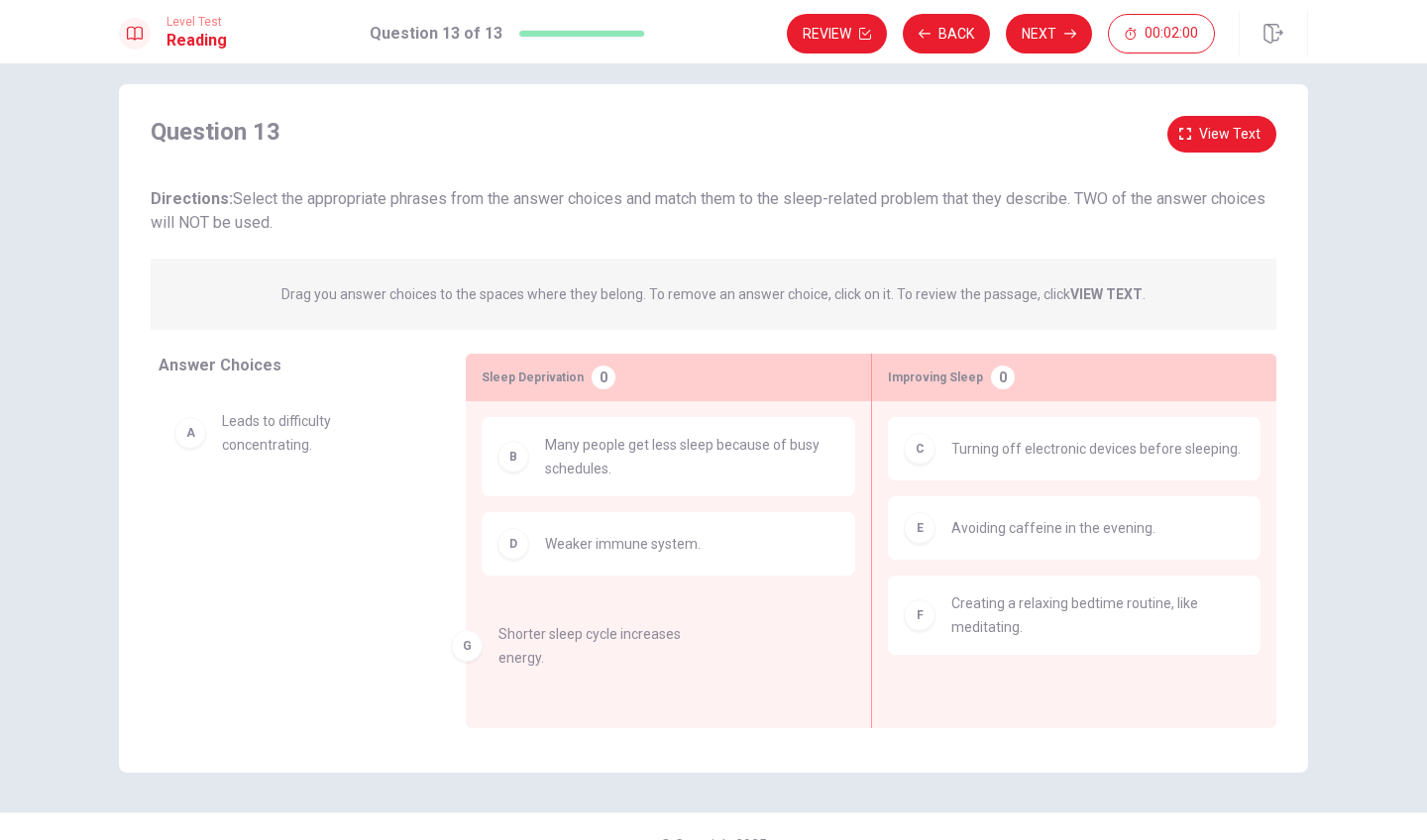 drag, startPoint x: 348, startPoint y: 518, endPoint x: 642, endPoint y: 643, distance: 319.46987 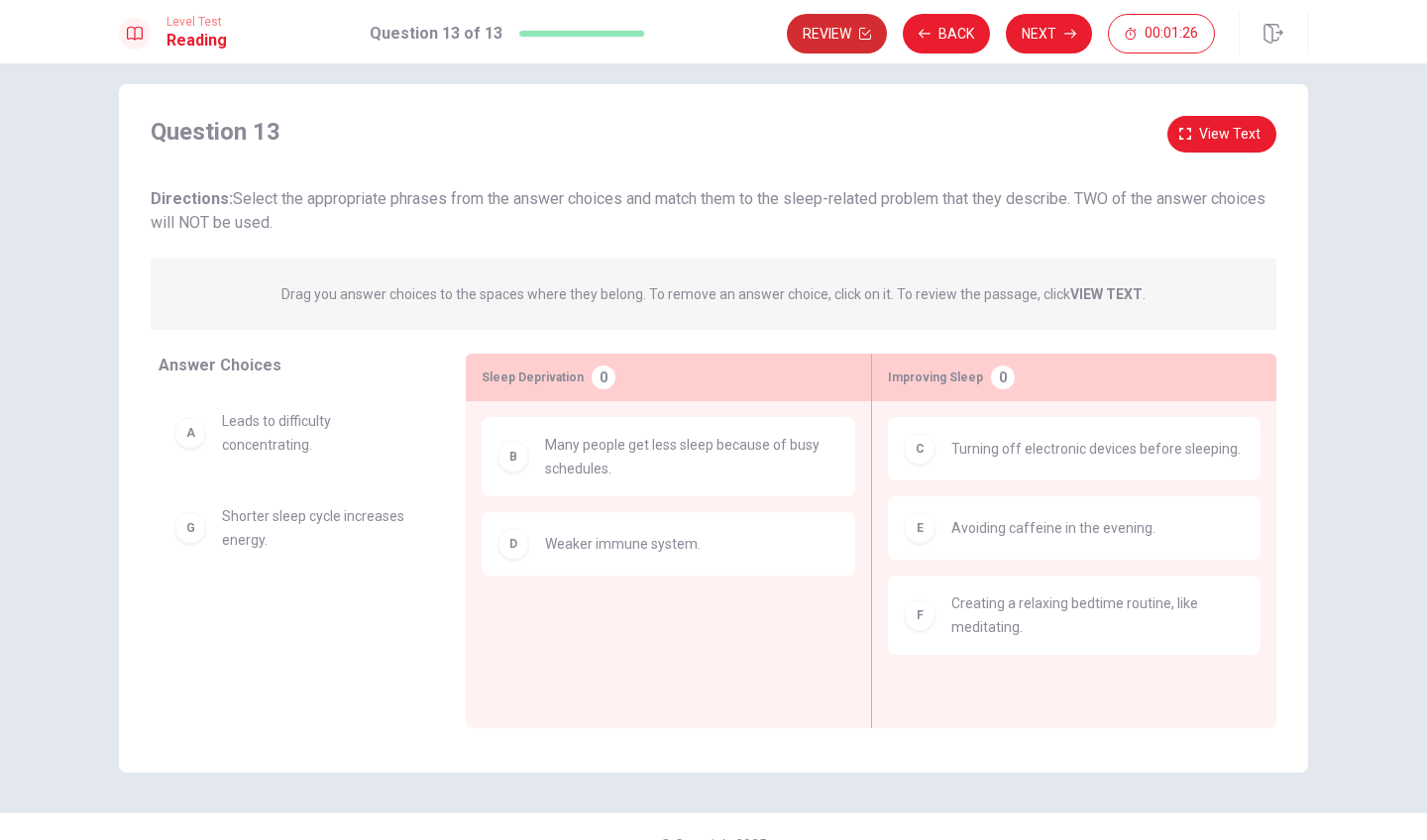click on "Review" at bounding box center [836, 34] 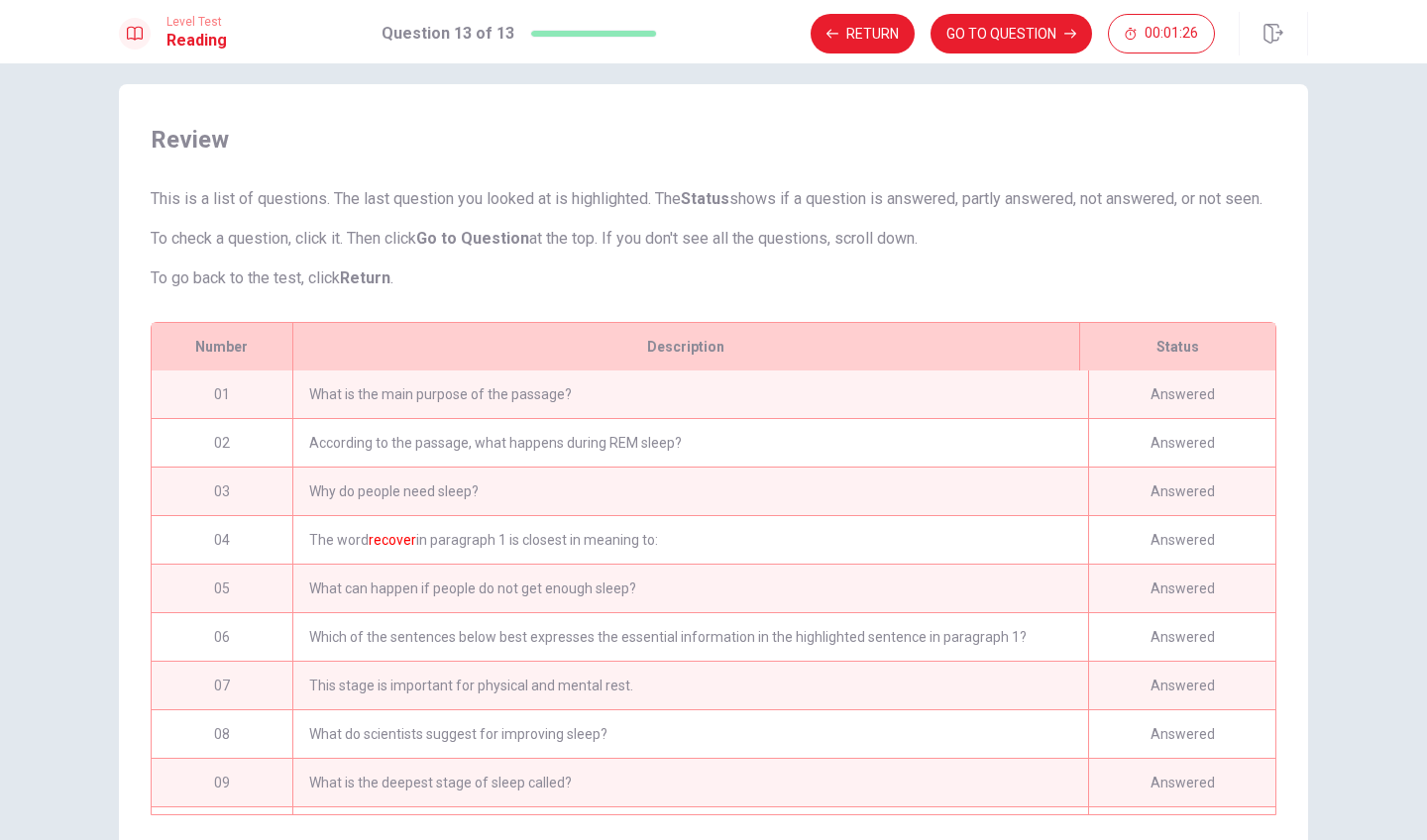 scroll, scrollTop: 160, scrollLeft: 0, axis: vertical 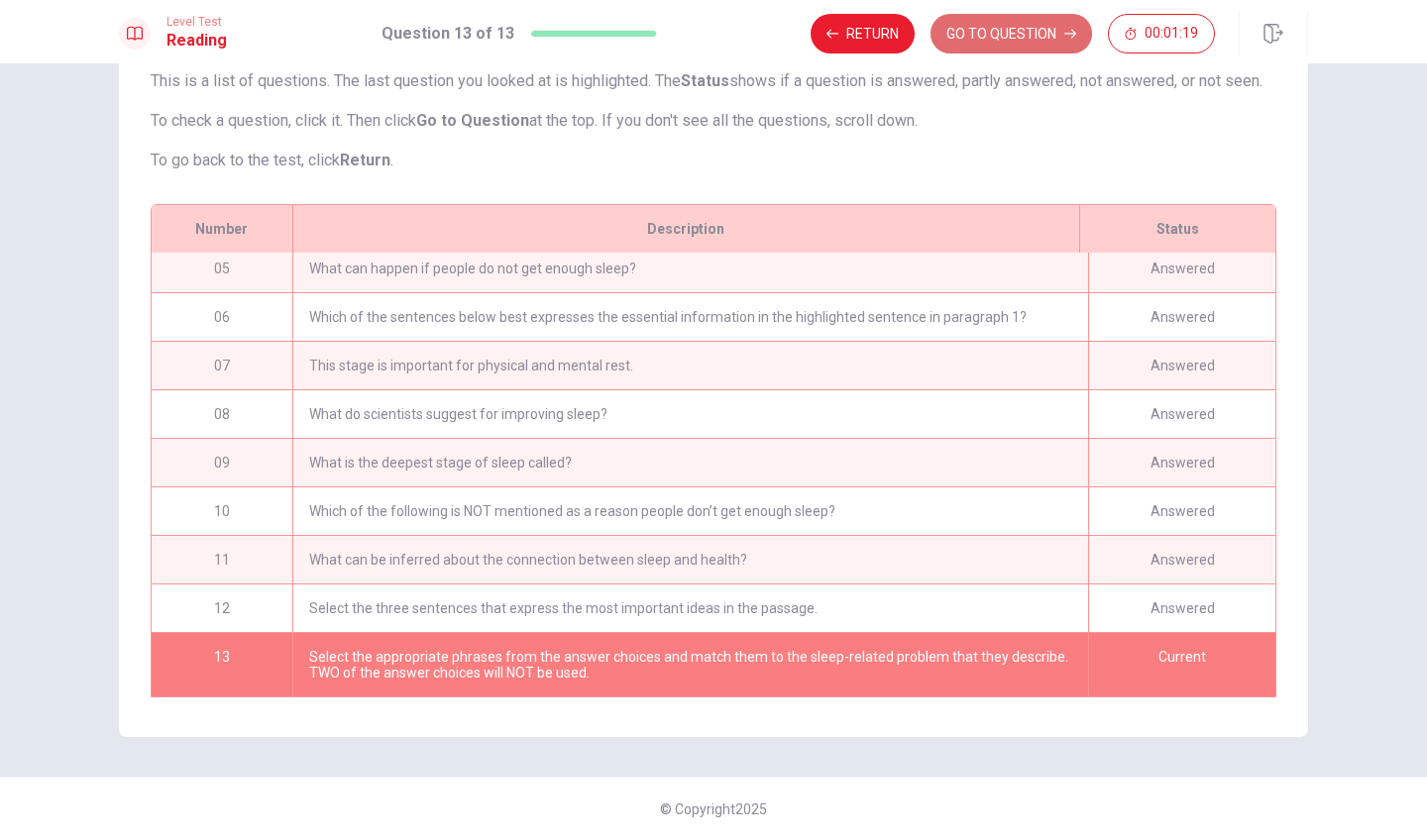 click on "GO TO QUESTION" at bounding box center [1011, 34] 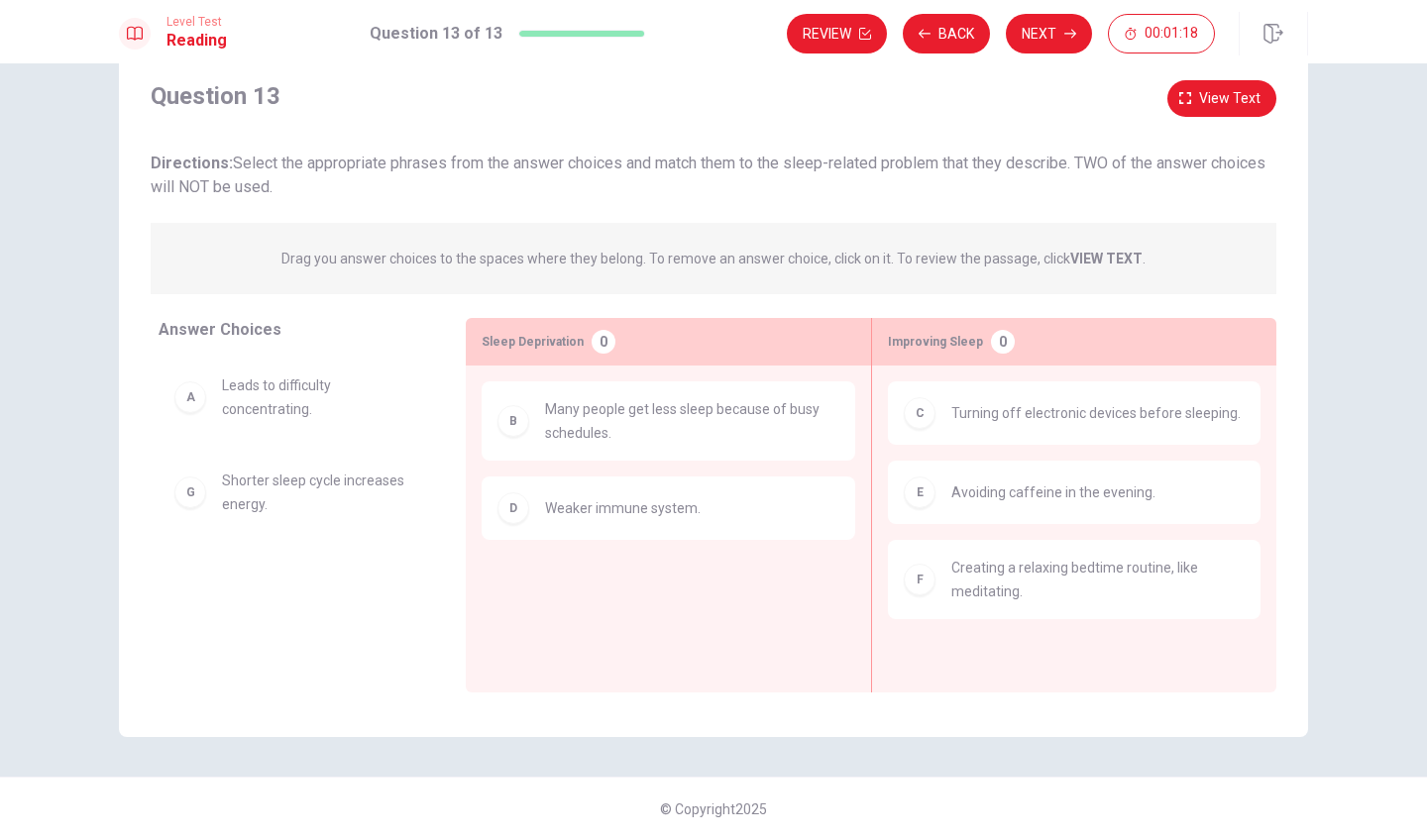 scroll, scrollTop: 54, scrollLeft: 0, axis: vertical 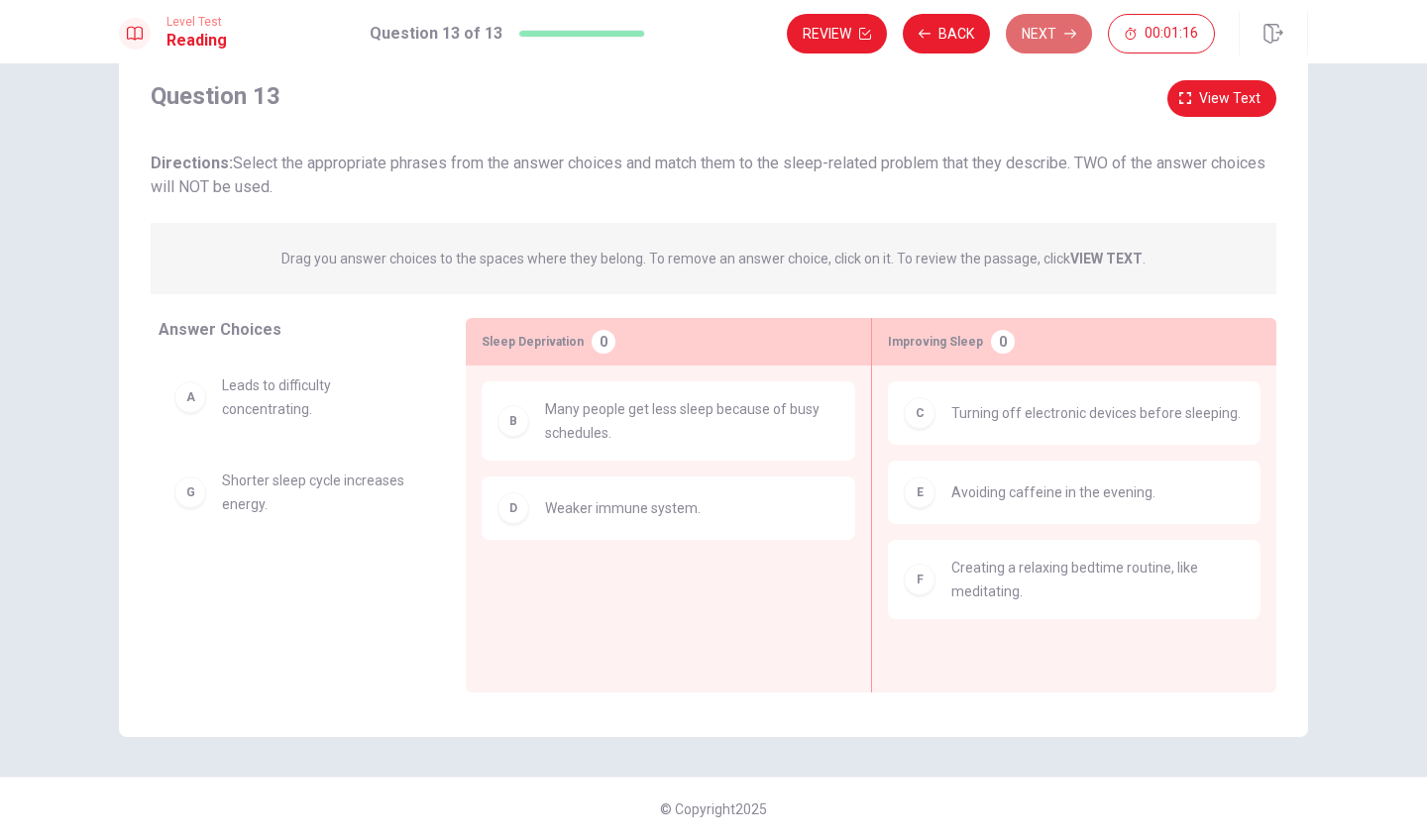 click on "Next" at bounding box center [1048, 34] 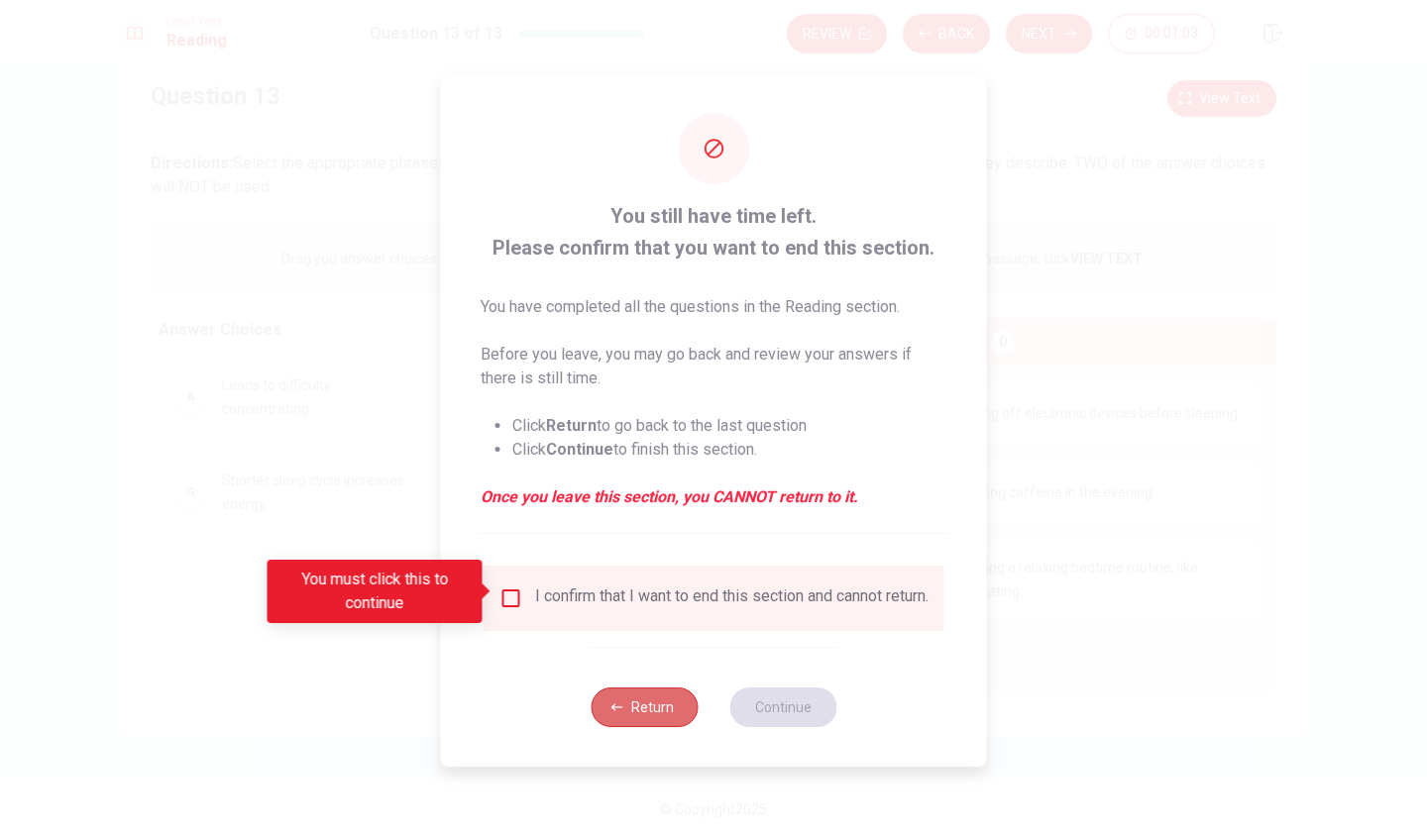 click on "Return" at bounding box center [644, 707] 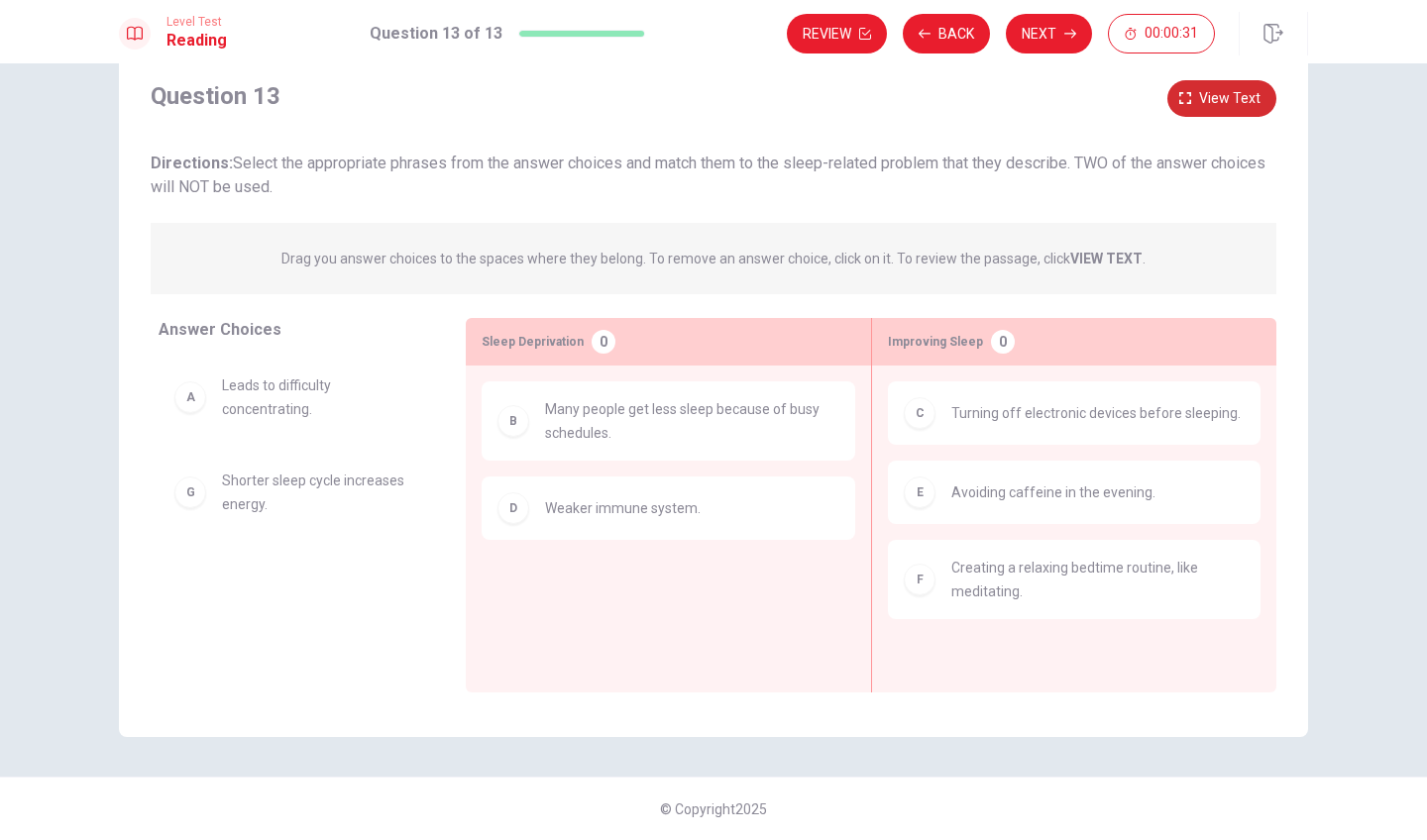 click on "View text" at bounding box center [1230, 98] 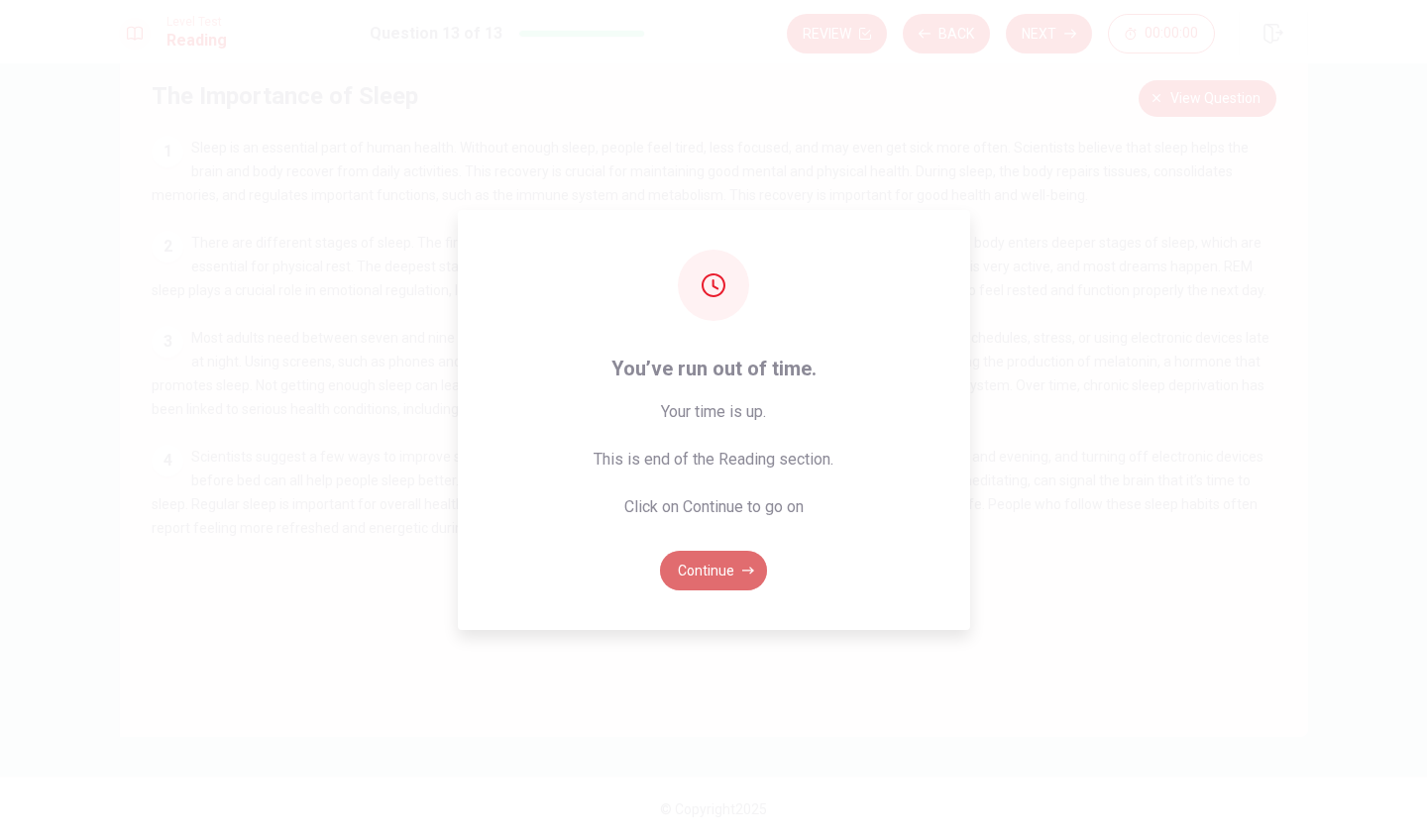 click on "Continue" at bounding box center [714, 571] 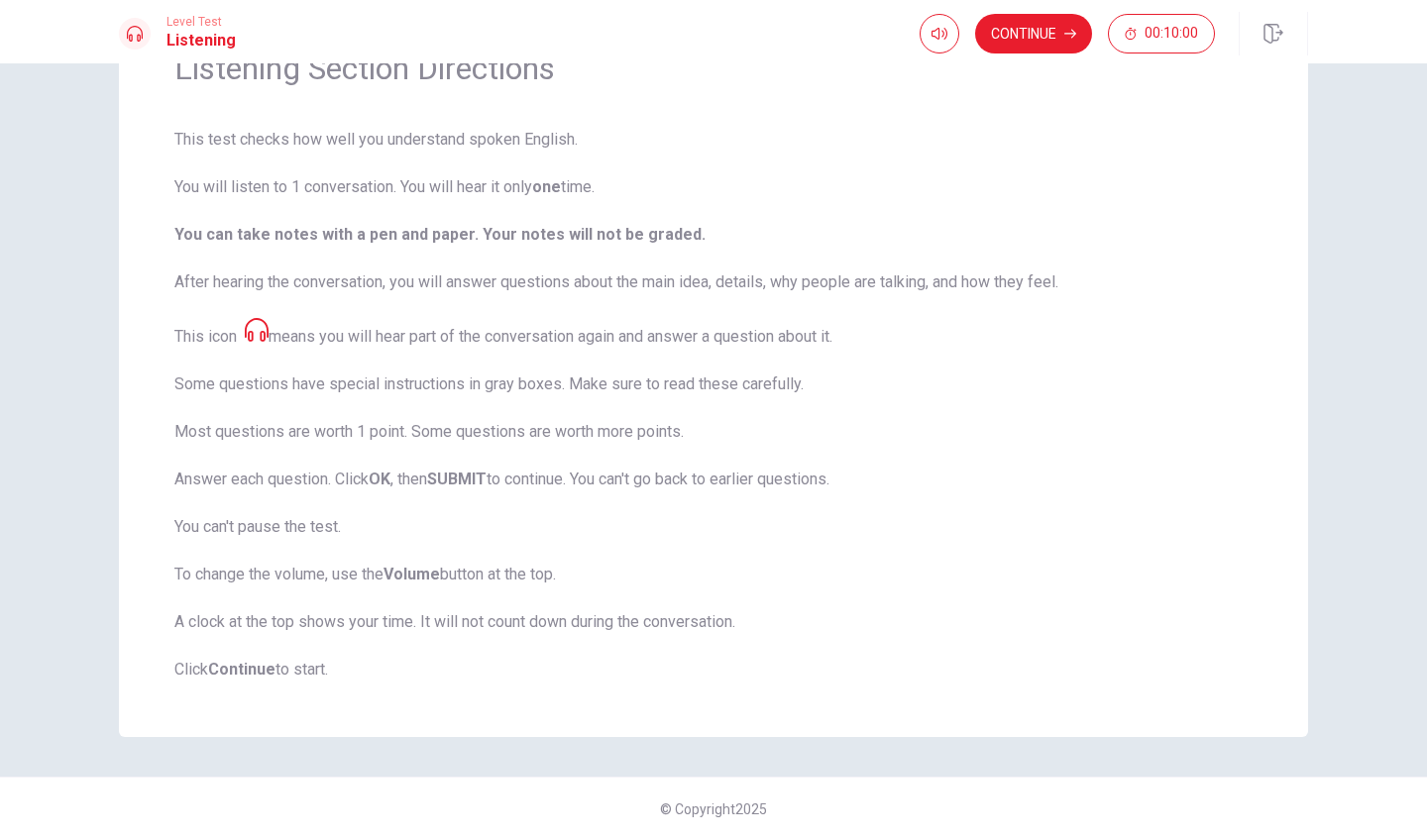 scroll, scrollTop: 110, scrollLeft: 0, axis: vertical 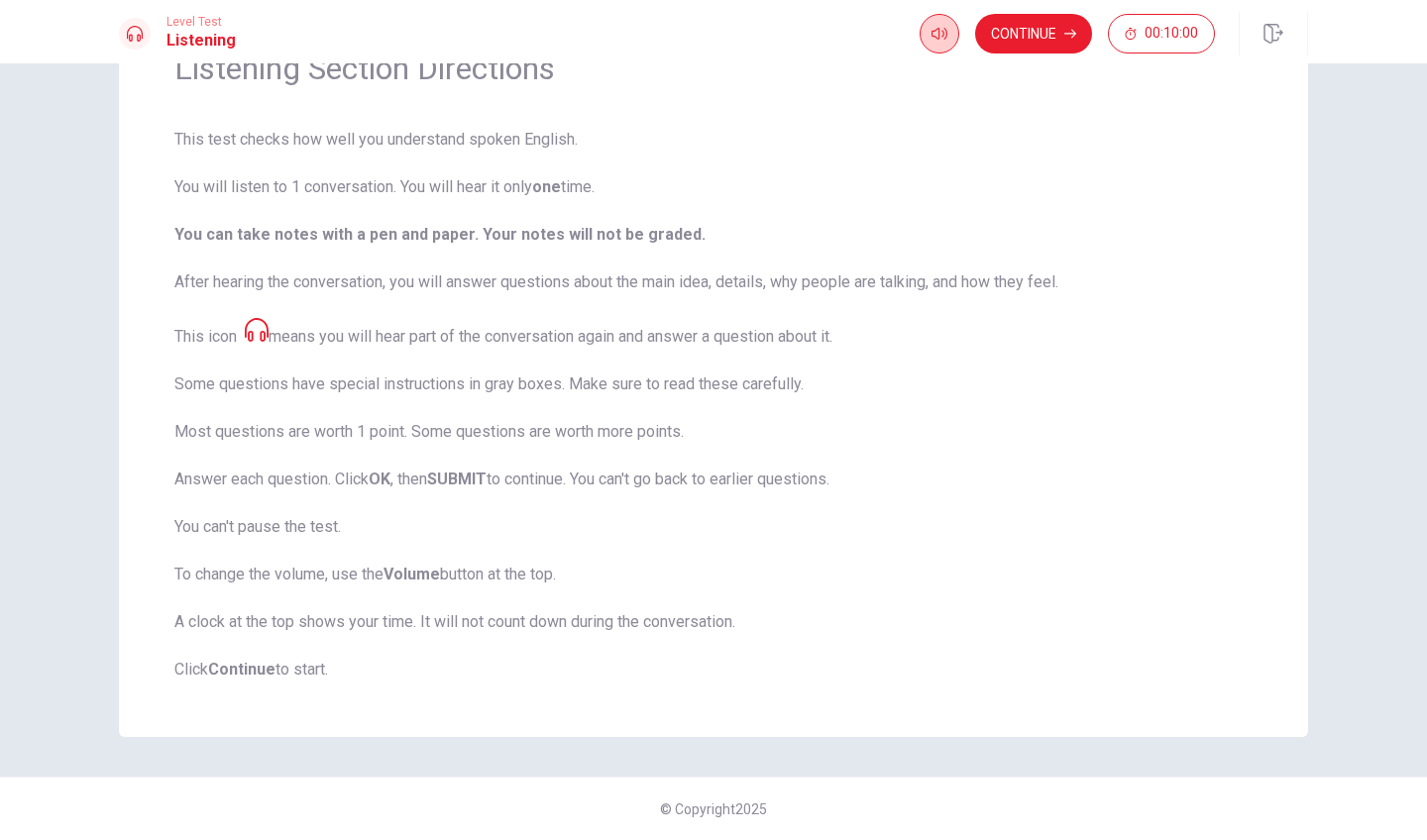 click 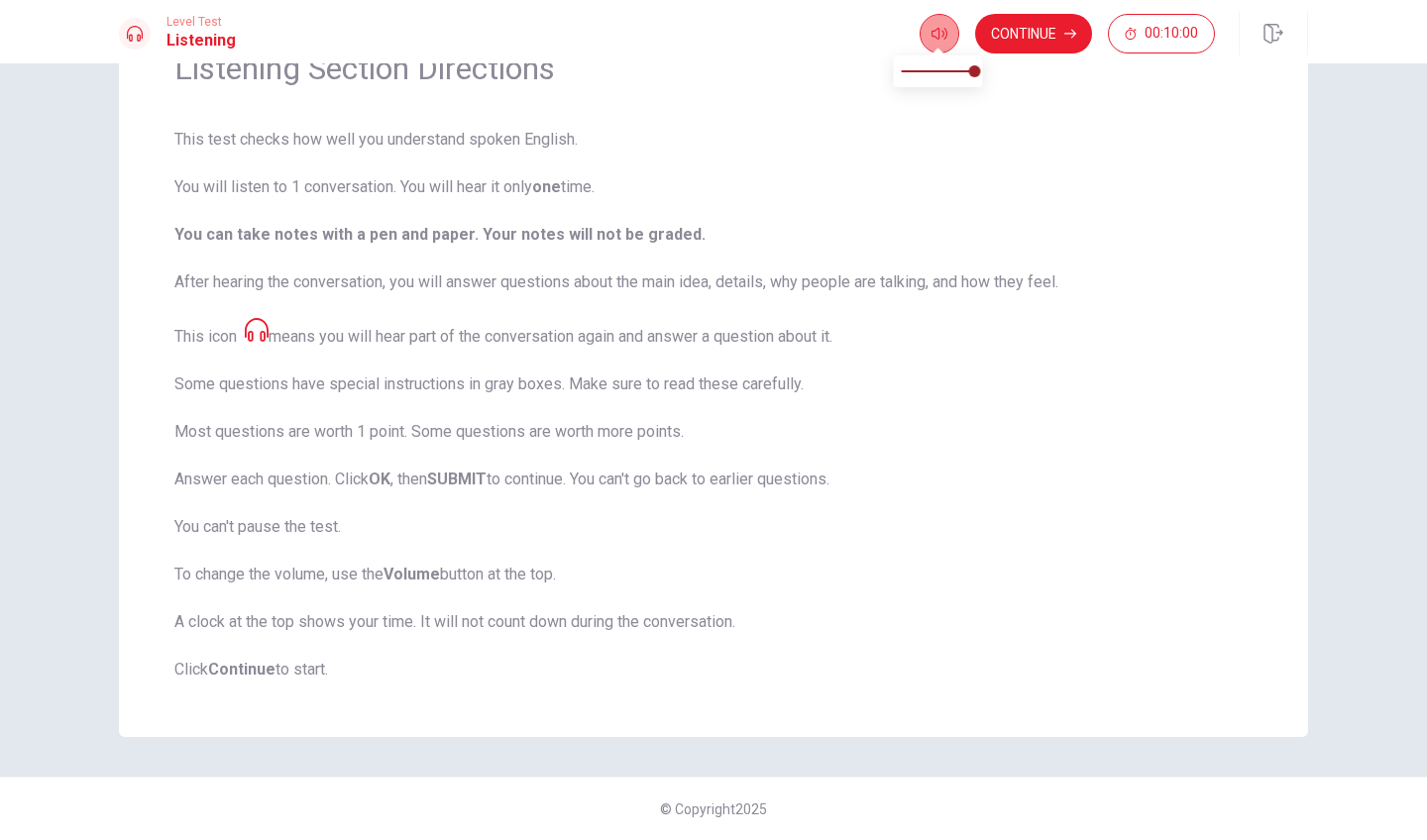 click at bounding box center [939, 34] 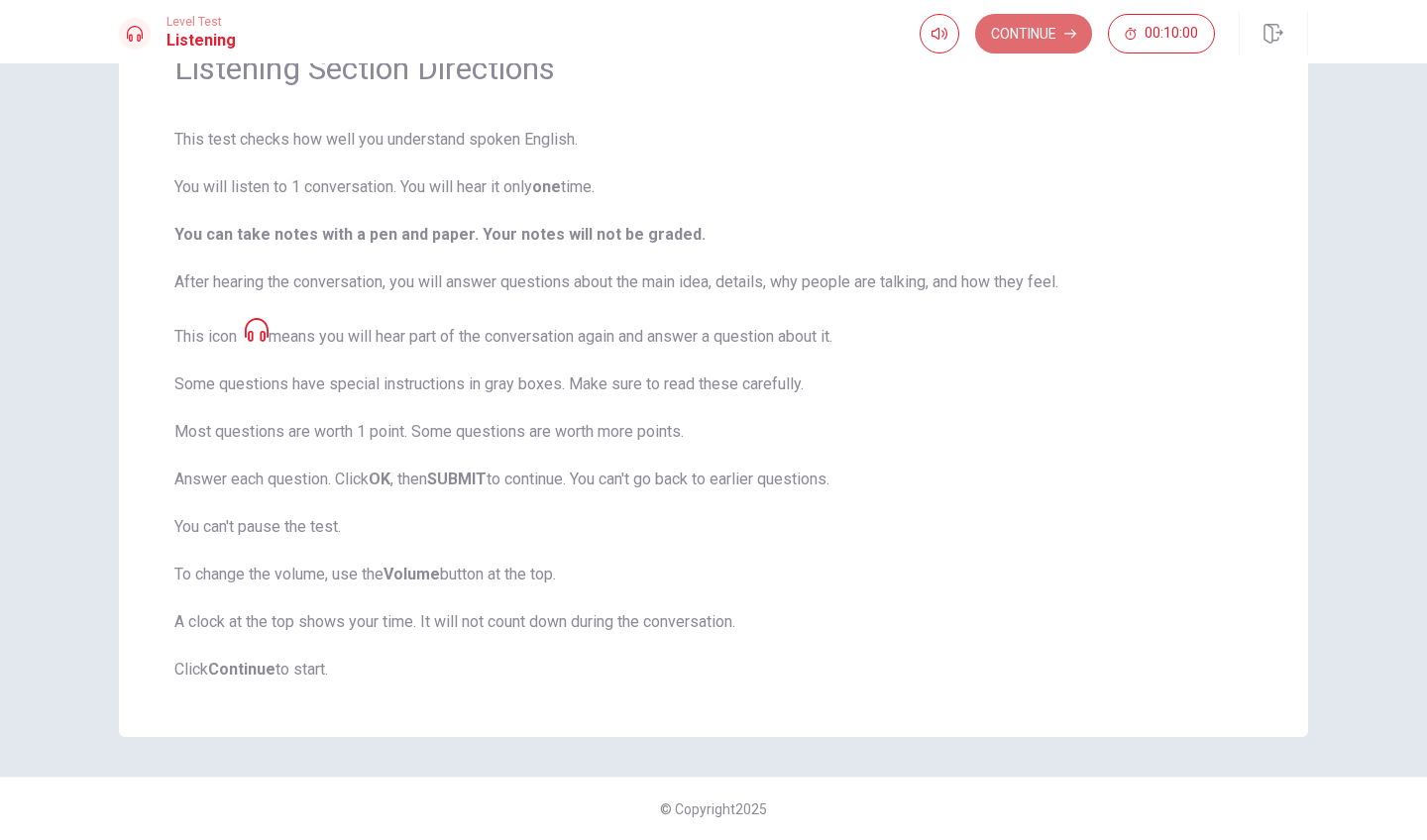 click on "Continue" at bounding box center [1034, 34] 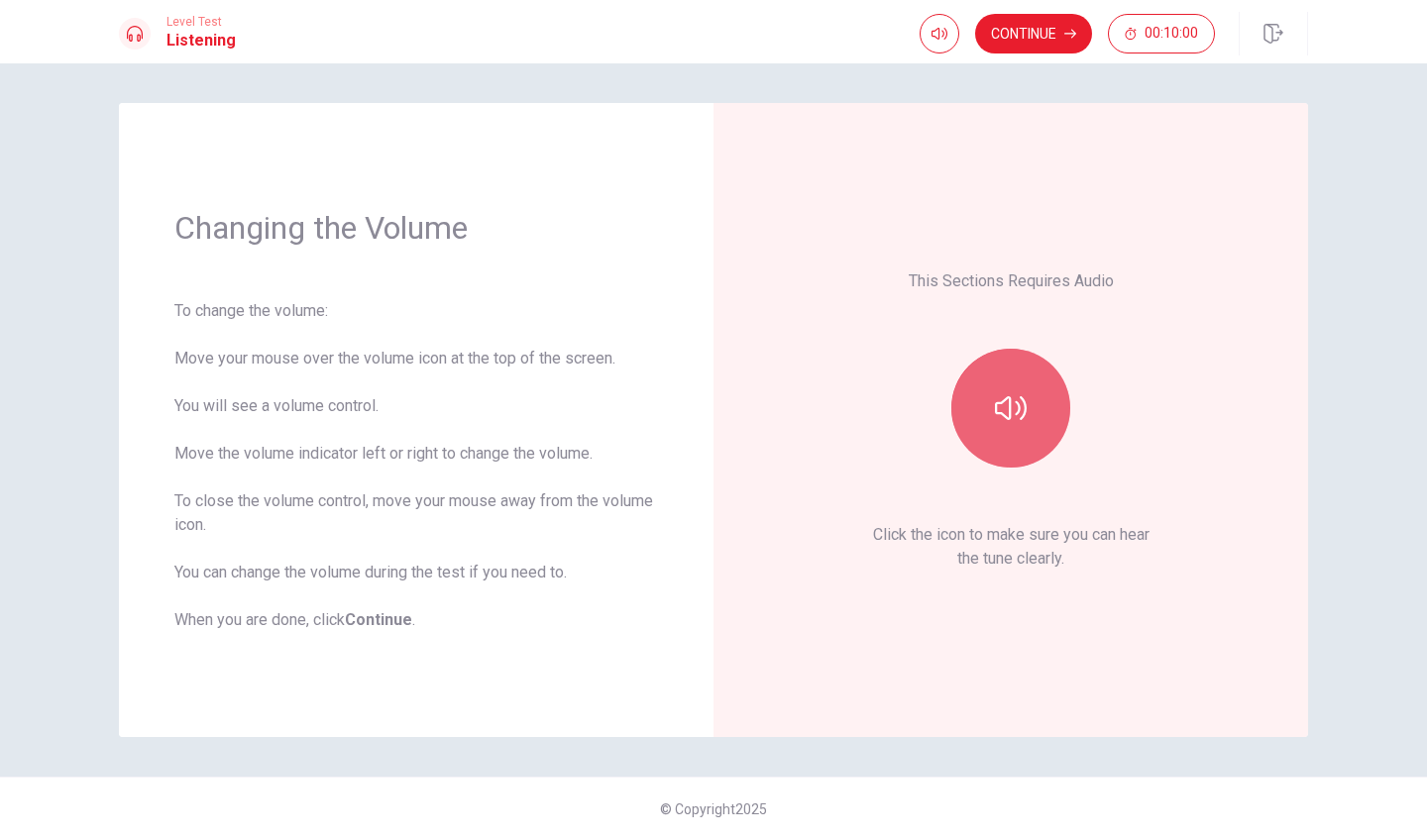 click at bounding box center [1011, 408] 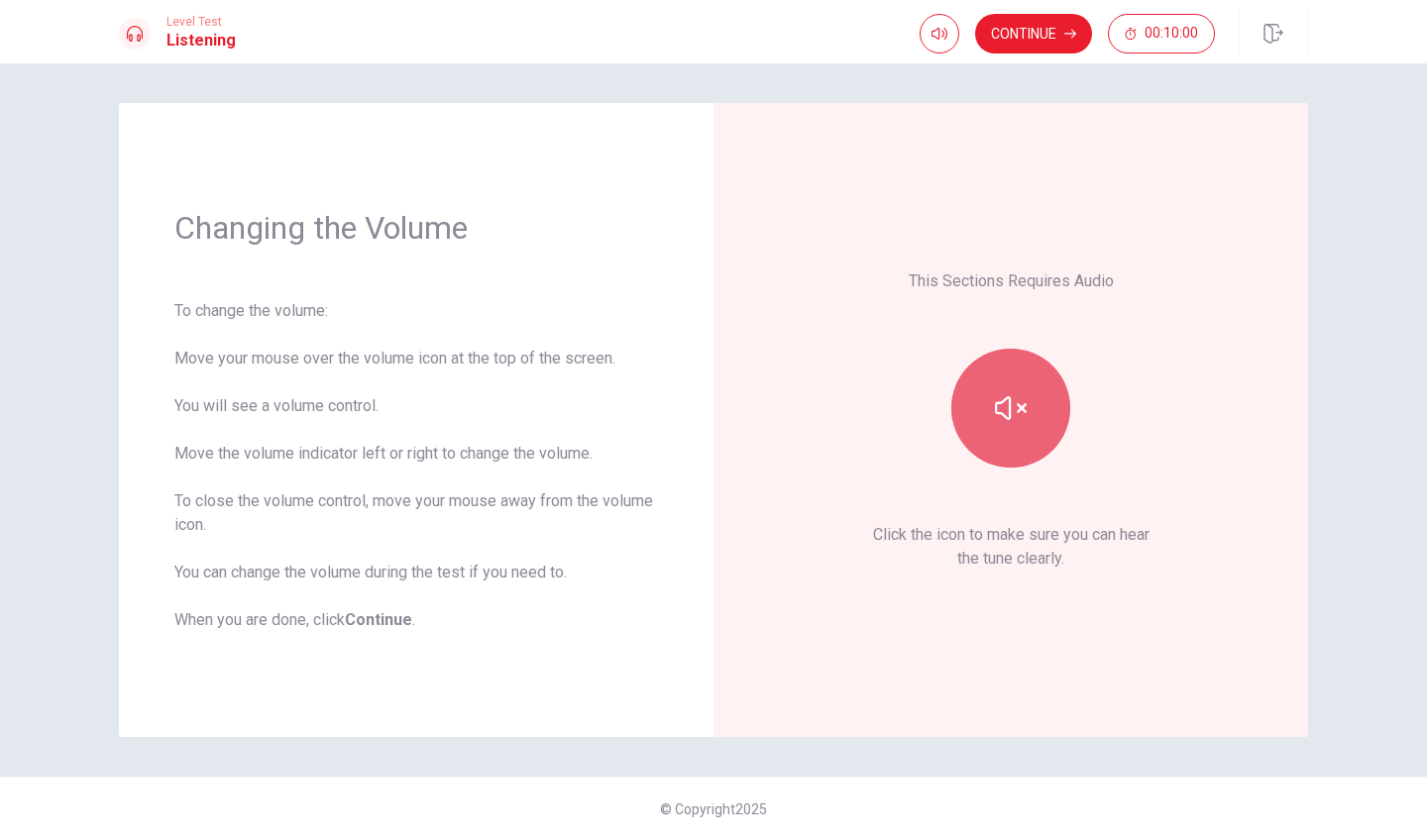 click 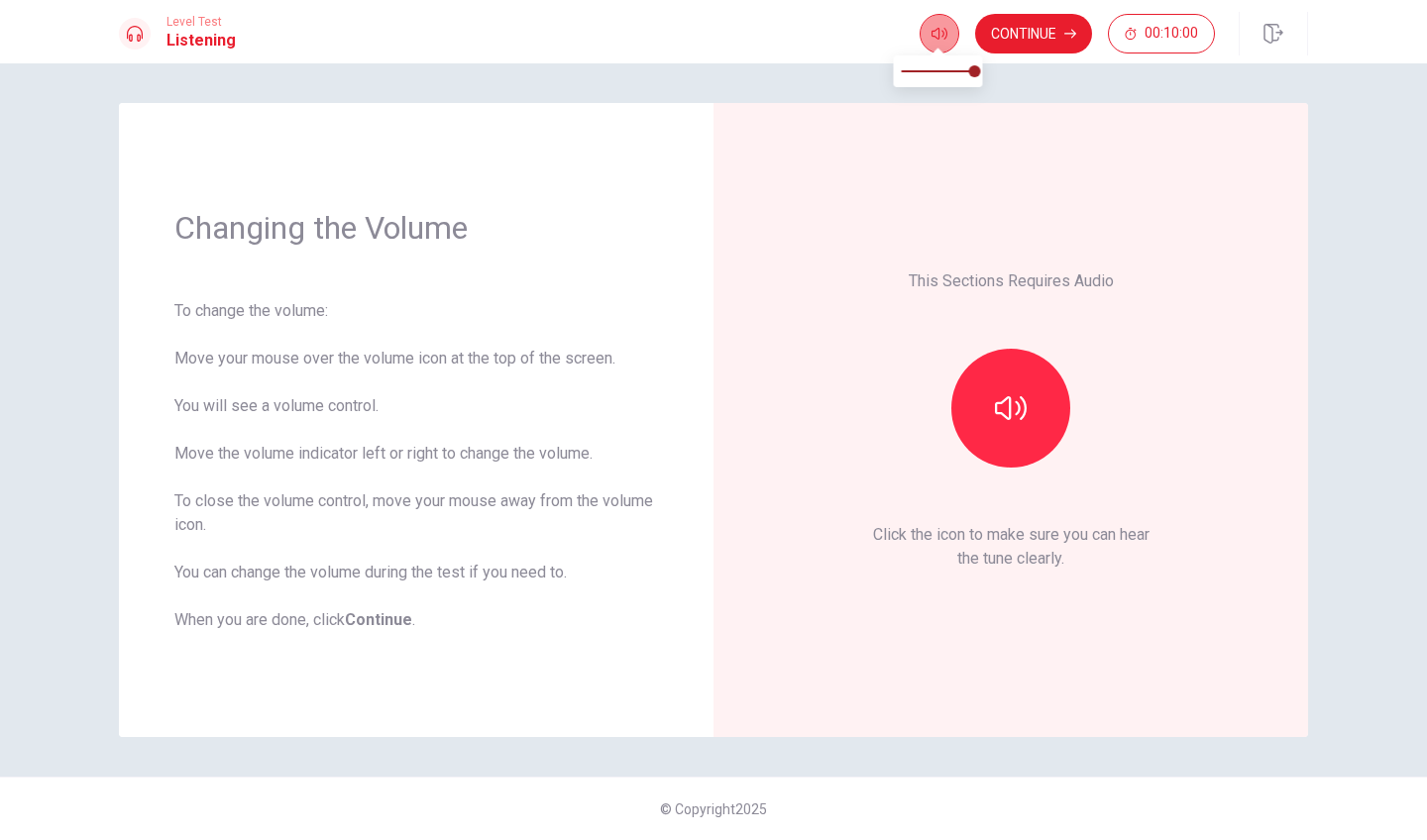 click 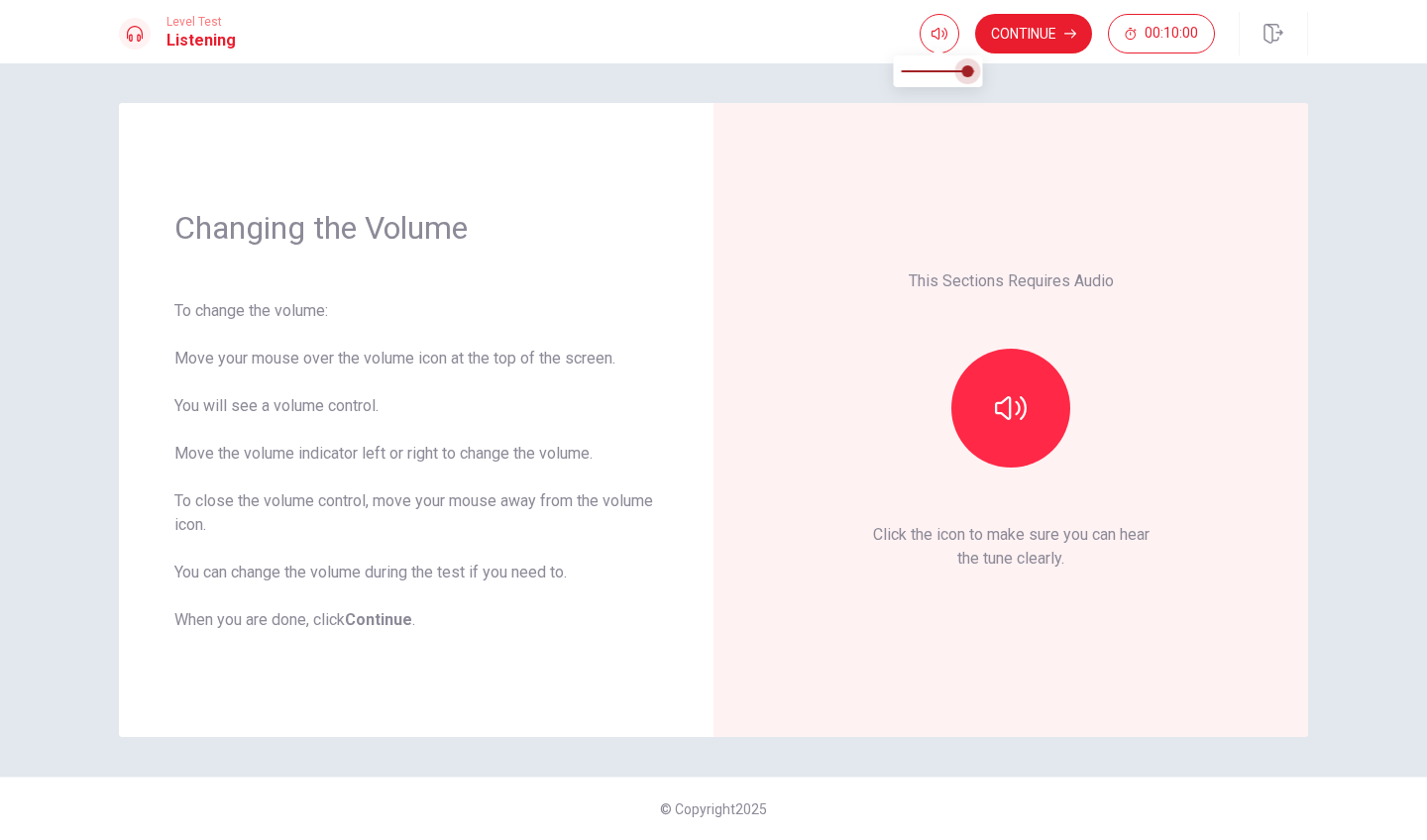 type on "1" 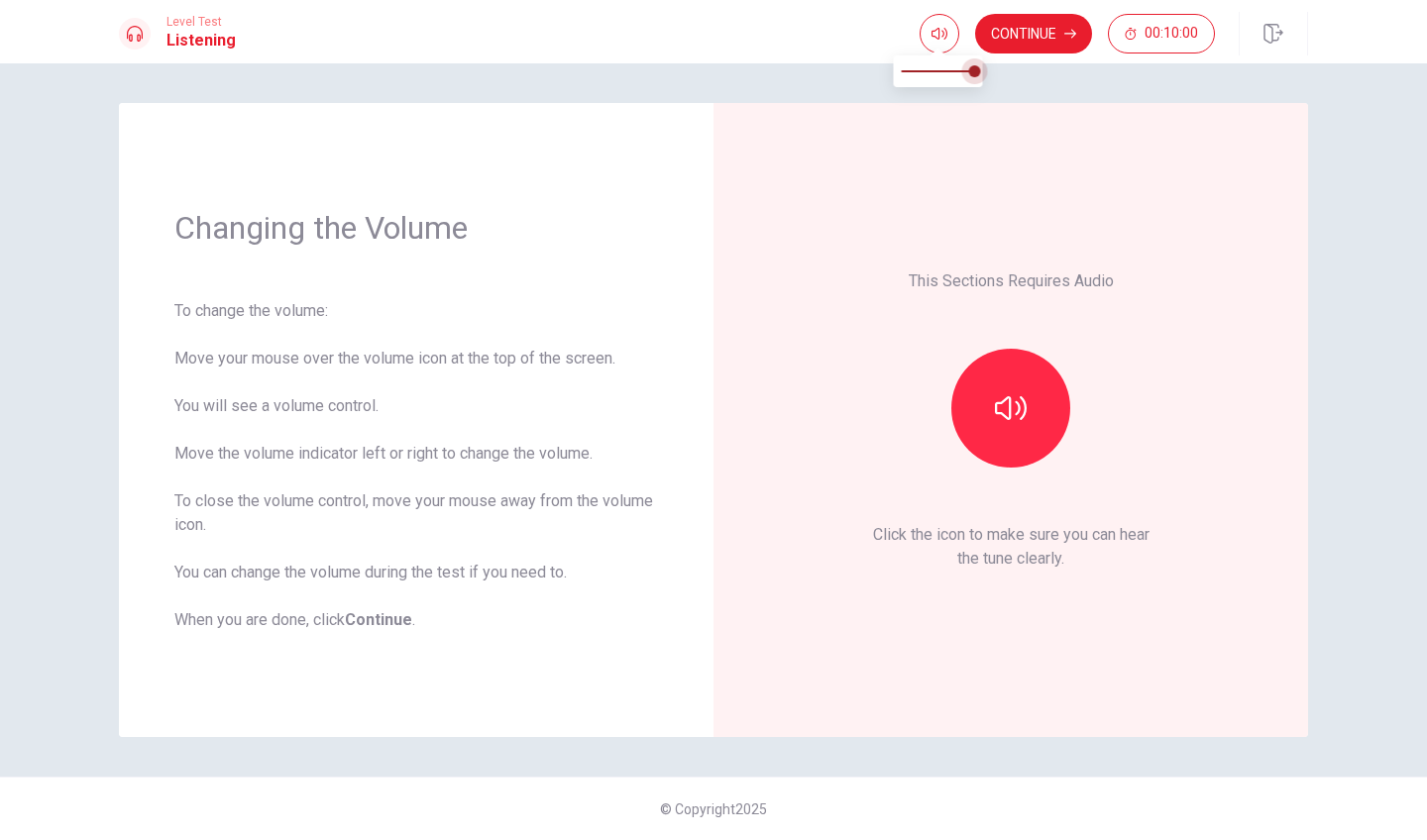 click at bounding box center (975, 71) 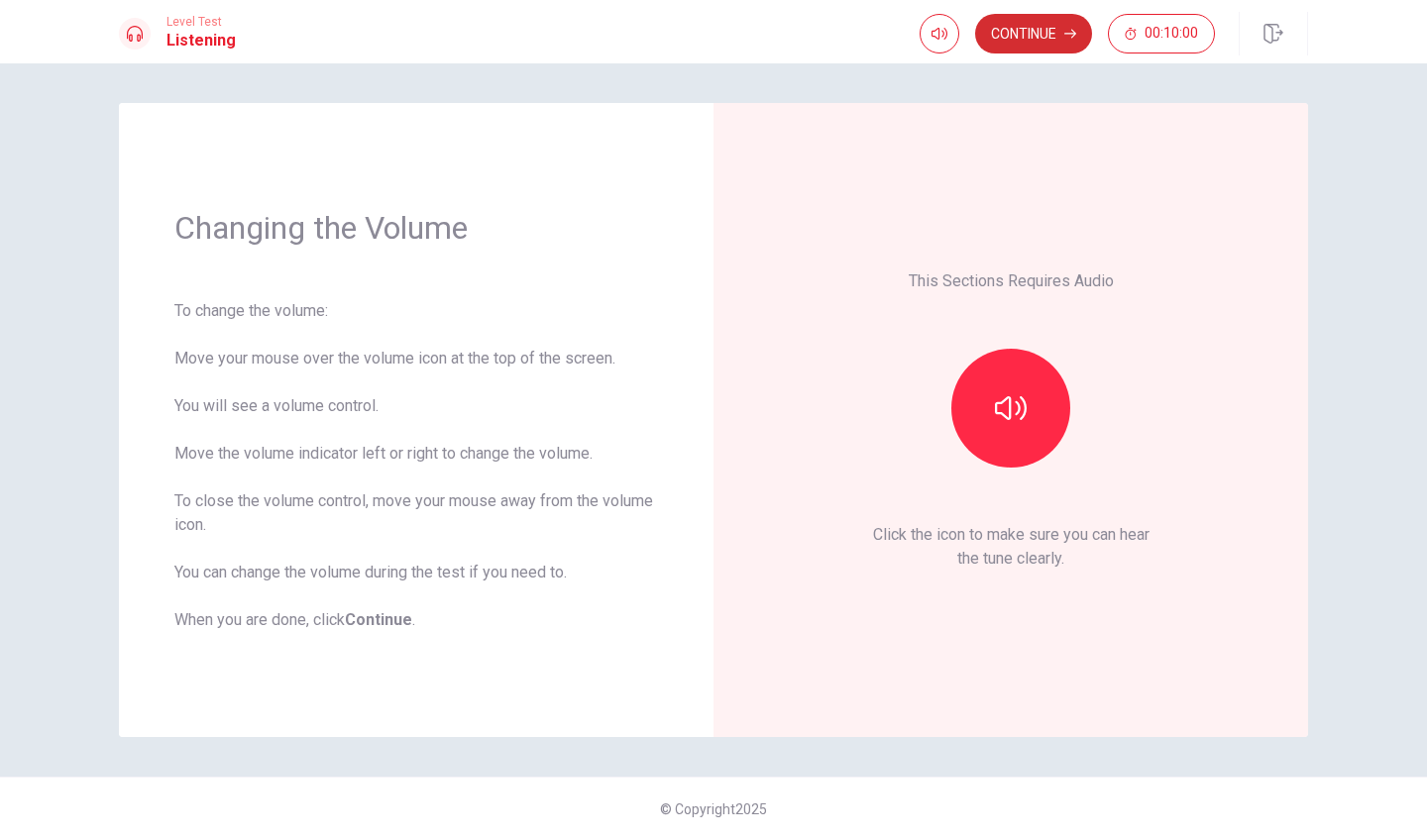 click on "Continue" at bounding box center [1034, 34] 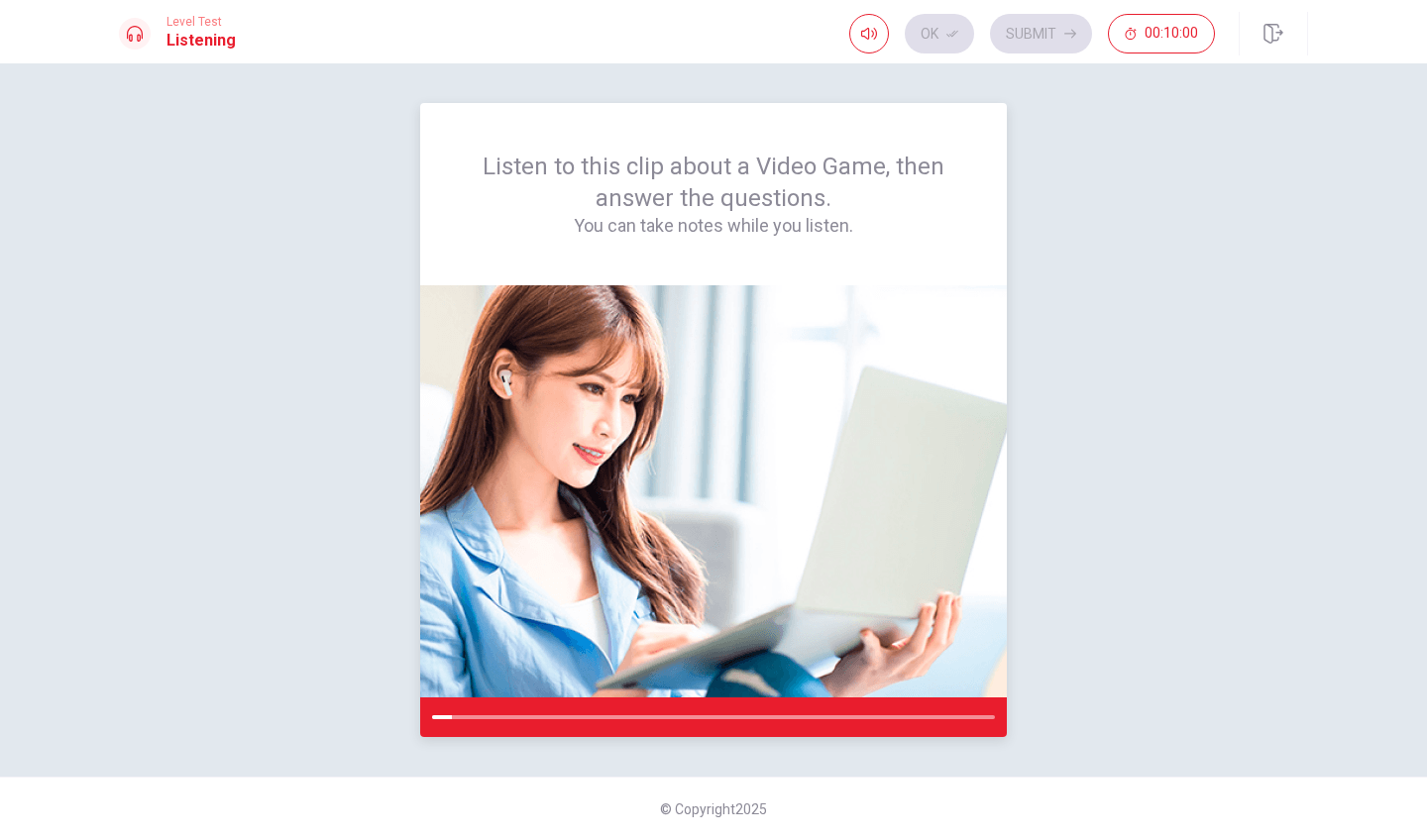 scroll, scrollTop: 0, scrollLeft: 0, axis: both 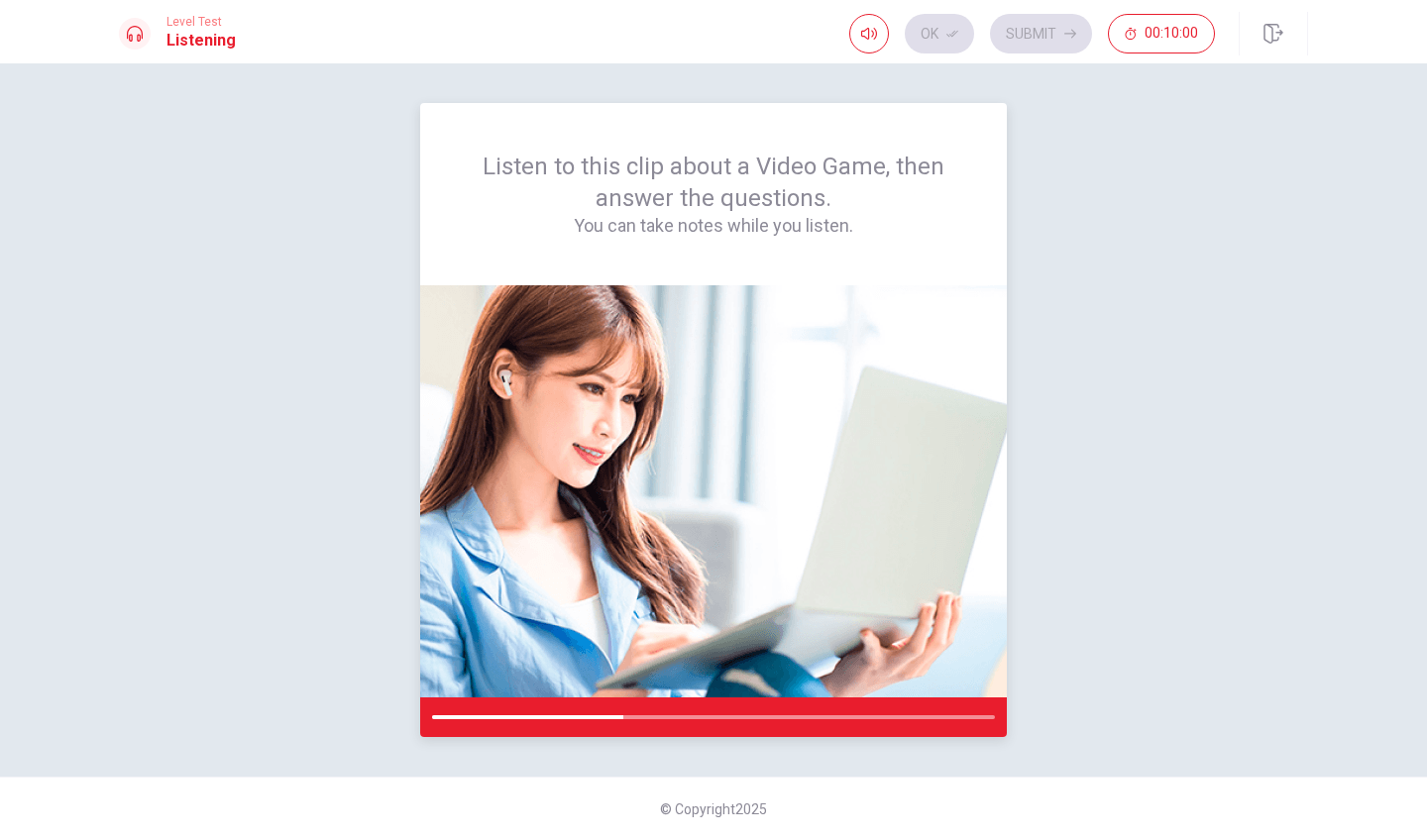 click at bounding box center [714, 491] 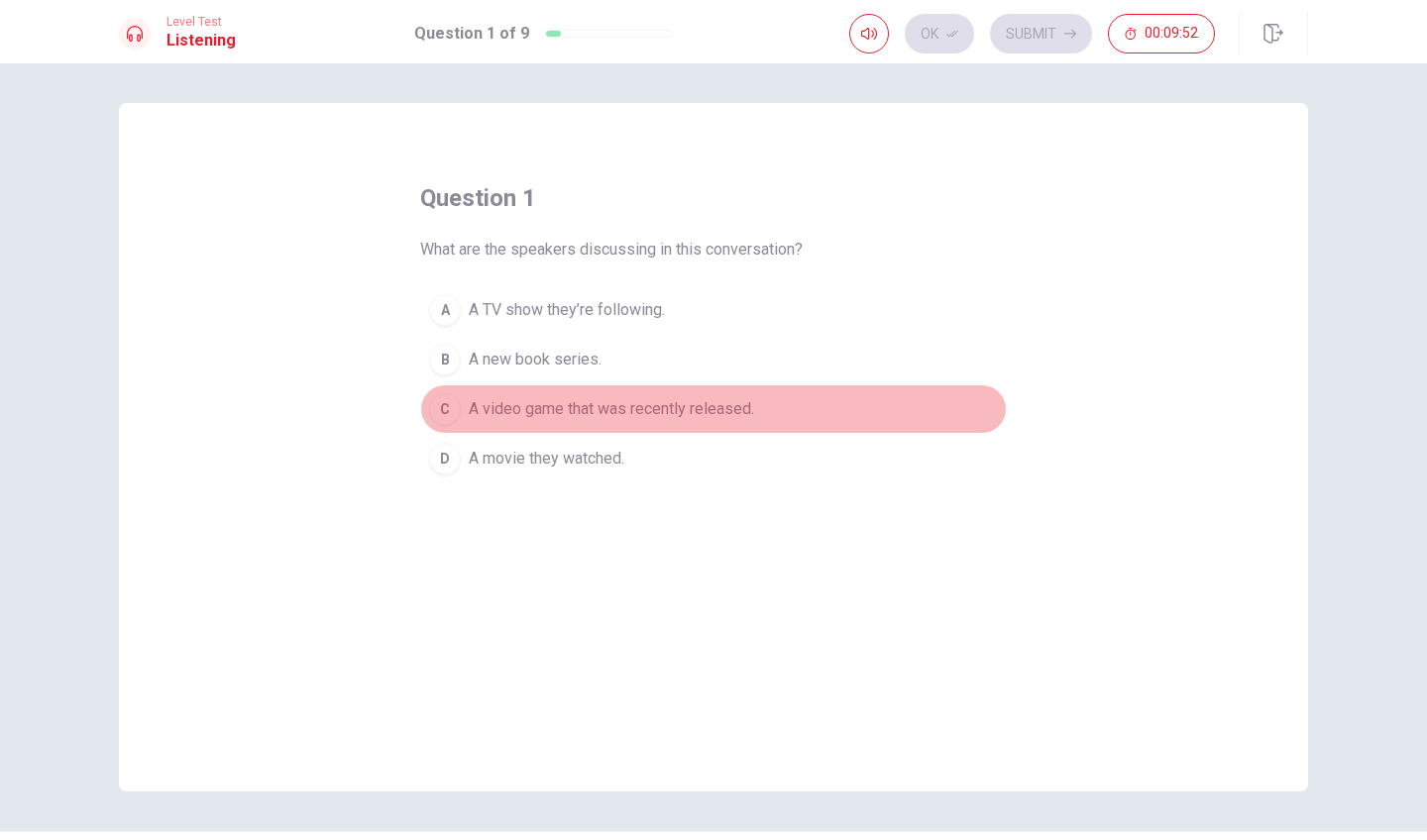 click on "A video game that was recently released." at bounding box center [611, 409] 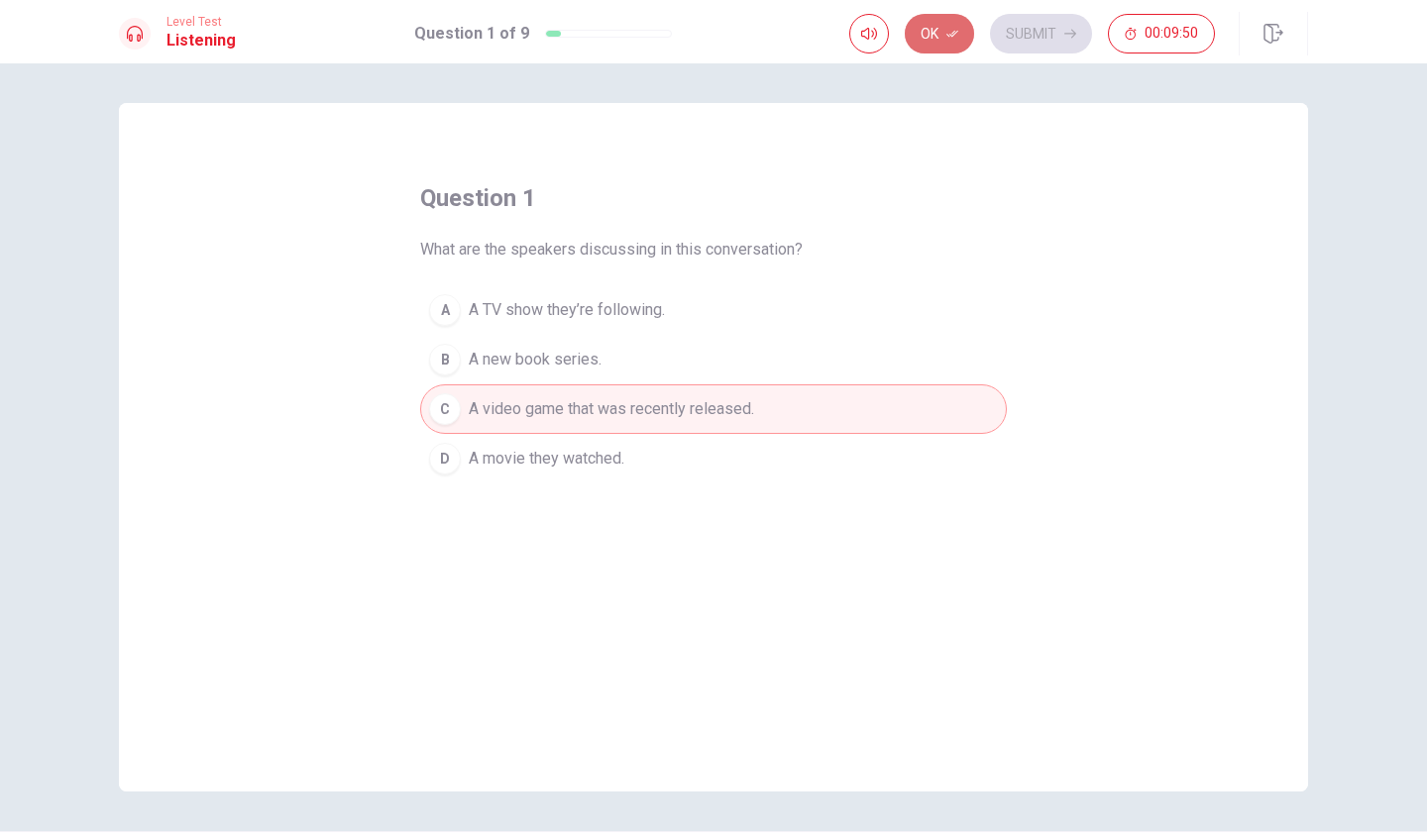 click 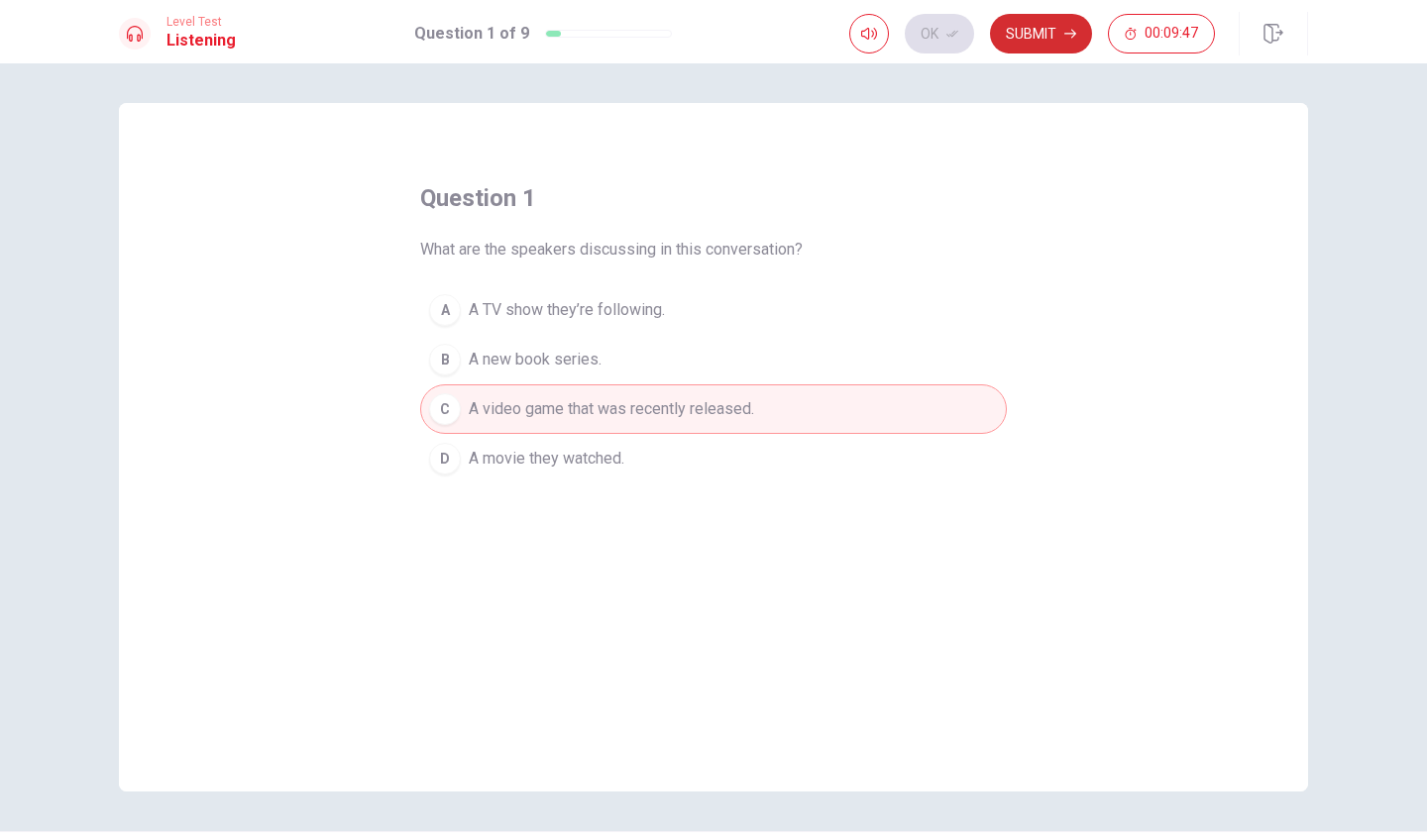 click on "Submit" at bounding box center (1041, 34) 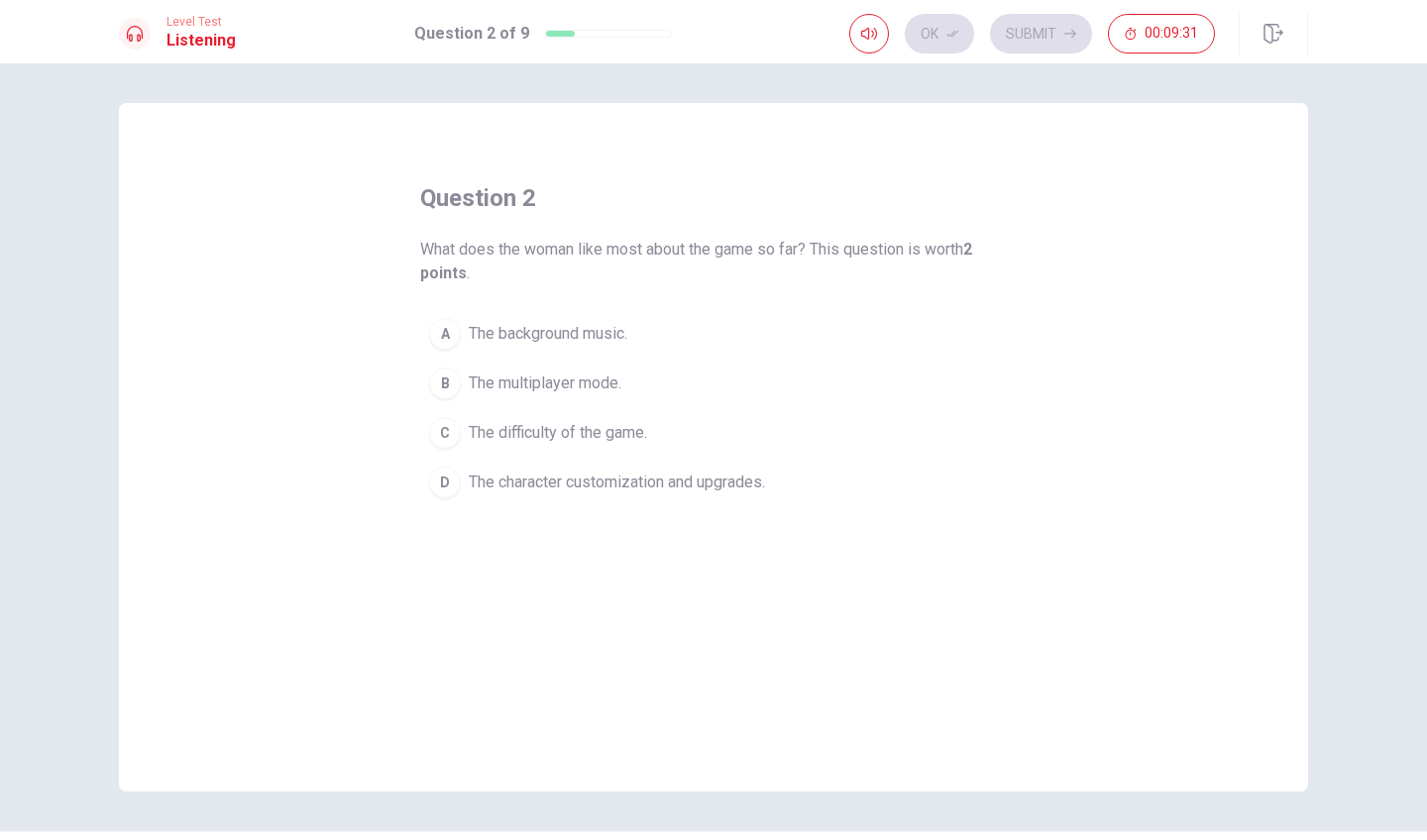 click on "The character customization and upgrades." at bounding box center (616, 482) 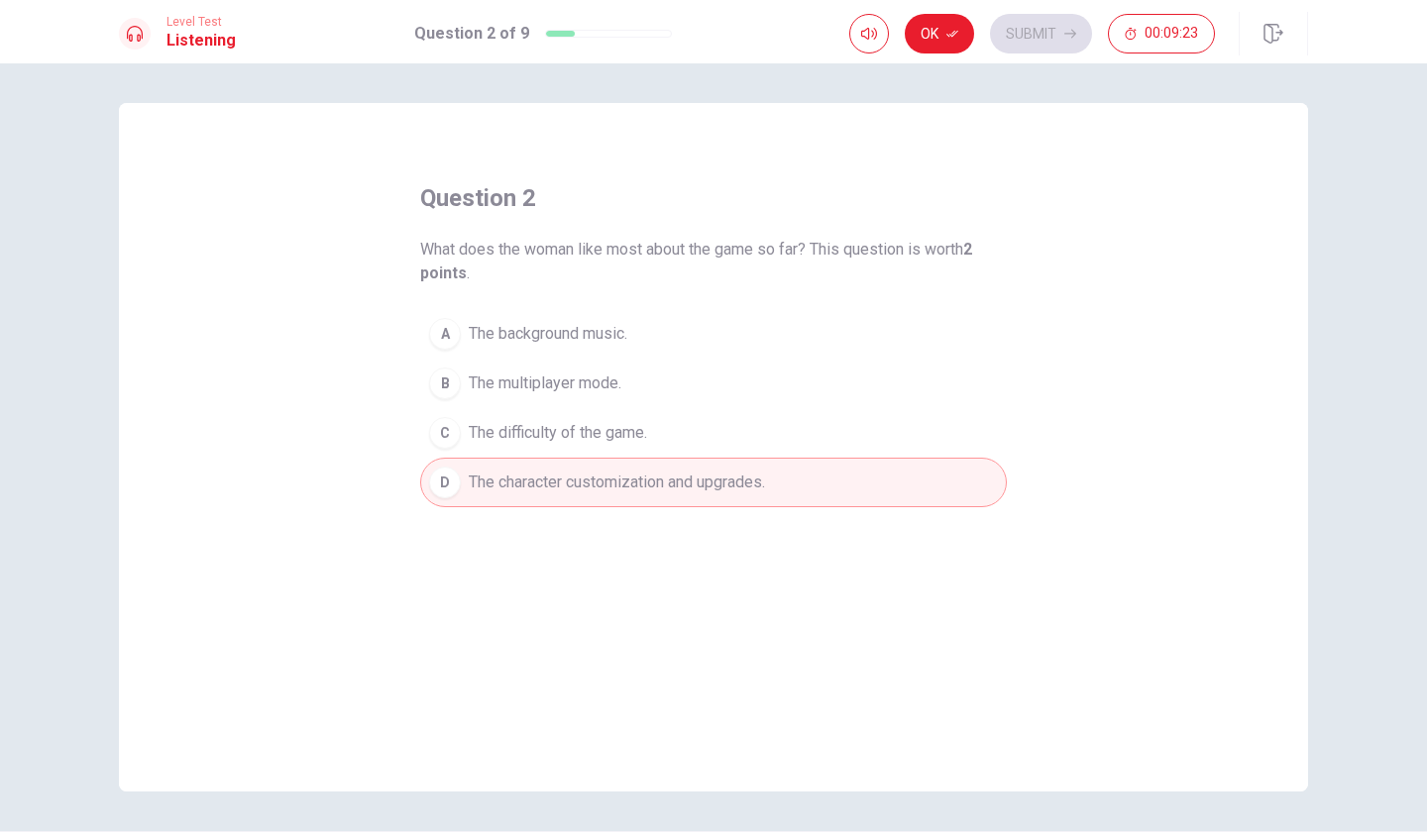 click on "The background music." at bounding box center [548, 334] 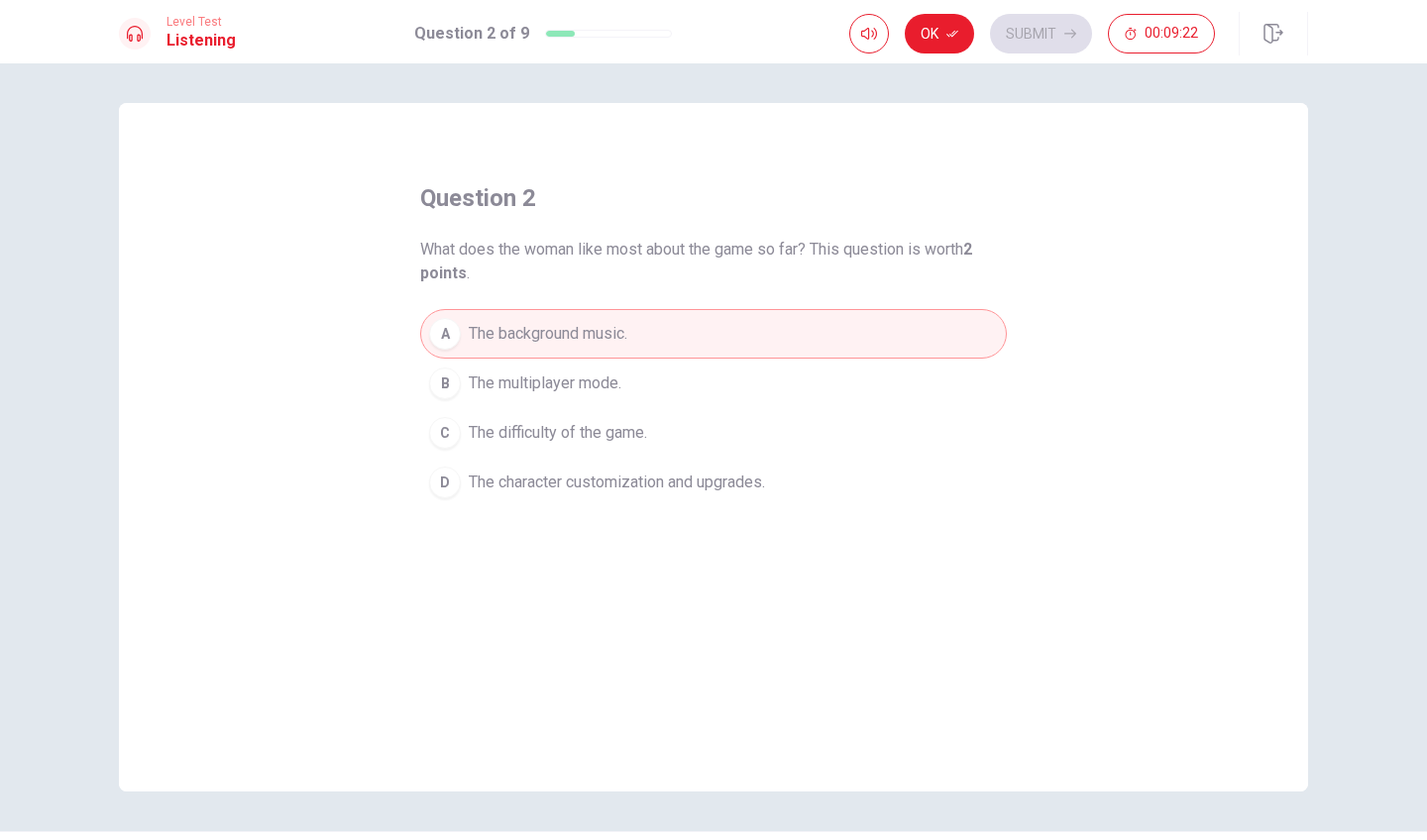 click on "The character customization and upgrades." at bounding box center [616, 482] 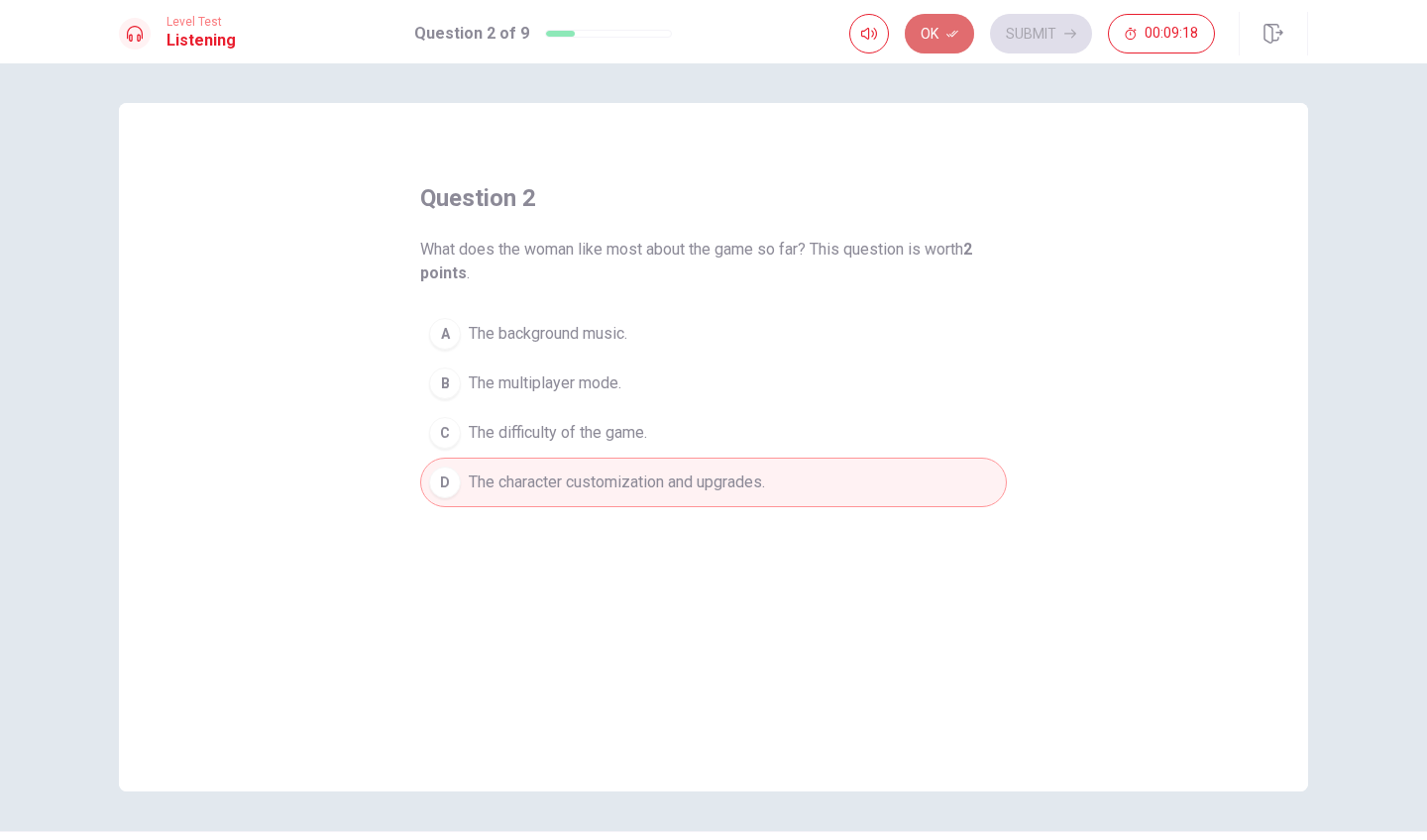 click on "Ok" at bounding box center (939, 34) 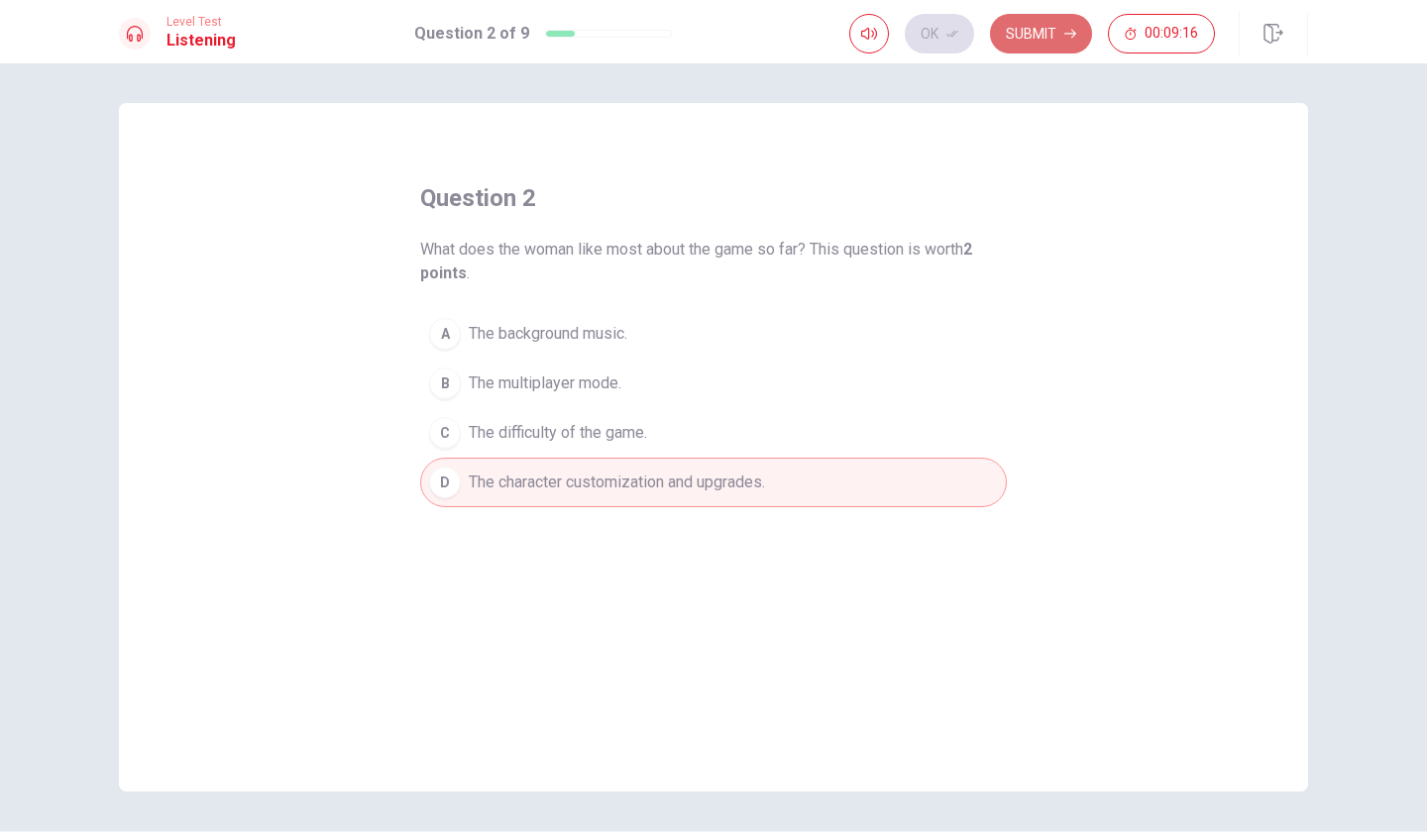 click on "Submit" at bounding box center (1041, 34) 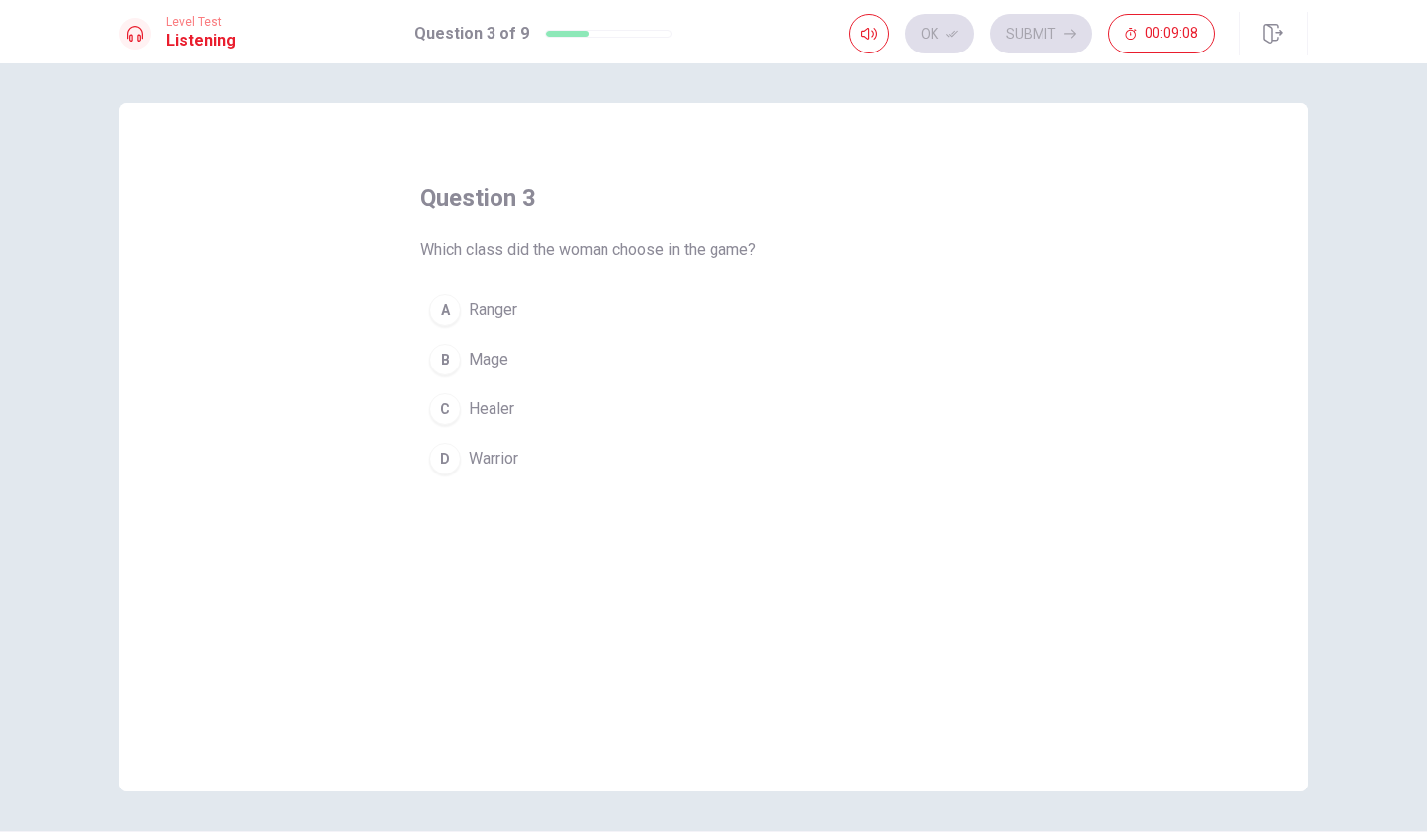 click on "A" at bounding box center (445, 310) 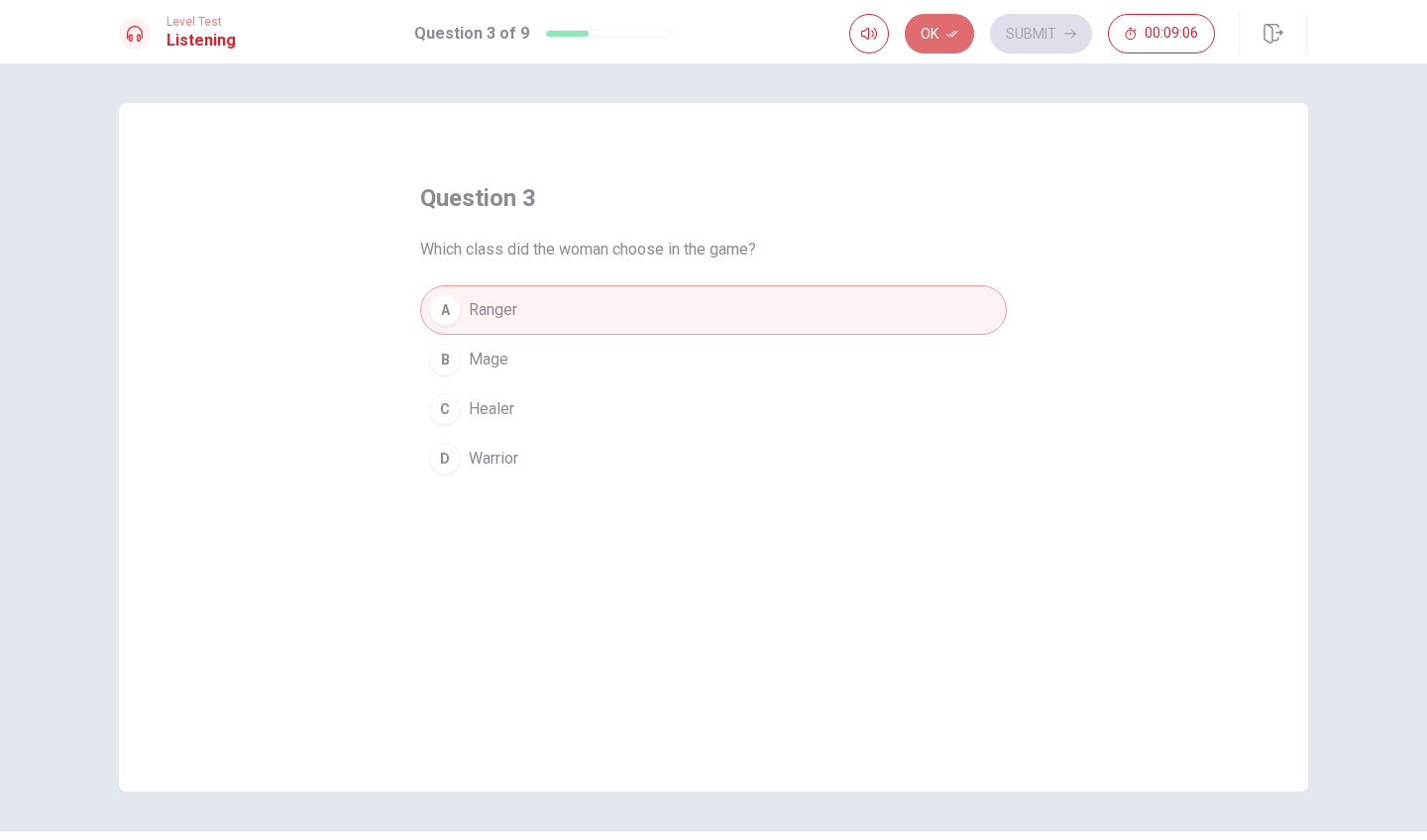 click 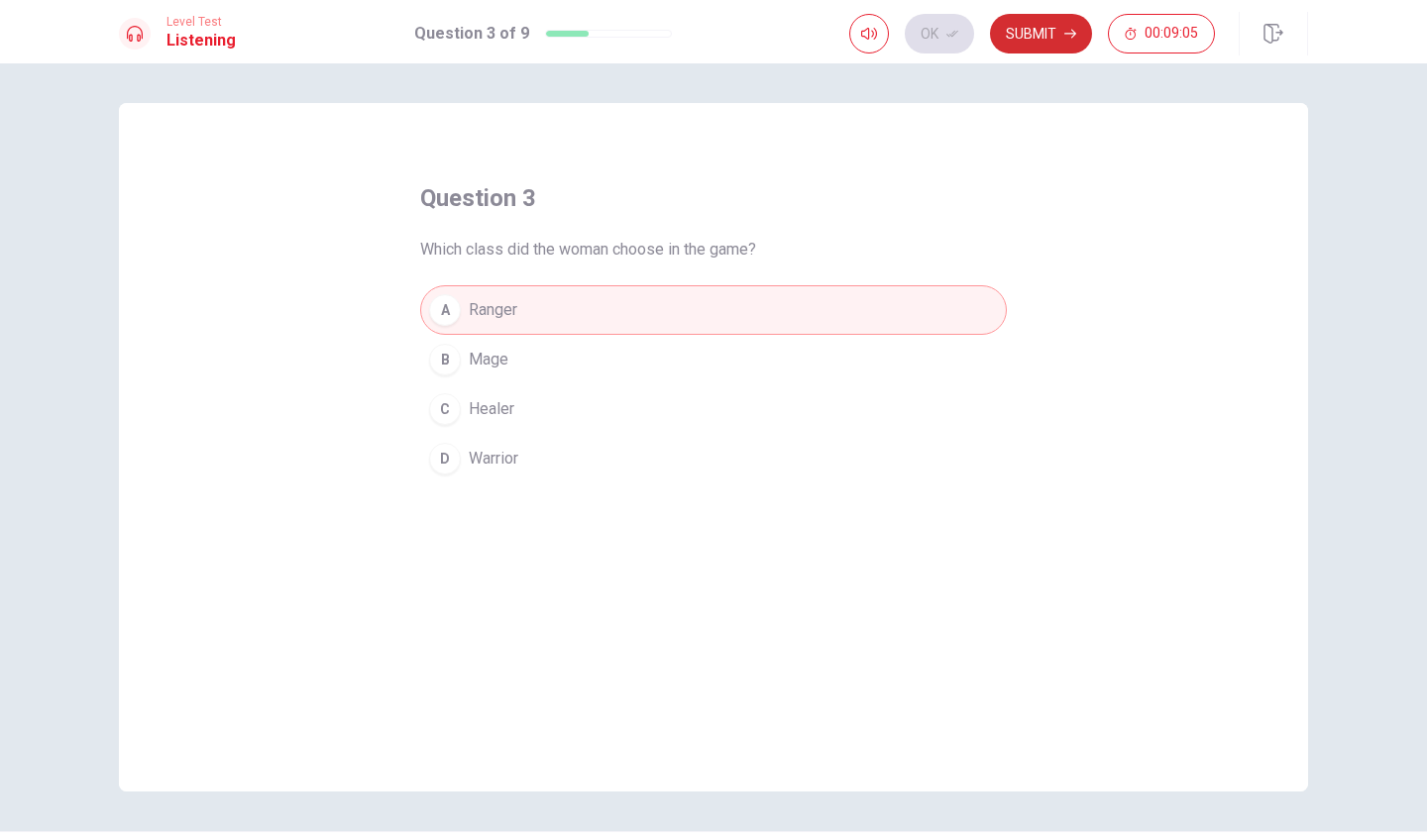 click on "Submit" at bounding box center (1041, 34) 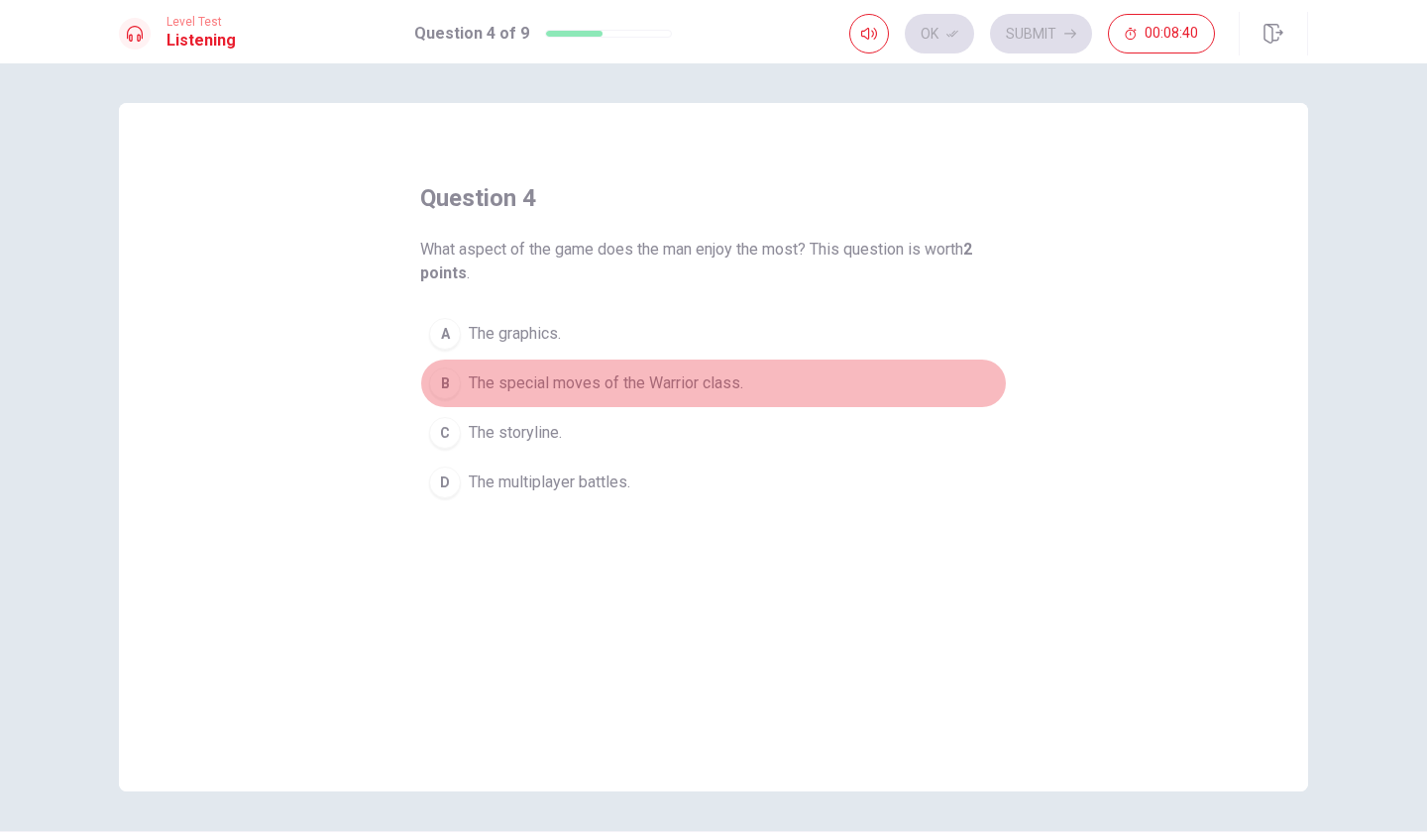 click on "The special moves of the Warrior class." at bounding box center (605, 383) 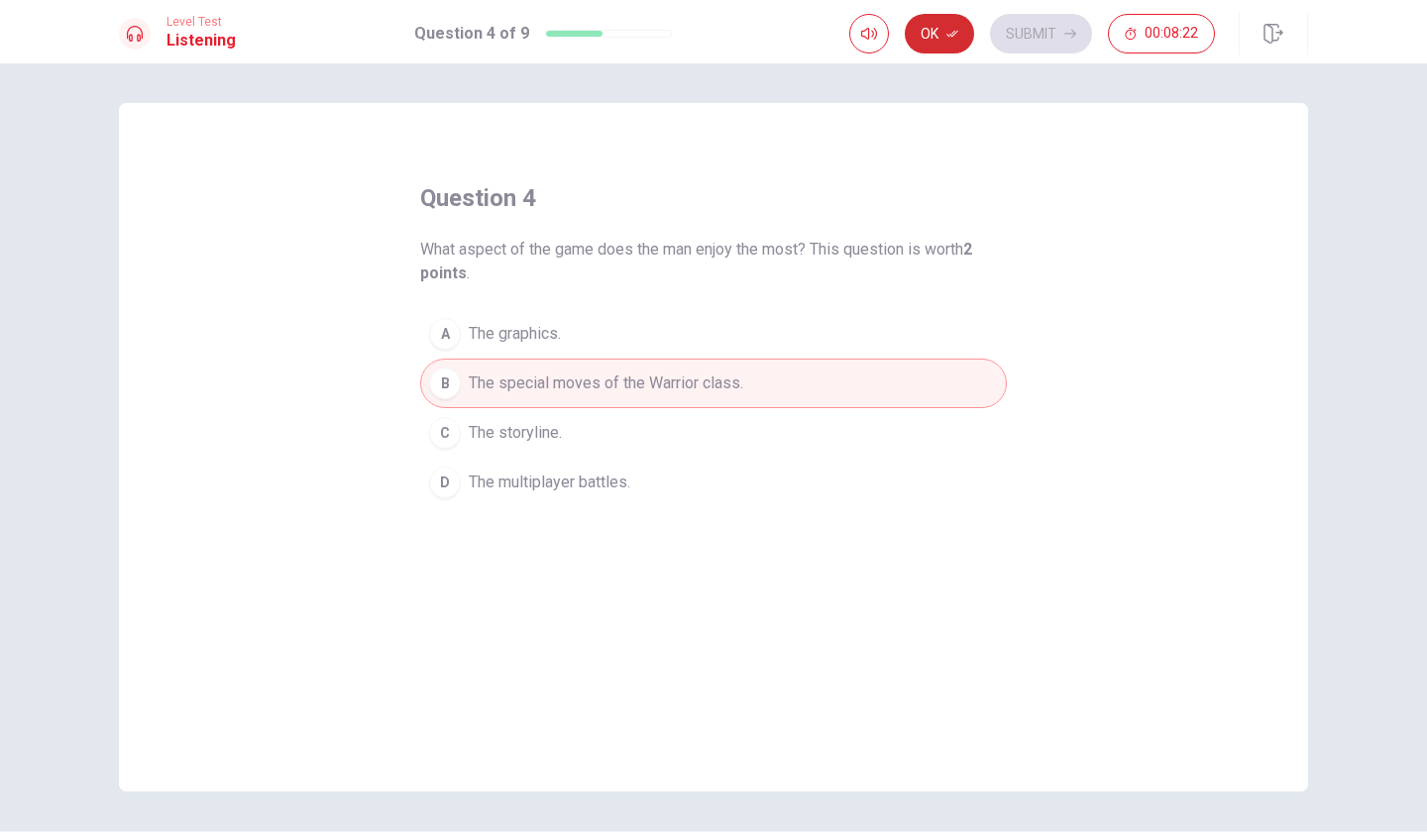 click on "Ok" at bounding box center [939, 34] 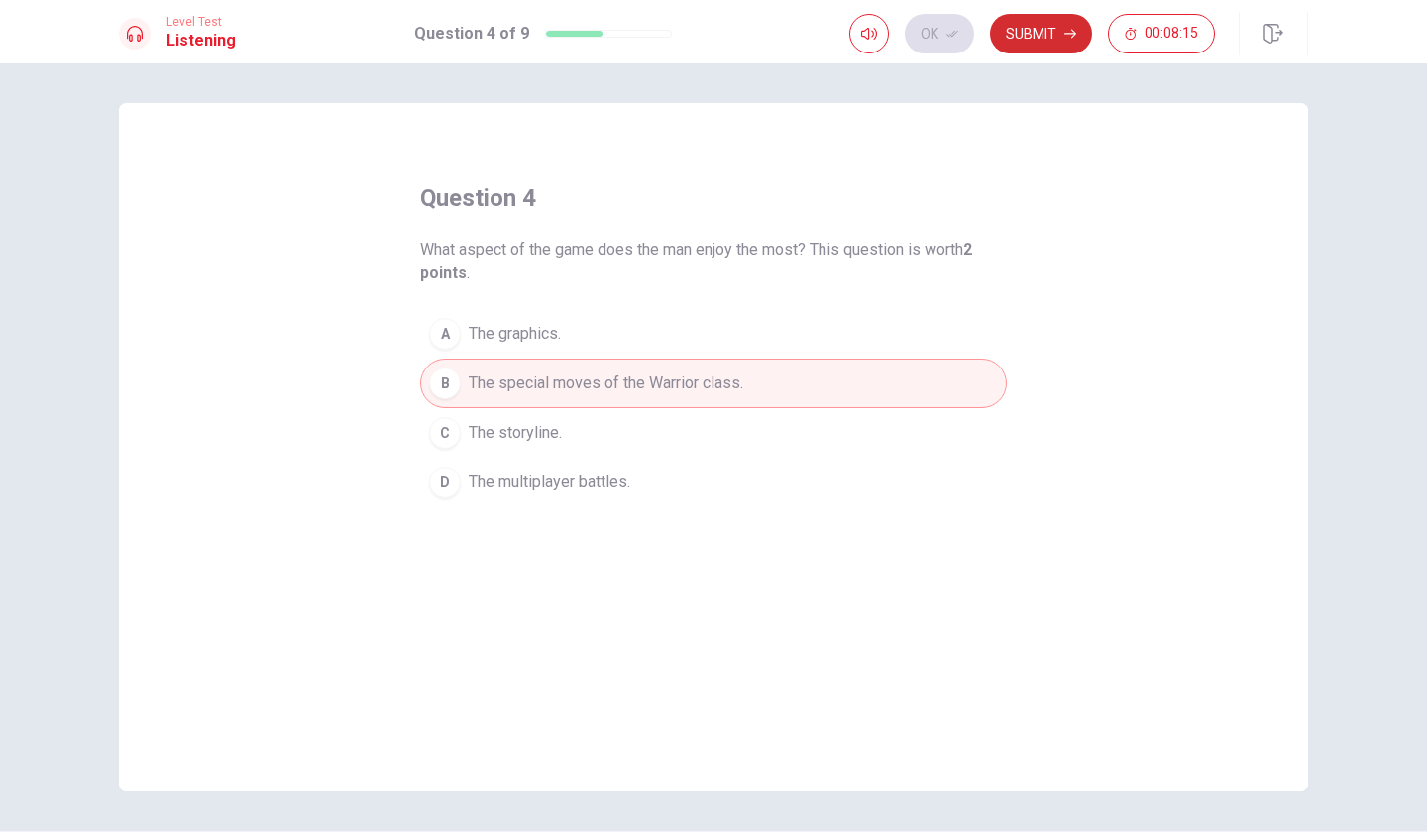 click on "Submit" at bounding box center [1041, 34] 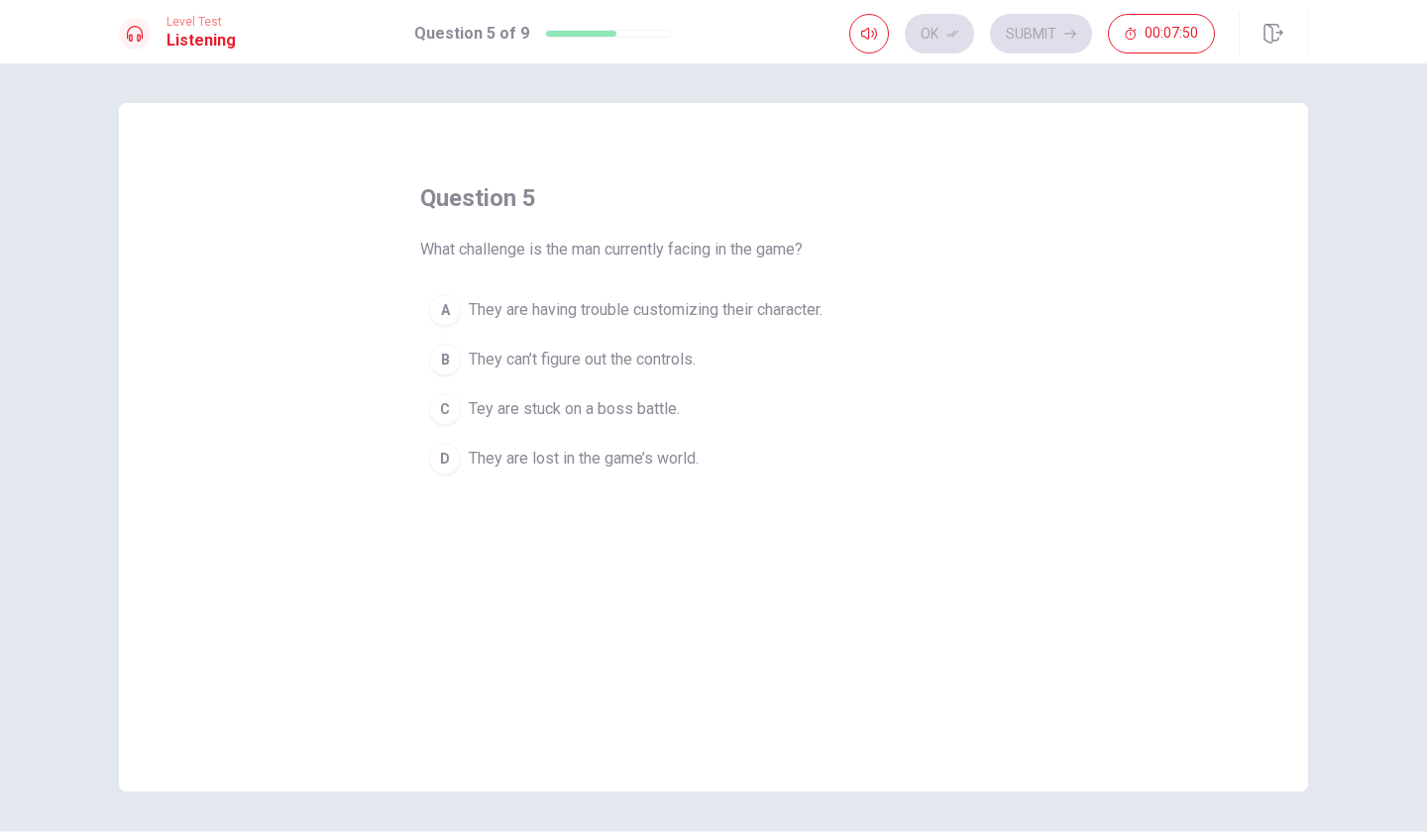 click on "They are having trouble customizing their character." at bounding box center (645, 310) 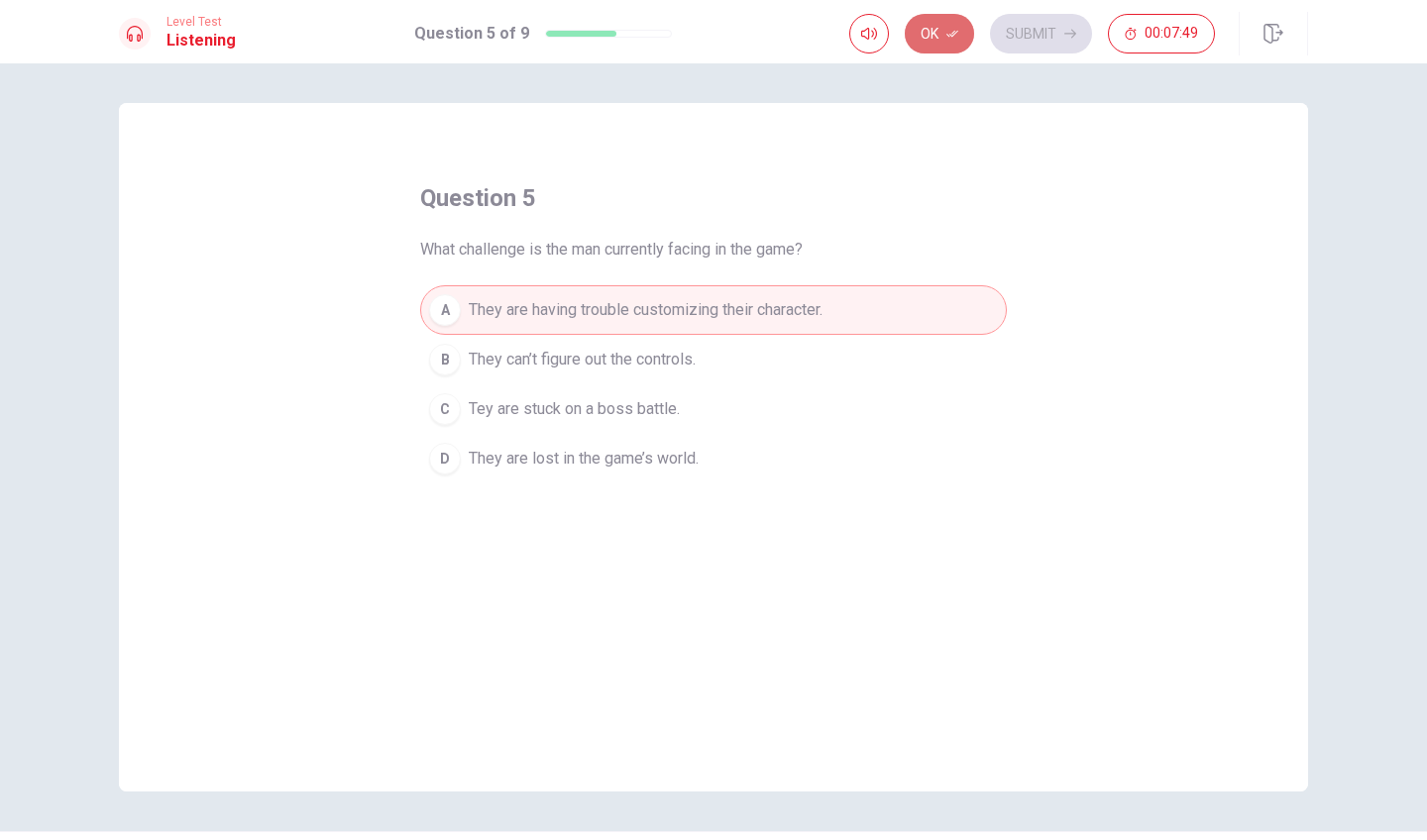 click on "Ok" at bounding box center [939, 34] 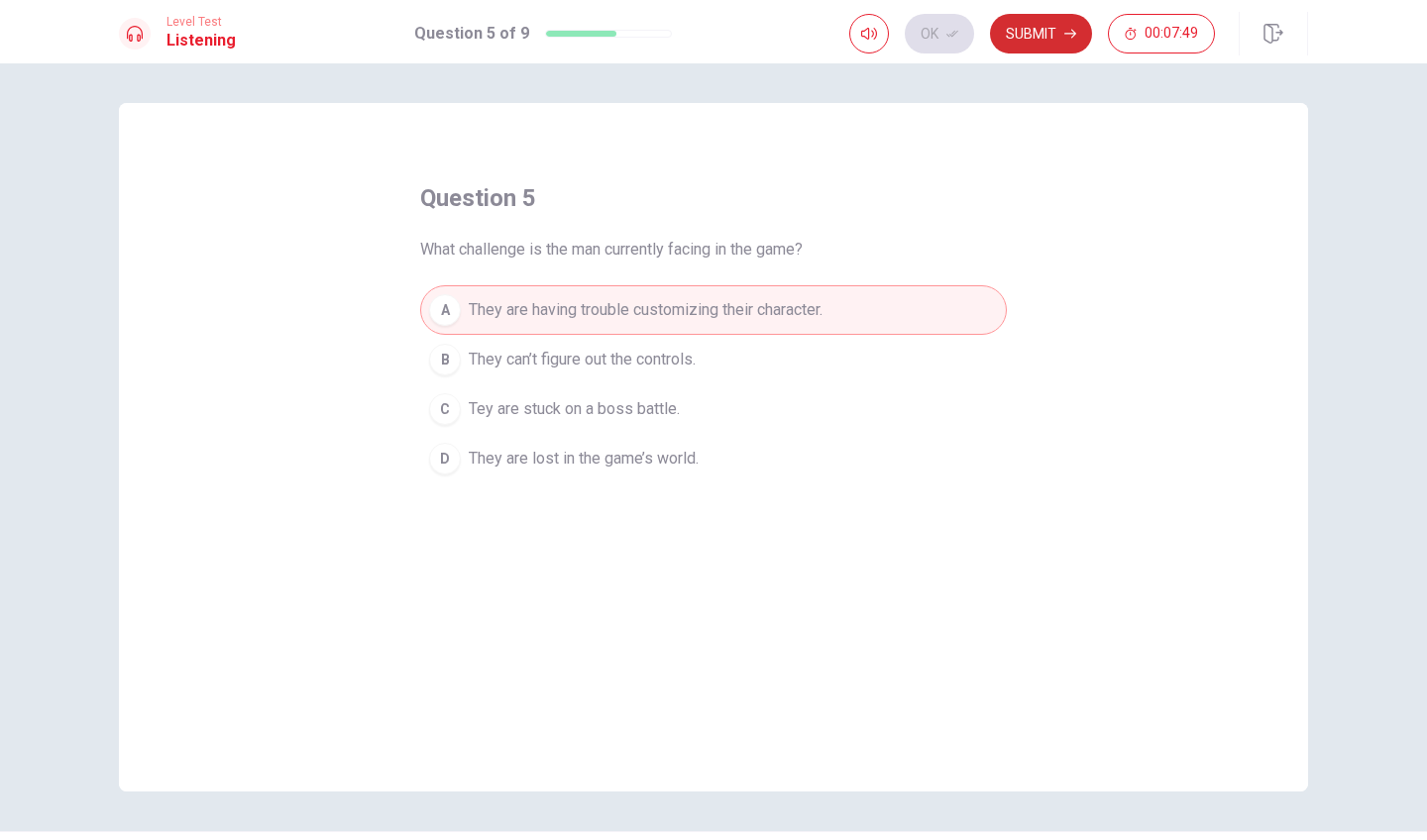 click on "Submit" at bounding box center (1041, 34) 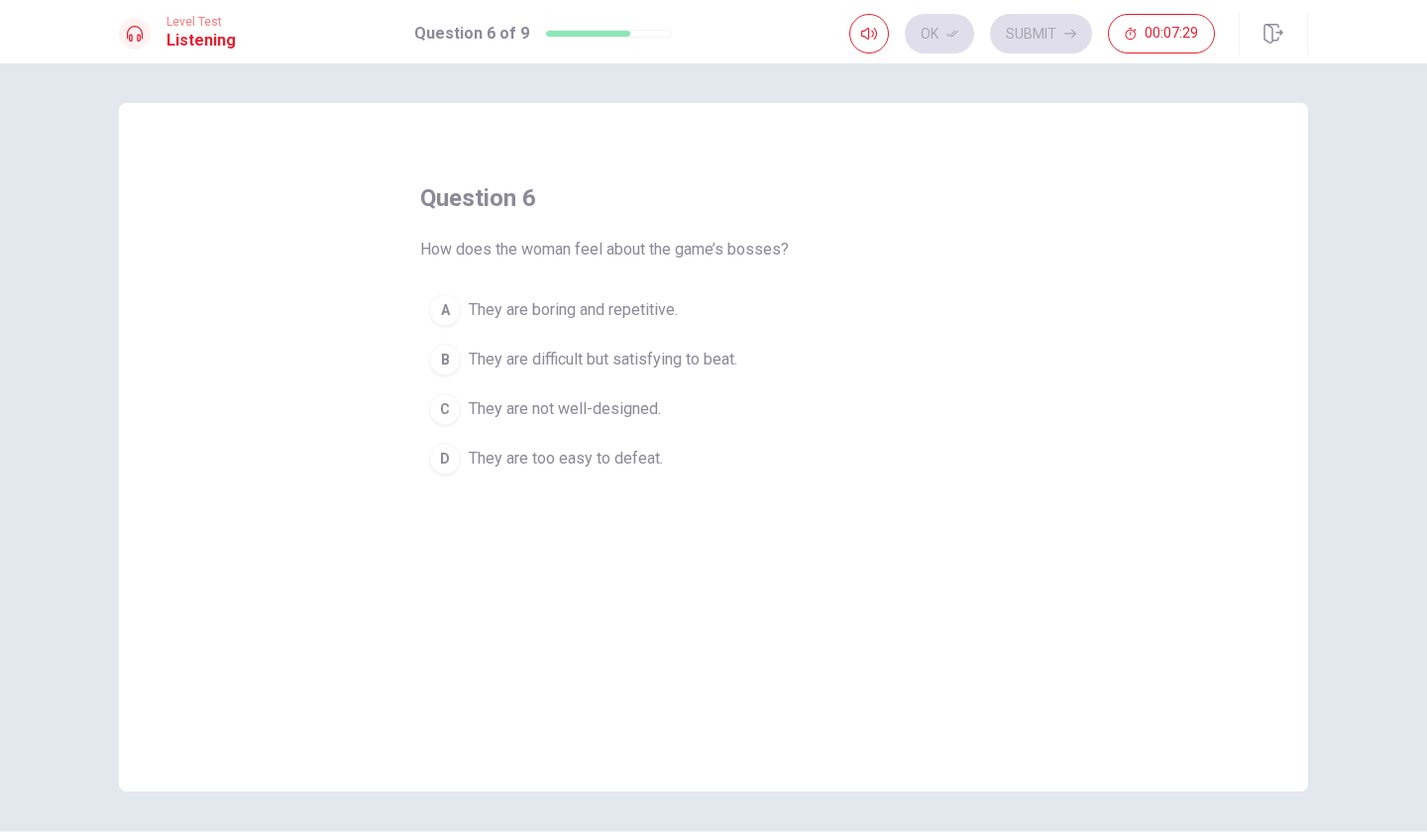 click on "They are not well-designed." at bounding box center [565, 409] 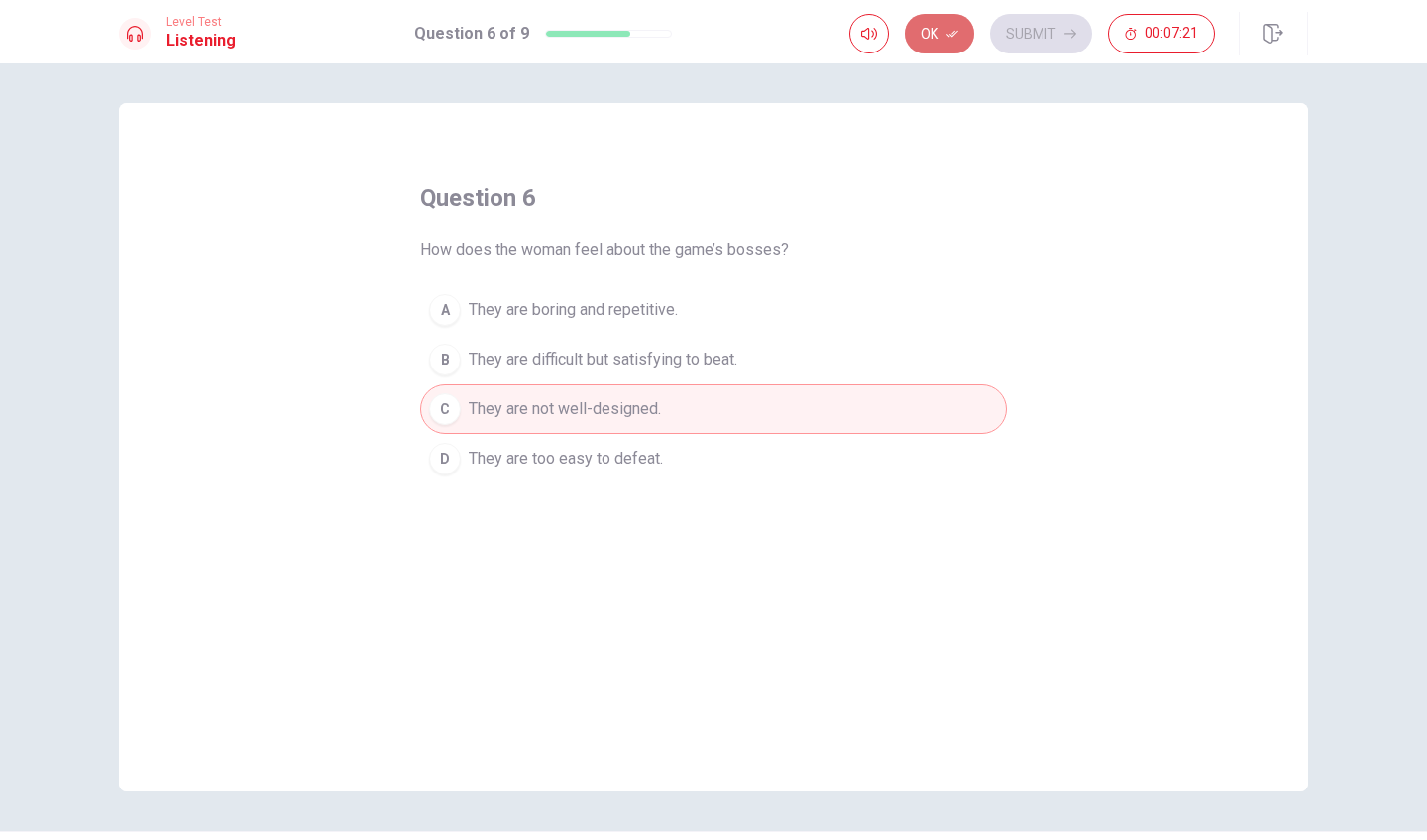 click on "Ok" at bounding box center (939, 34) 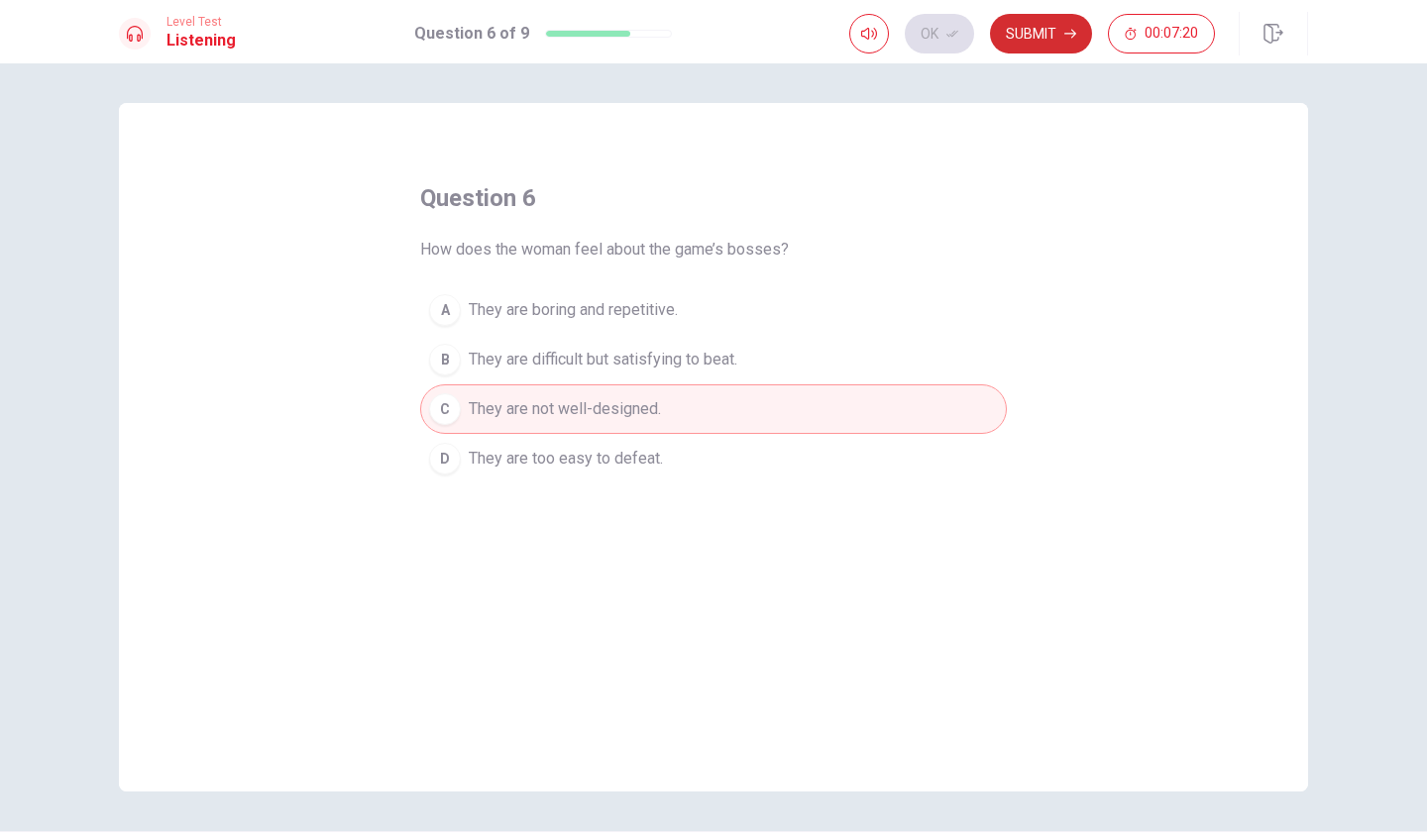 click on "Submit" at bounding box center (1041, 34) 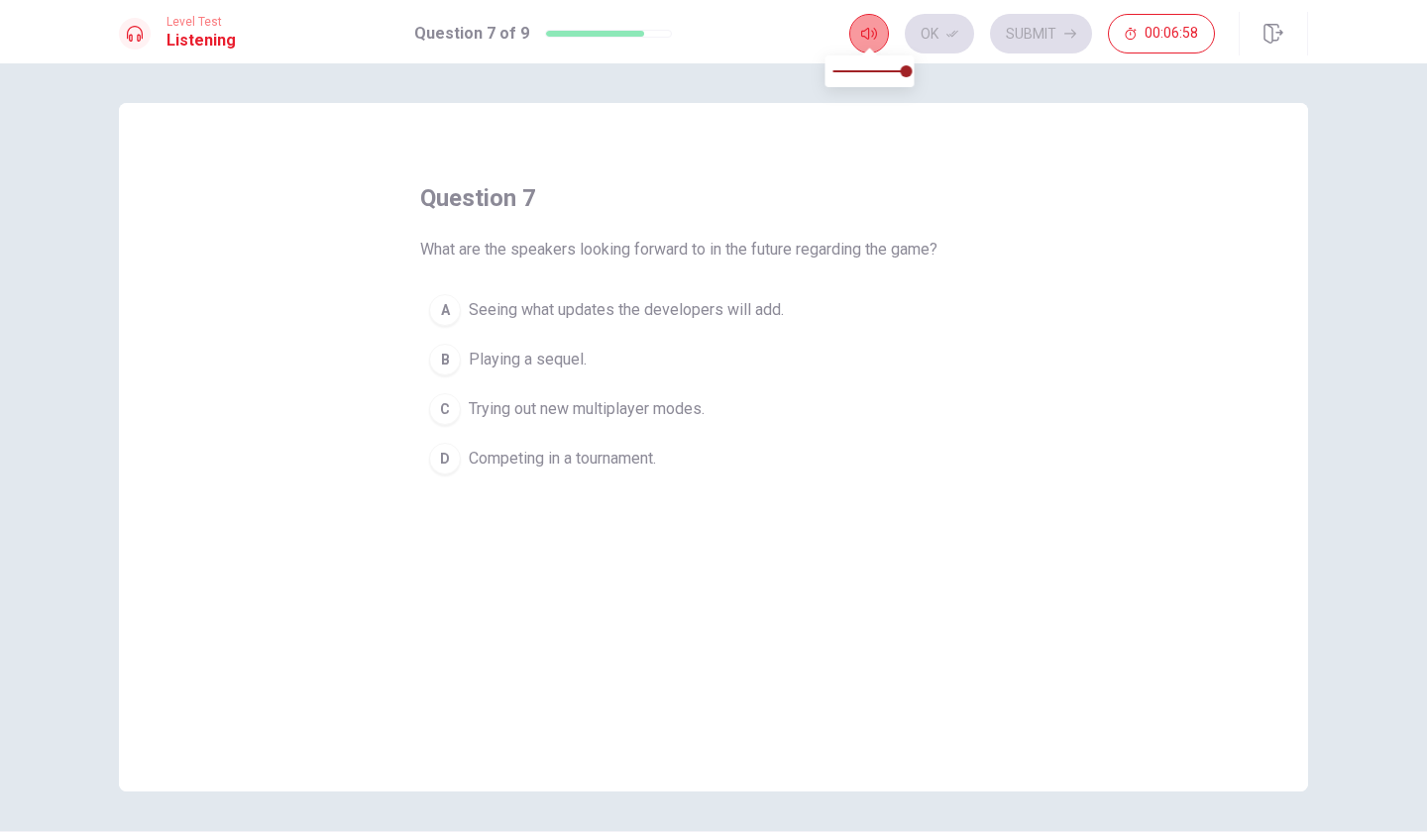 click 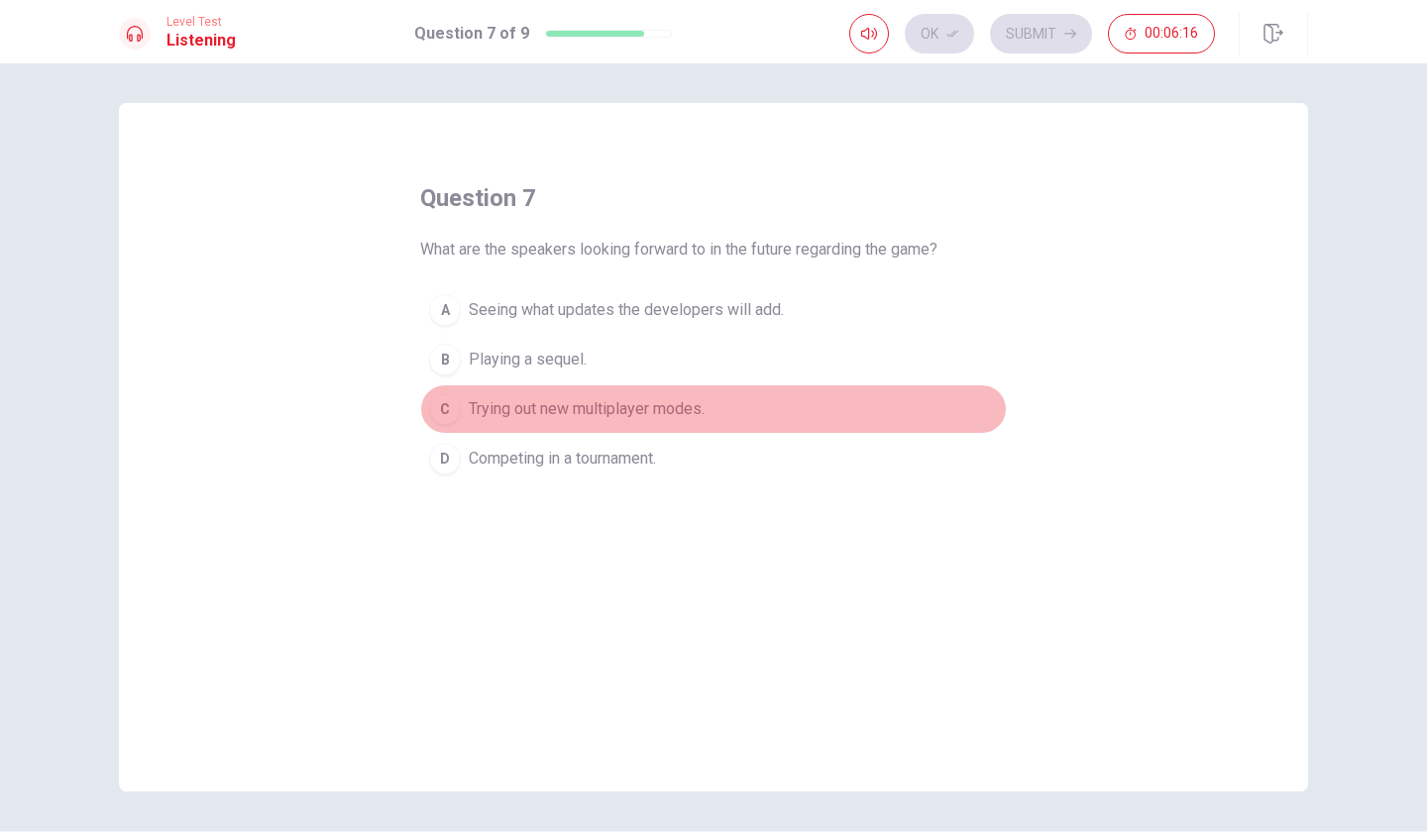 click on "Trying out new multiplayer modes." at bounding box center (587, 409) 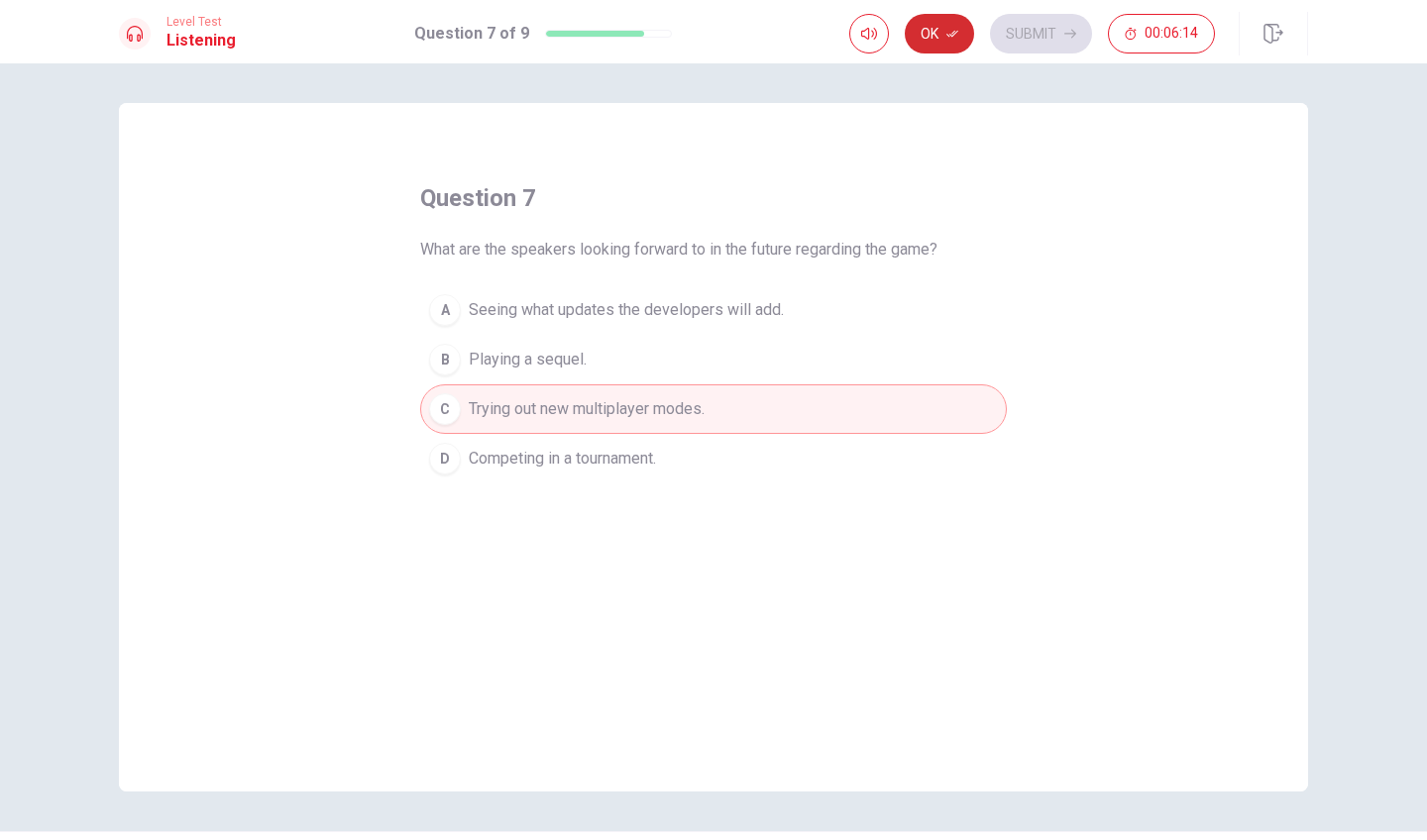 click on "Ok" at bounding box center (939, 34) 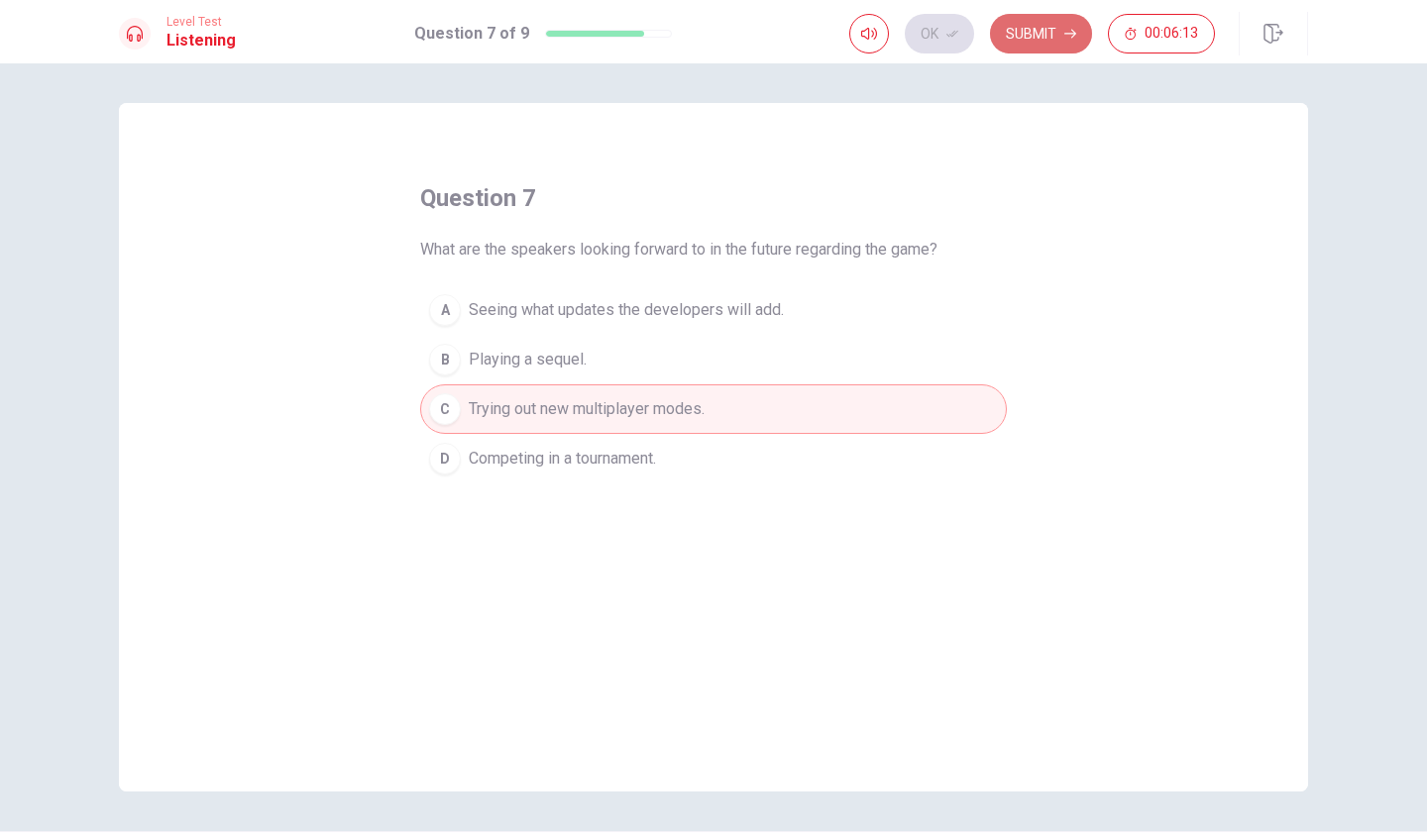 click on "Submit" at bounding box center [1041, 34] 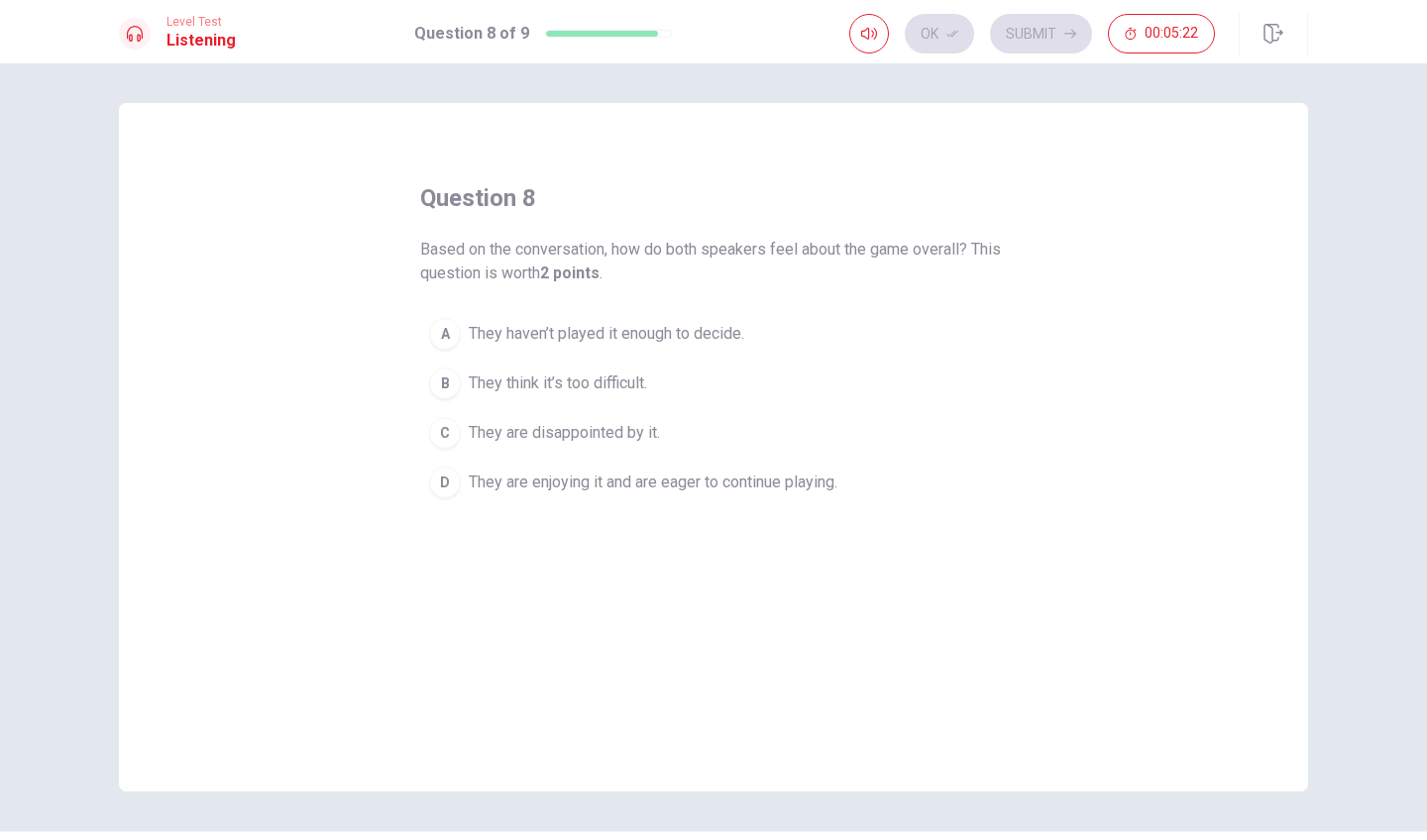 click on "They are enjoying it and are eager to continue playing." at bounding box center [653, 482] 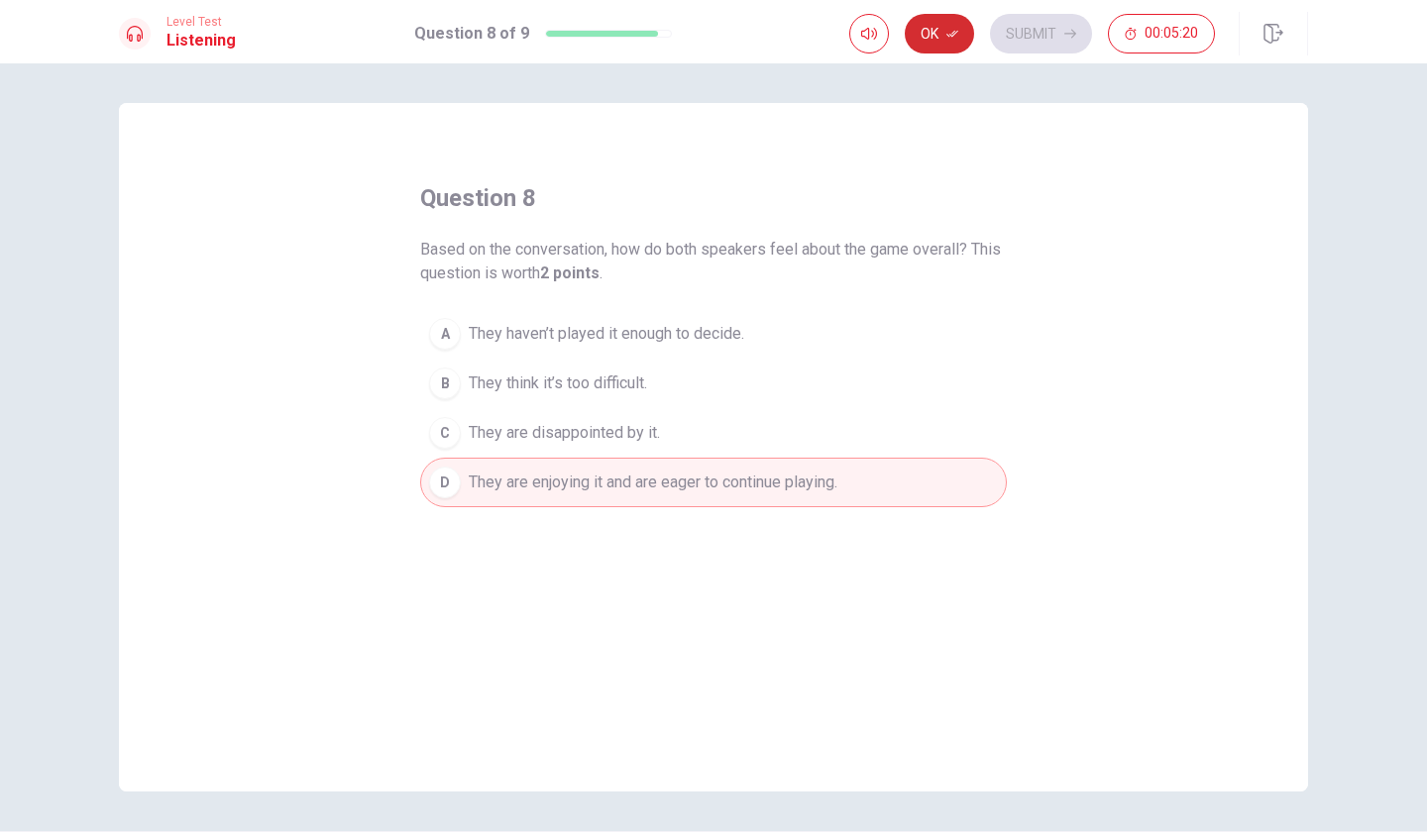 click on "Ok" at bounding box center [939, 34] 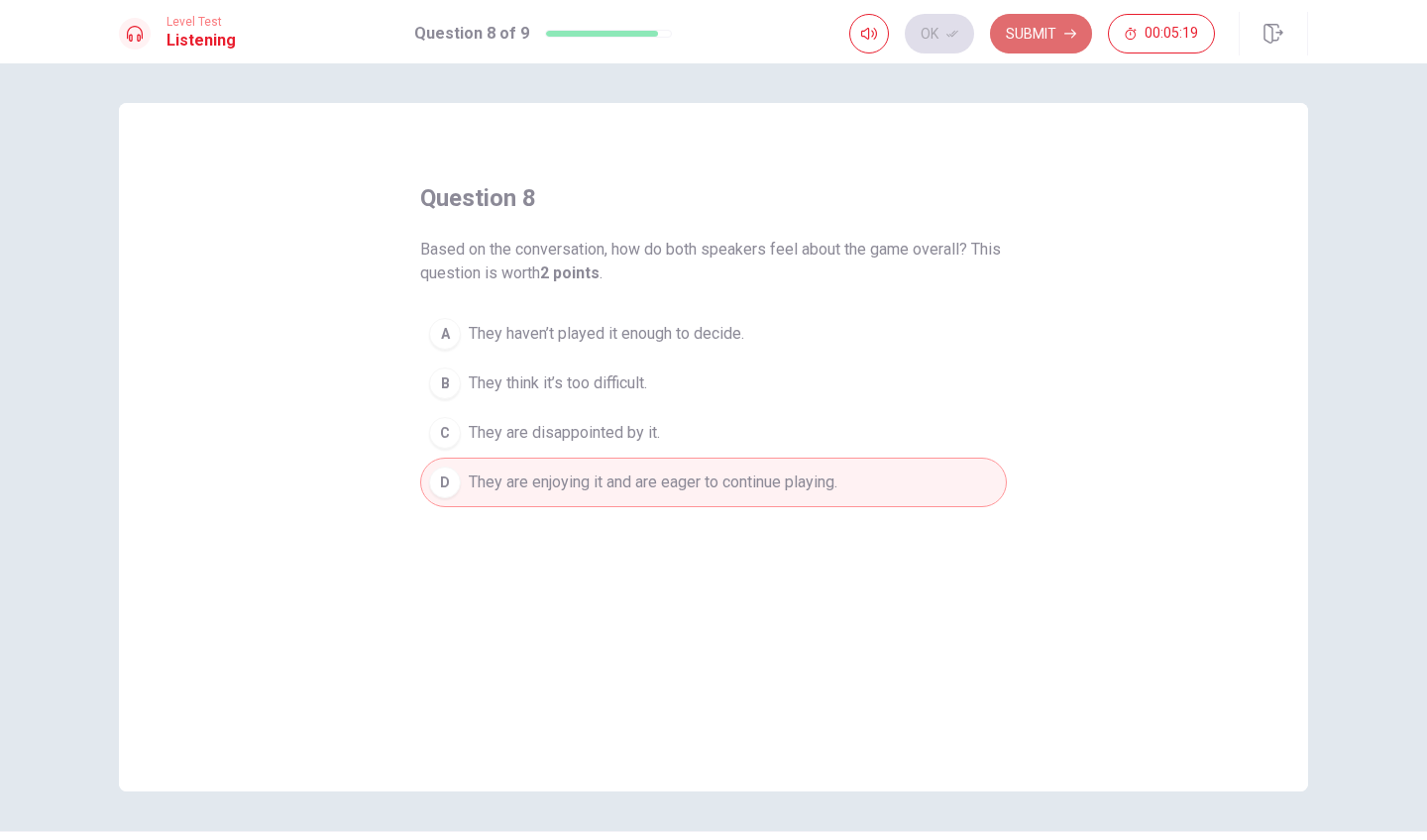 click on "Submit" at bounding box center [1041, 34] 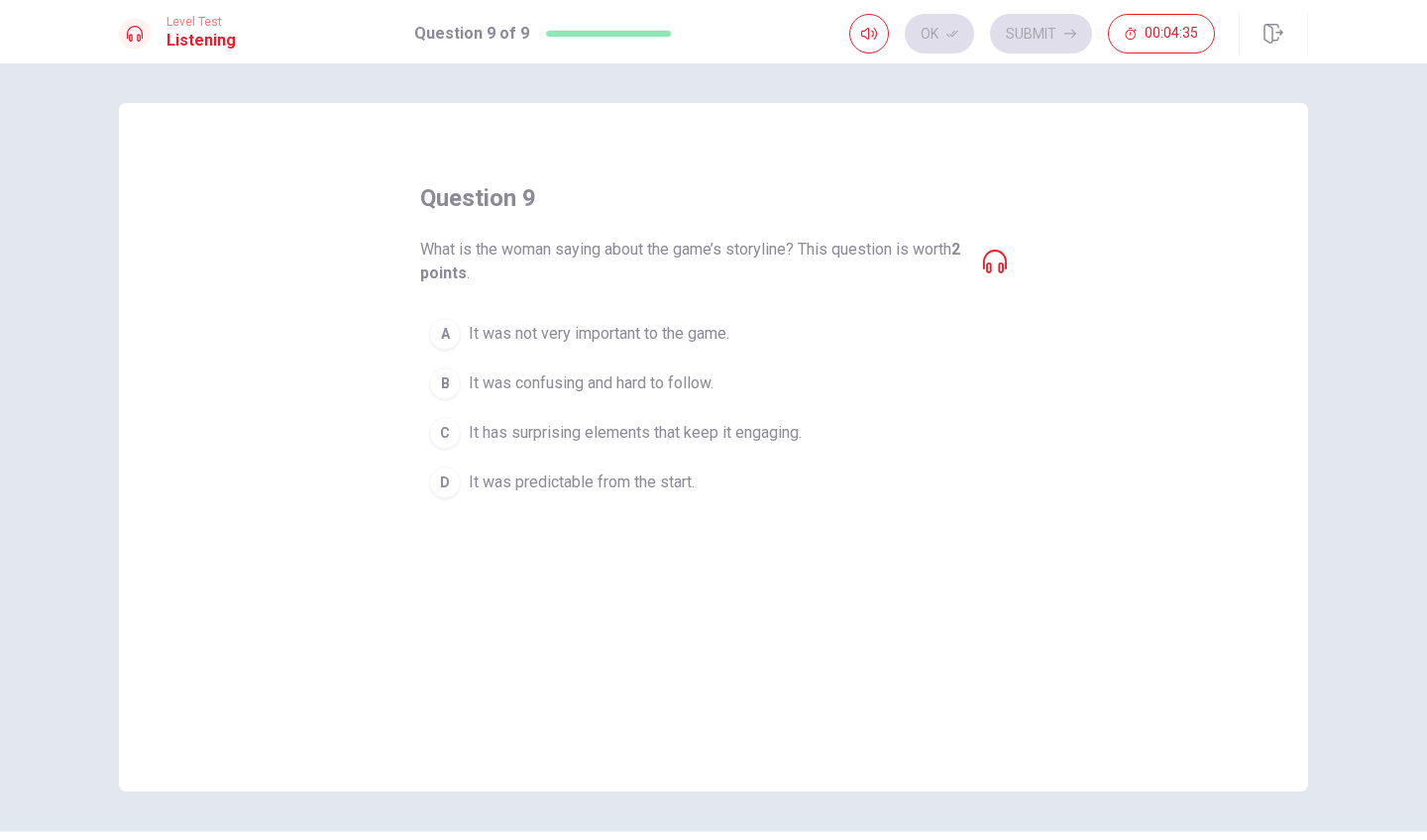 click on "It was confusing and hard to follow." at bounding box center [591, 383] 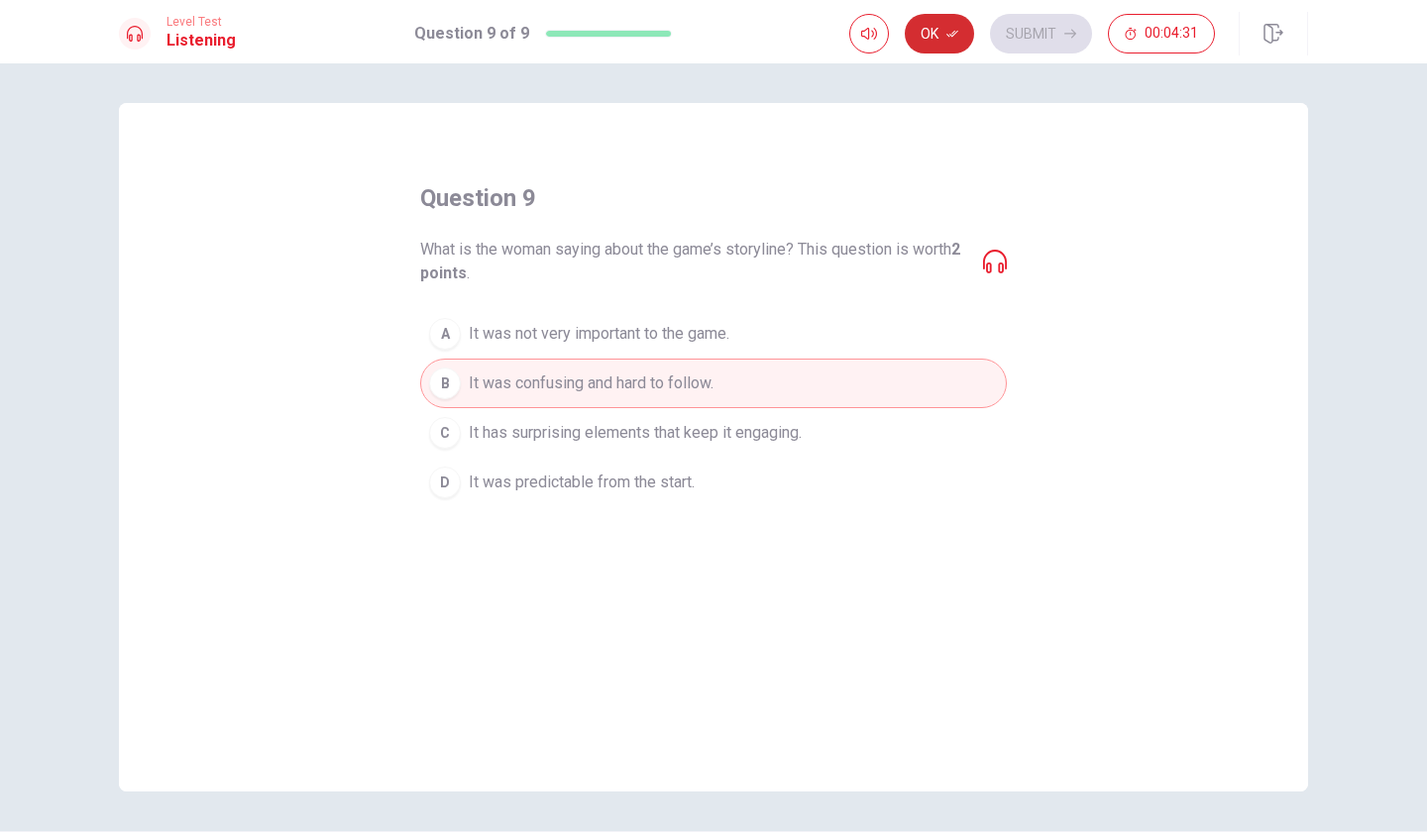 click on "Ok" at bounding box center (939, 34) 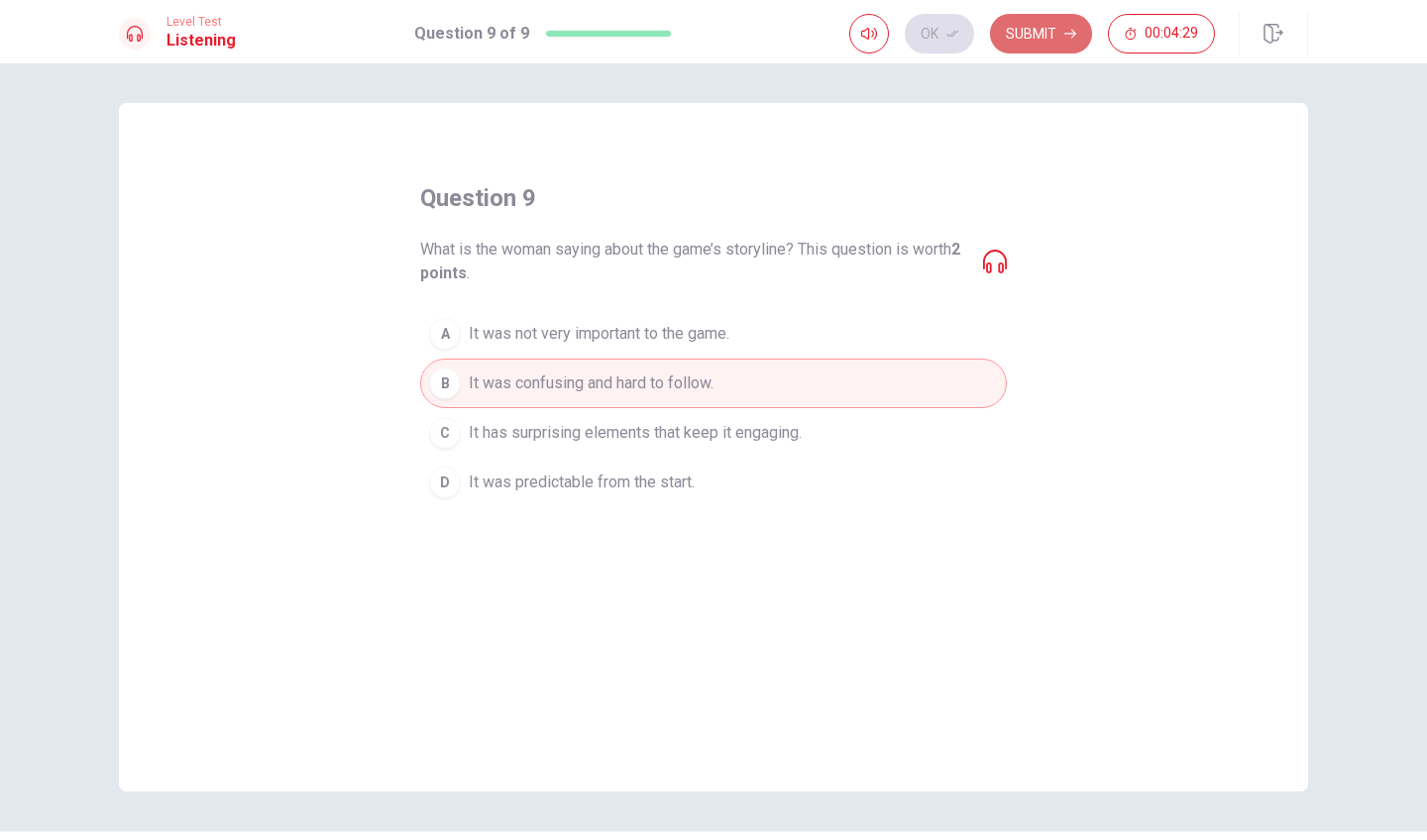 click on "Submit" at bounding box center (1041, 34) 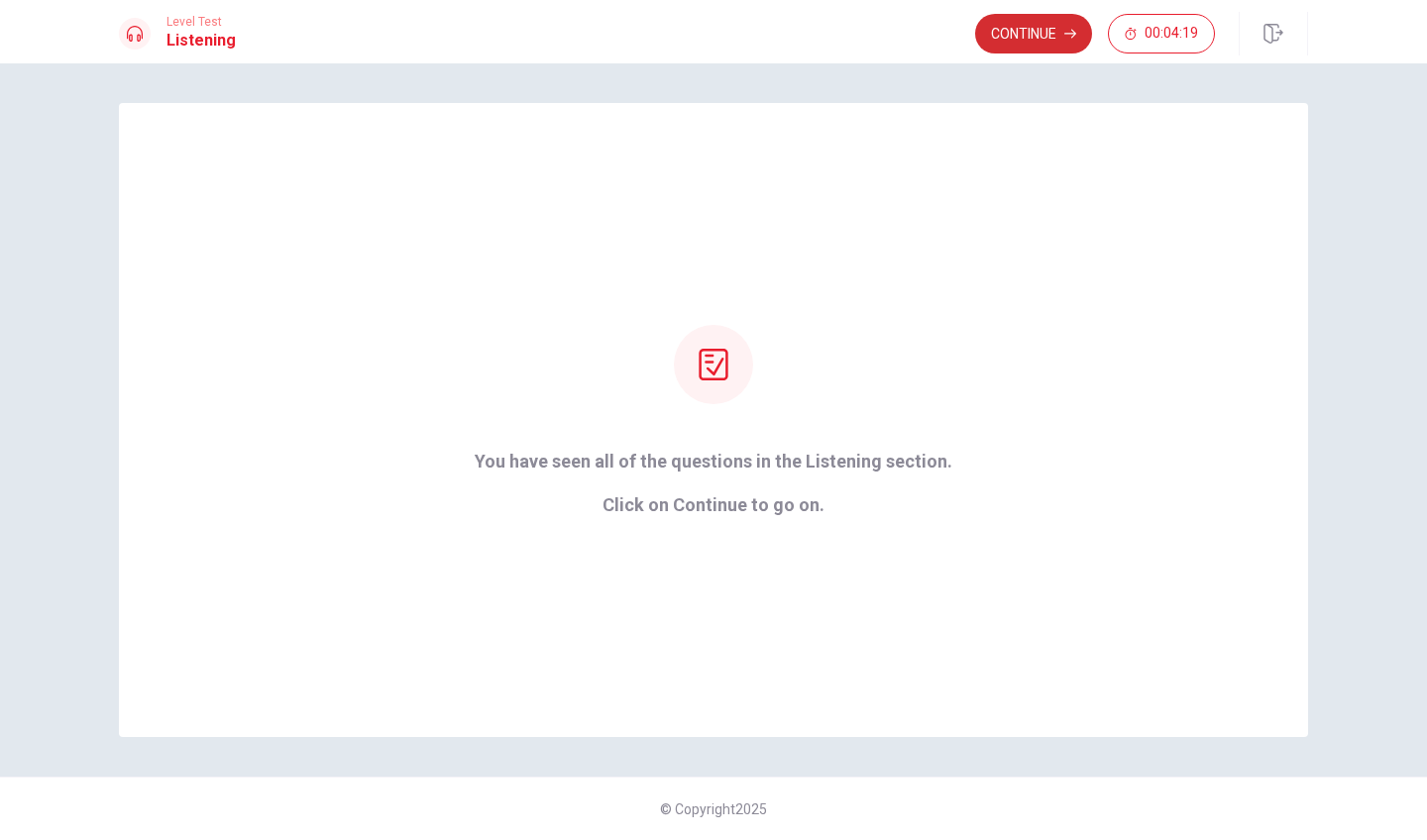 click on "Continue" at bounding box center [1034, 34] 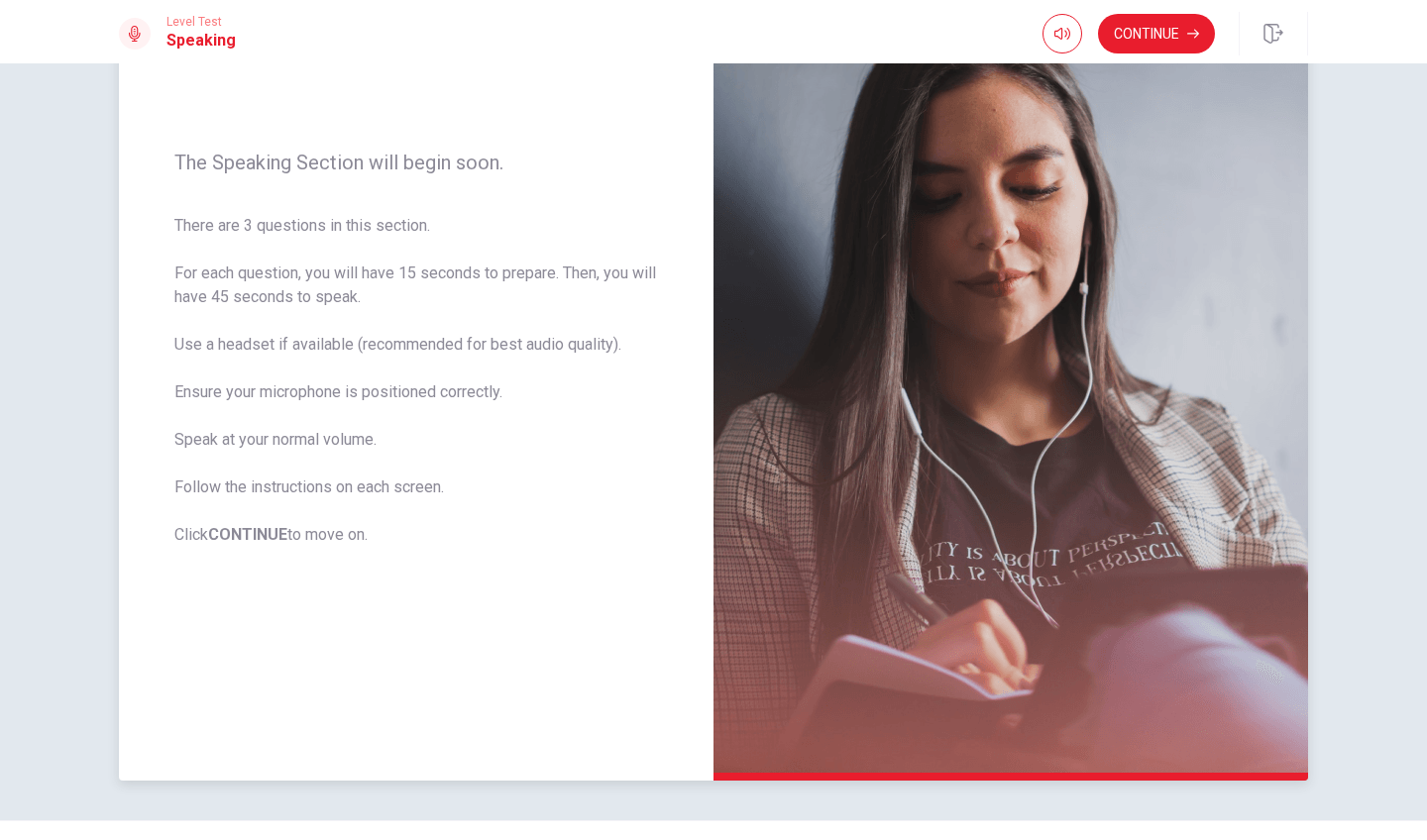 scroll, scrollTop: 188, scrollLeft: 0, axis: vertical 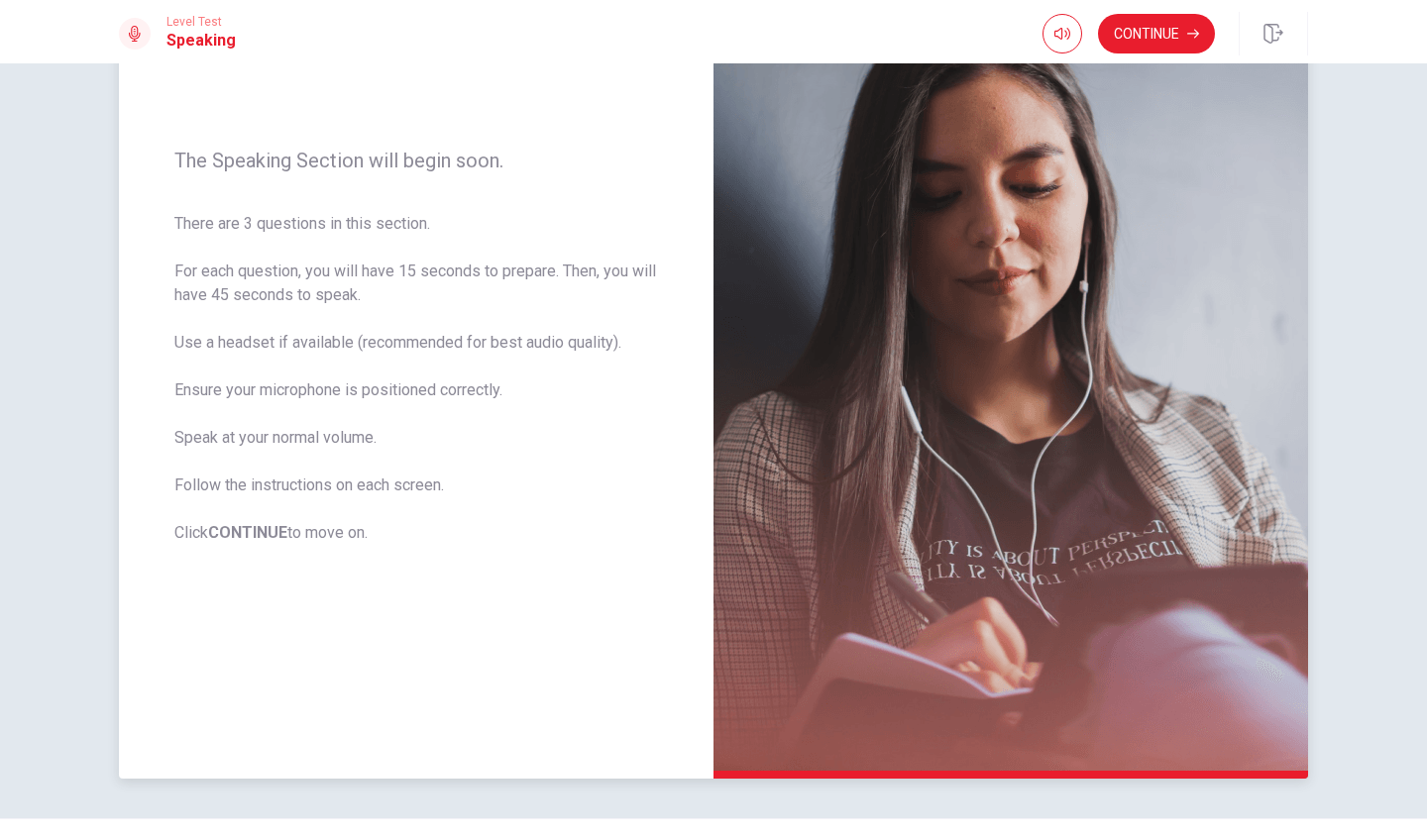 click on "There are 3 questions in this section.
For each question, you will have 15 seconds to prepare. Then, you will have 45 seconds to speak.
Use a headset if available (recommended for best audio quality).
Ensure your microphone is positioned correctly.
Speak at your normal volume.
Follow the instructions on each screen.
Click  CONTINUE  to move on." at bounding box center (416, 378) 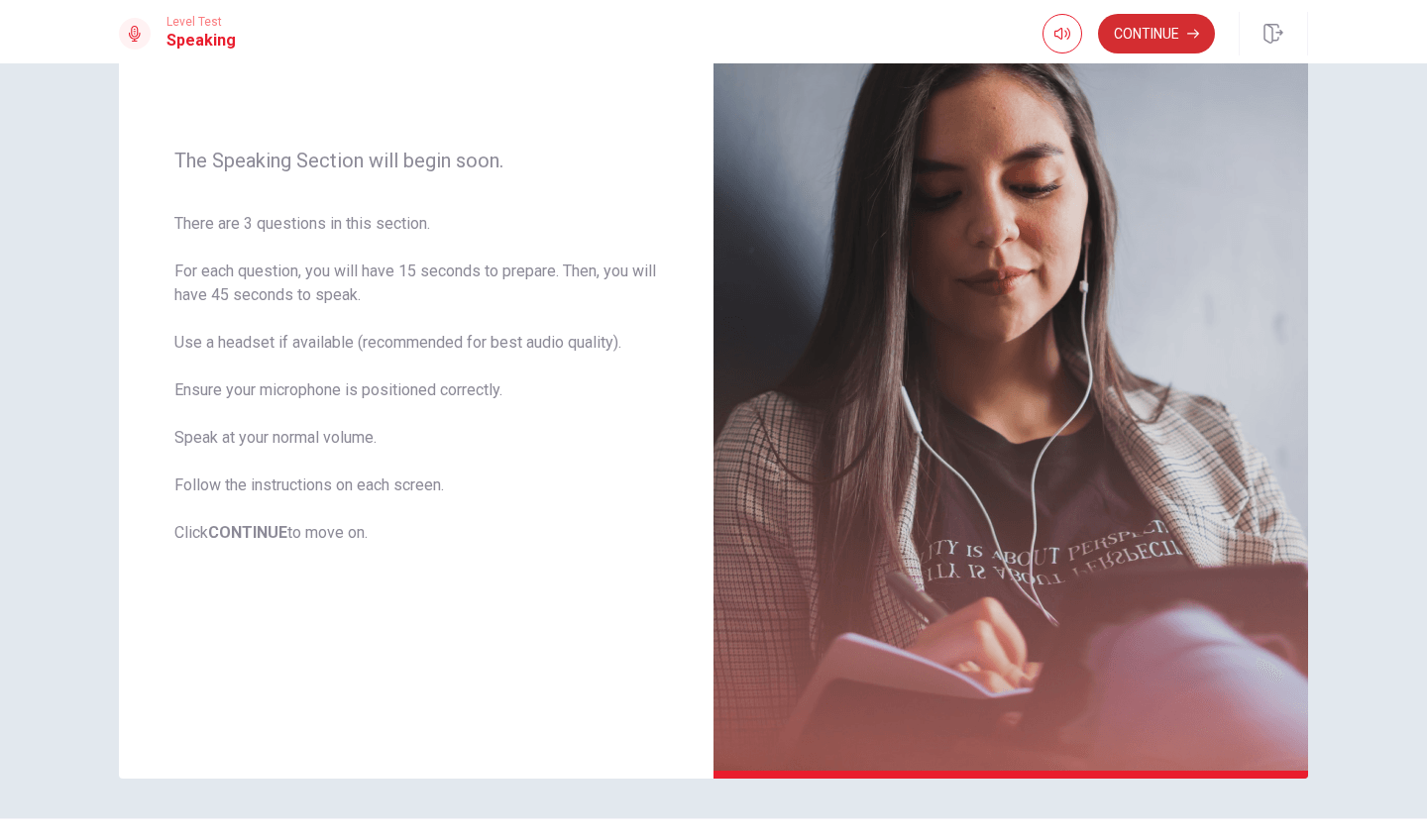 click on "Continue" at bounding box center (1156, 34) 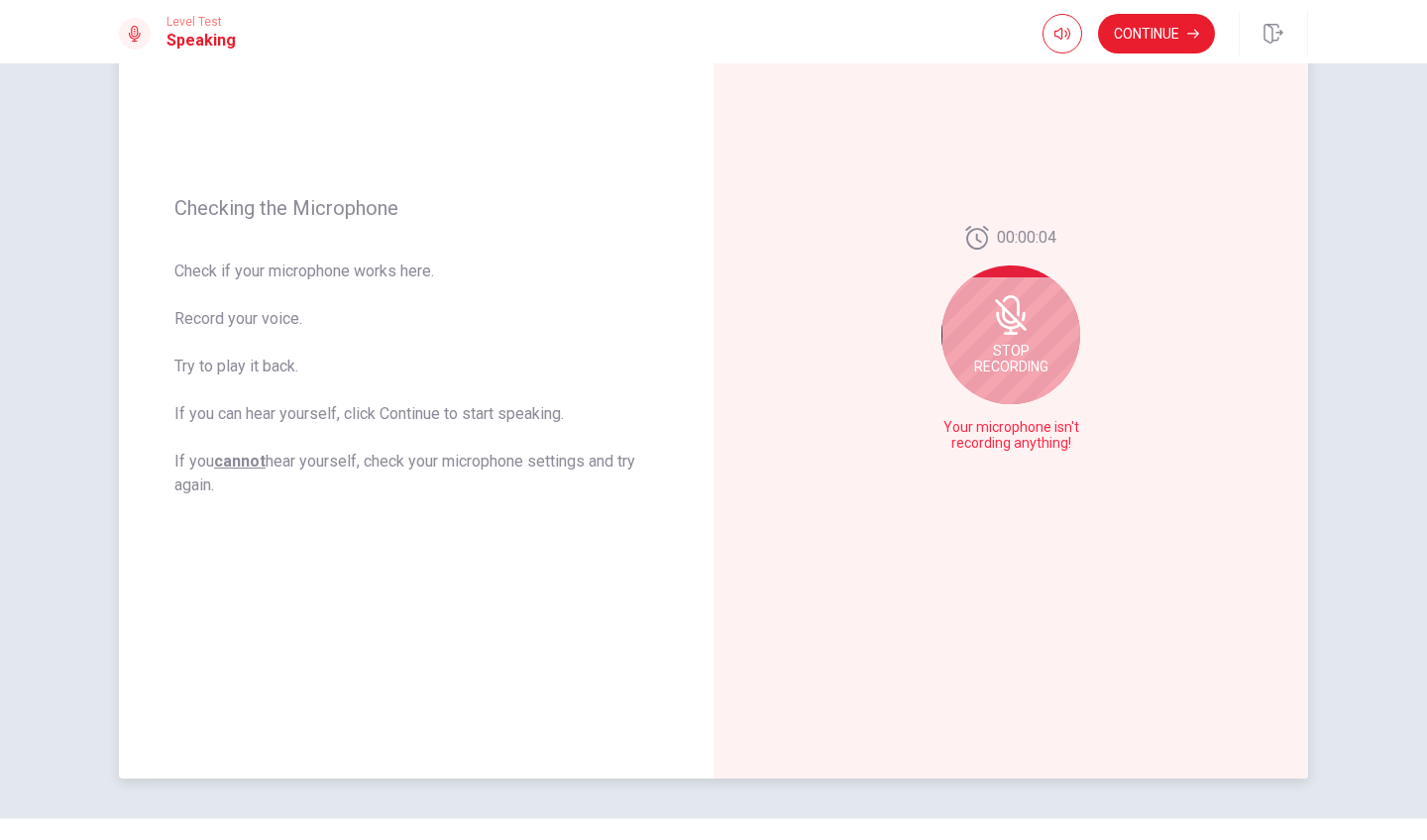 click 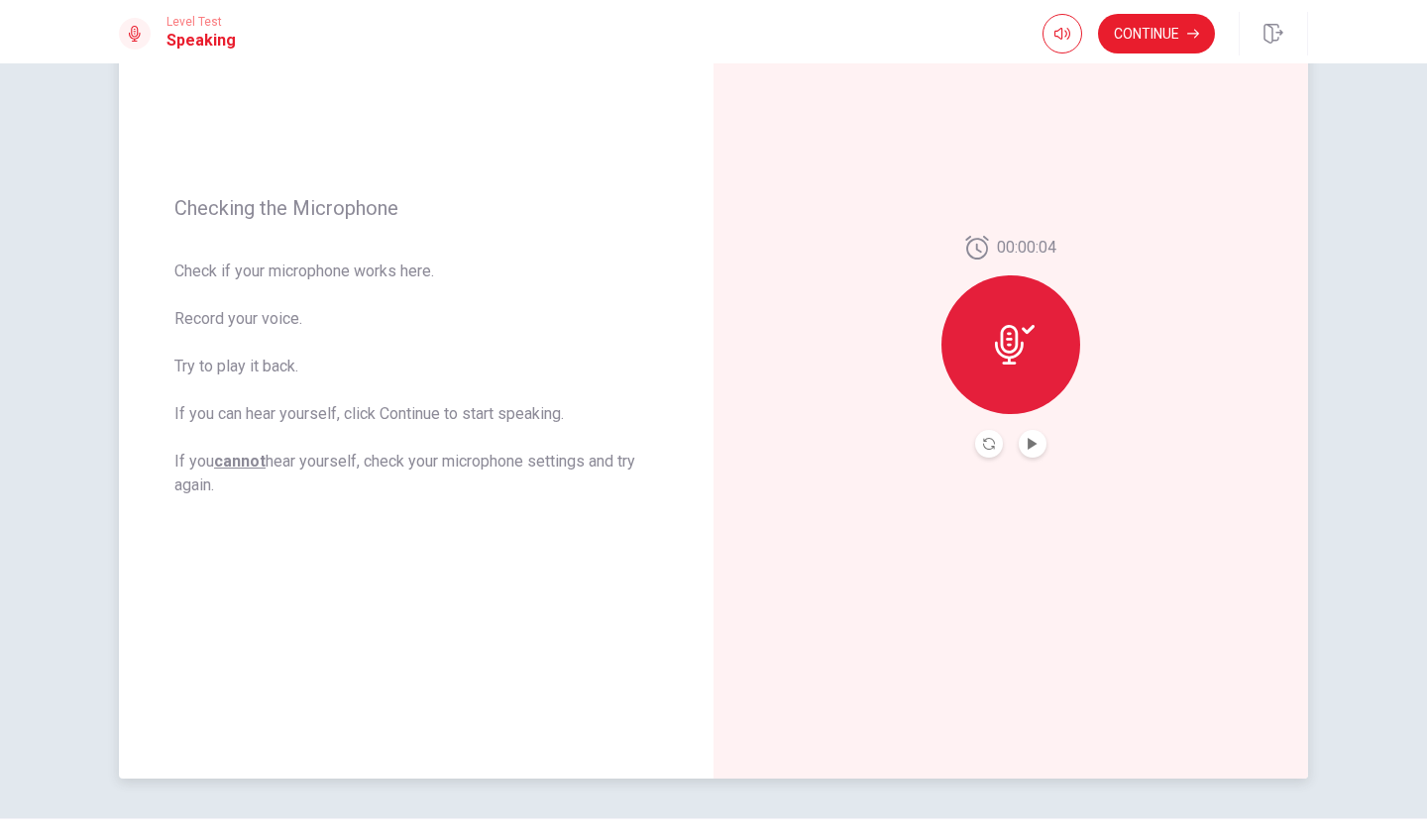 click at bounding box center [1011, 345] 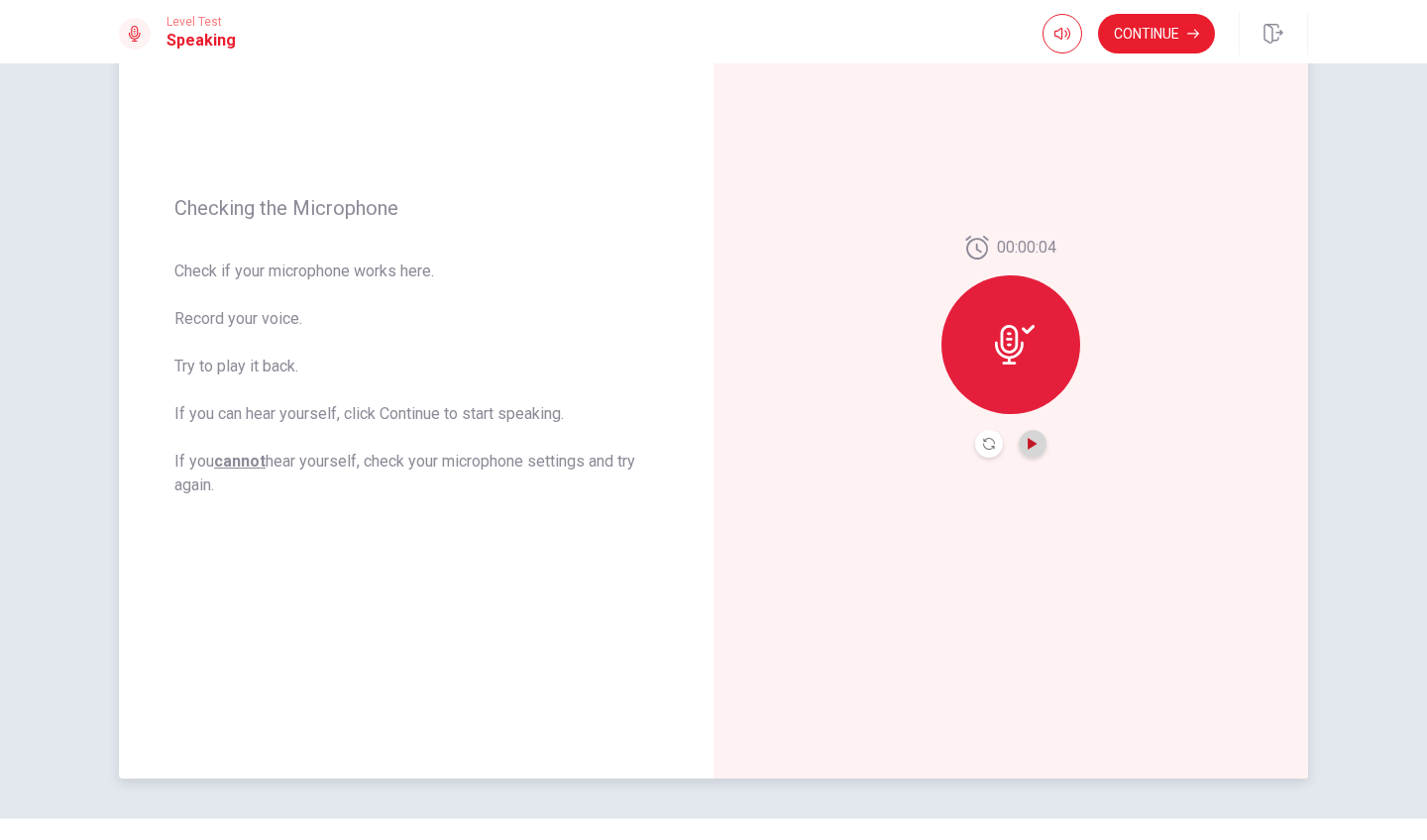 click 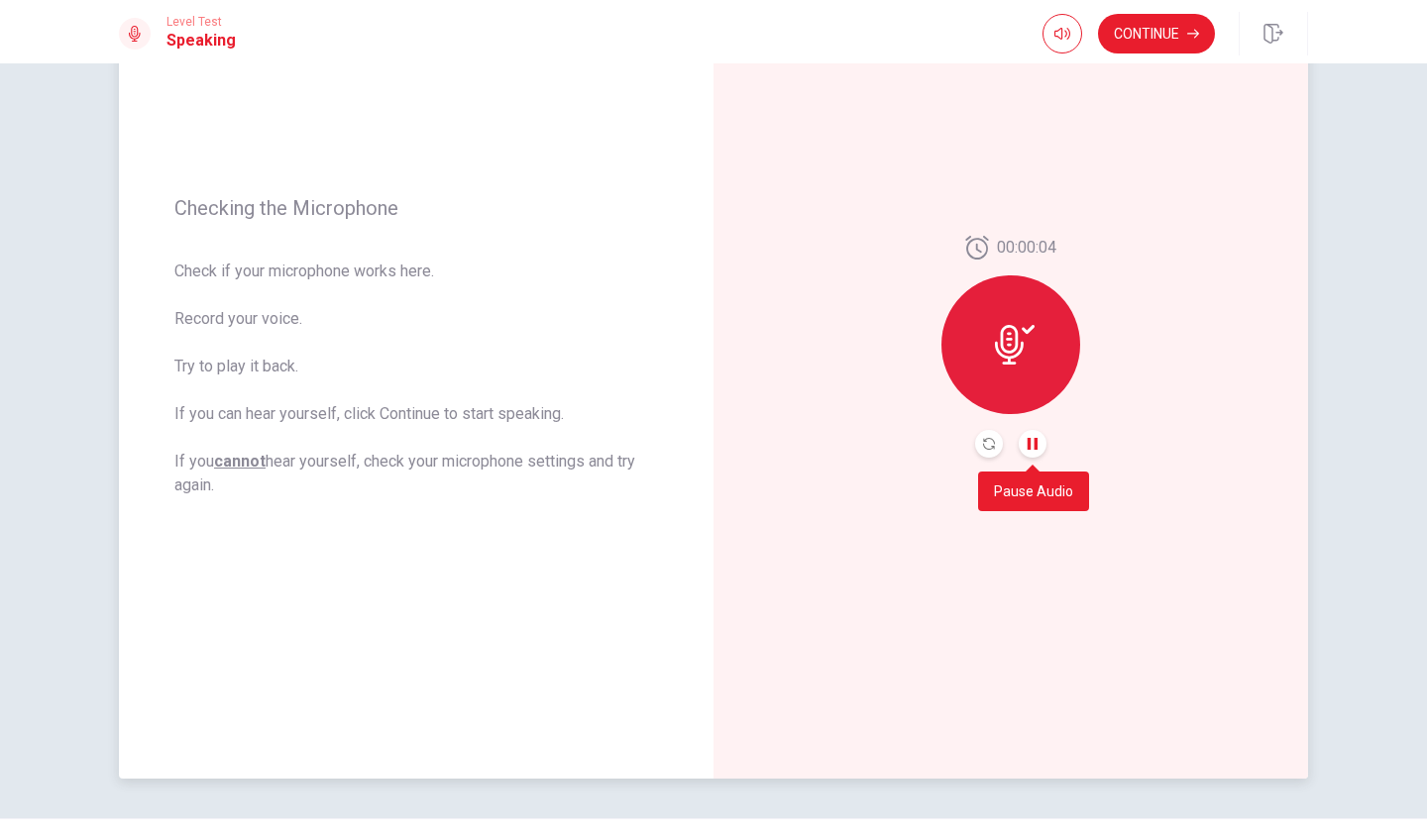 click 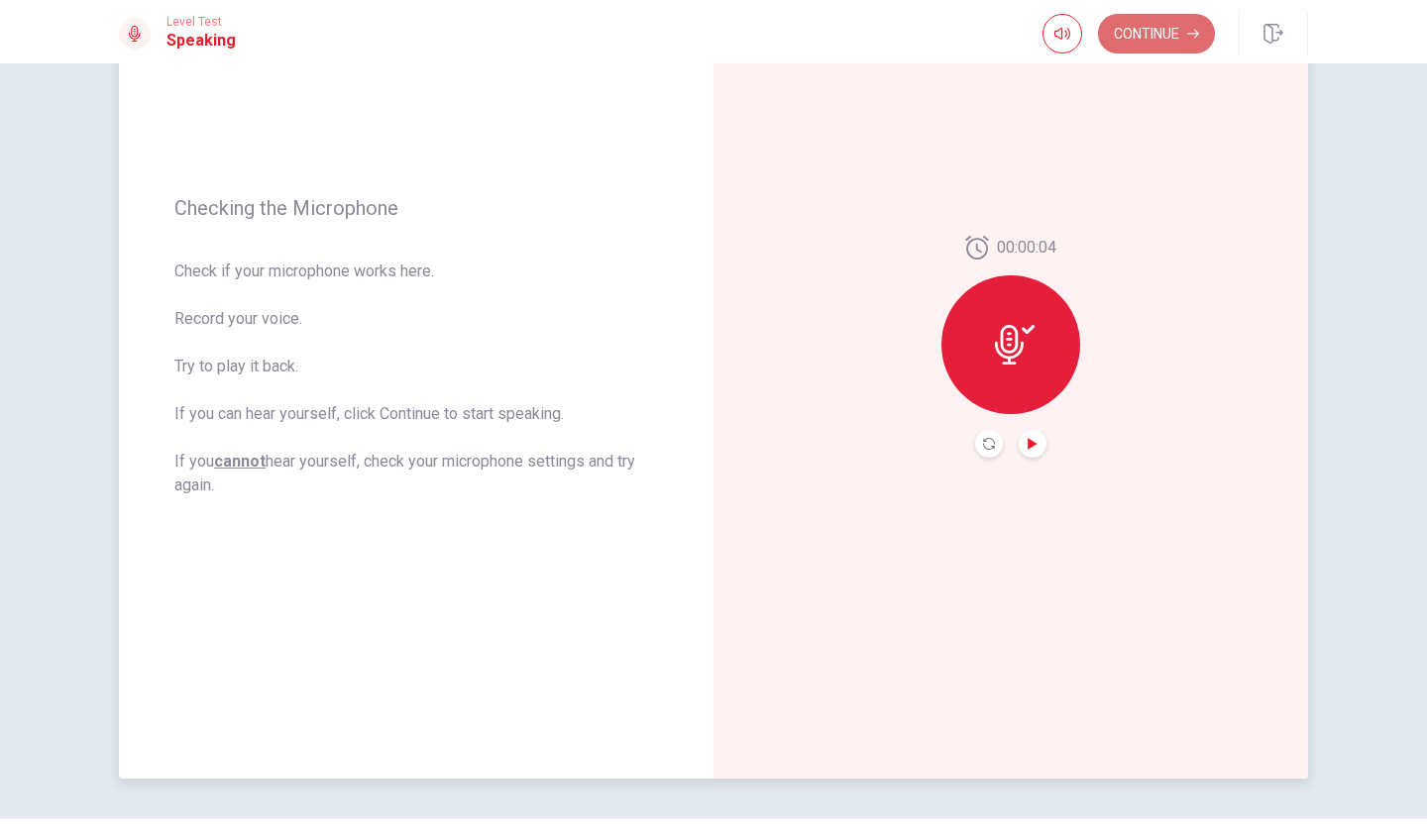 click on "Continue" at bounding box center (1156, 34) 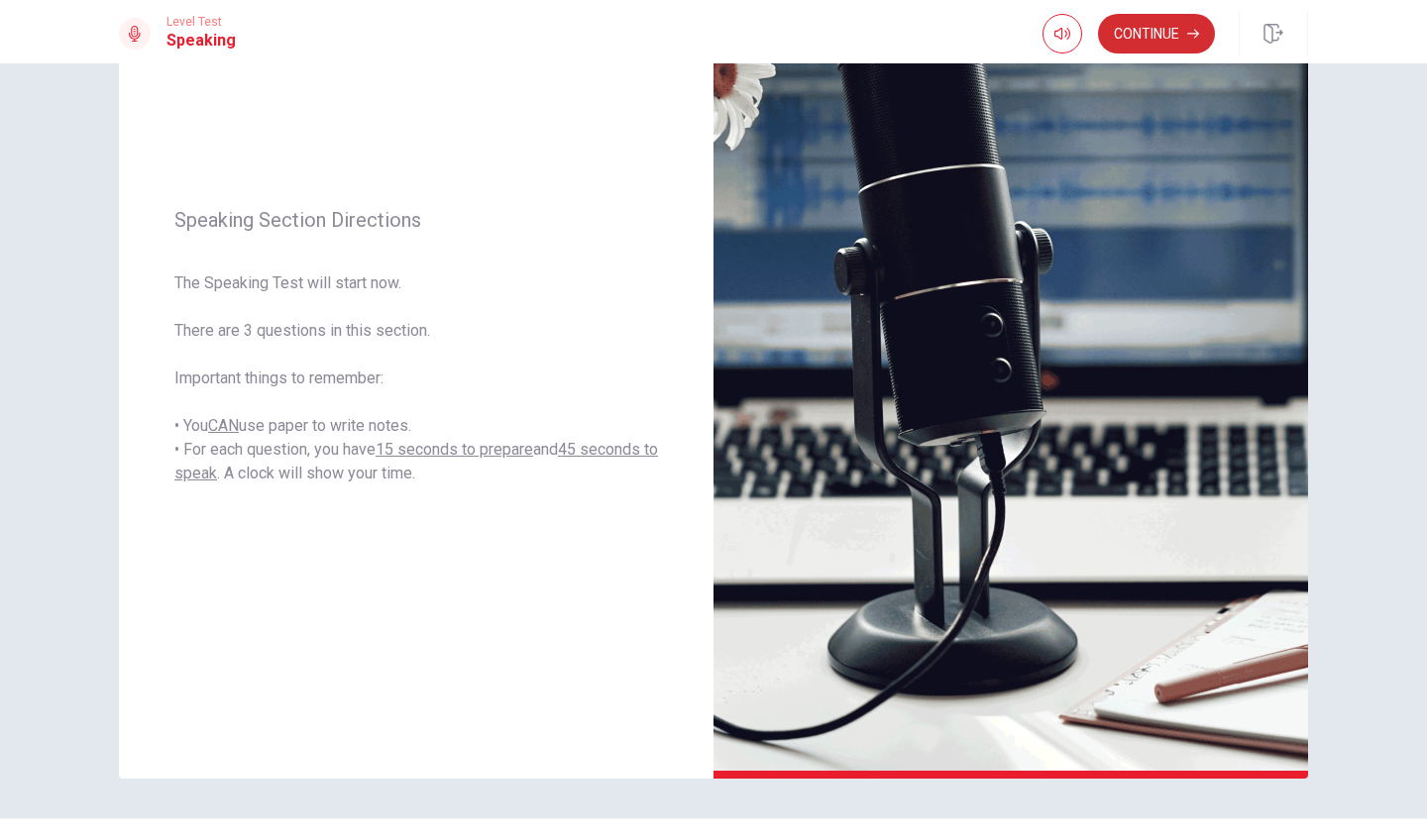 click on "Continue" at bounding box center [1156, 34] 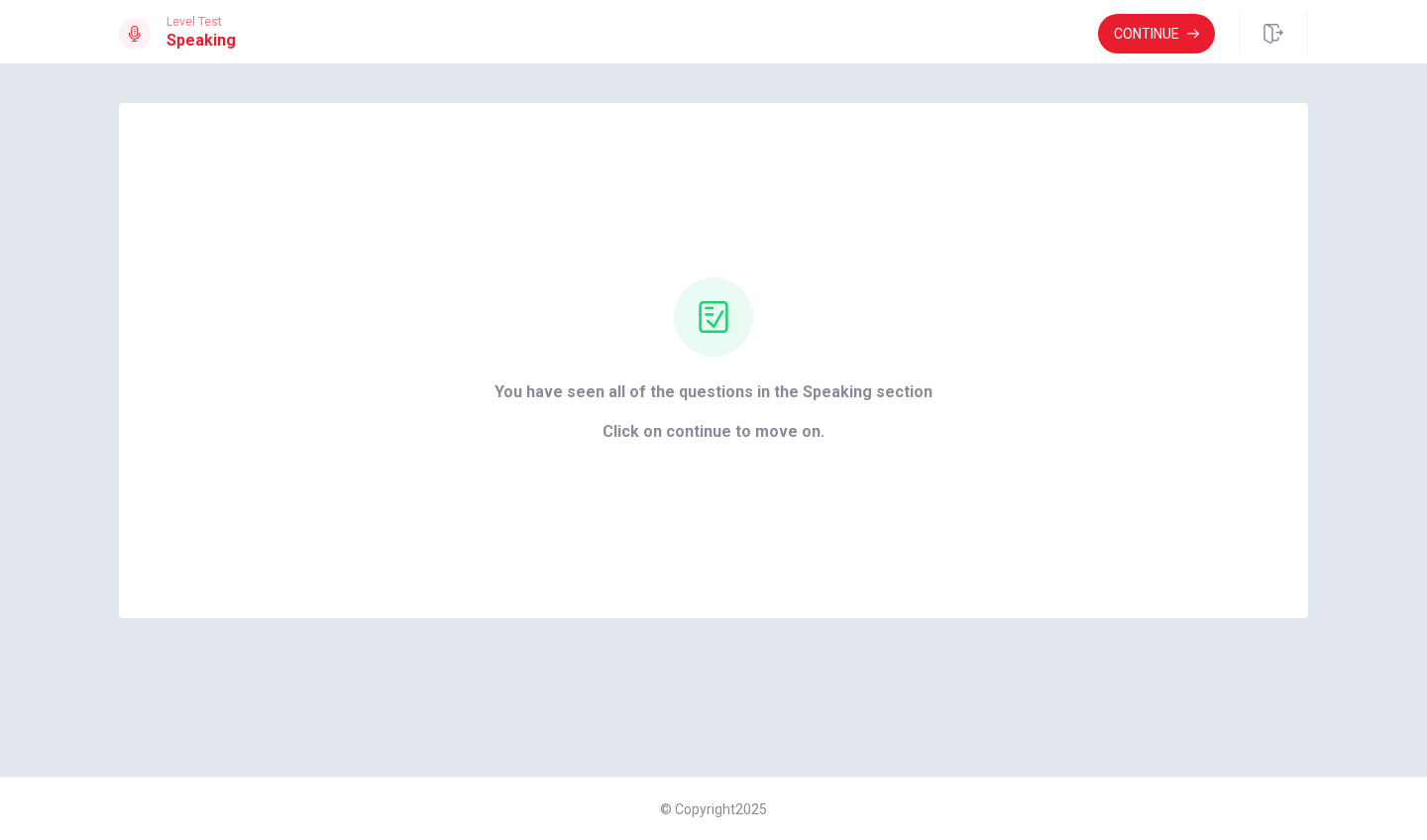 scroll, scrollTop: 0, scrollLeft: 0, axis: both 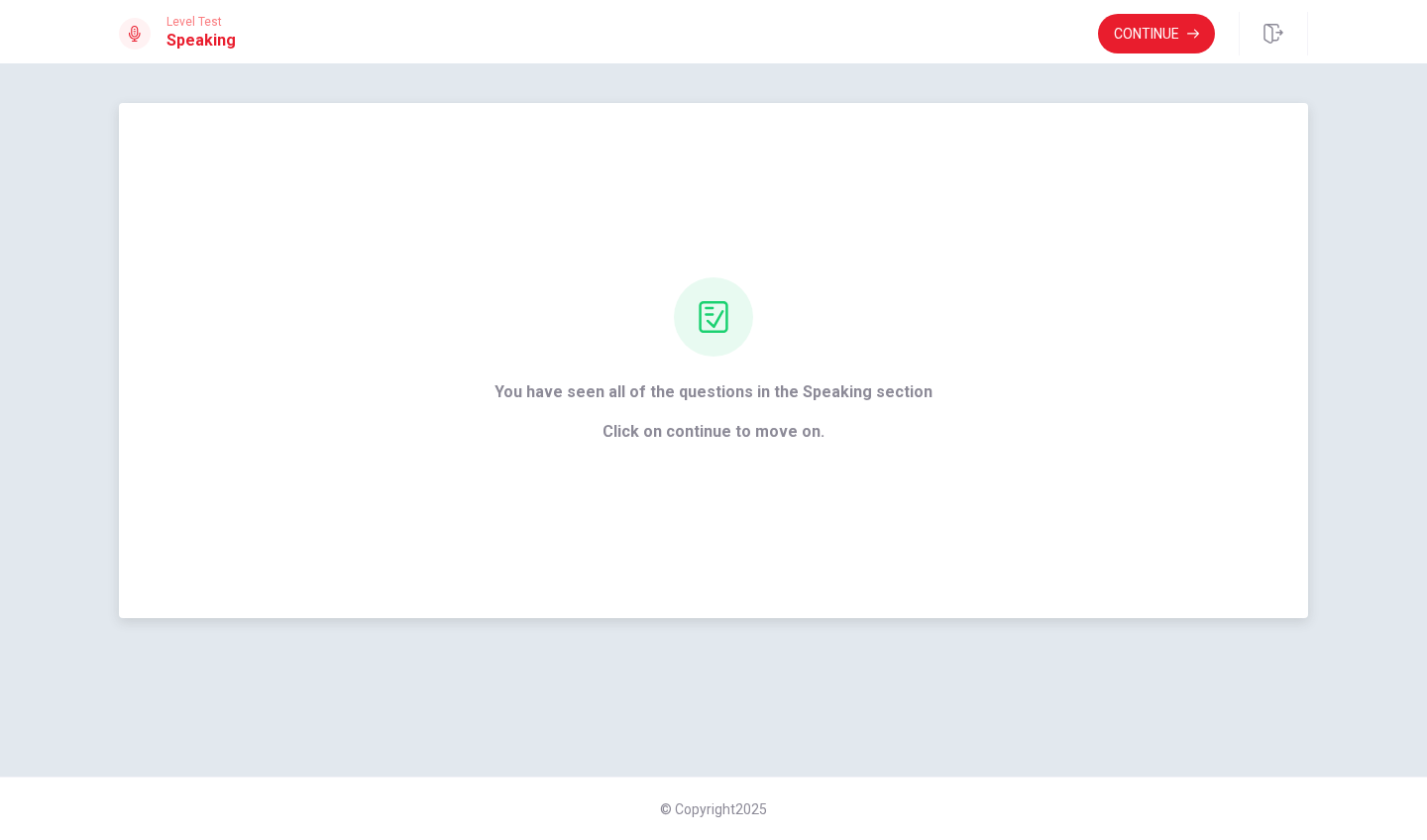 click on "Click on continue to move on." at bounding box center [714, 432] 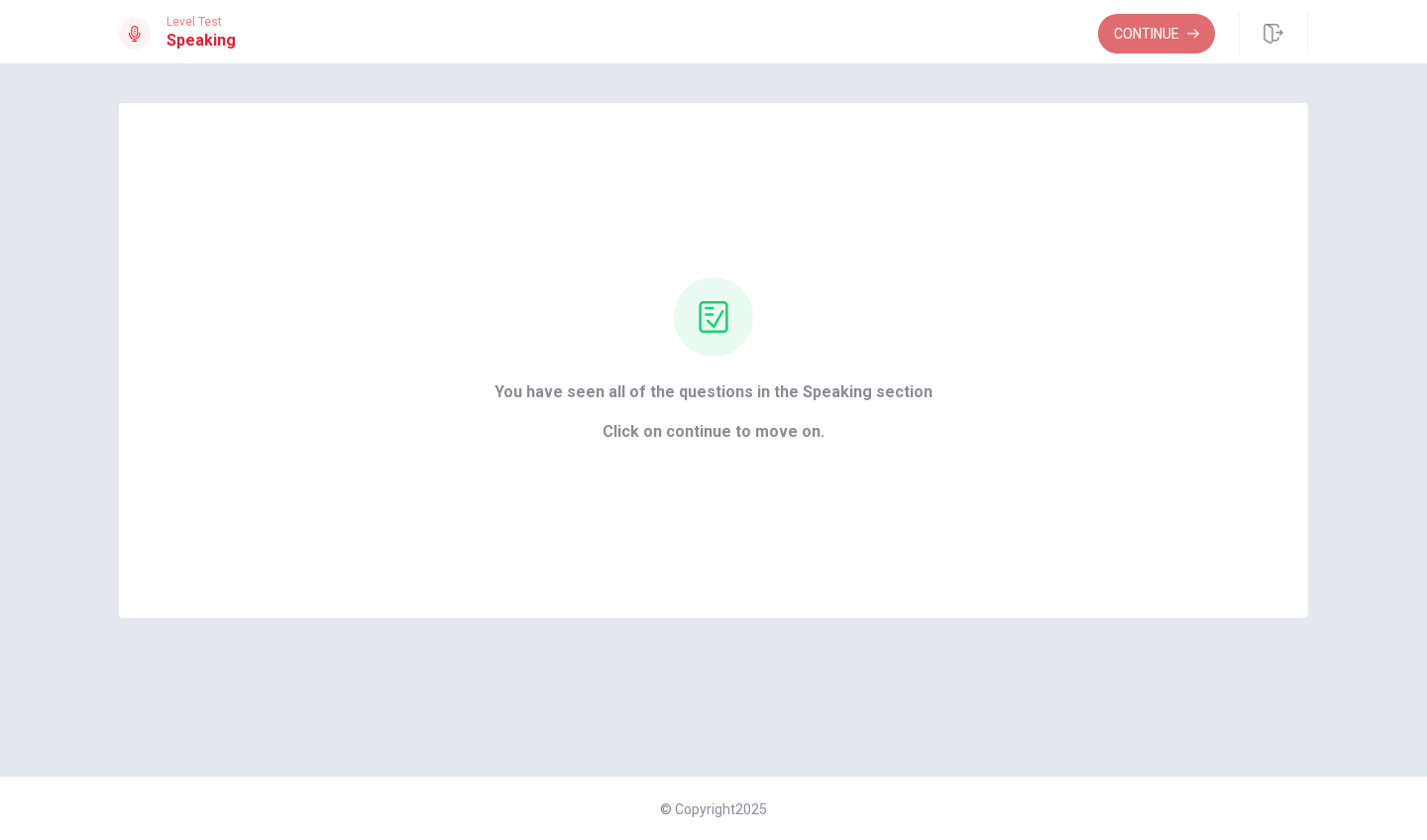 click on "Continue" at bounding box center (1156, 34) 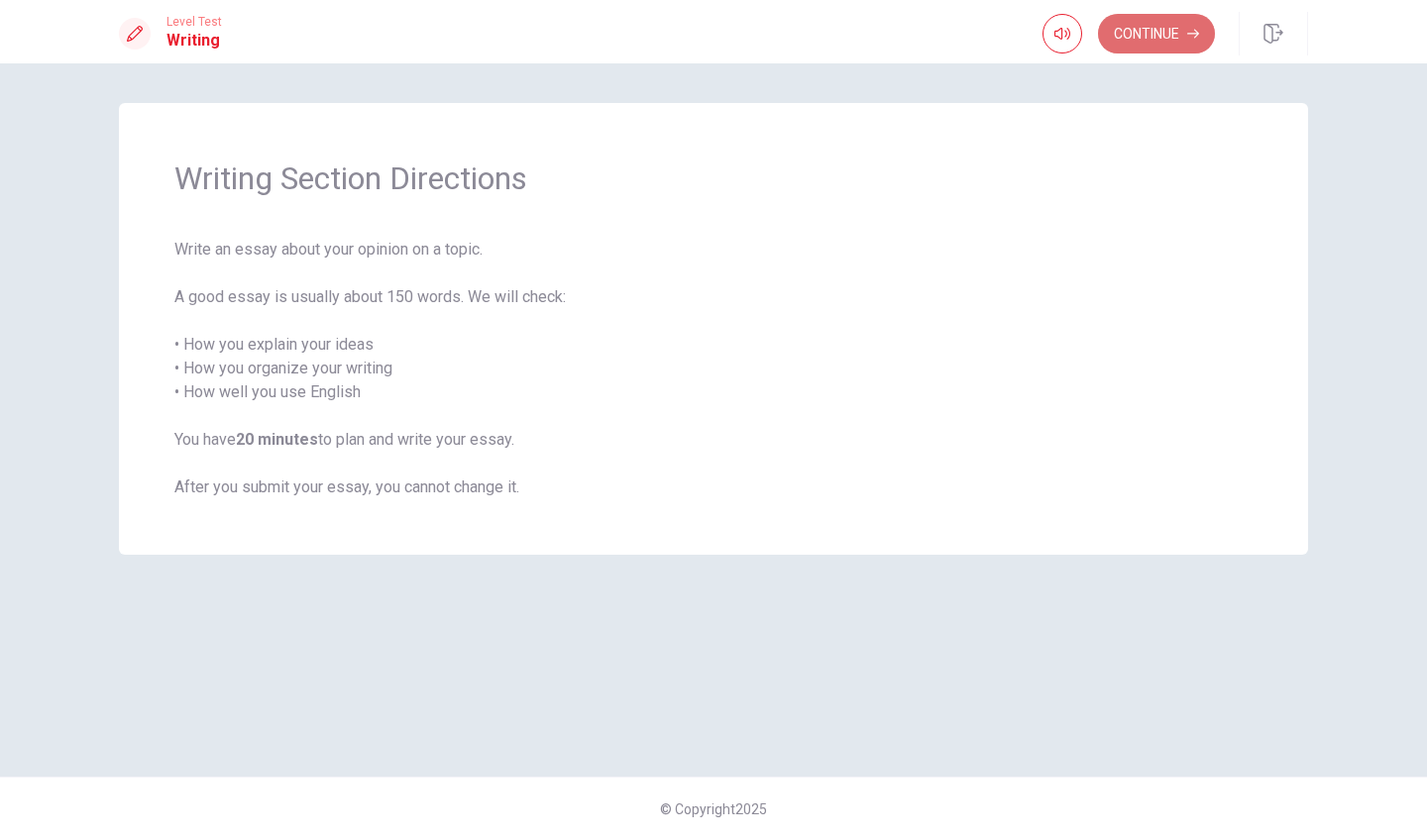 click on "Continue" at bounding box center (1156, 34) 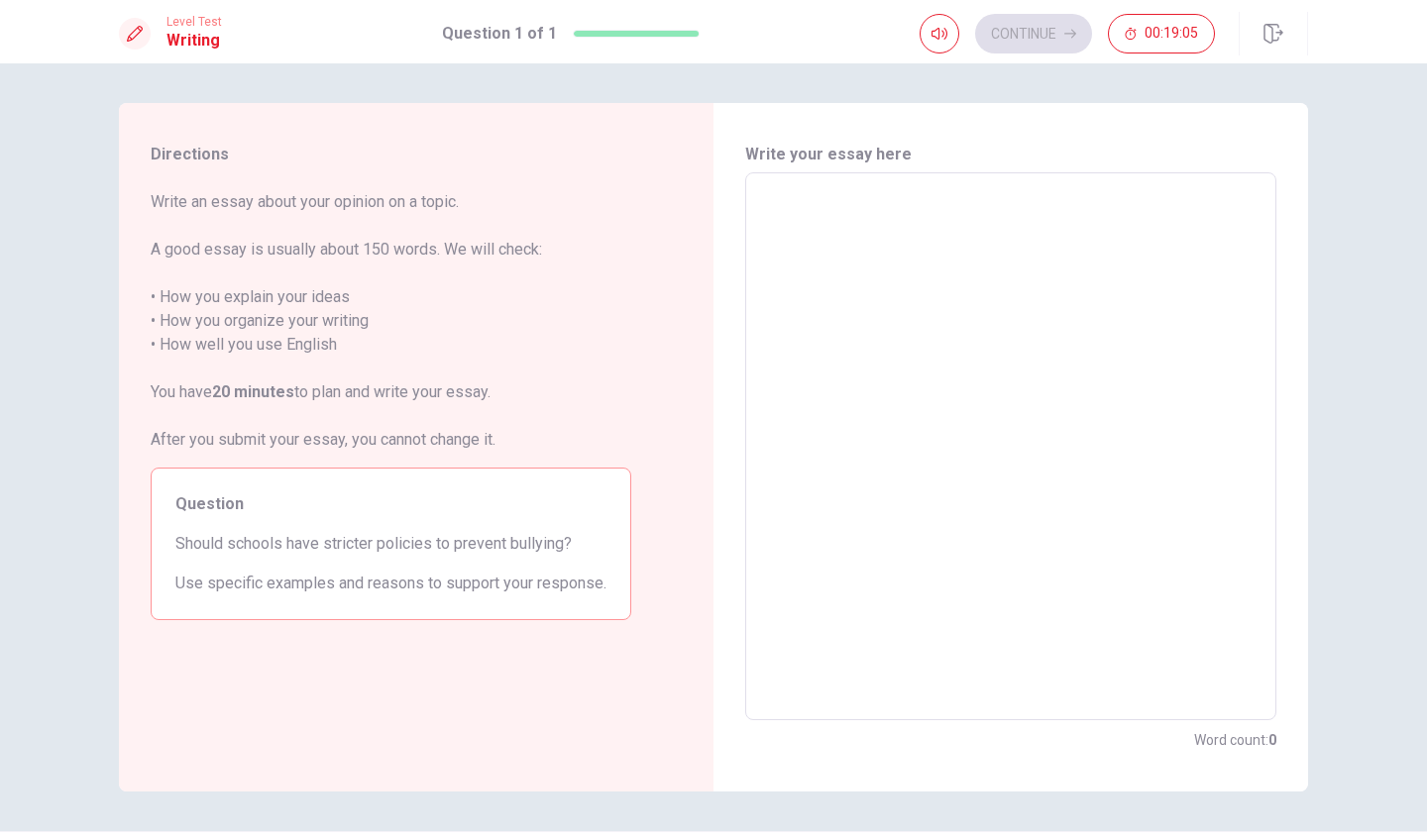 click on "x ​" at bounding box center (1011, 446) 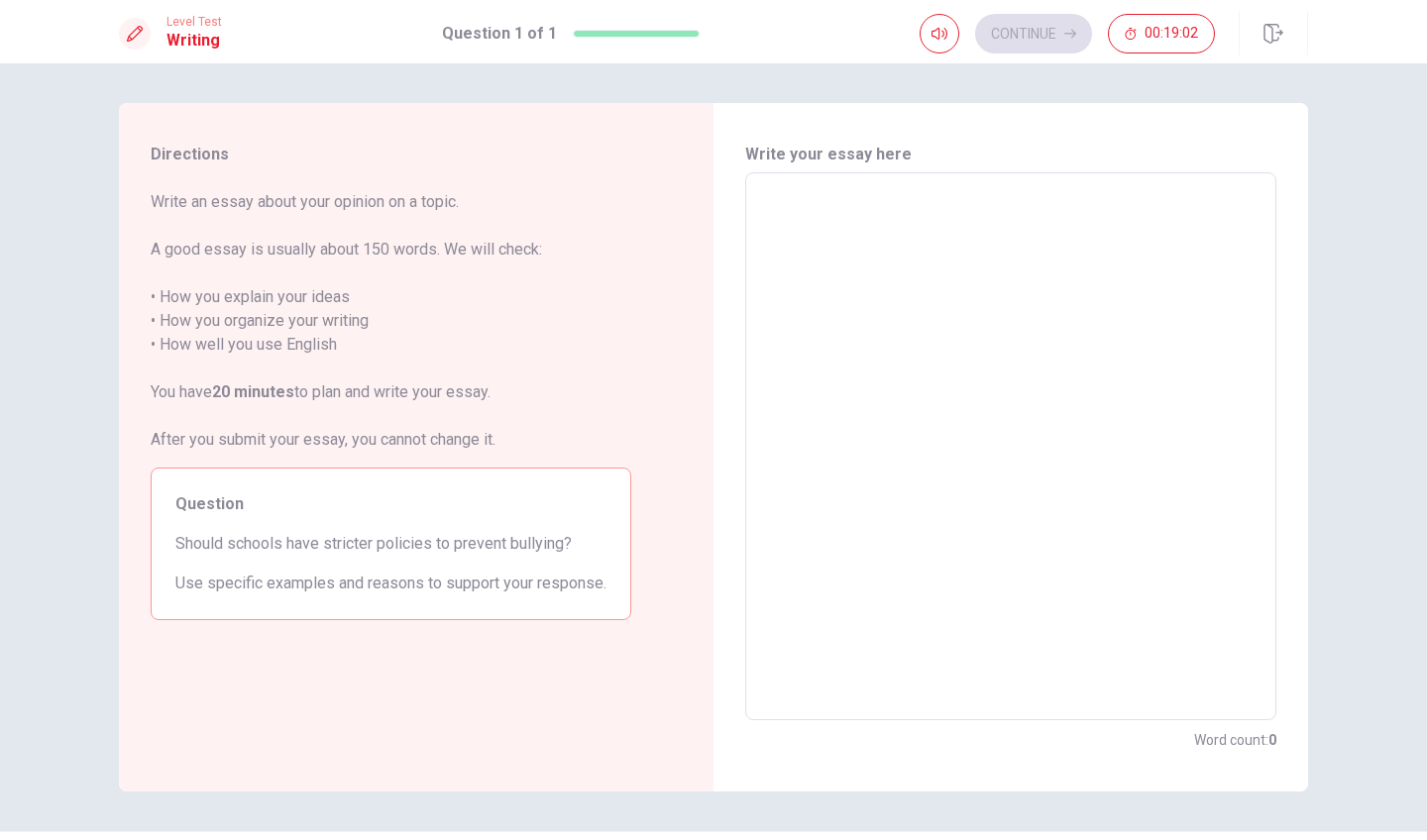 type on "y" 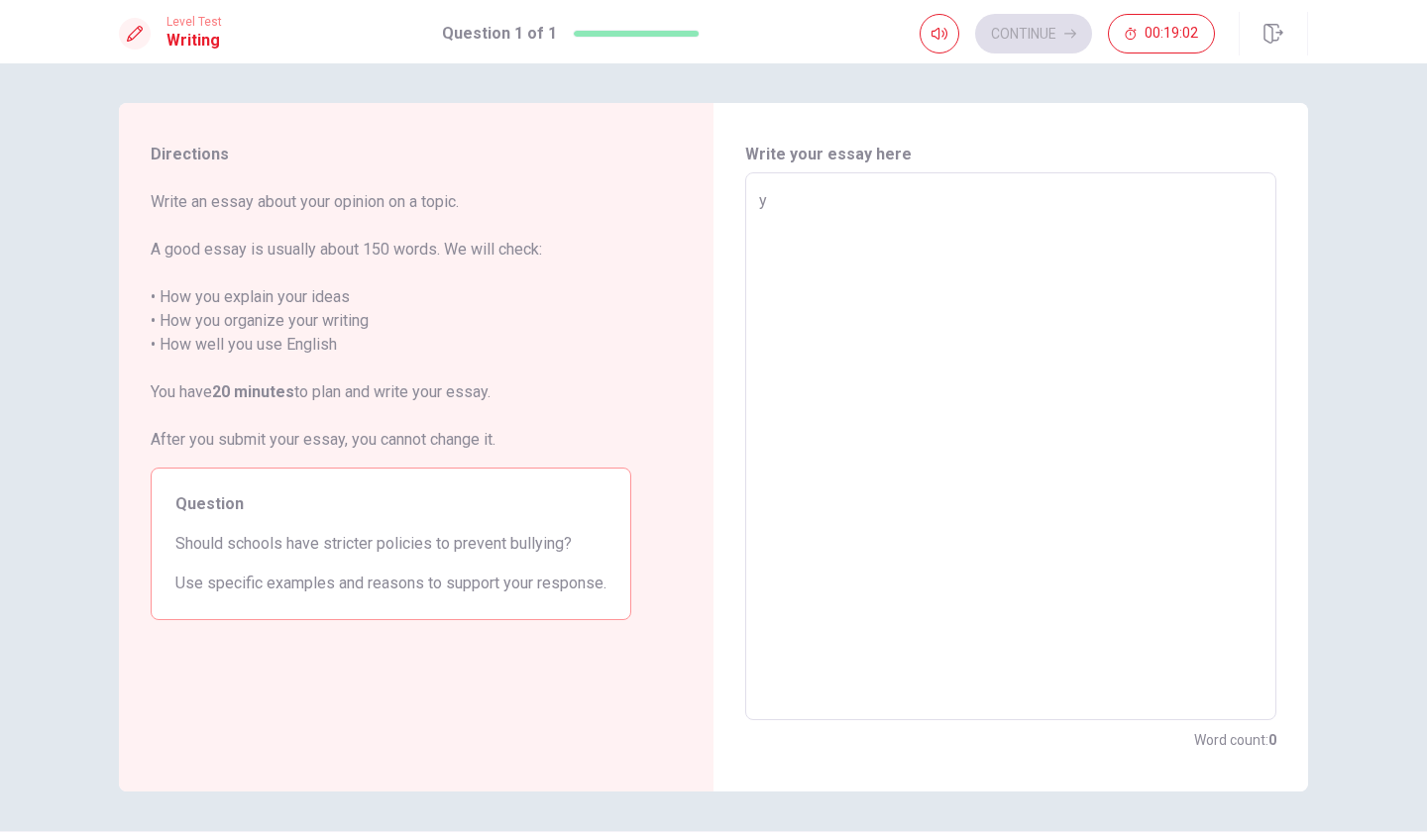 type on "x" 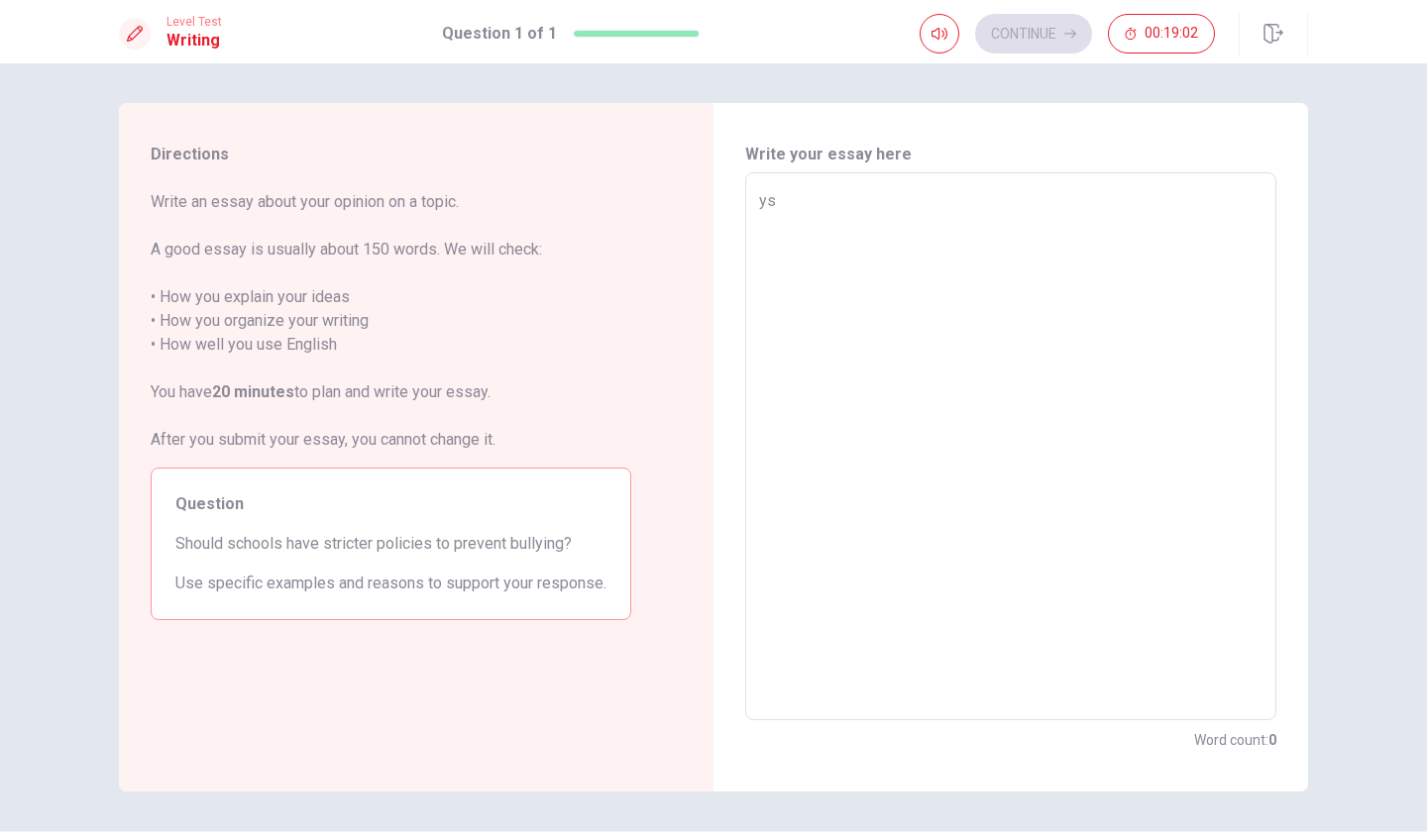 type on "x" 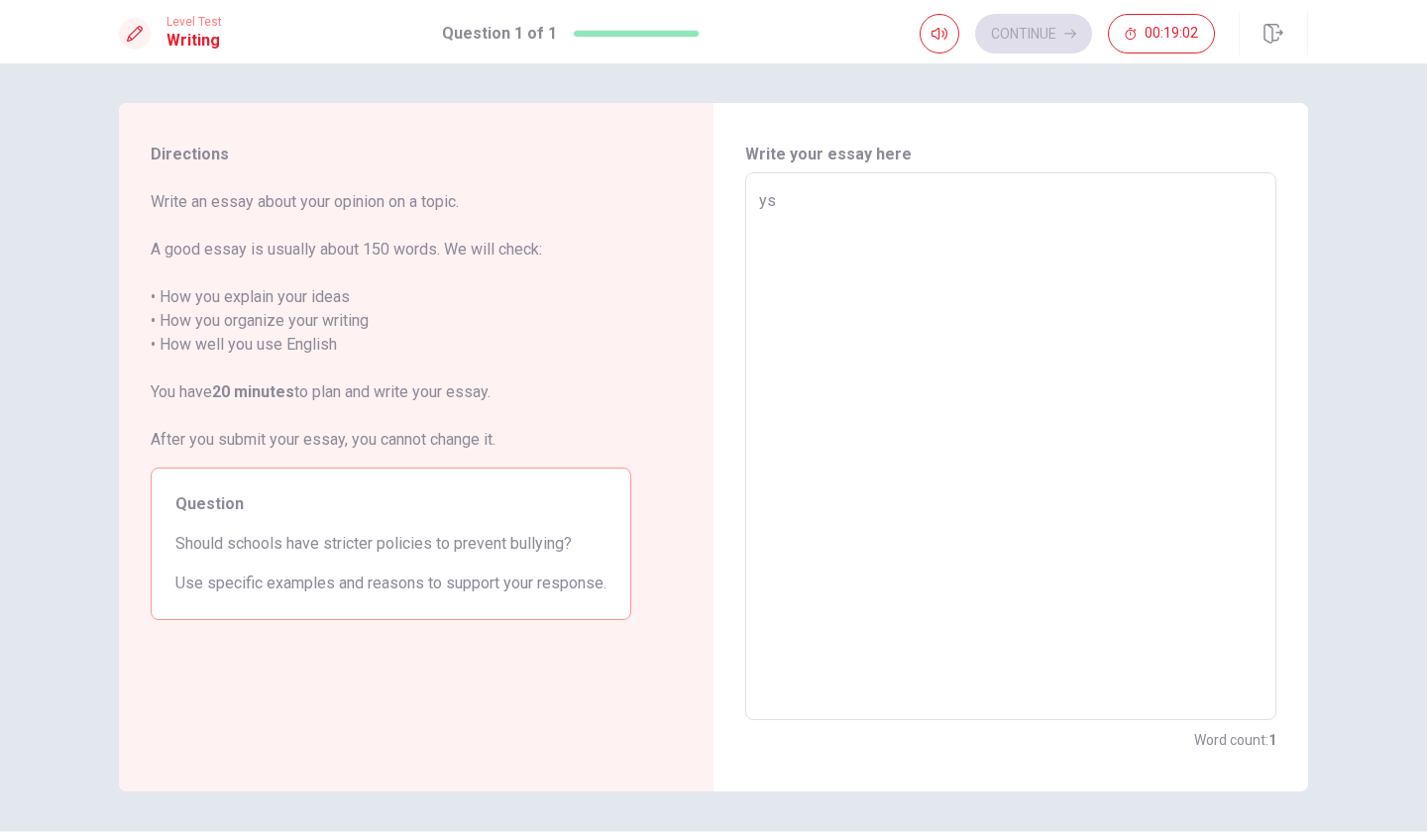 type on "yse" 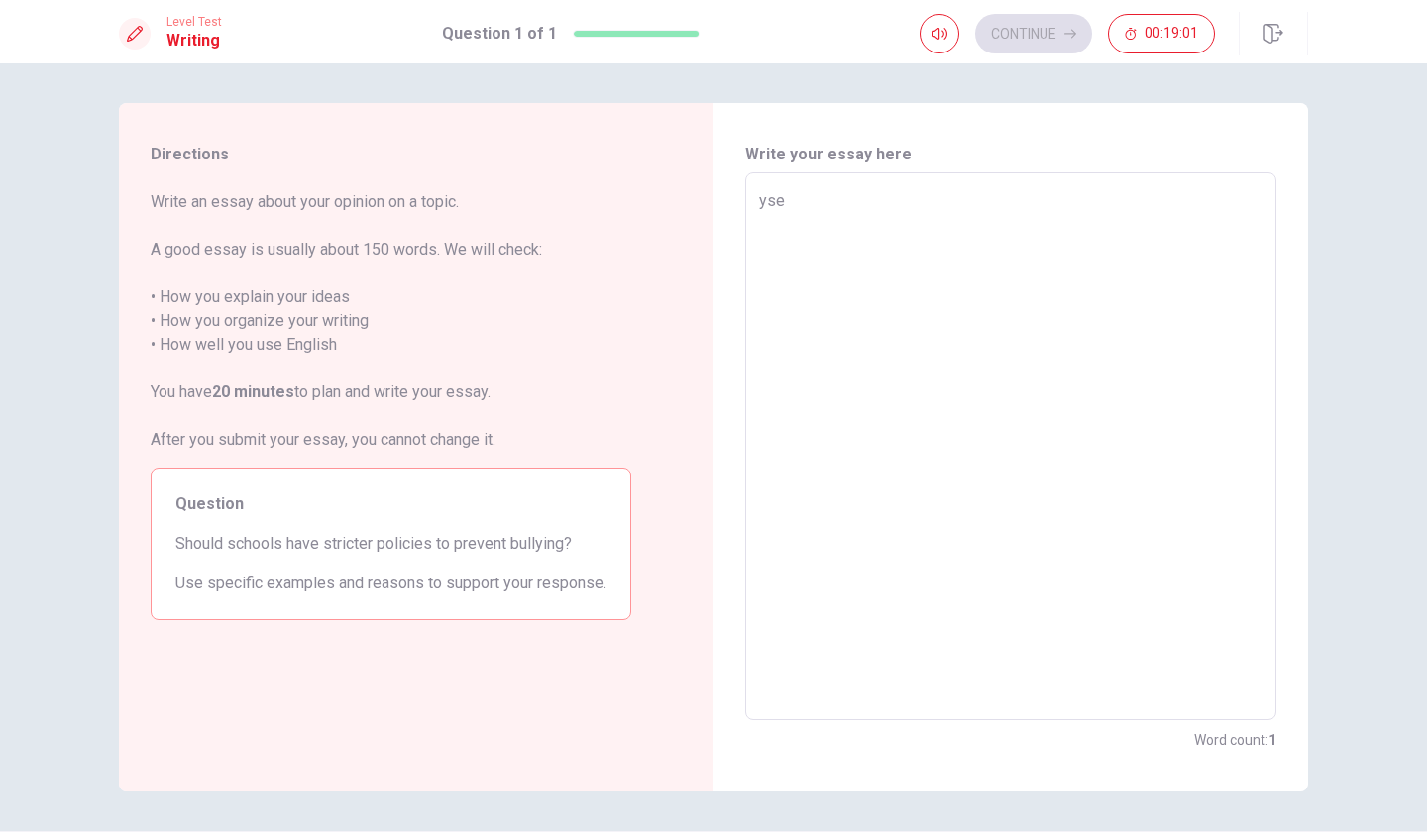 type on "x" 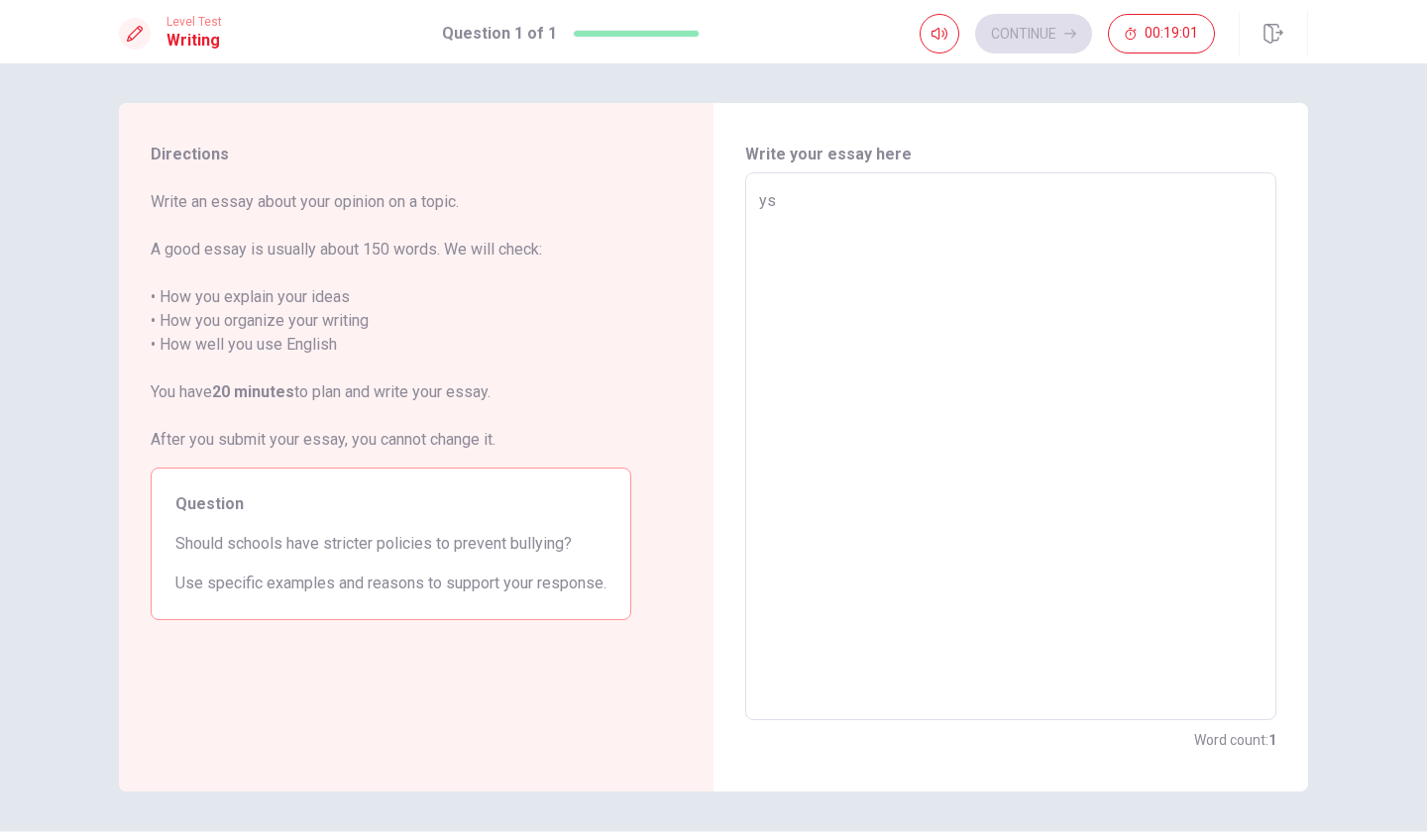 type on "x" 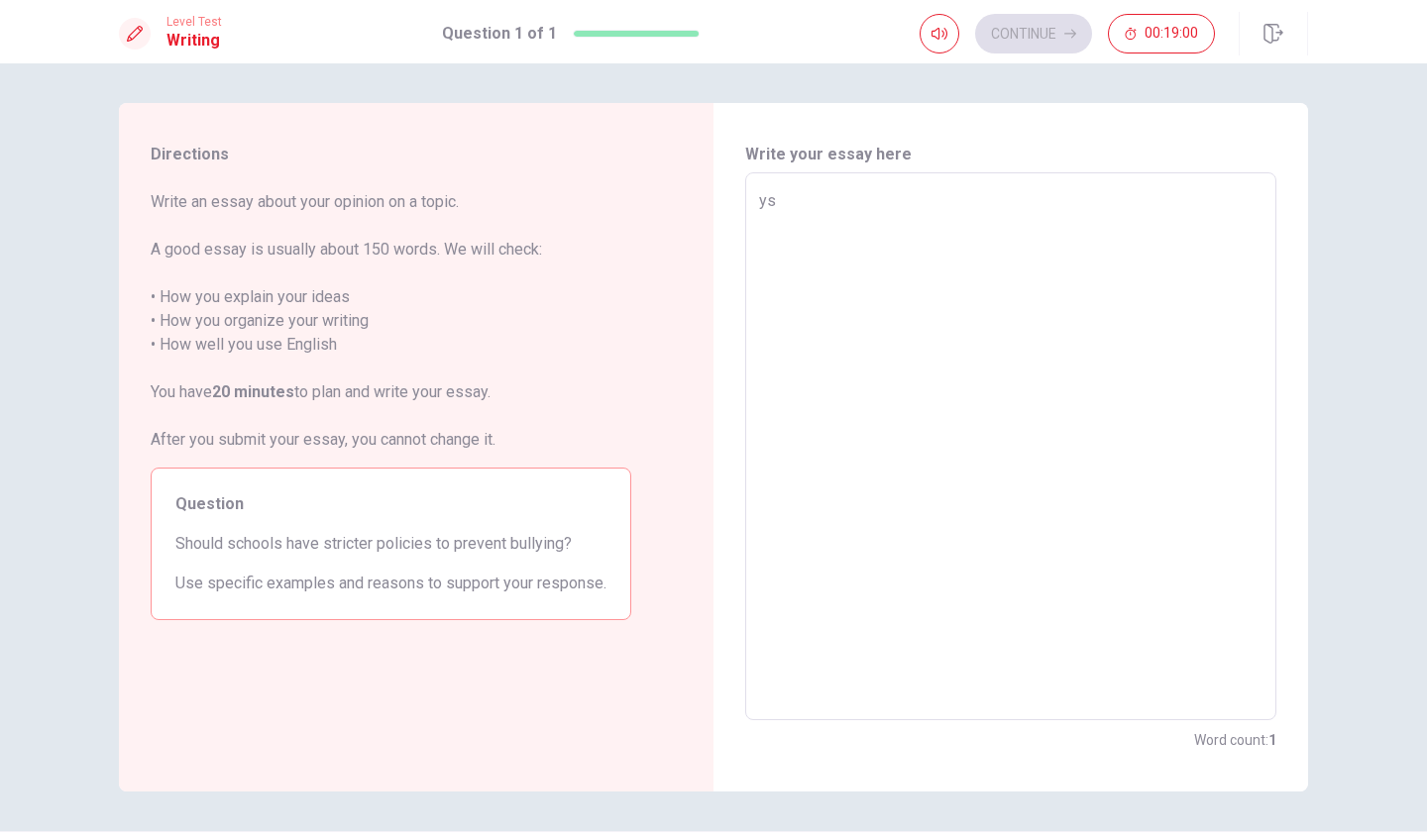 type on "yse" 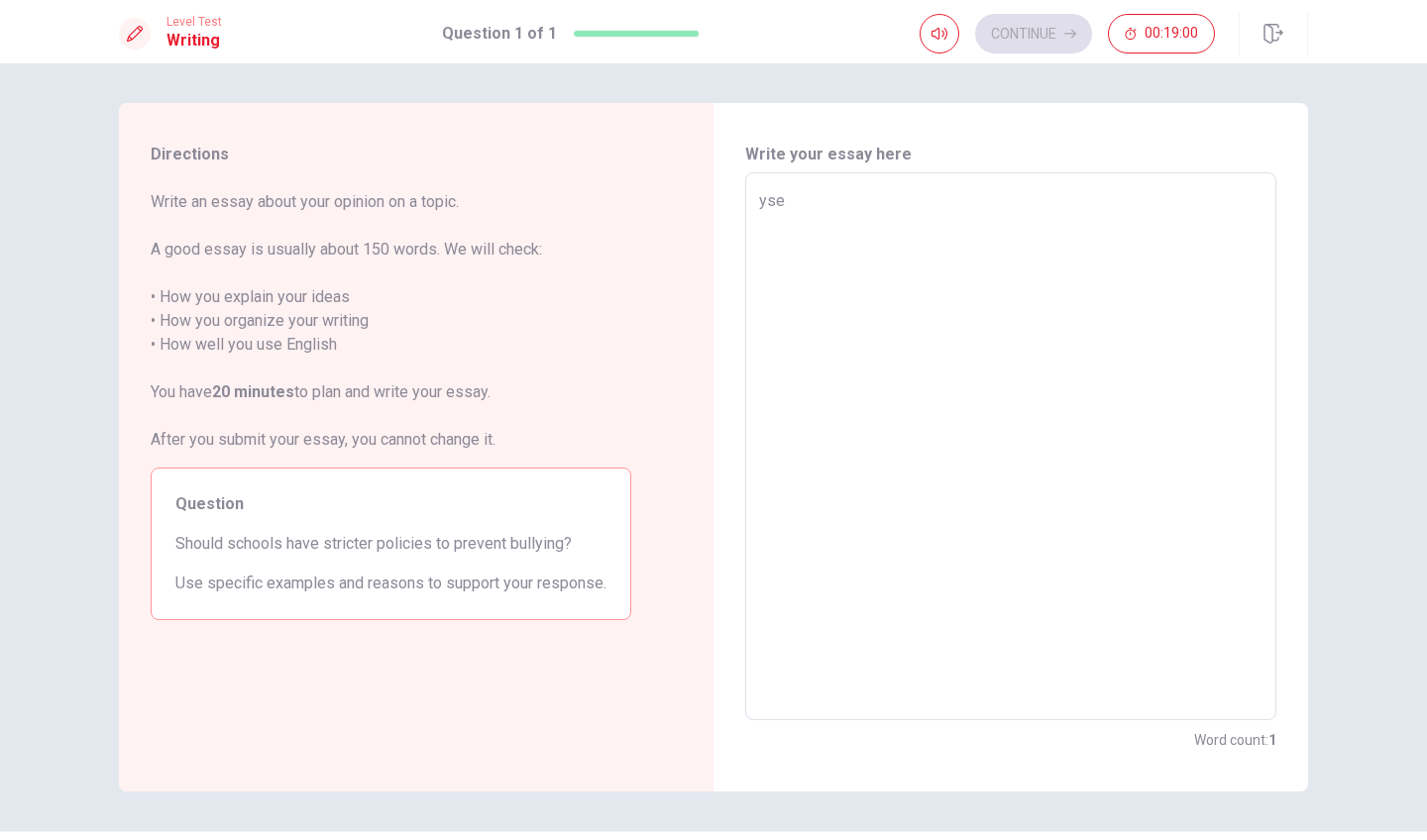 type on "x" 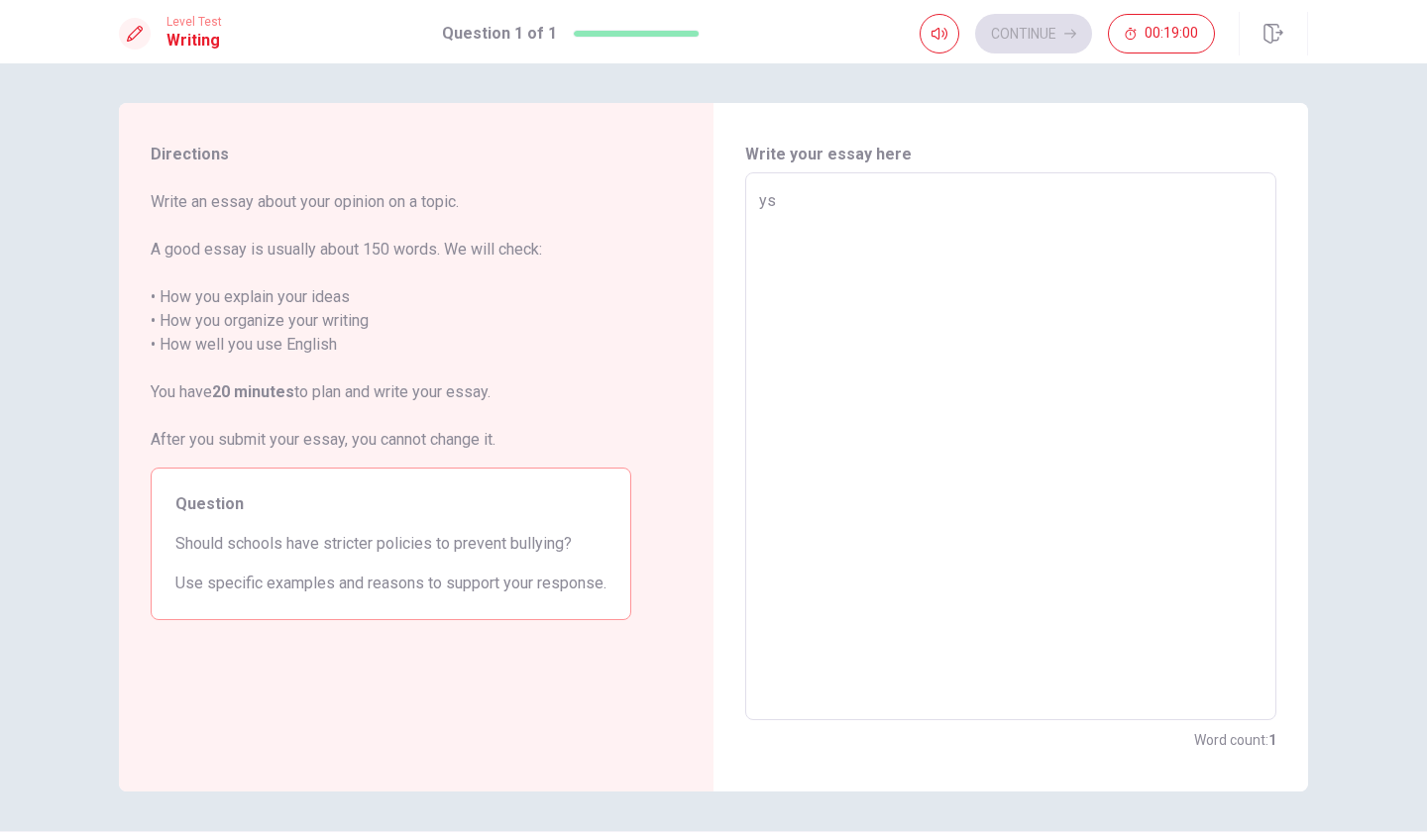 type on "x" 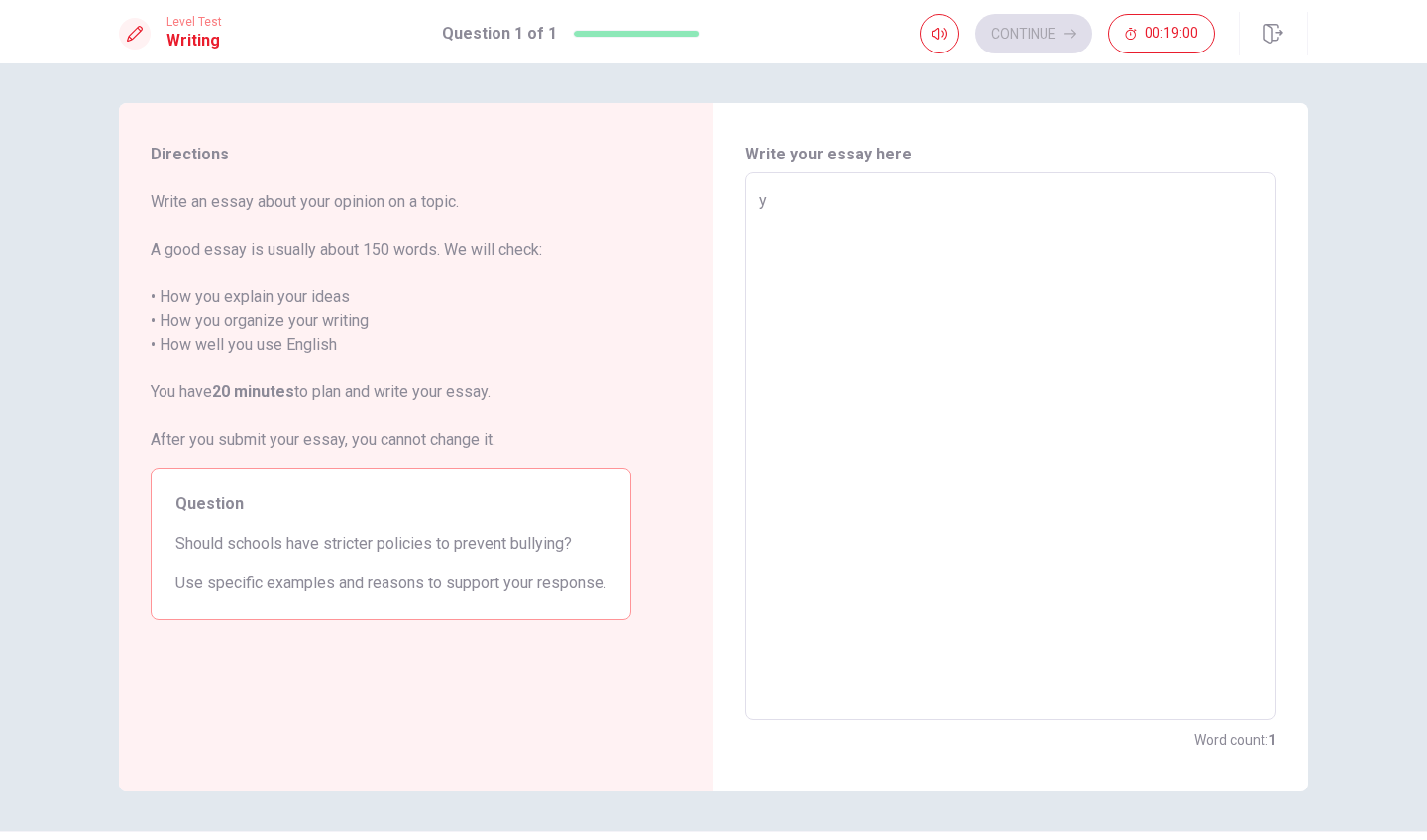 type on "x" 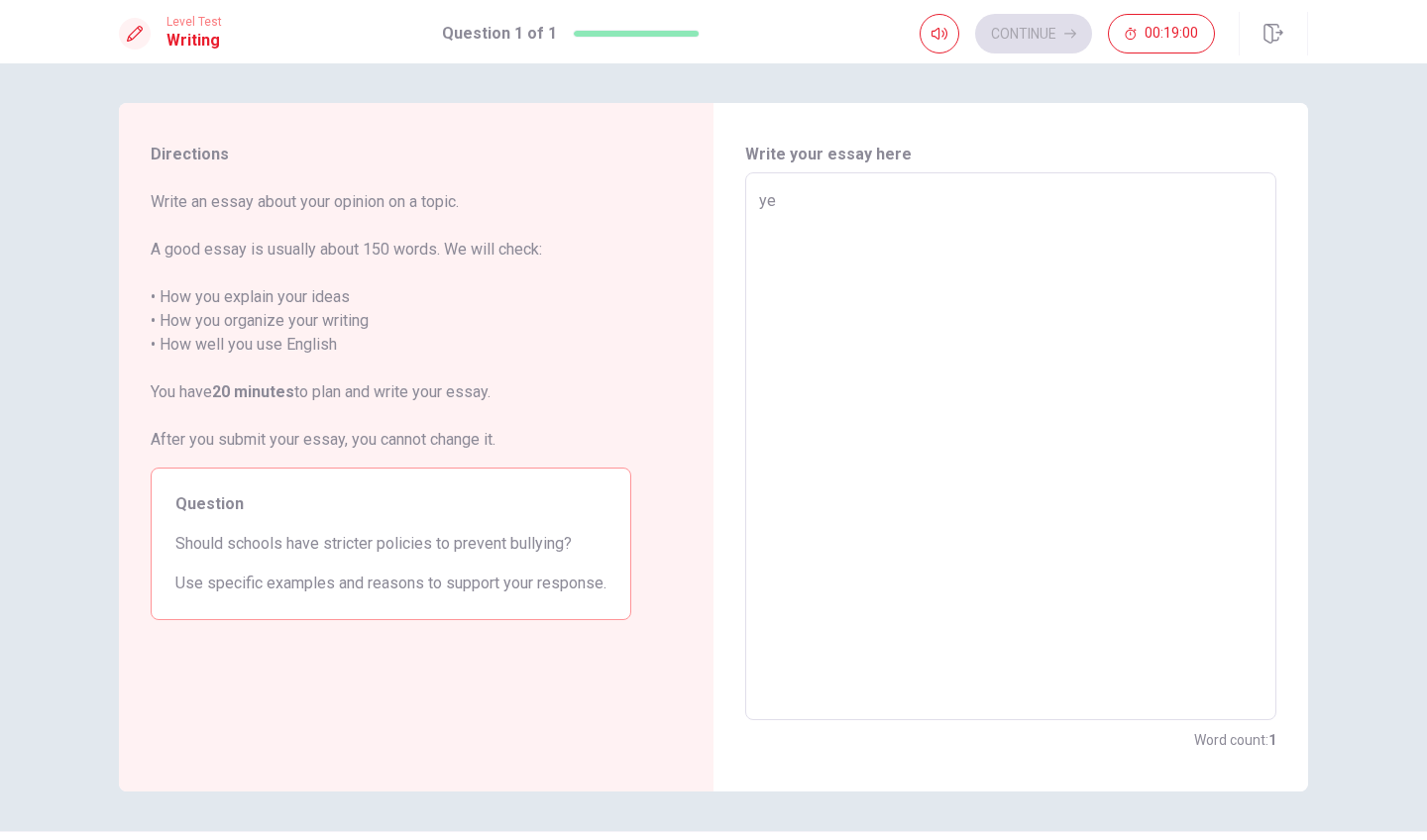 type on "x" 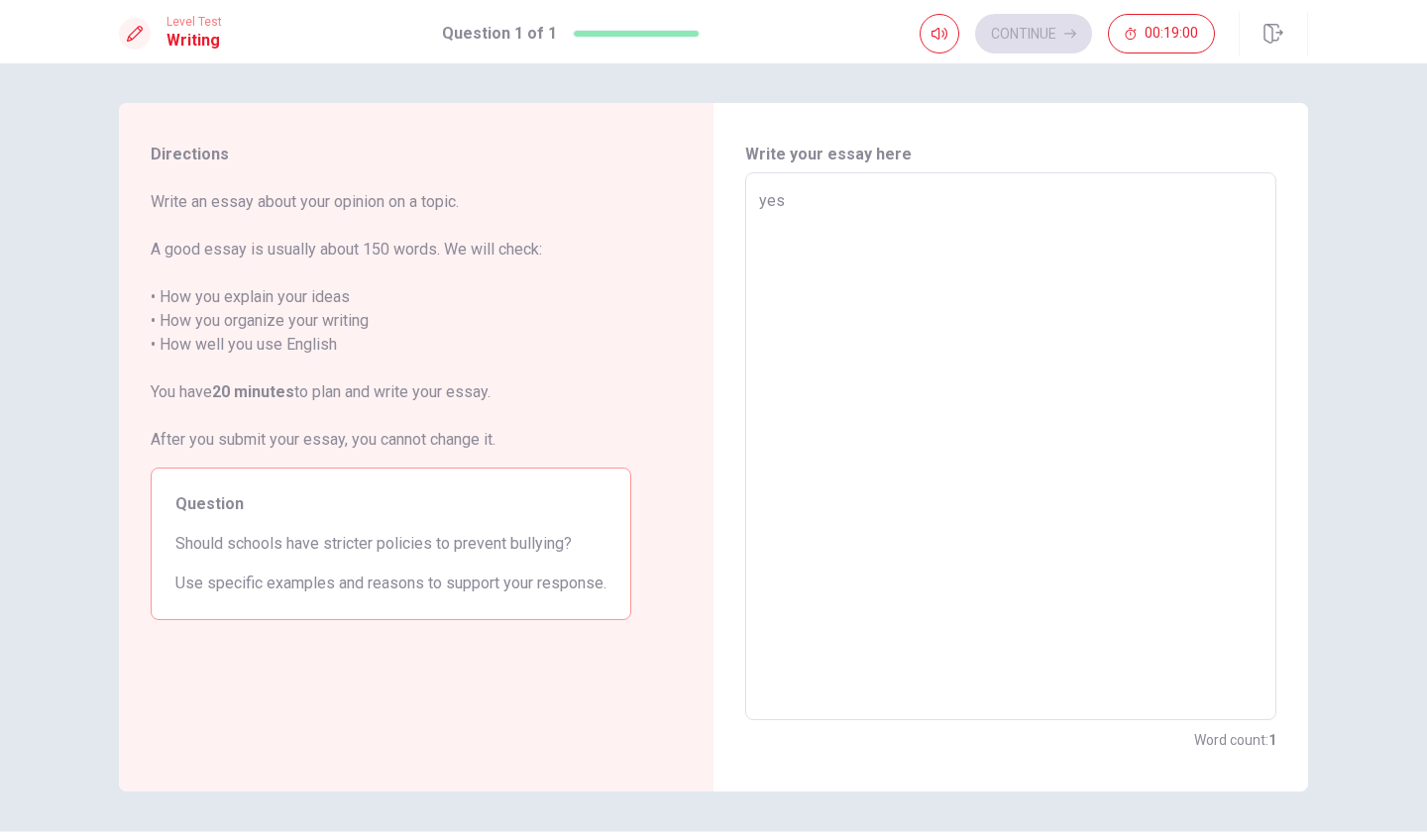 type on "x" 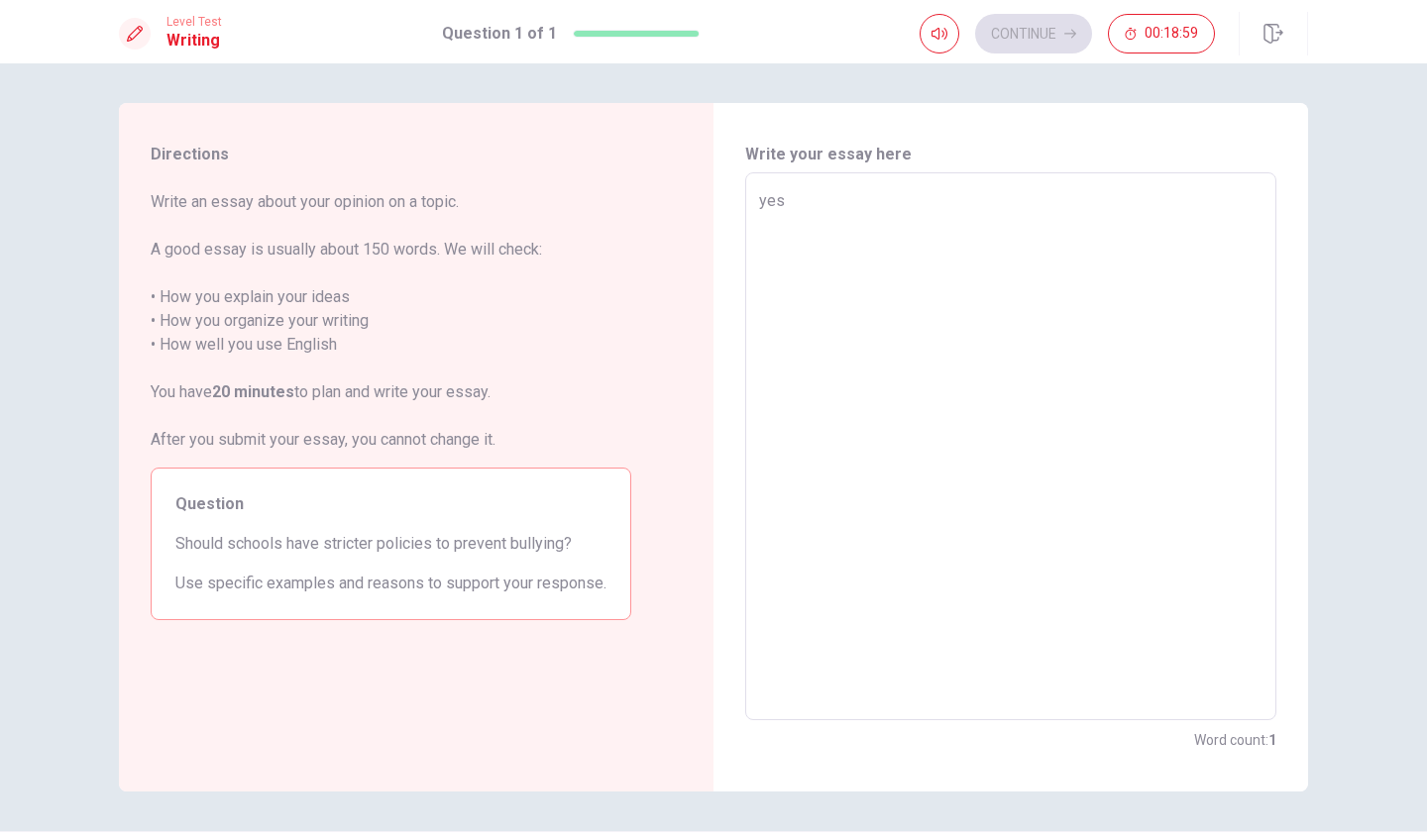 type on "yes," 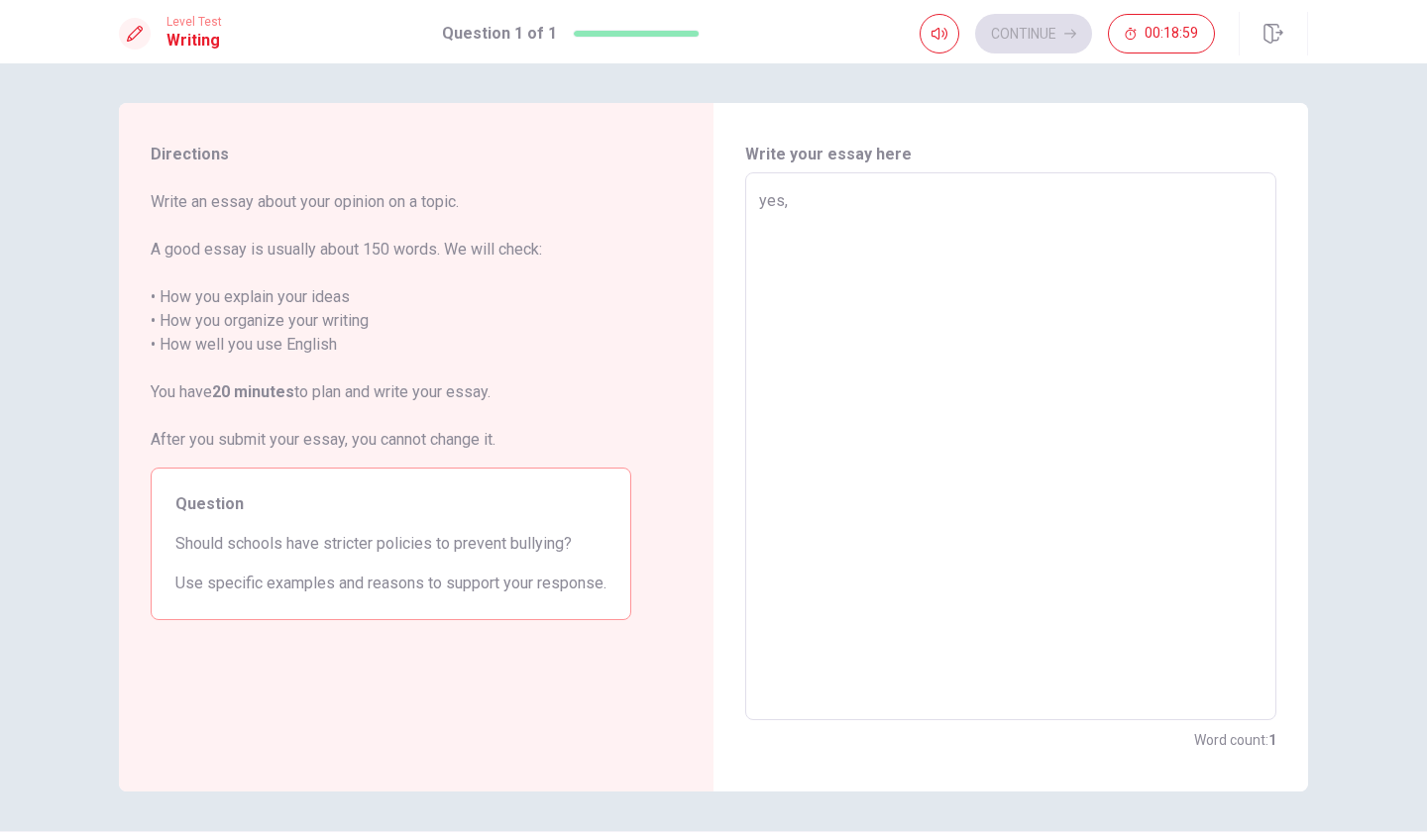 type on "x" 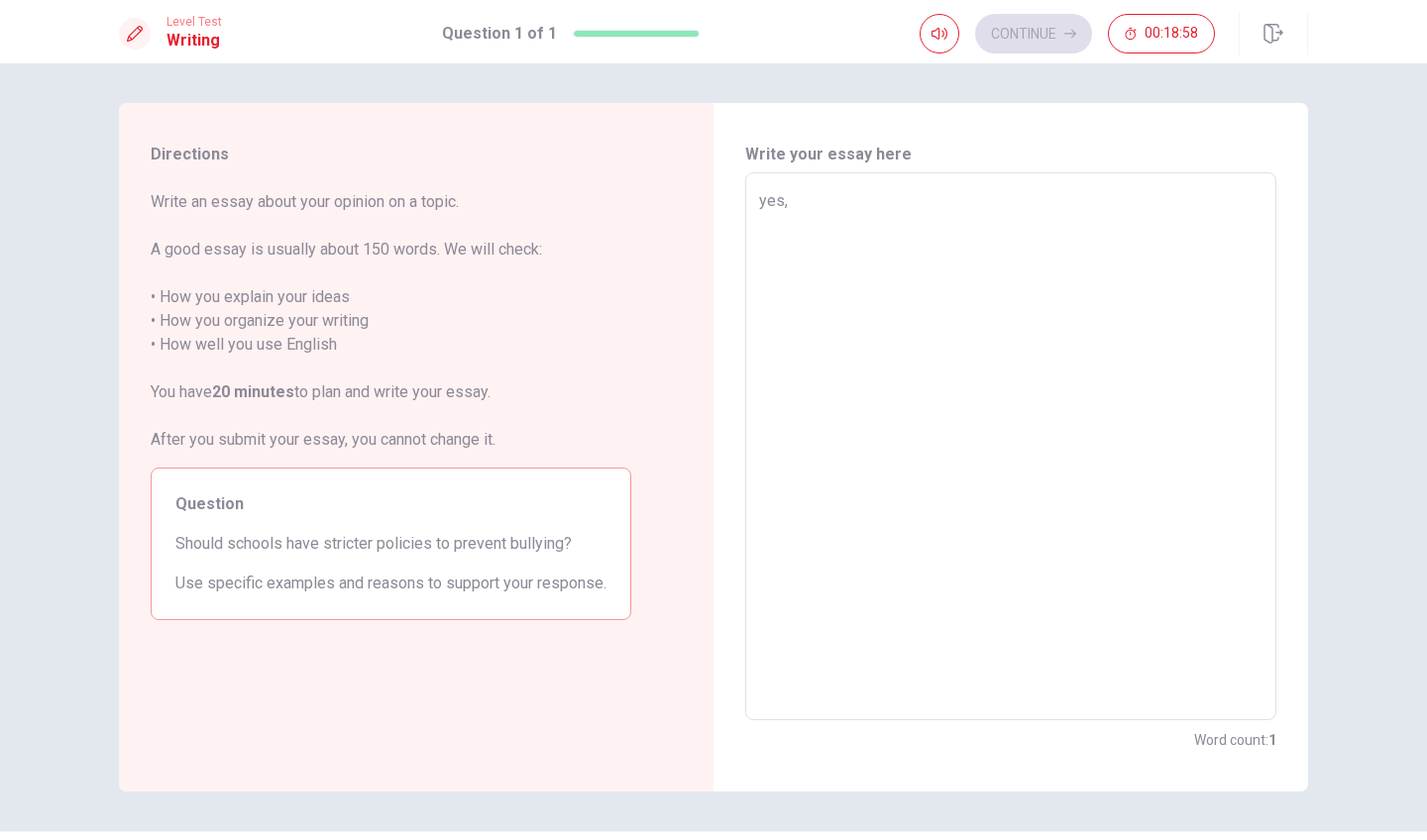 type on "x" 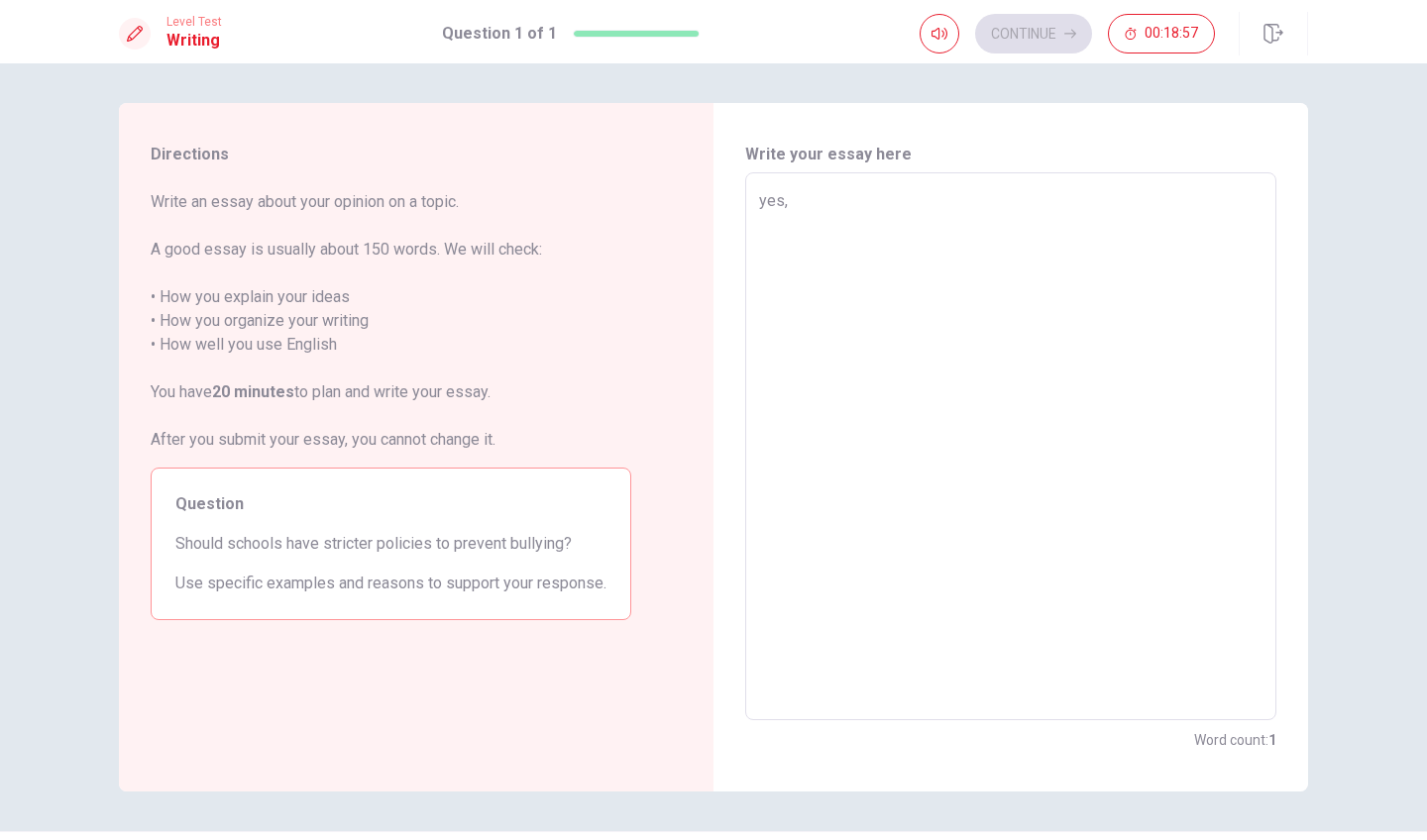 type on "yes, i" 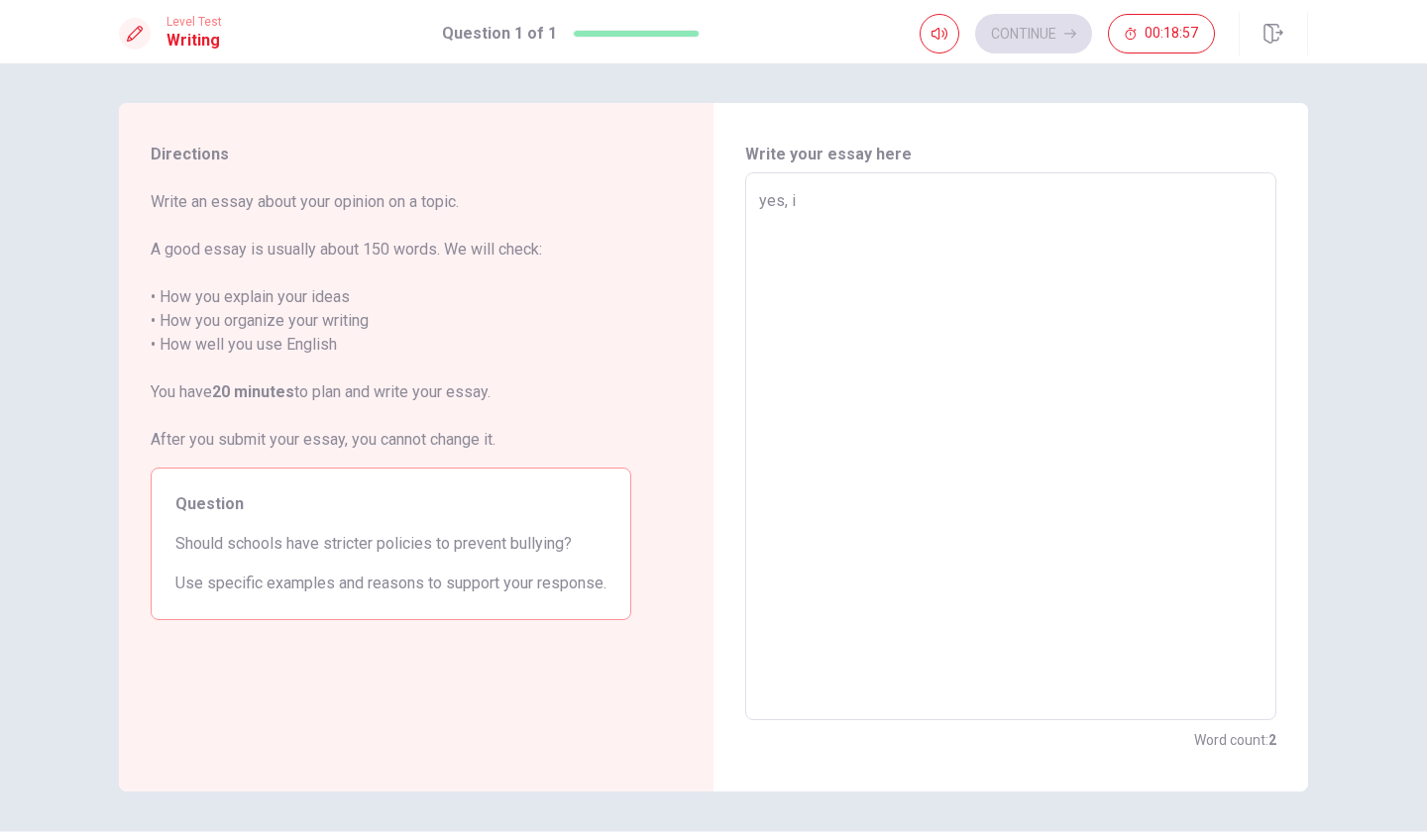 type on "x" 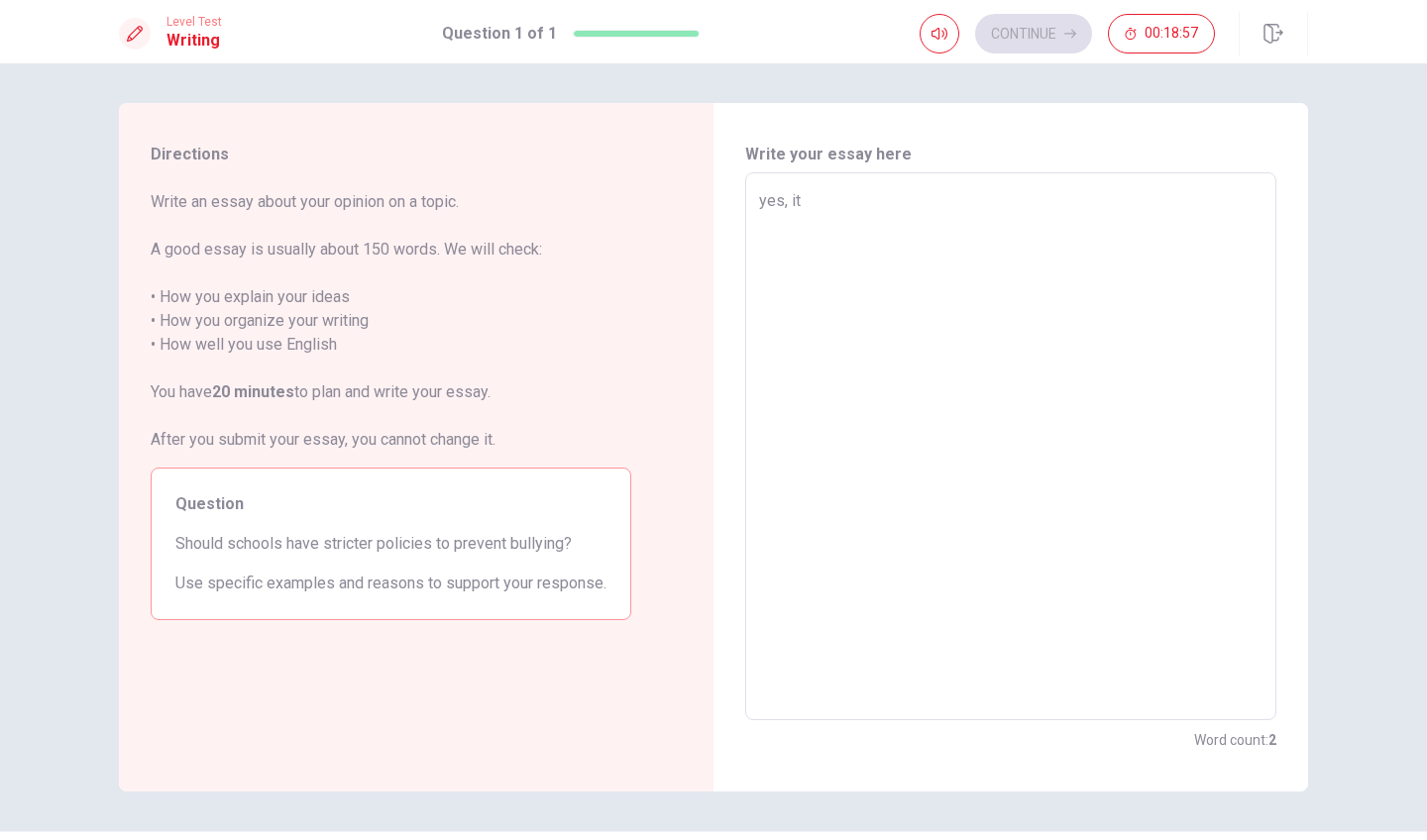 type on "x" 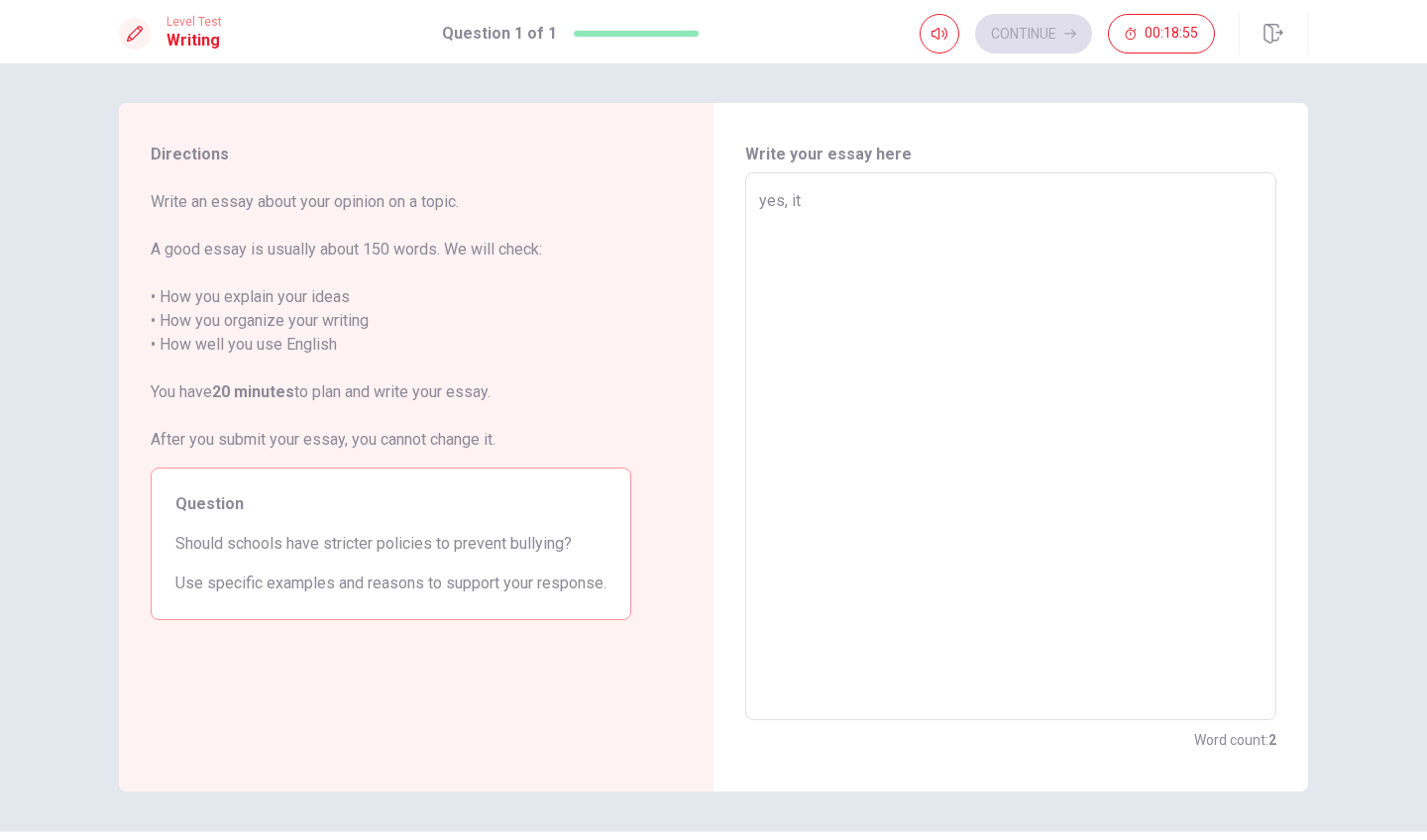 type on "x" 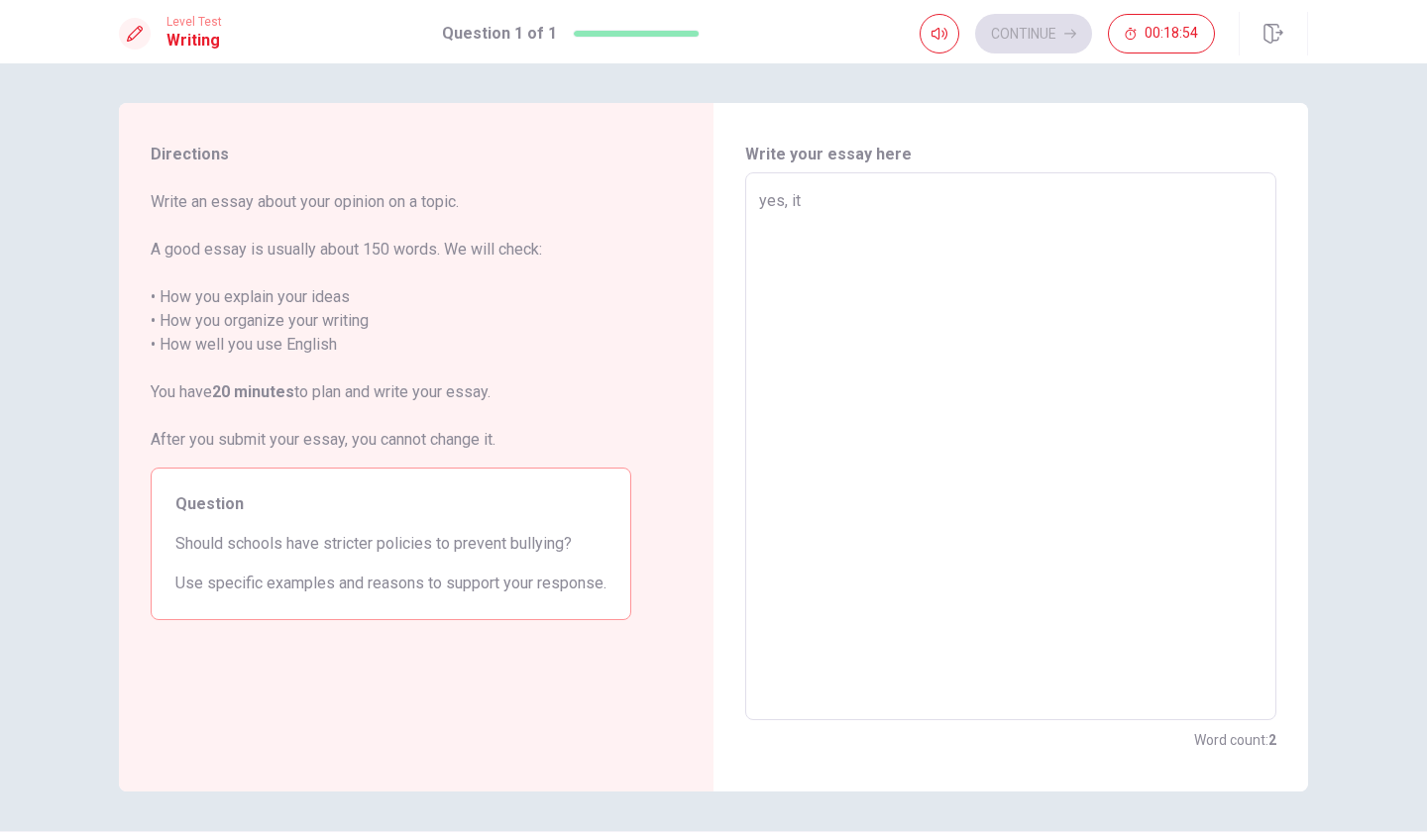 type on "yes, it s" 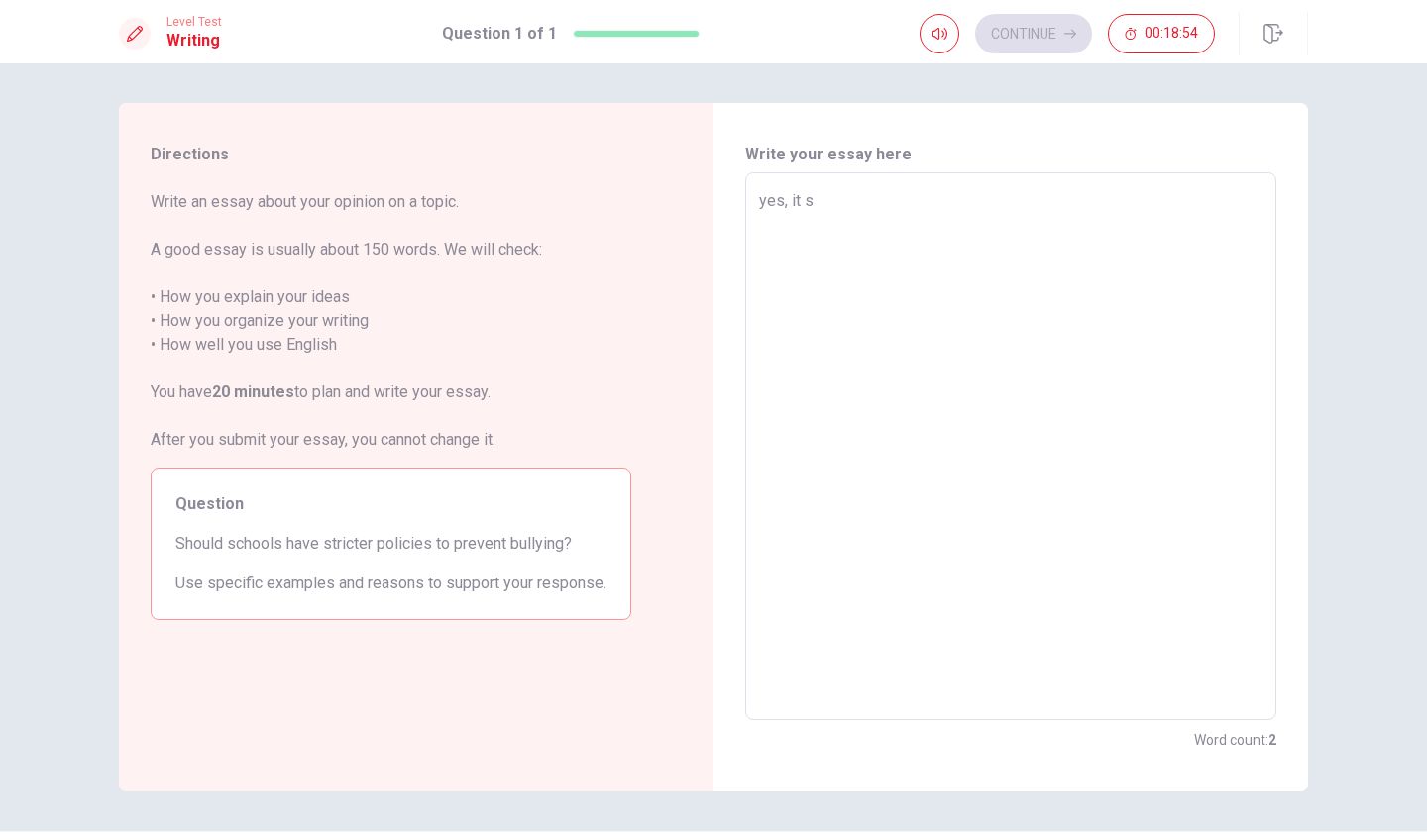 type on "x" 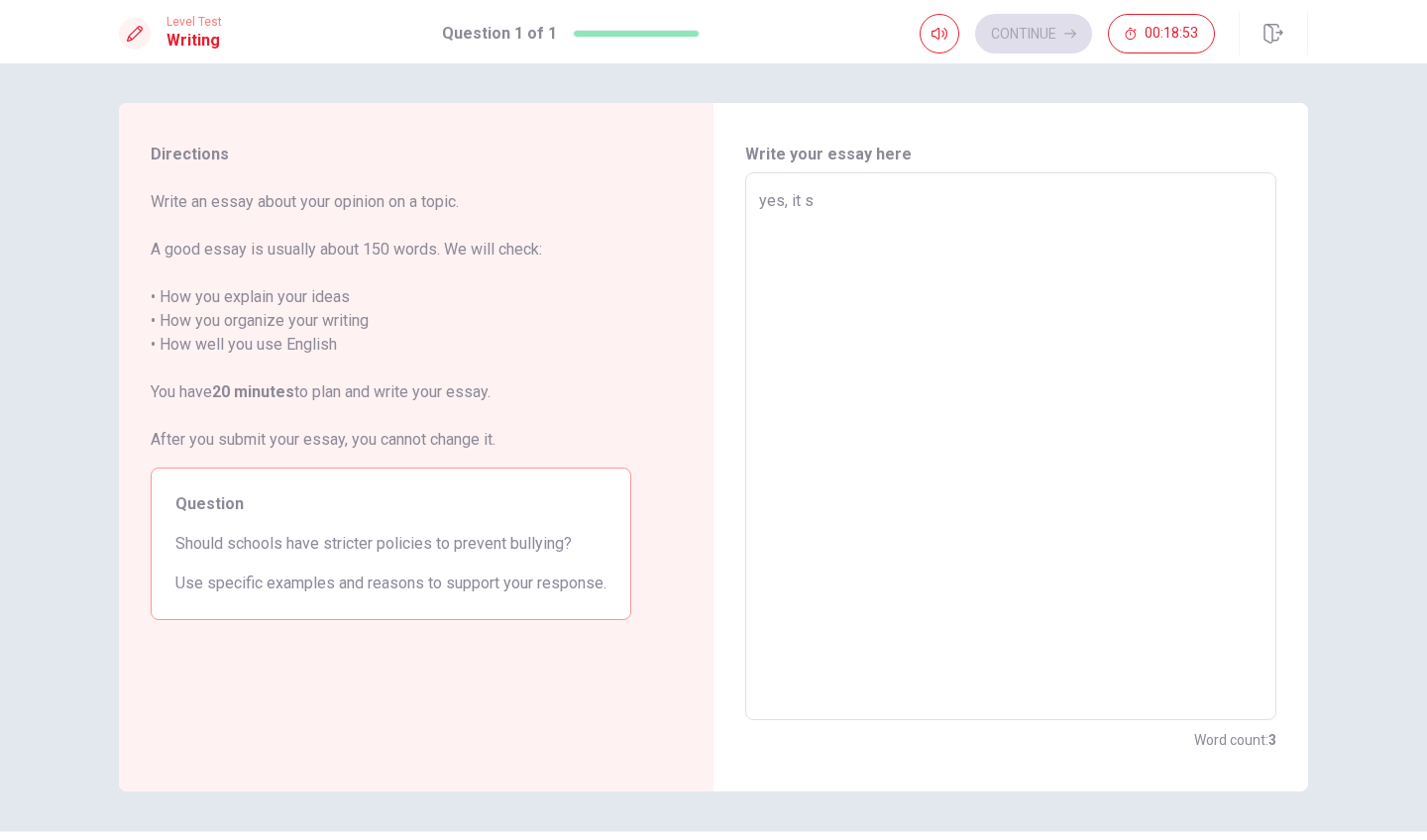 type on "yes, it sj" 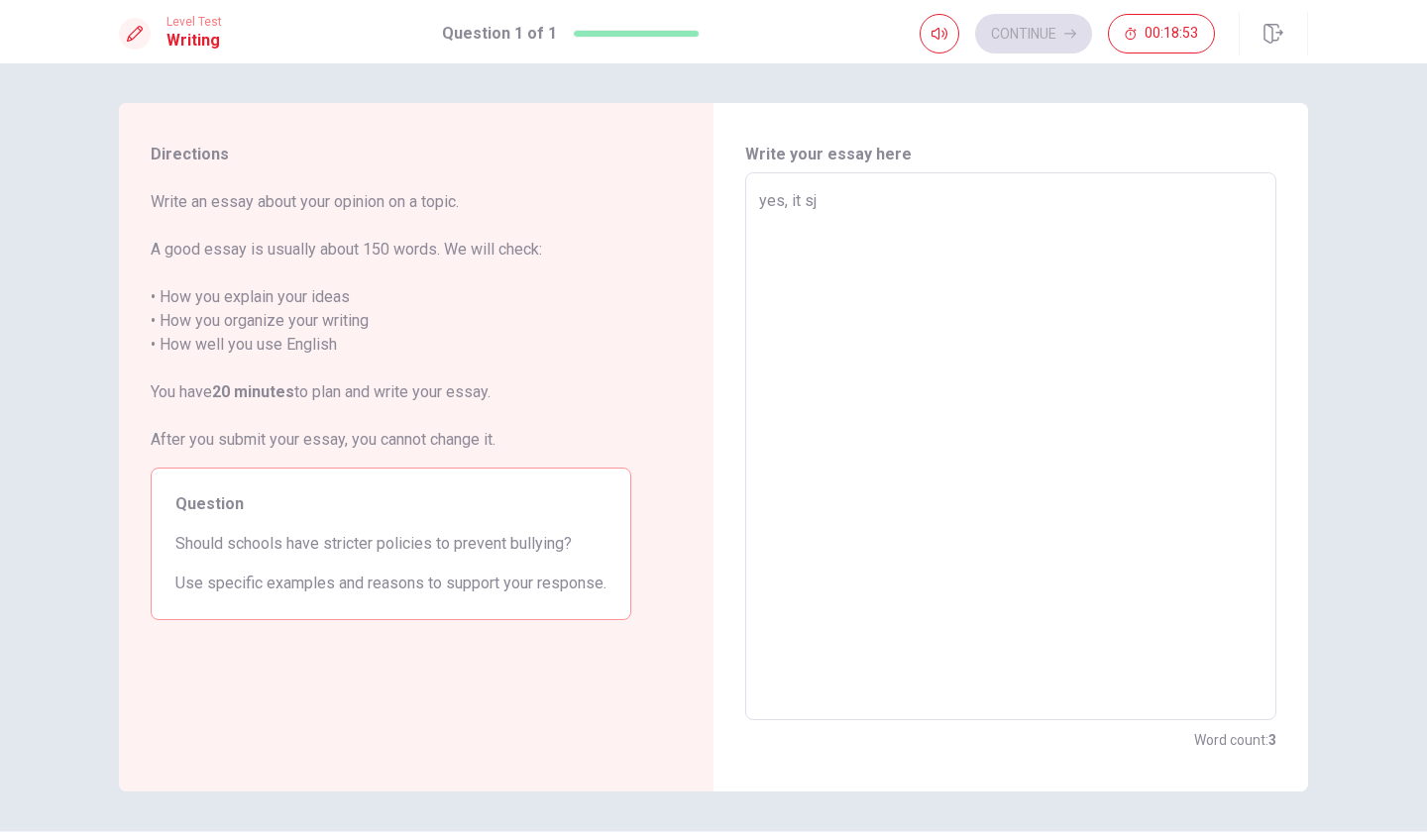 type on "x" 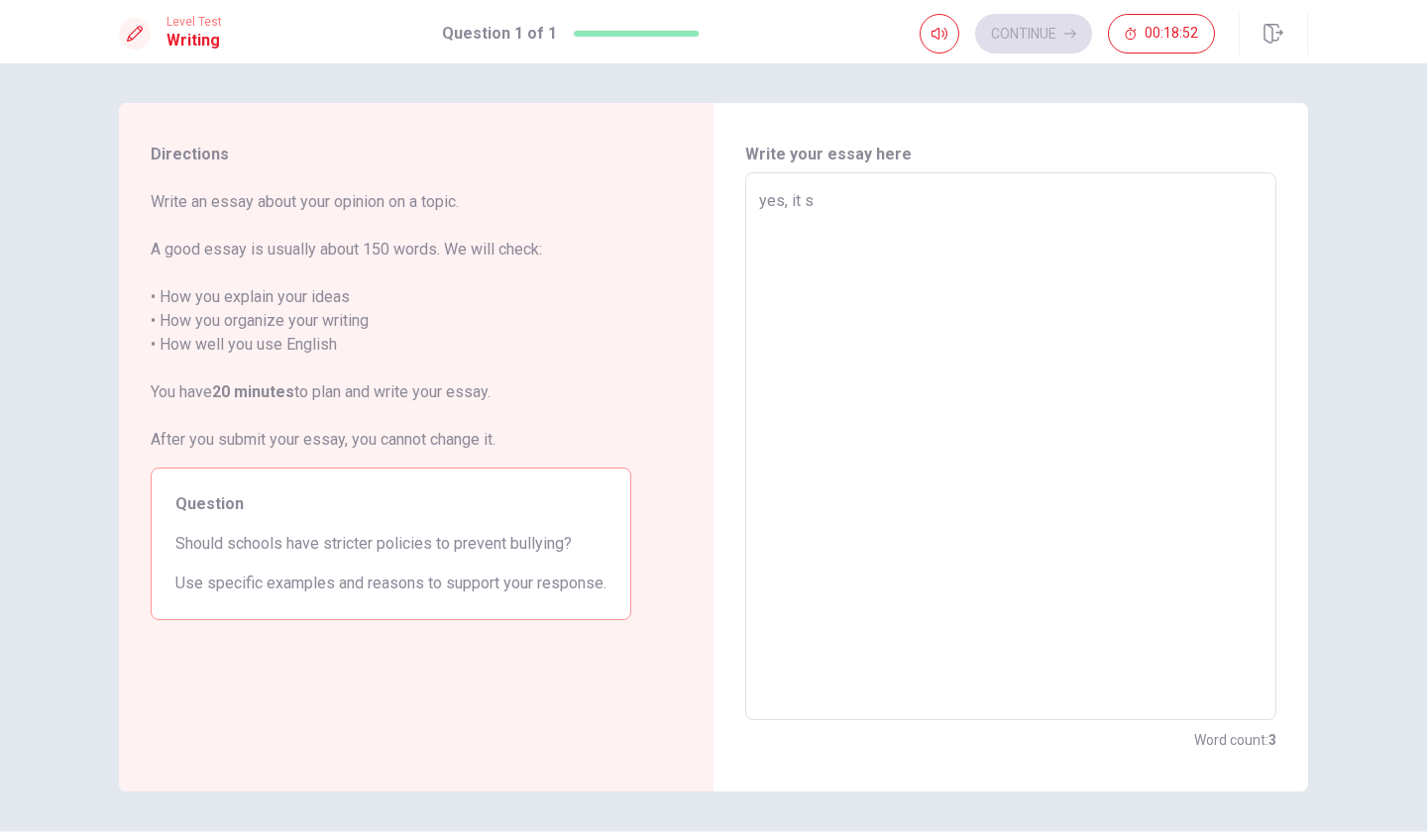 type on "x" 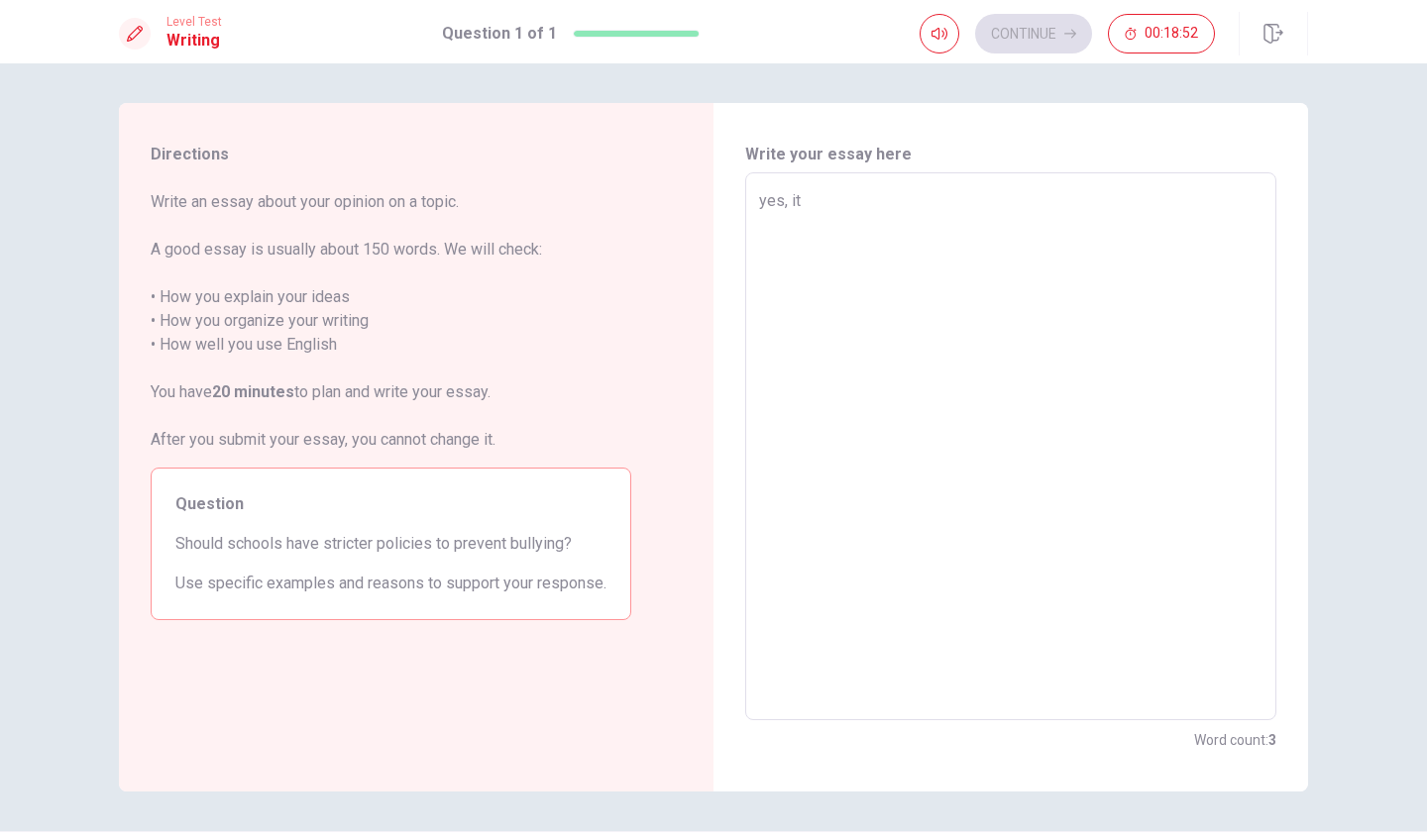 type on "x" 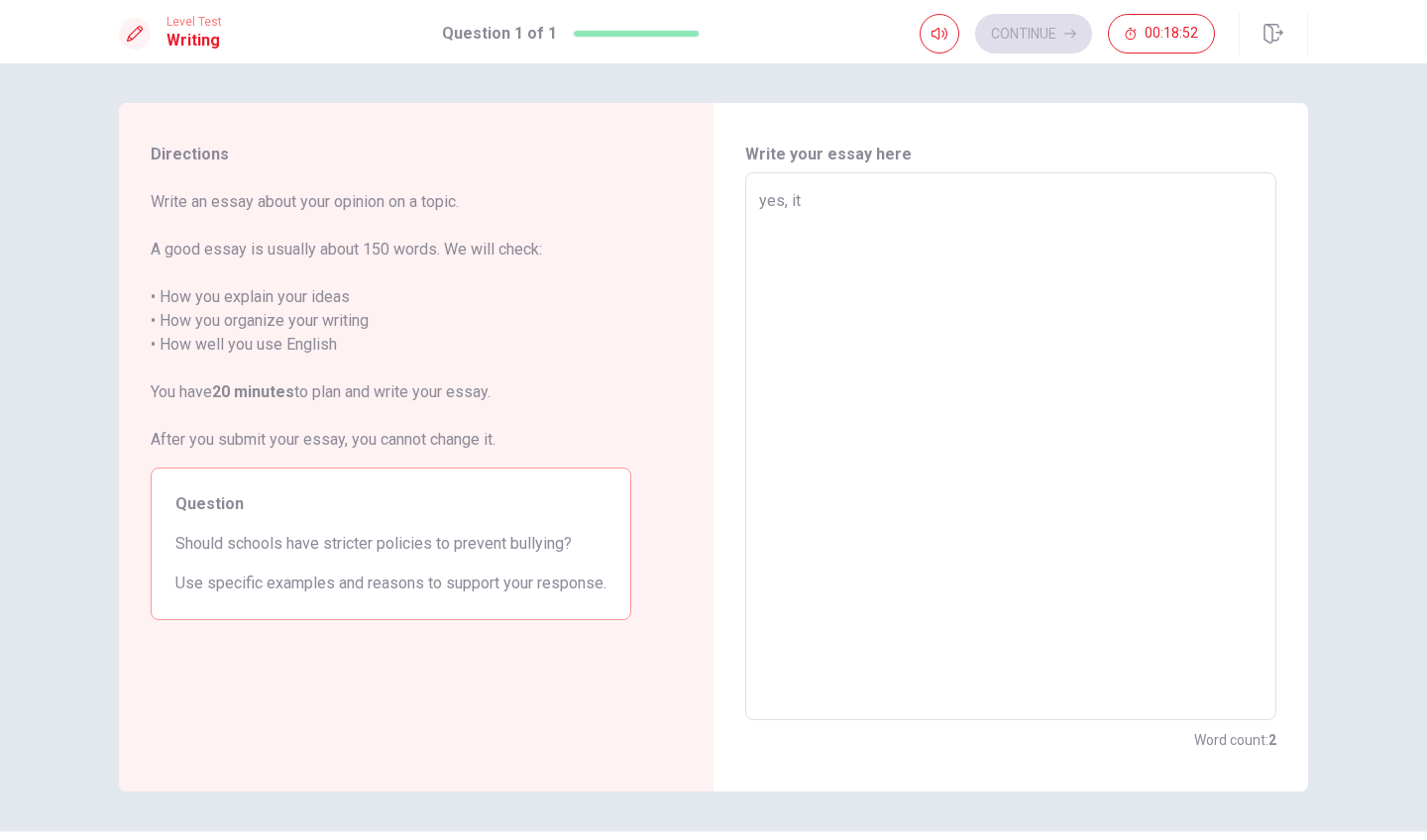 type on "yes, it" 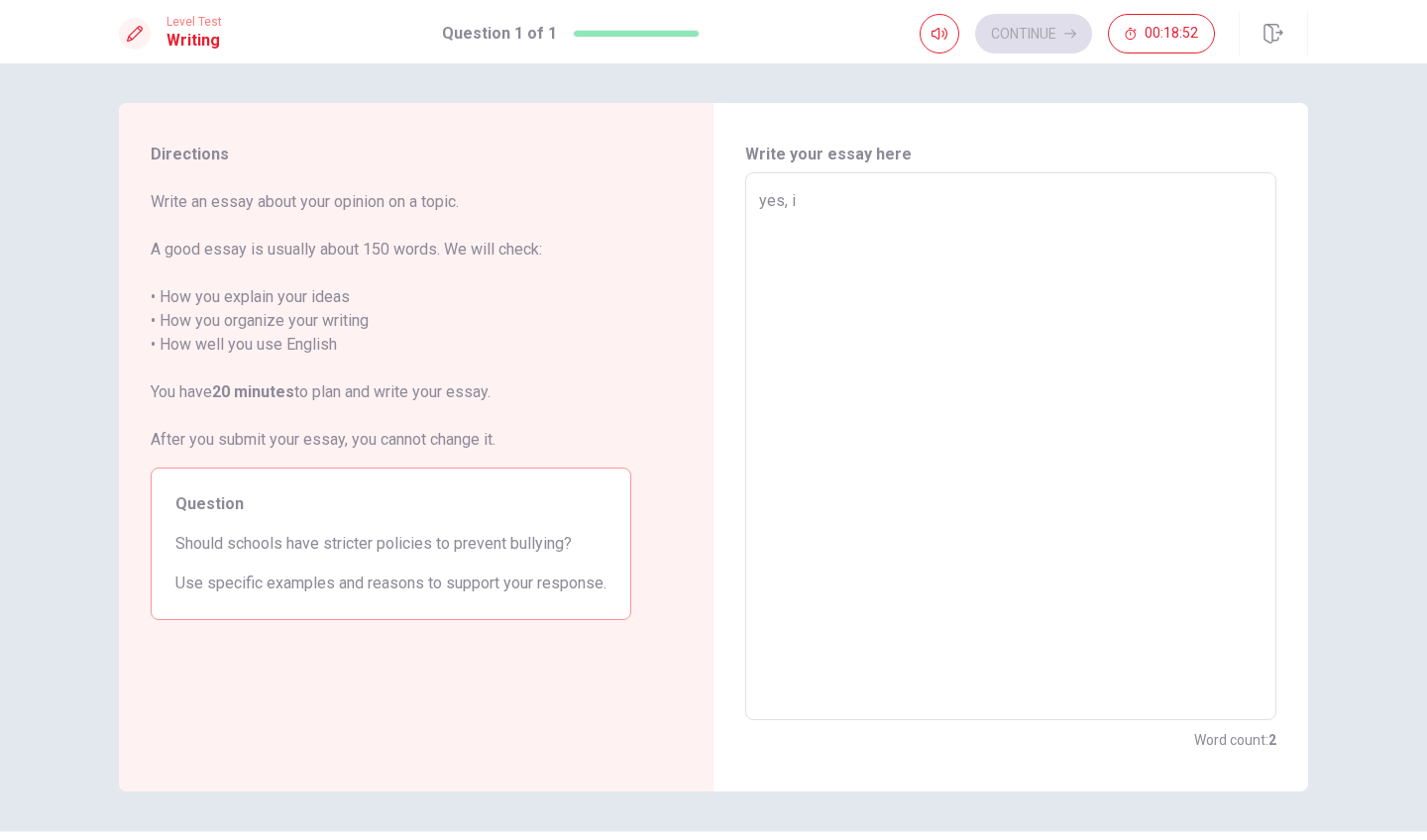 type on "x" 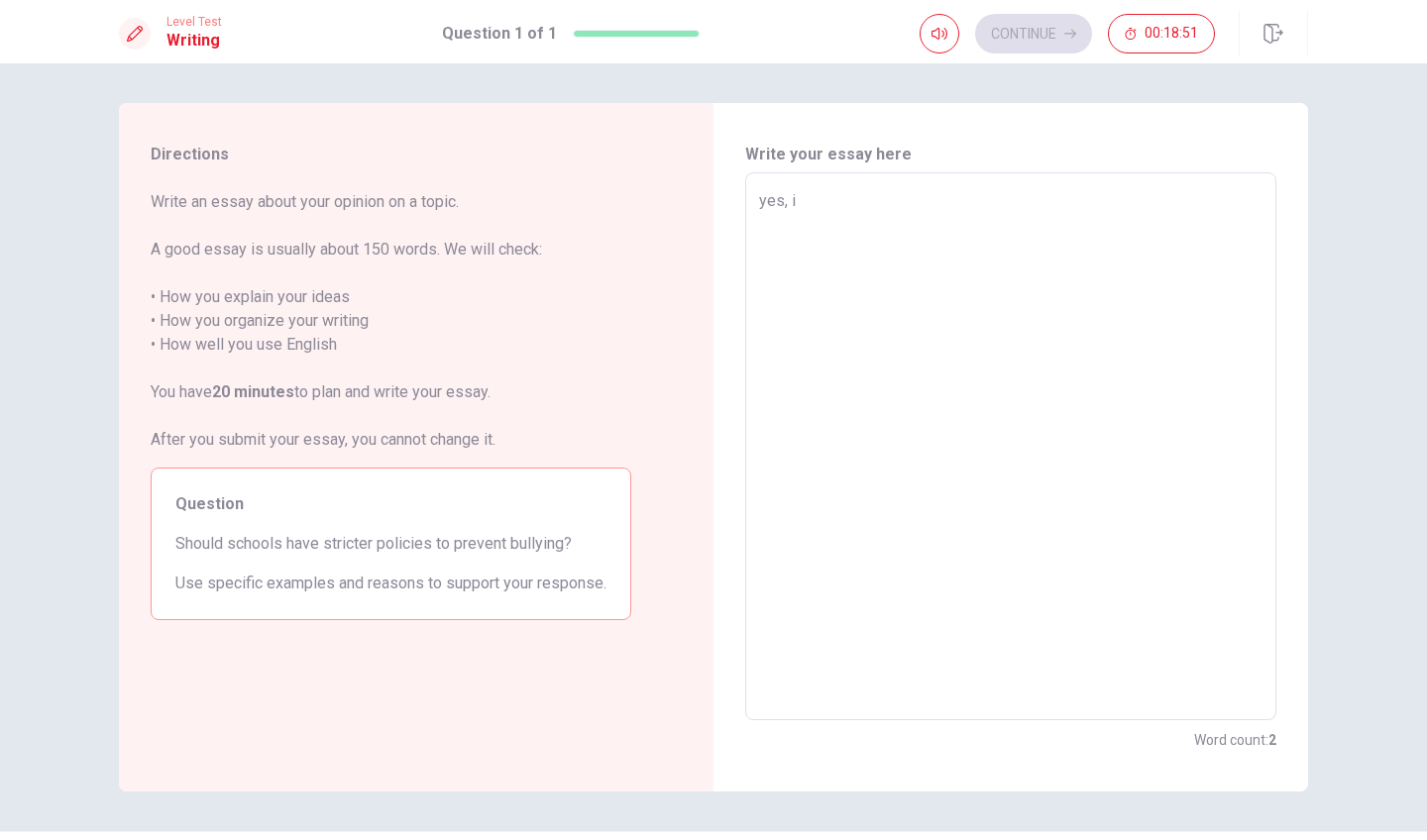 type on "yes," 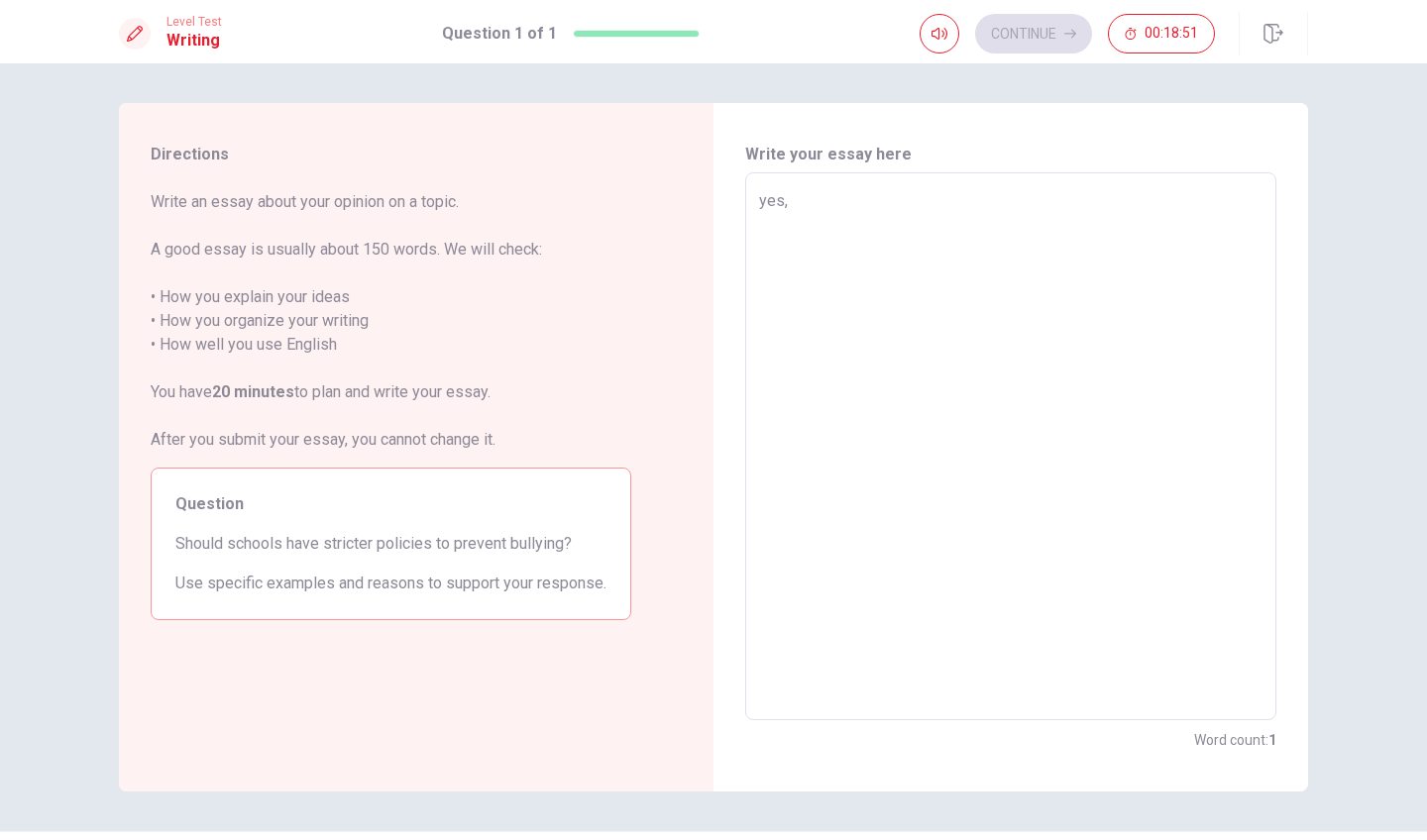 type on "x" 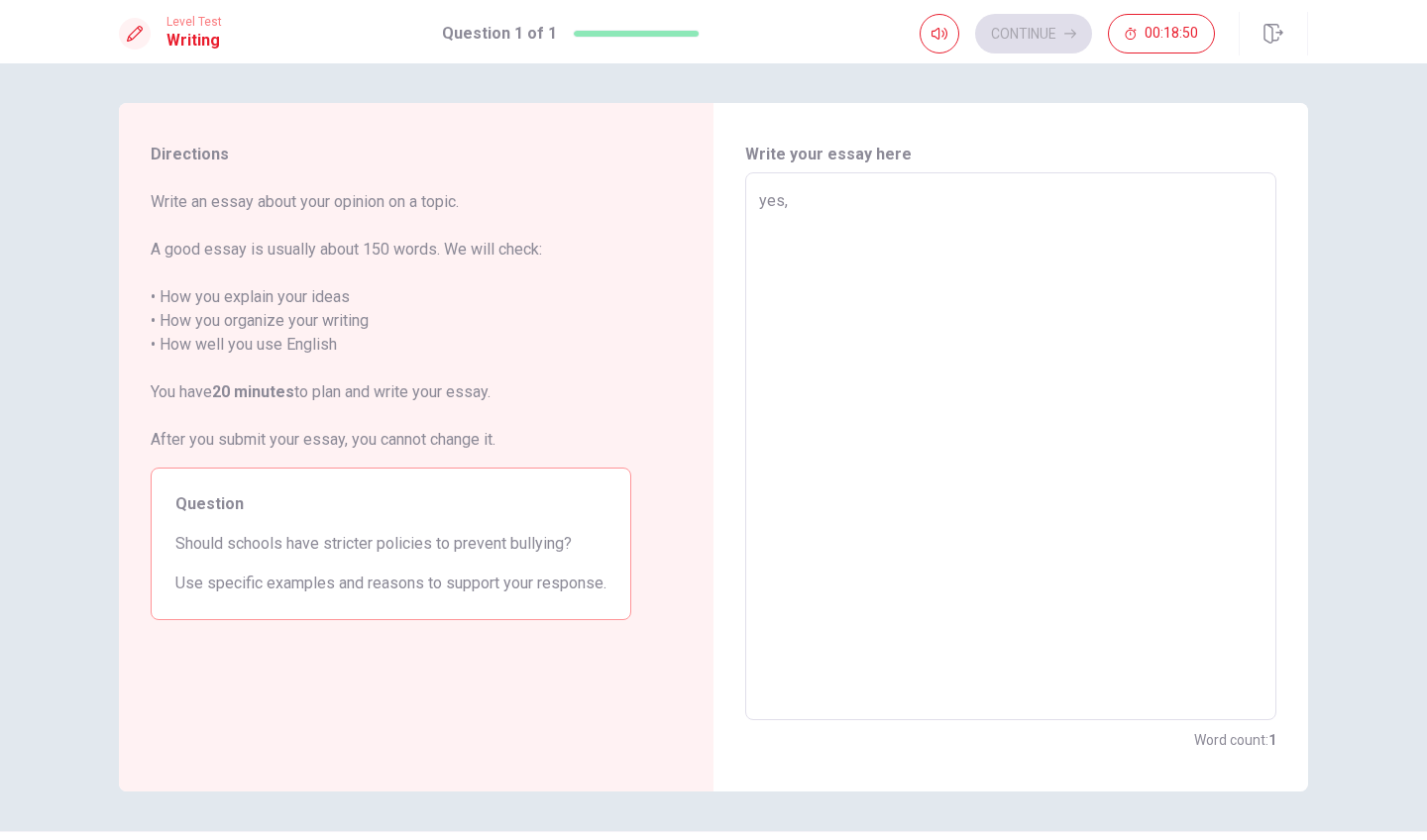 type on "yes, t" 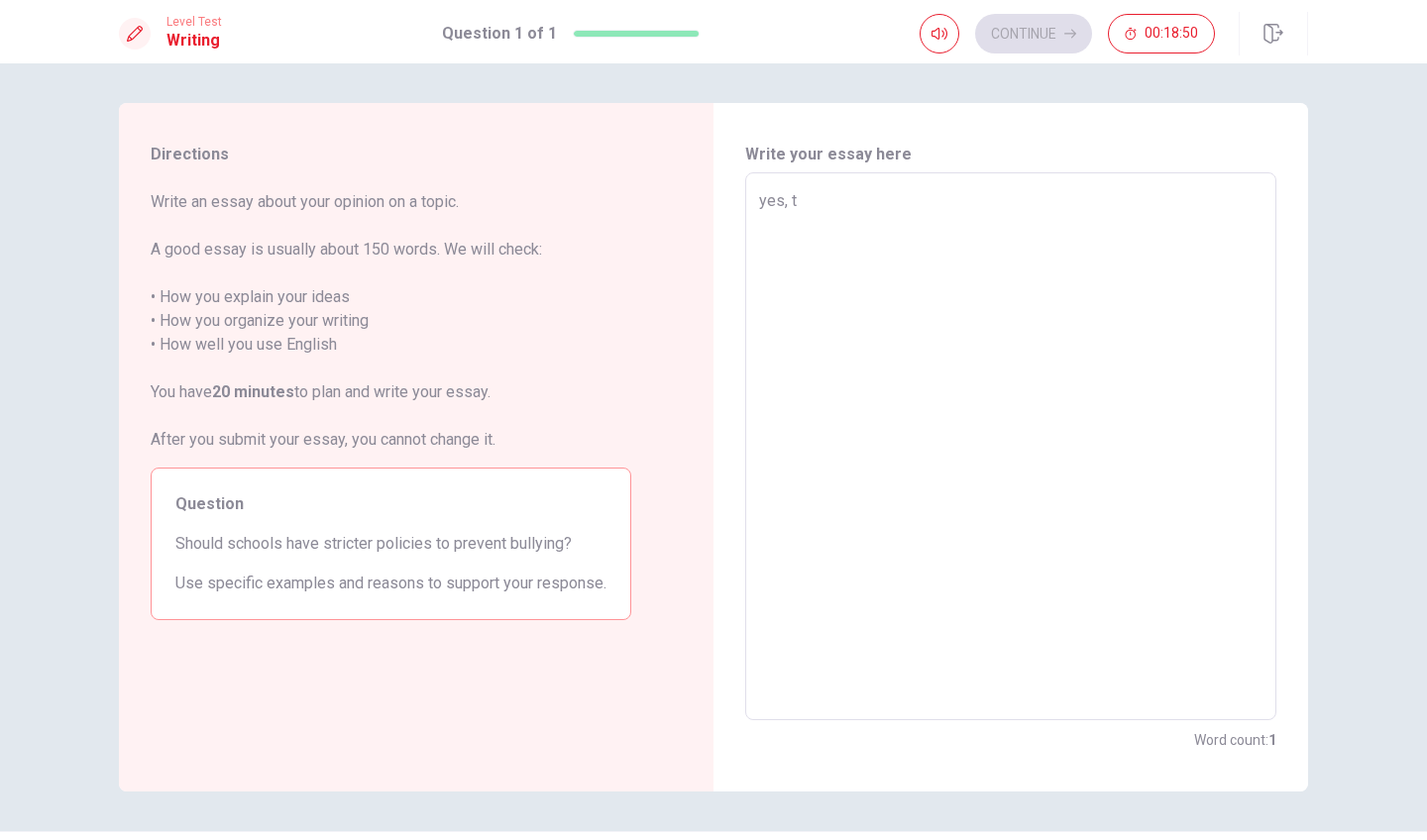 type on "x" 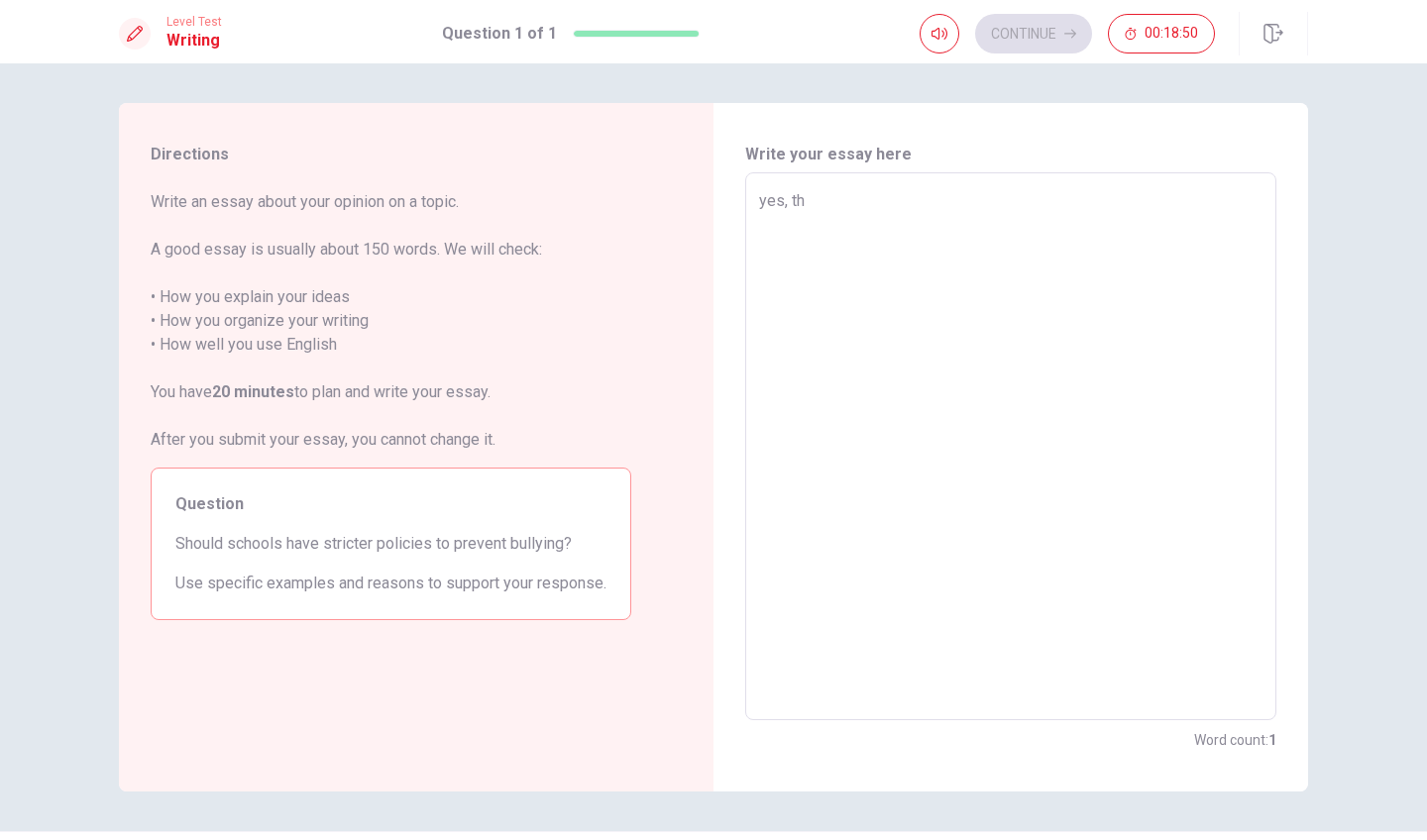 type on "x" 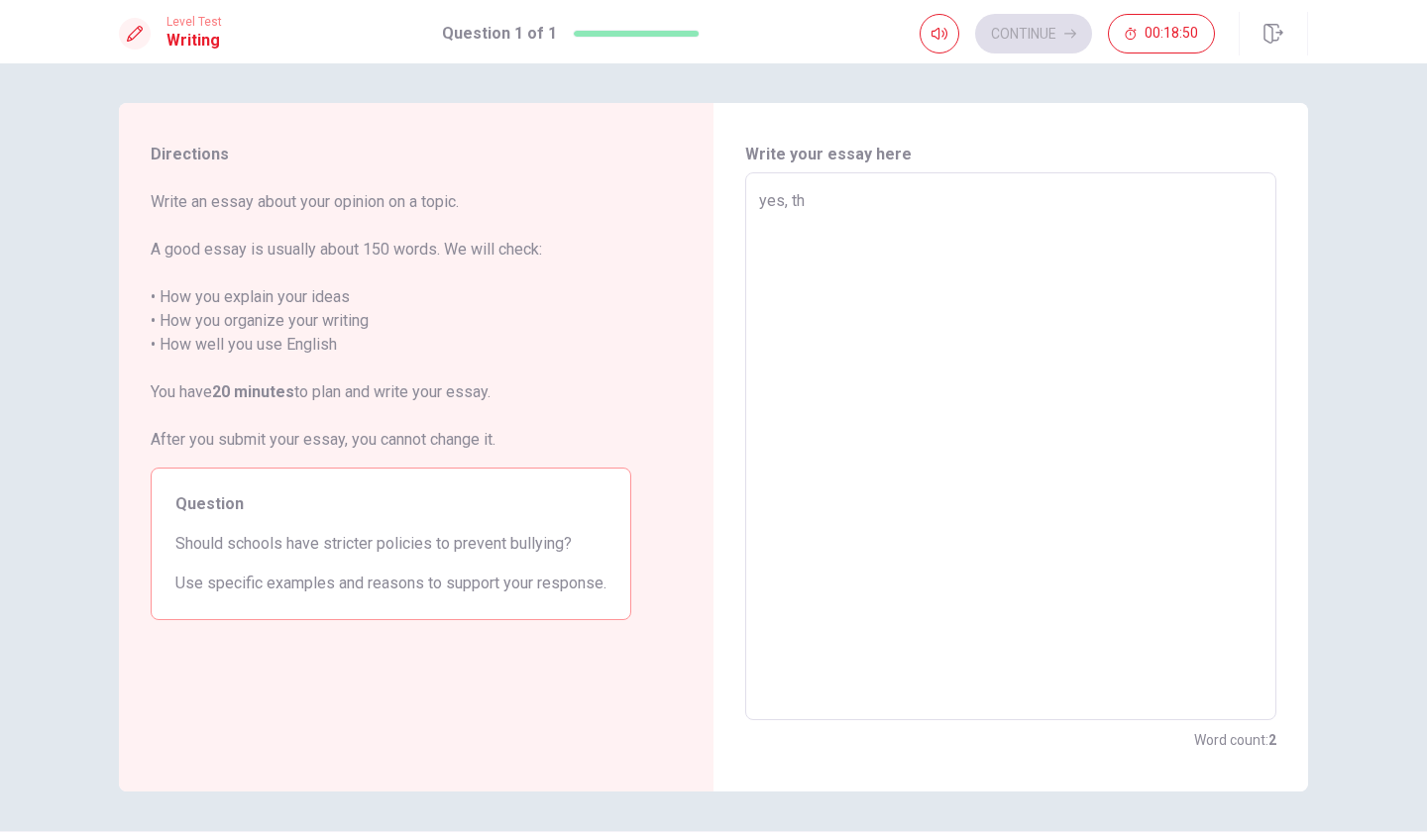 type on "yes, the" 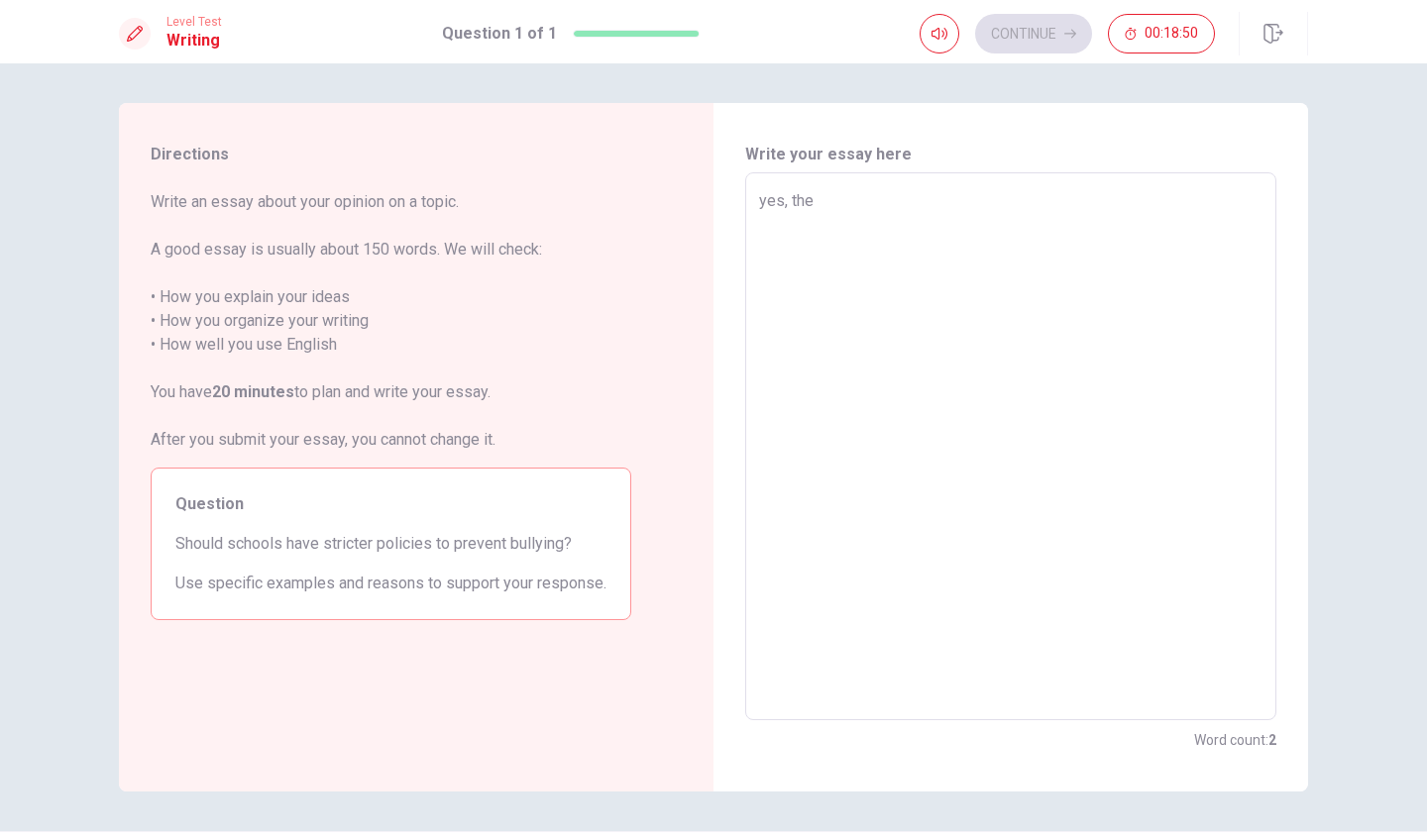 type on "x" 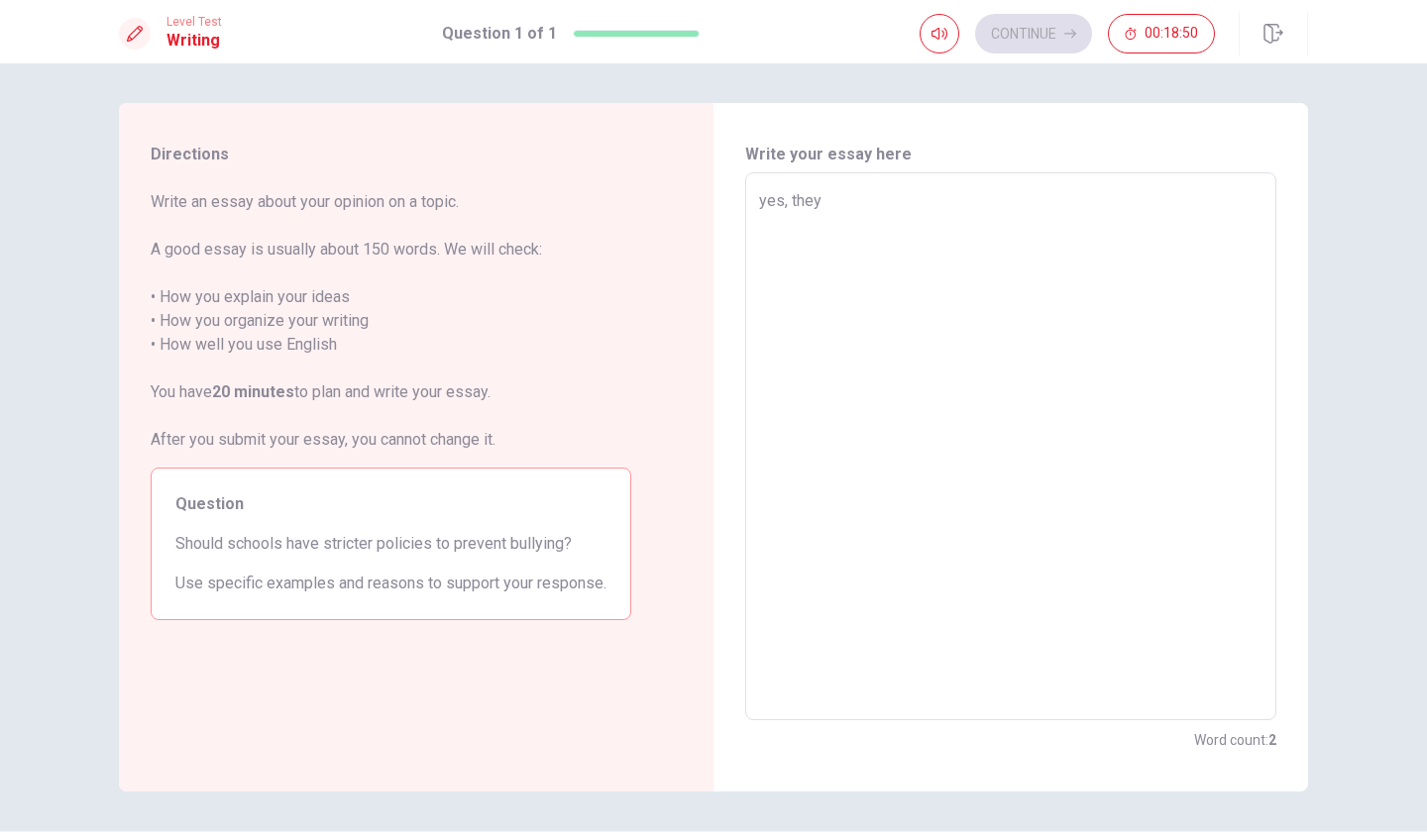 type on "x" 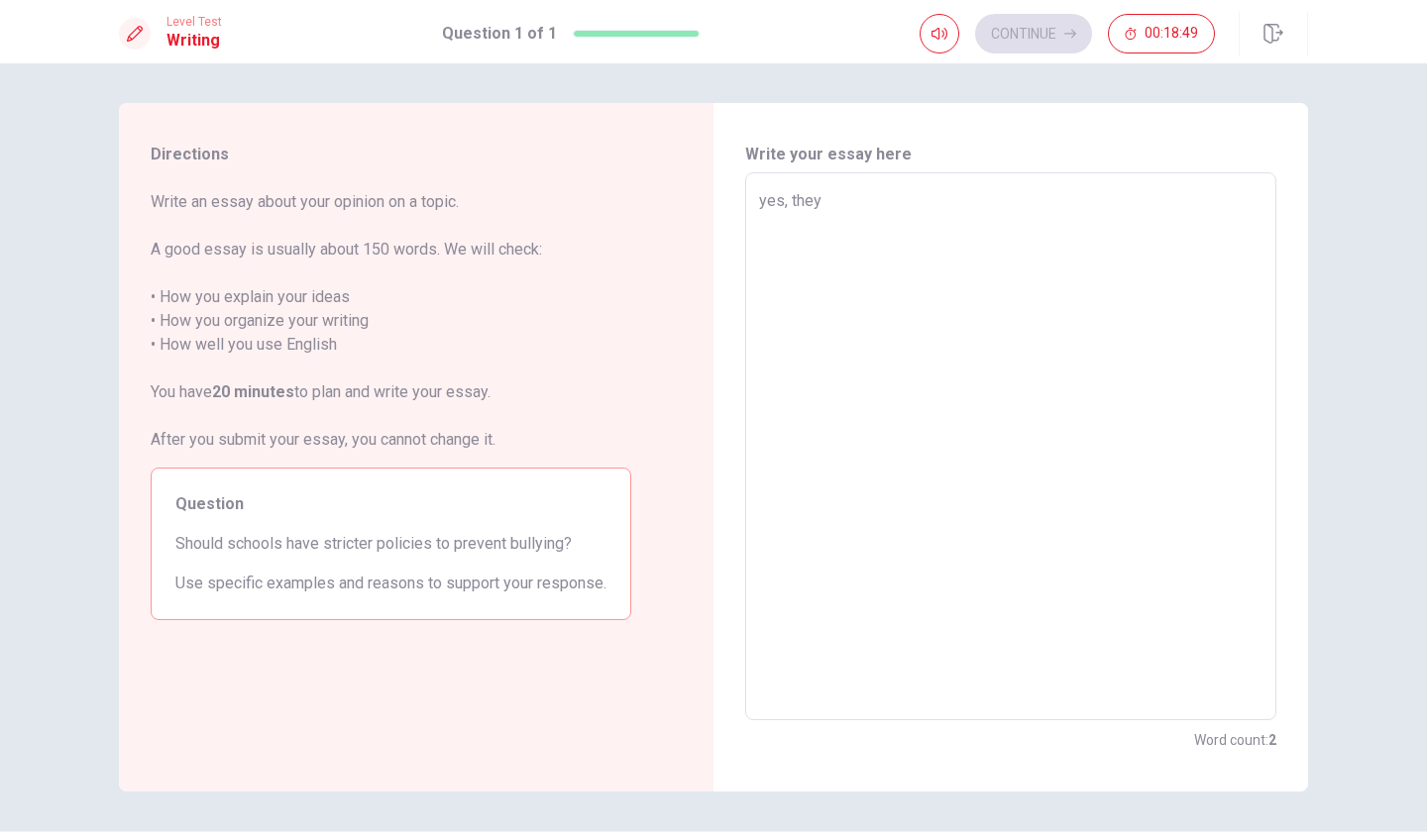 type on "yes, they" 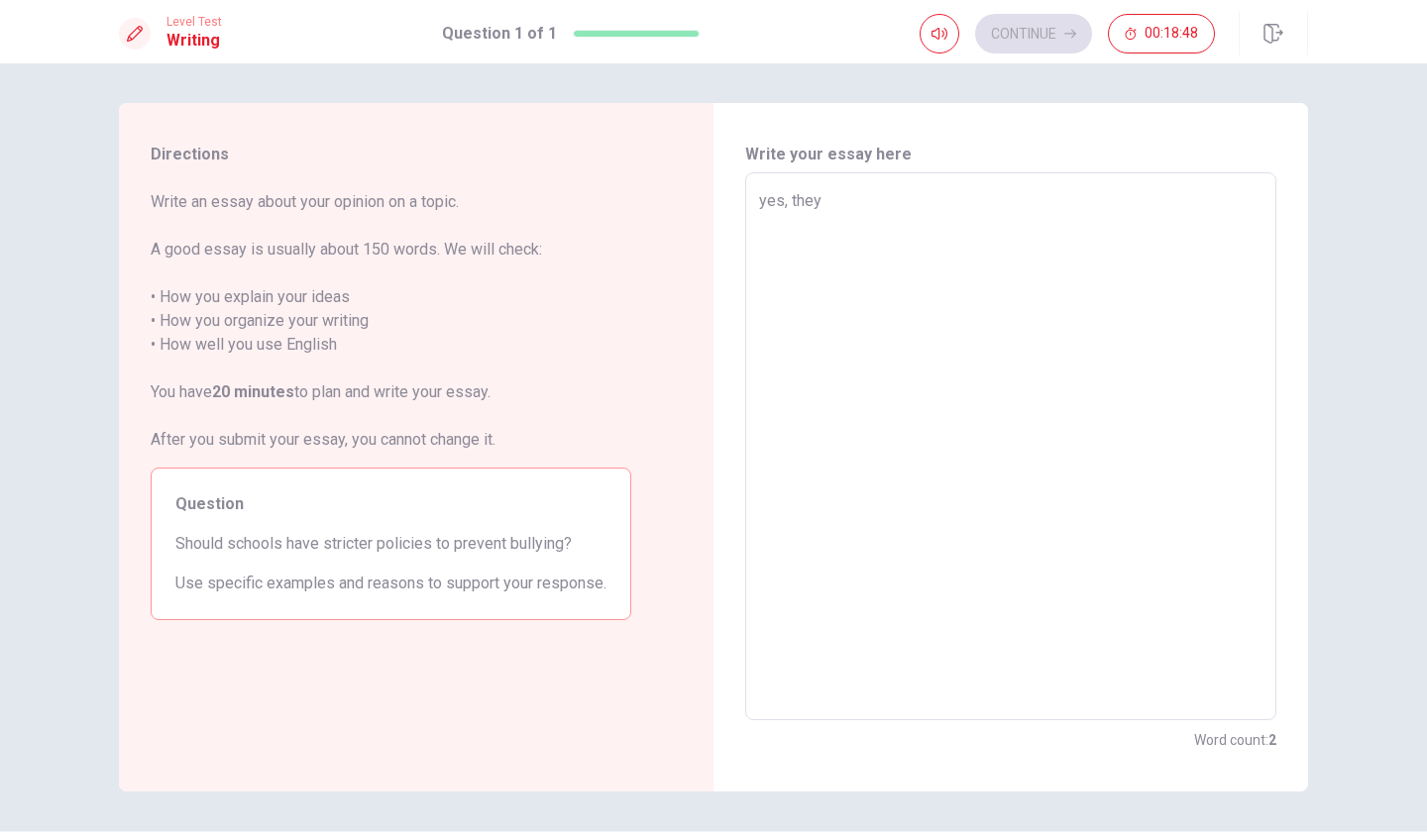 type on "yes, they s" 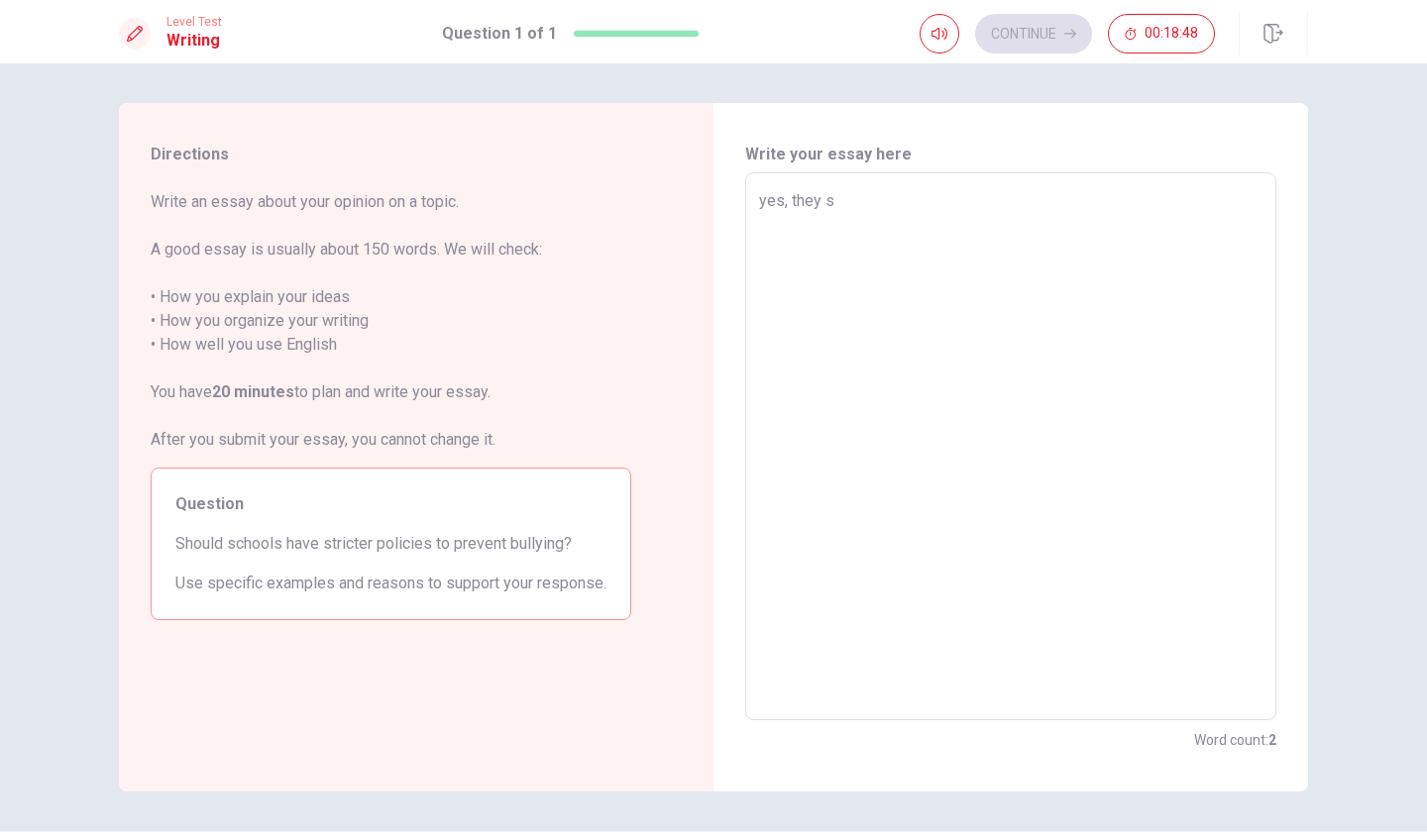 type on "x" 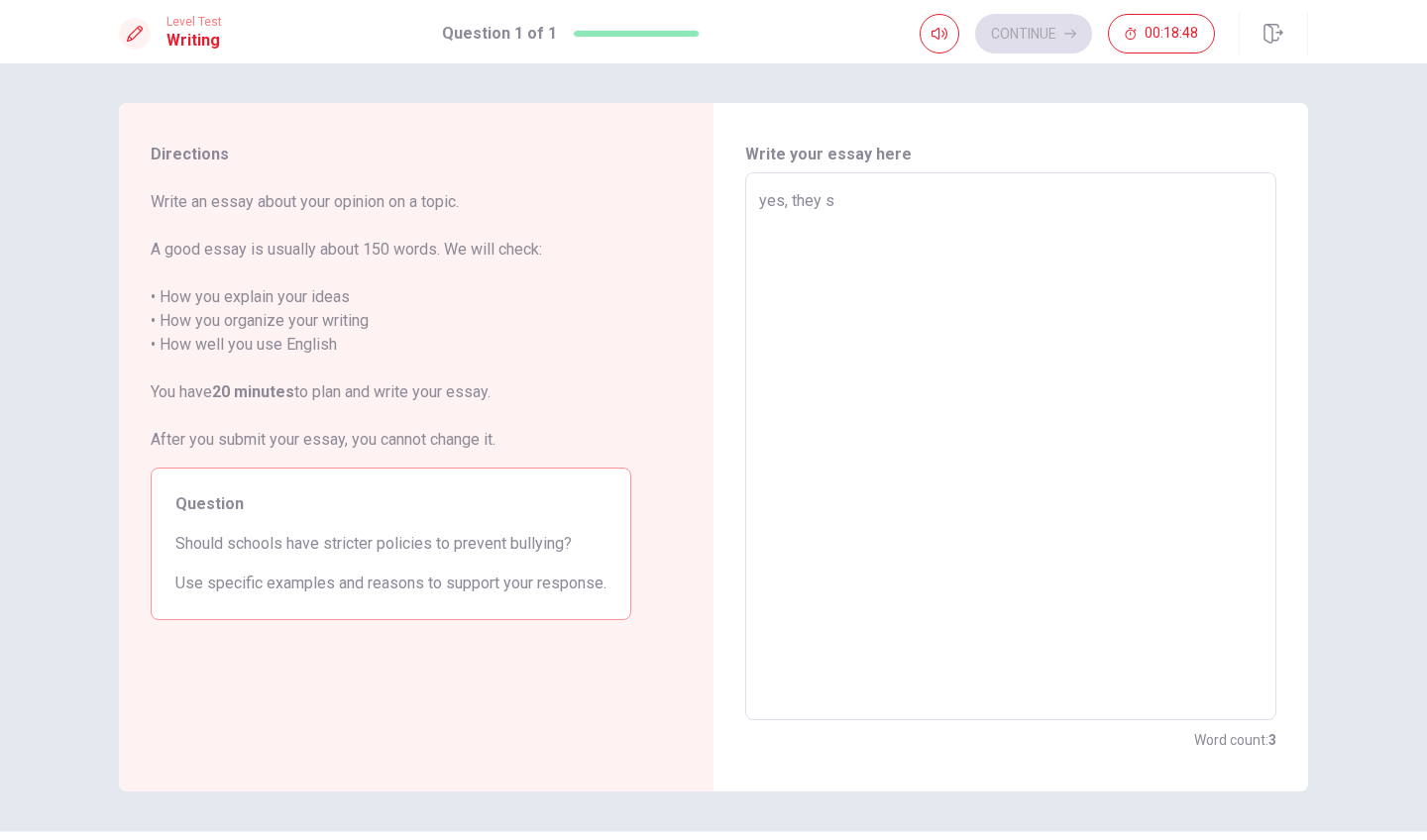 type on "yes, they sh" 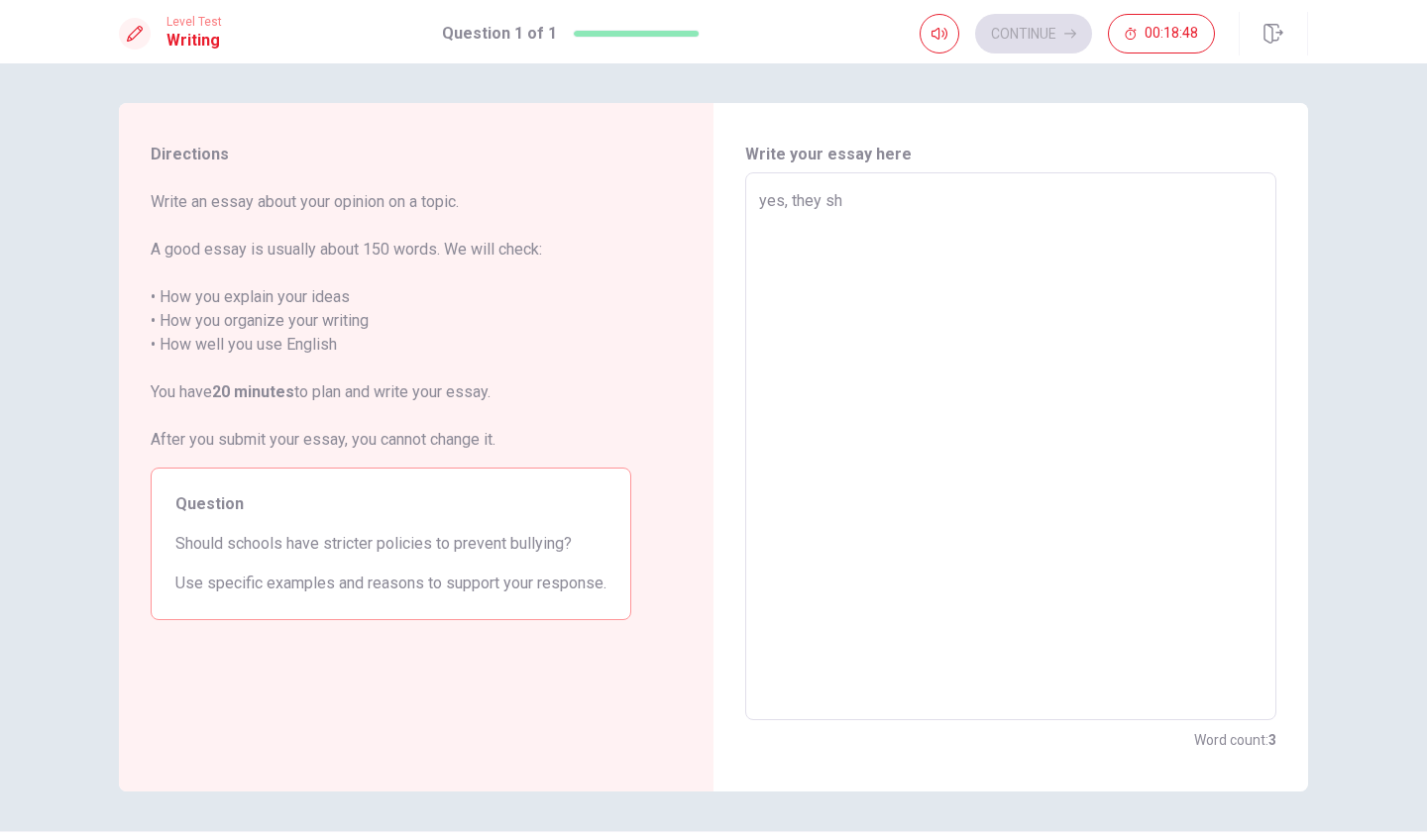 type on "x" 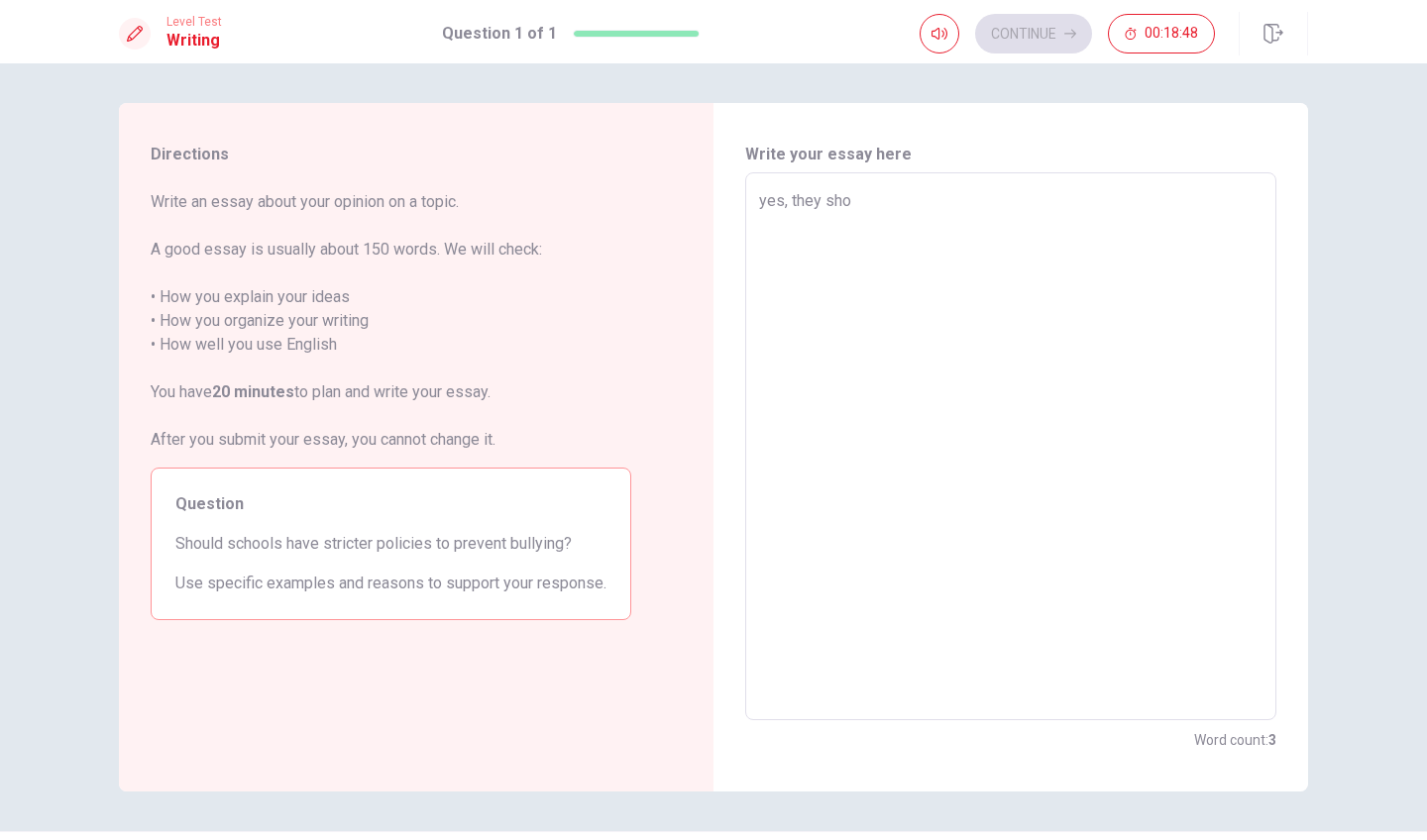 type on "x" 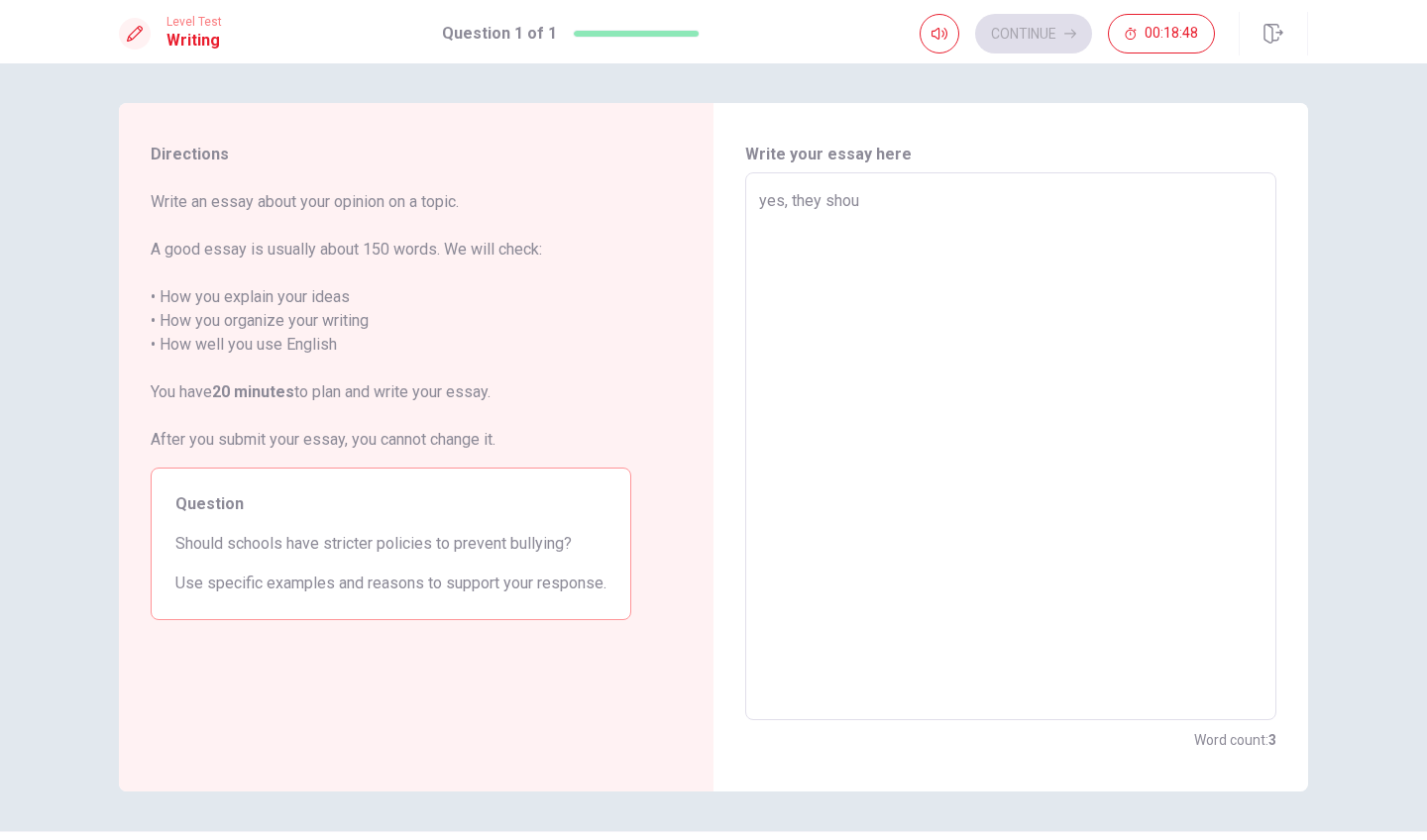type on "x" 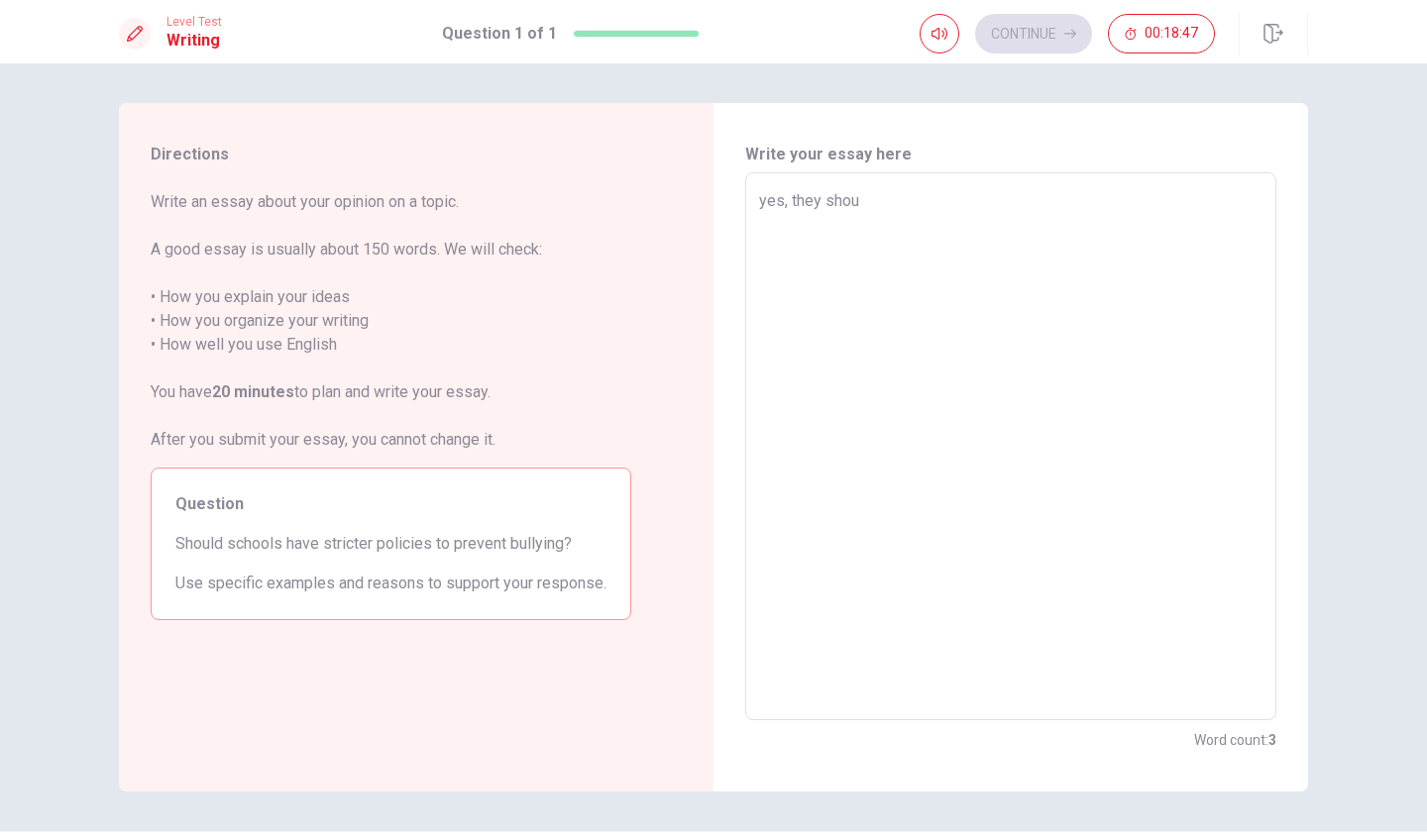 type on "yes, they shoul" 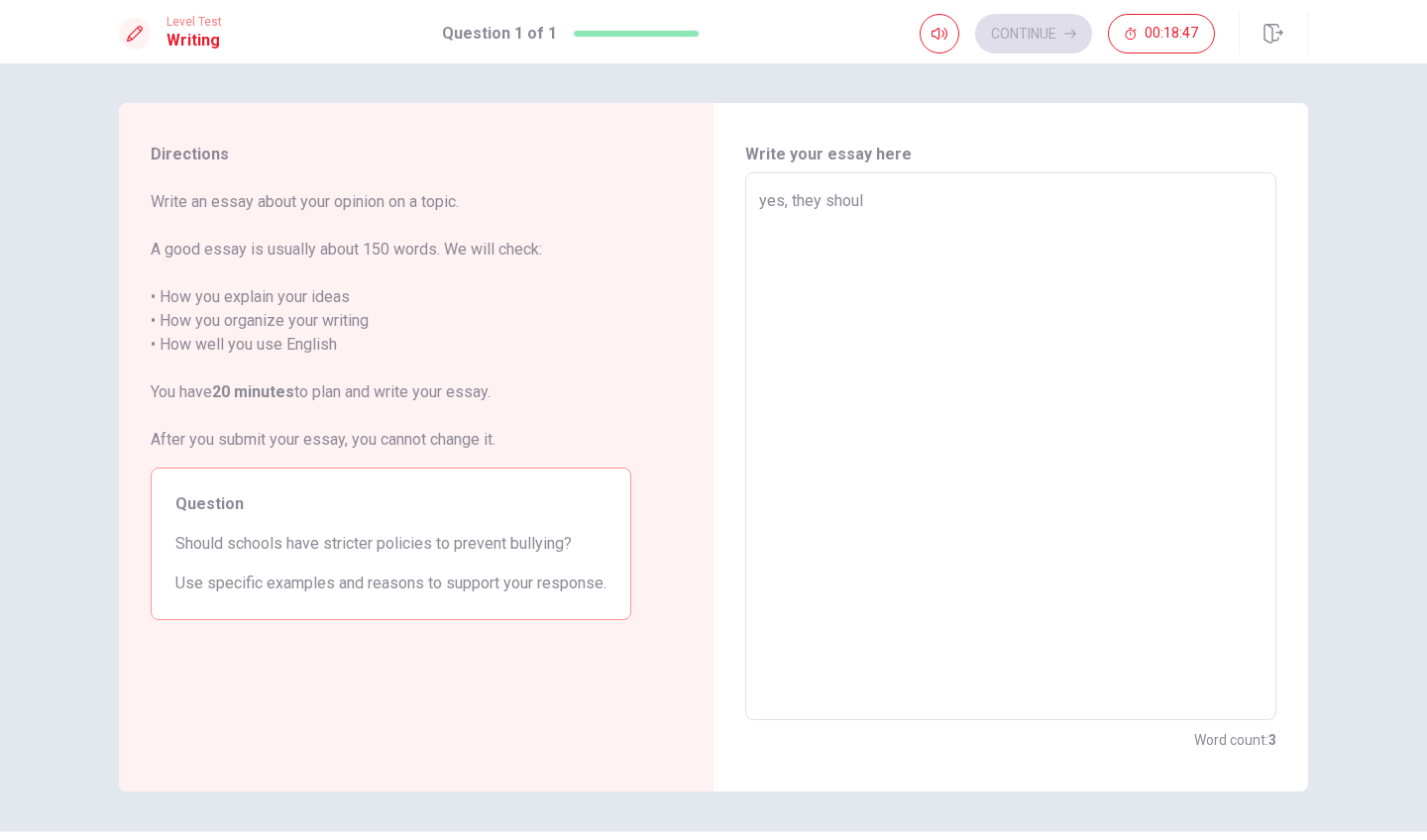 type on "x" 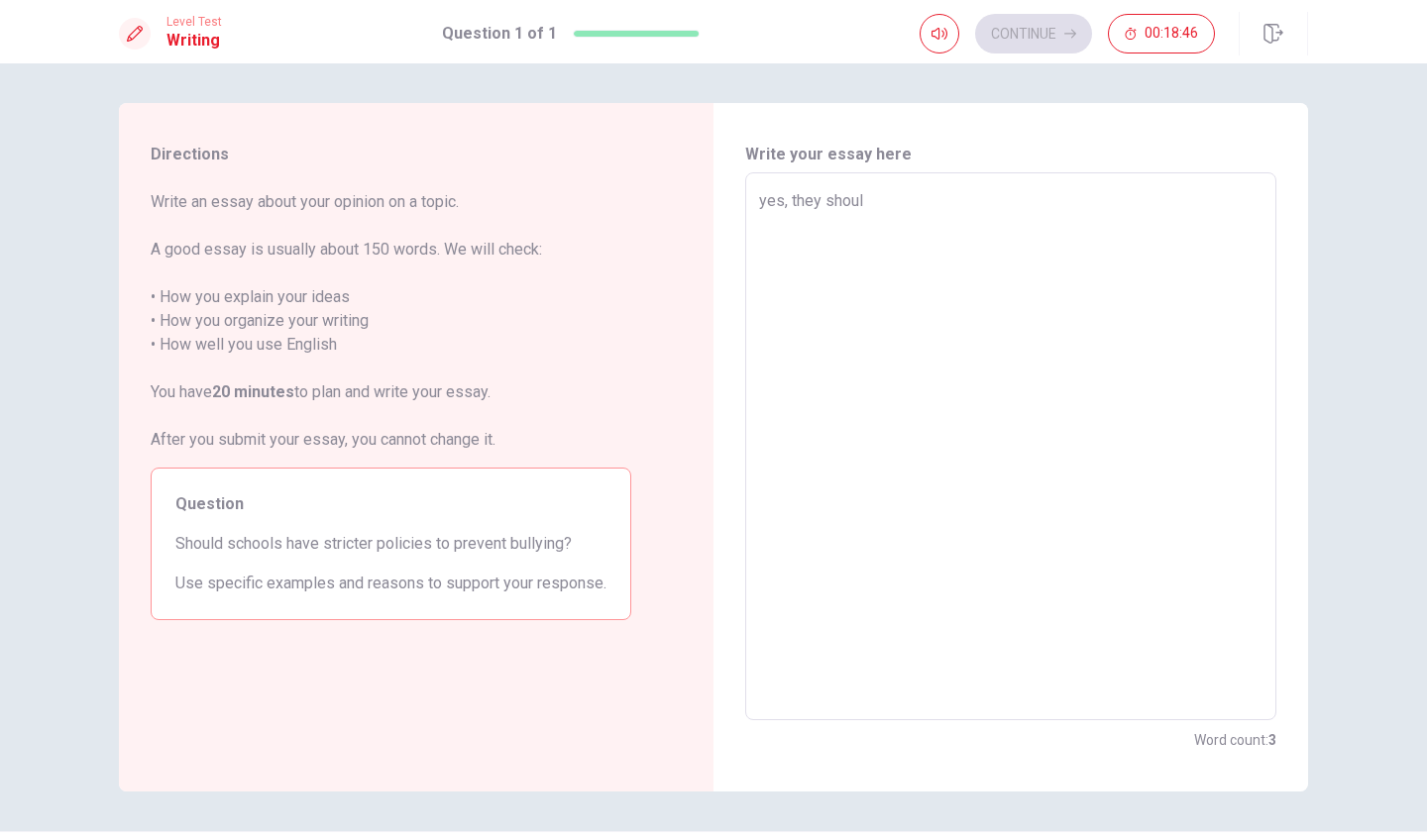type on "yes, they should" 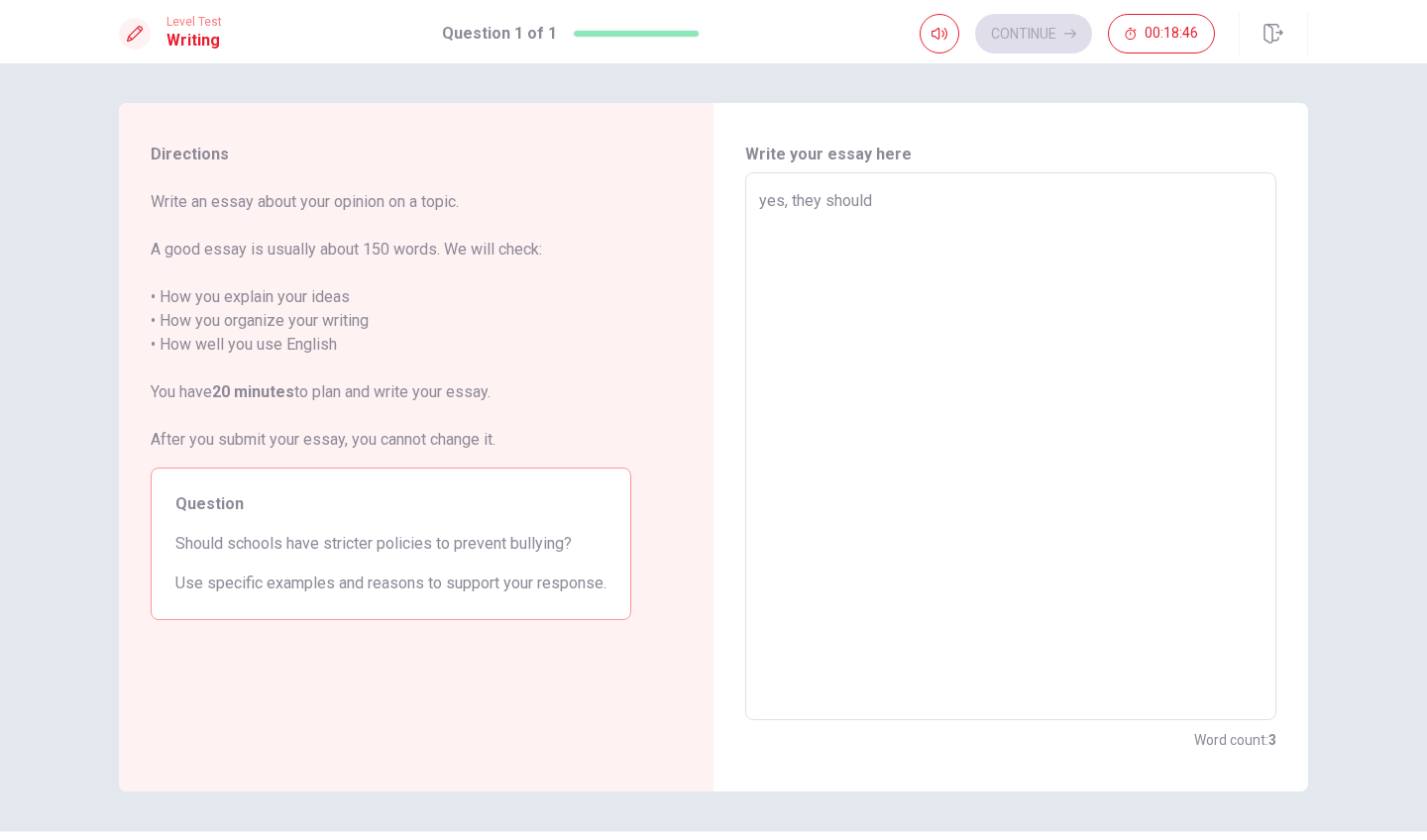 type on "x" 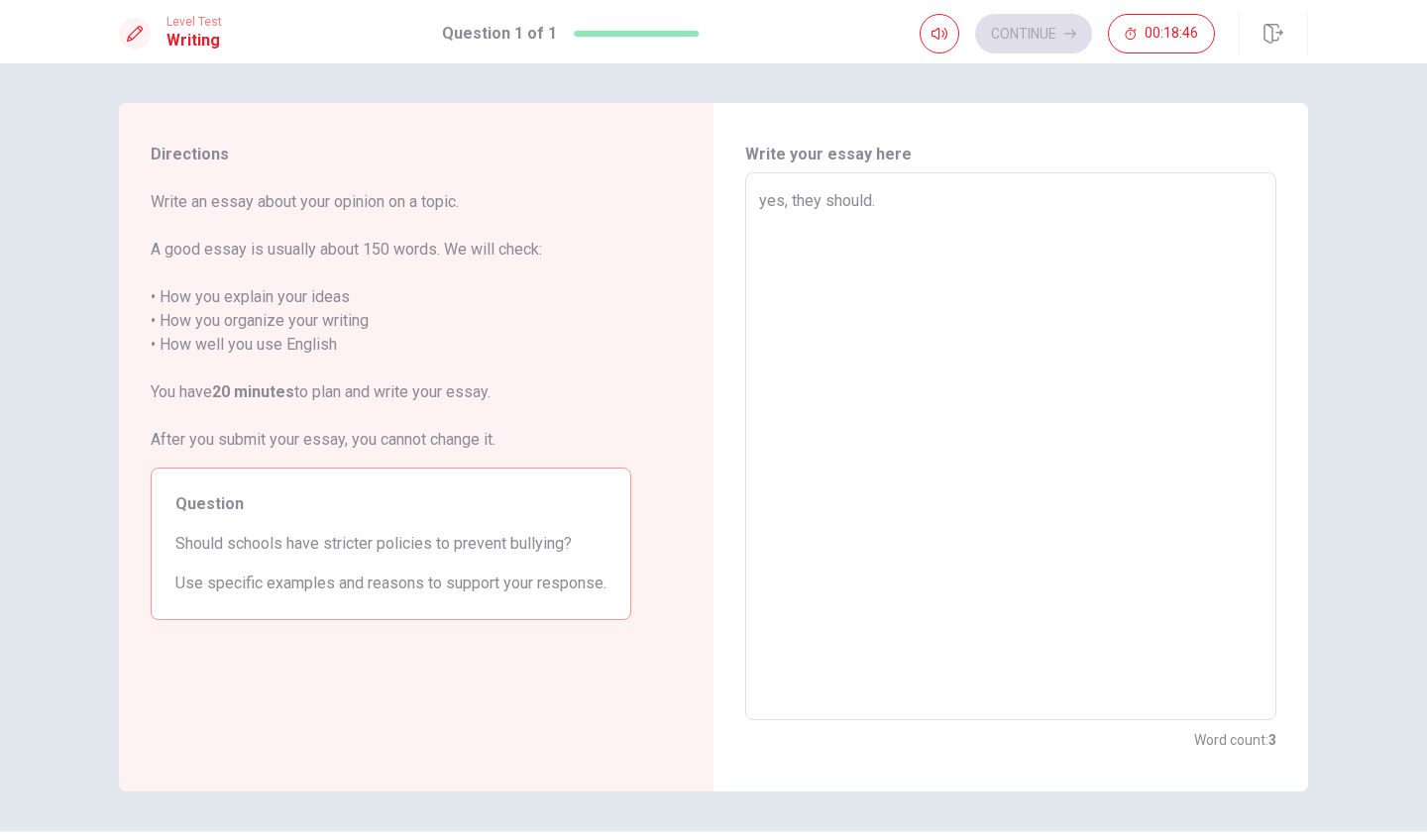 type on "x" 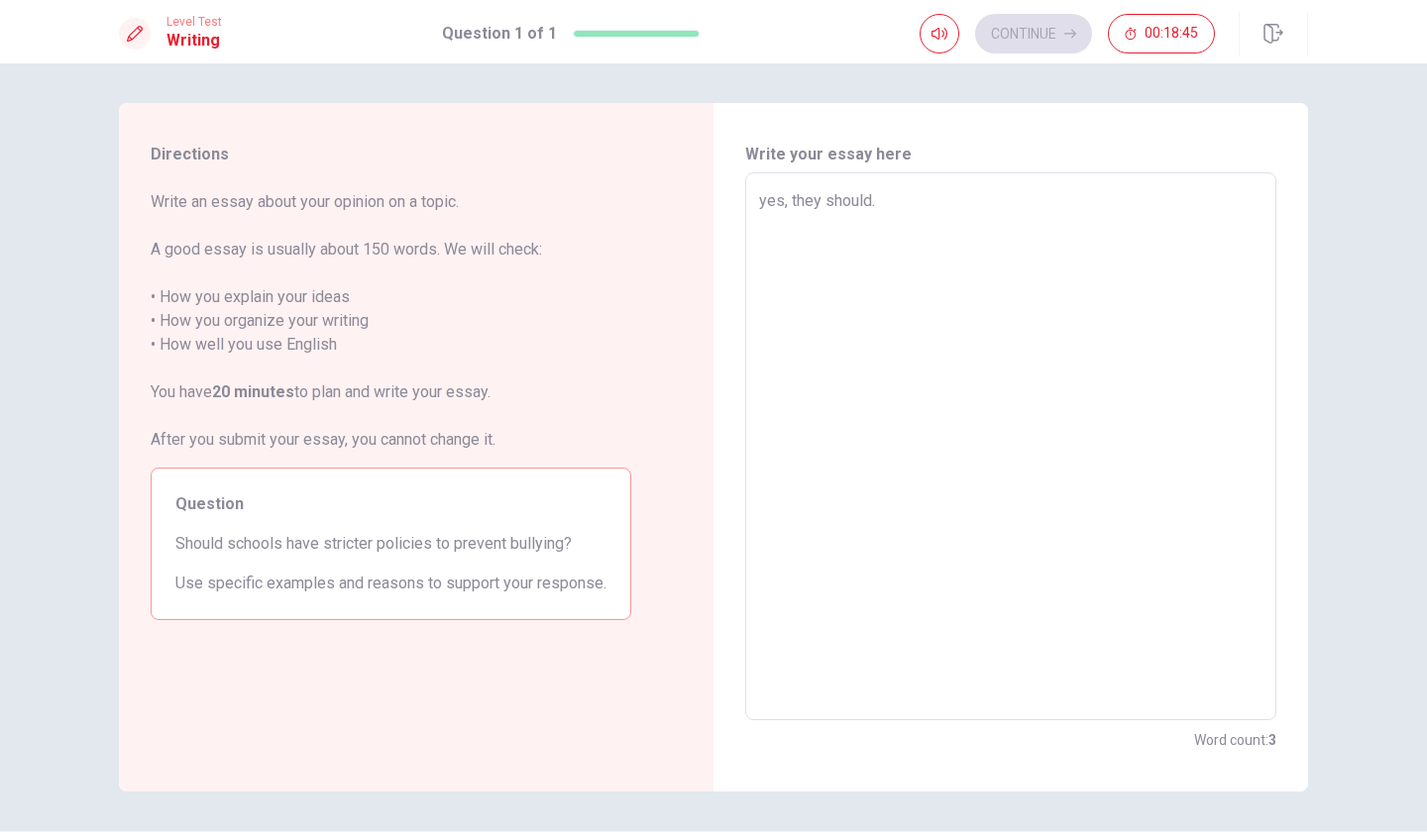type on "yes, they should." 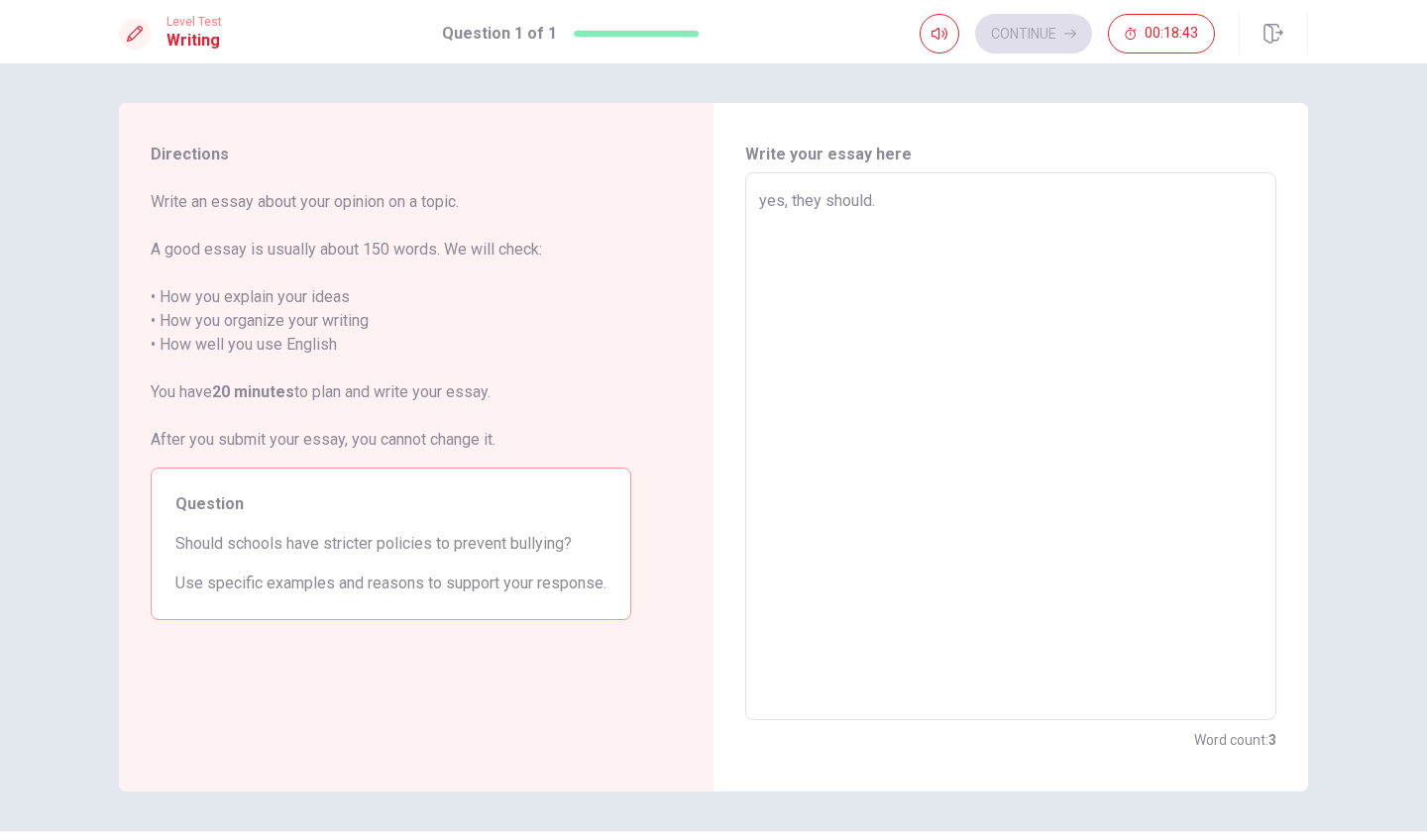 type on "x" 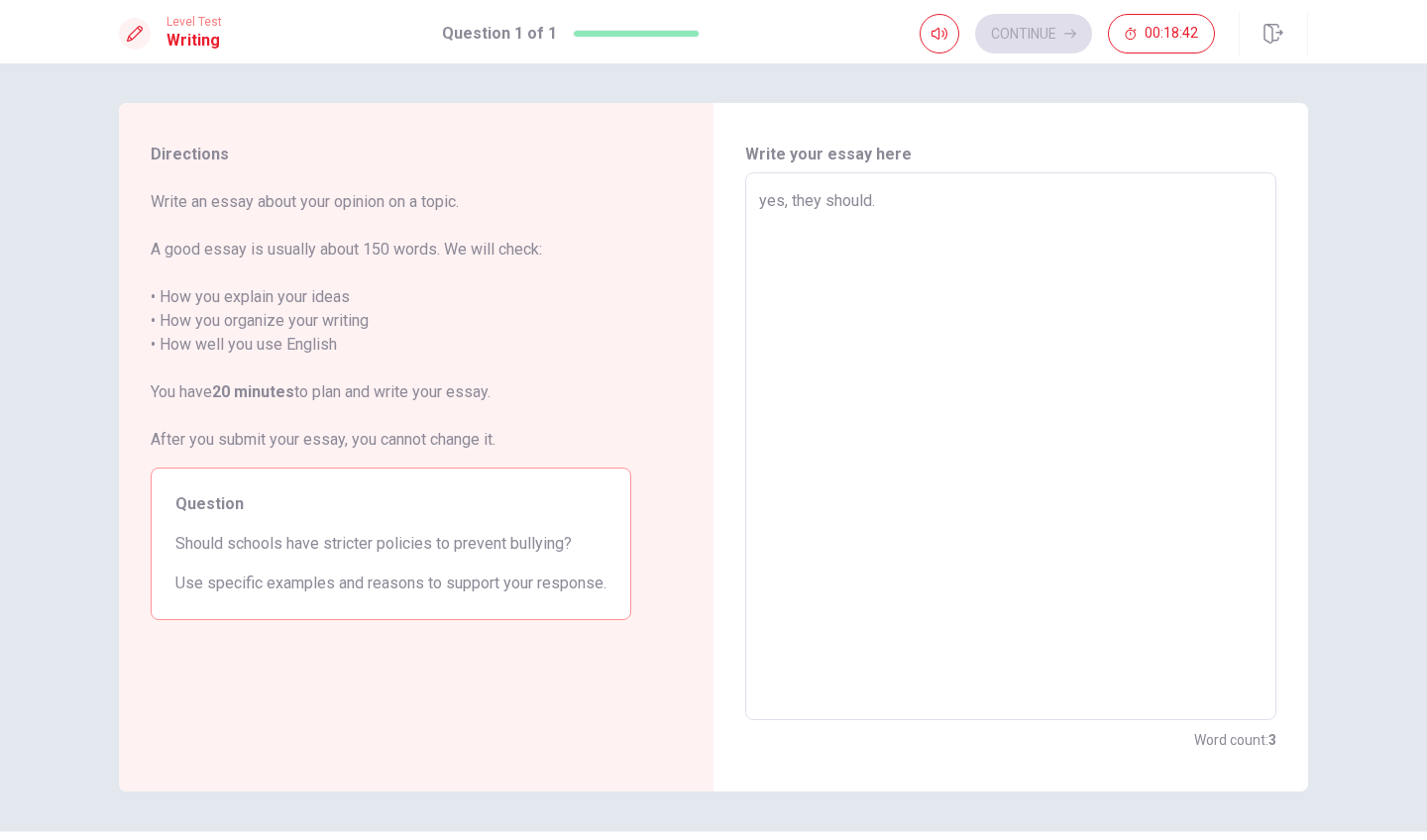 type on "yes, they should. I" 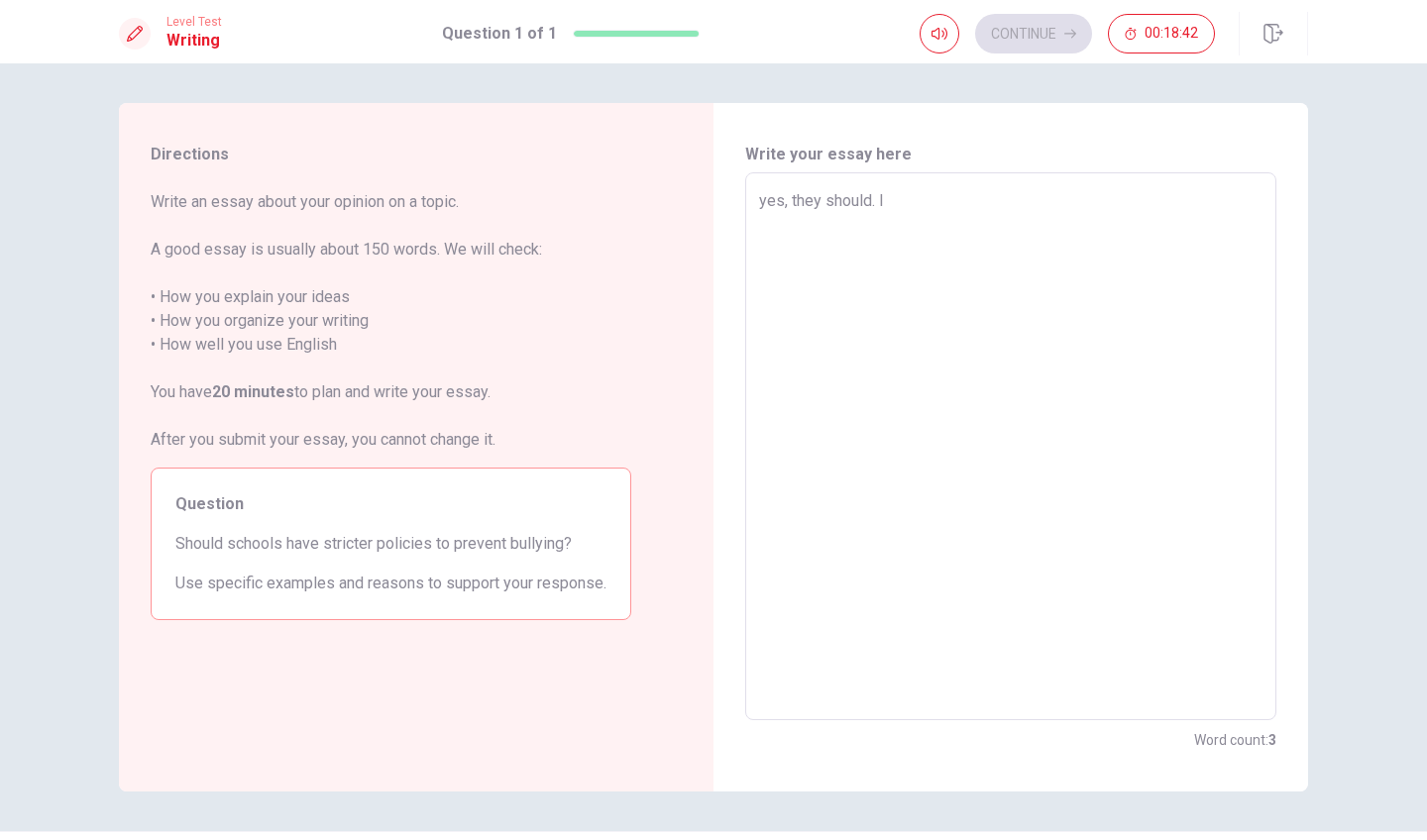 type on "x" 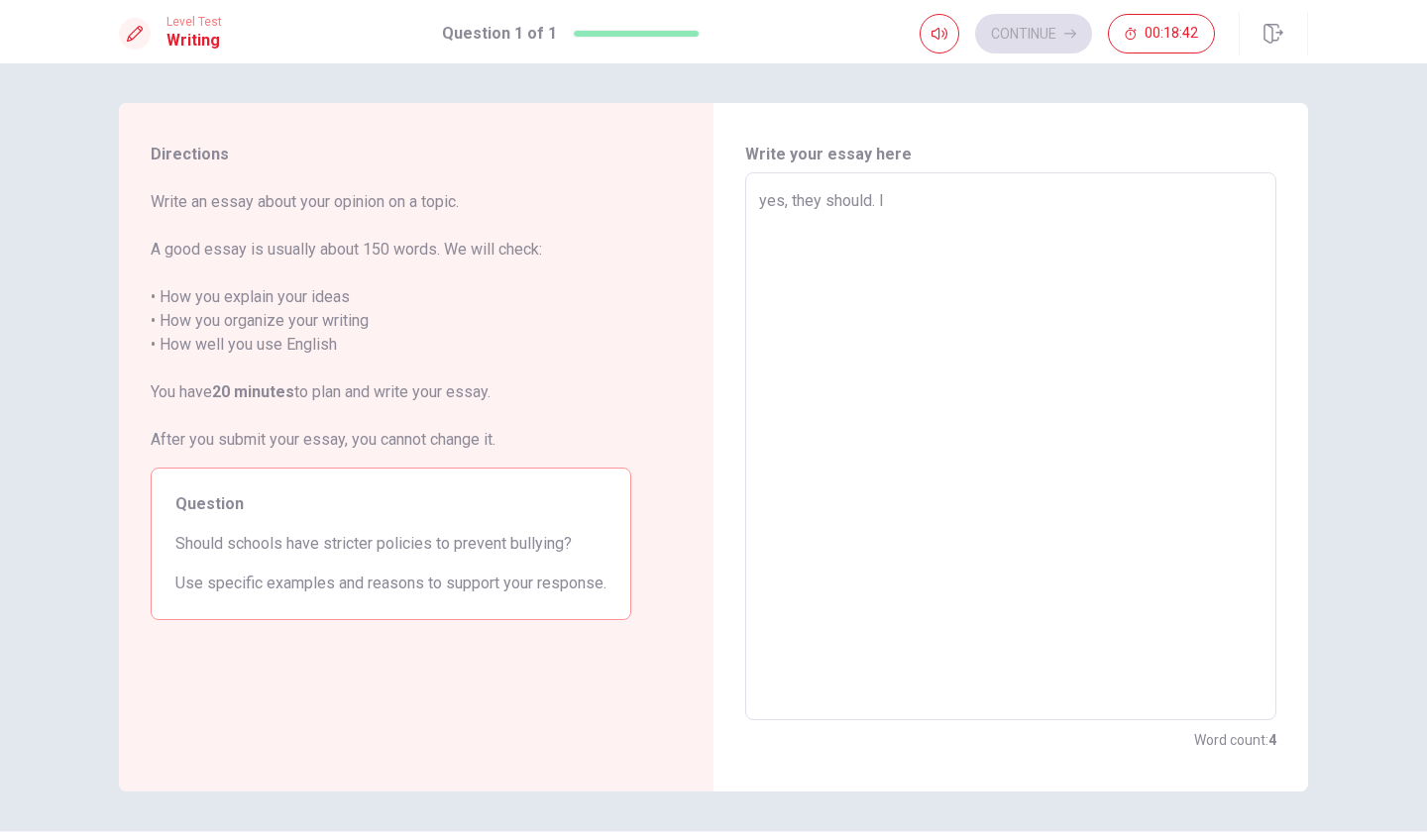 type on "yes, they should. I" 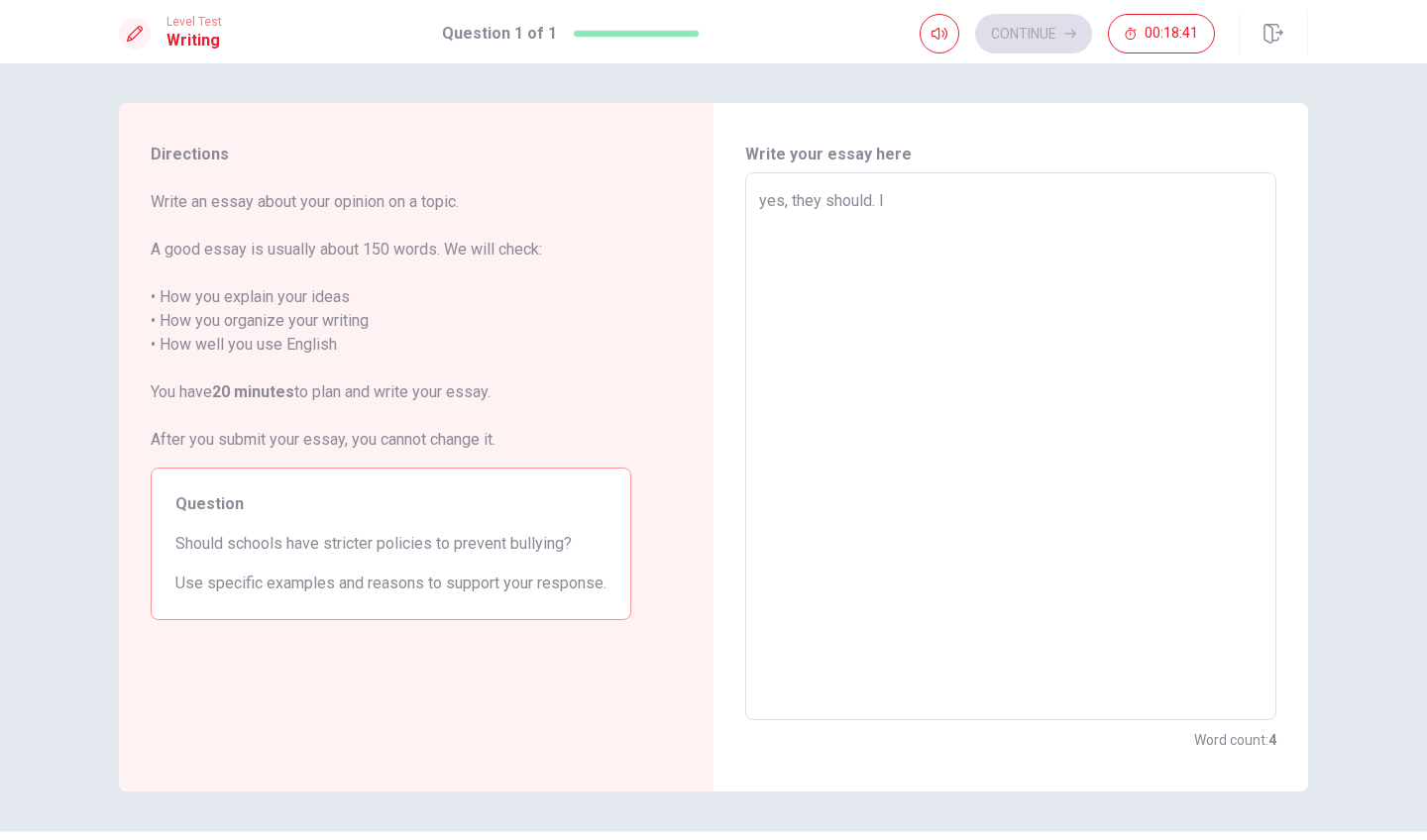 type on "yes, they should. I h" 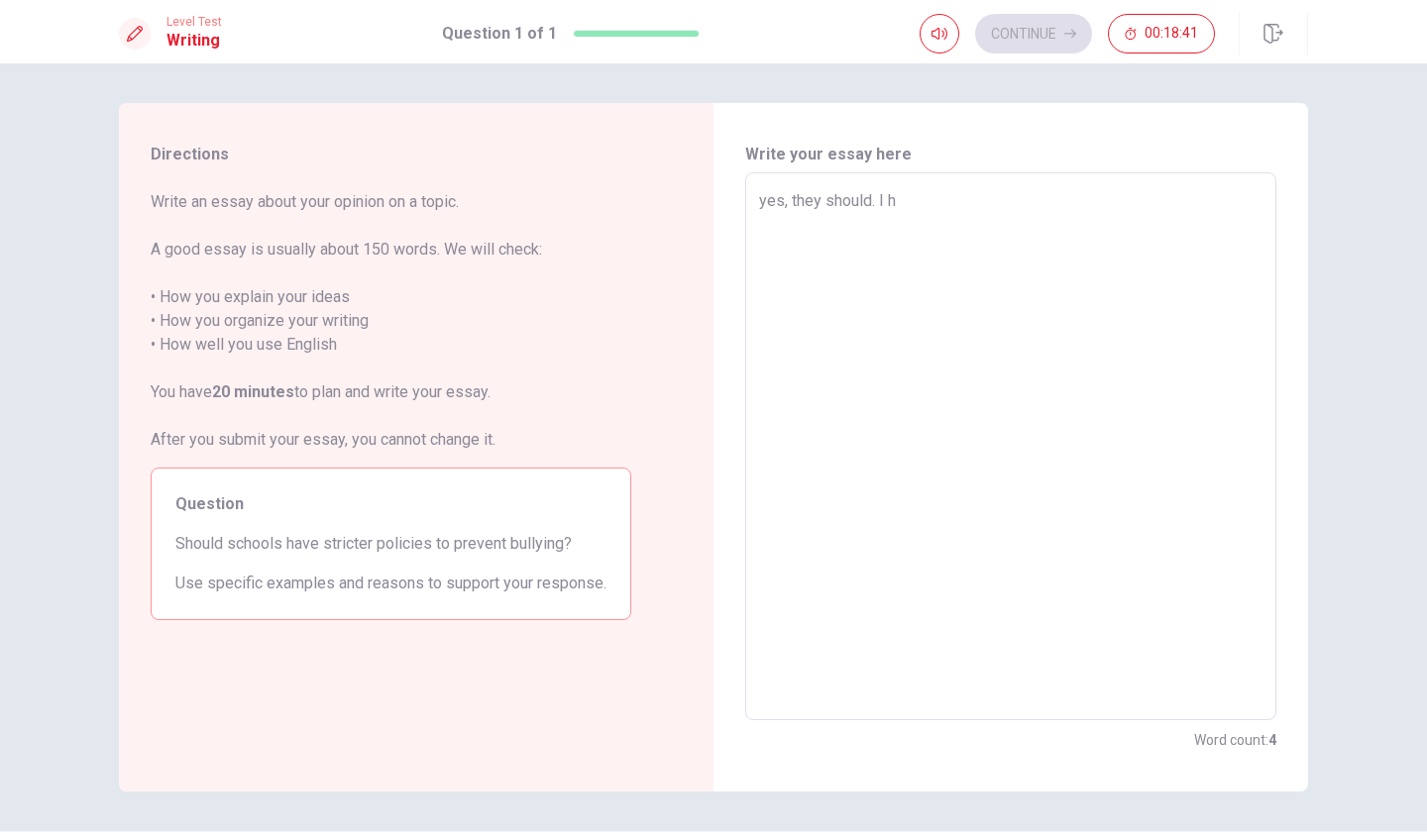 type on "x" 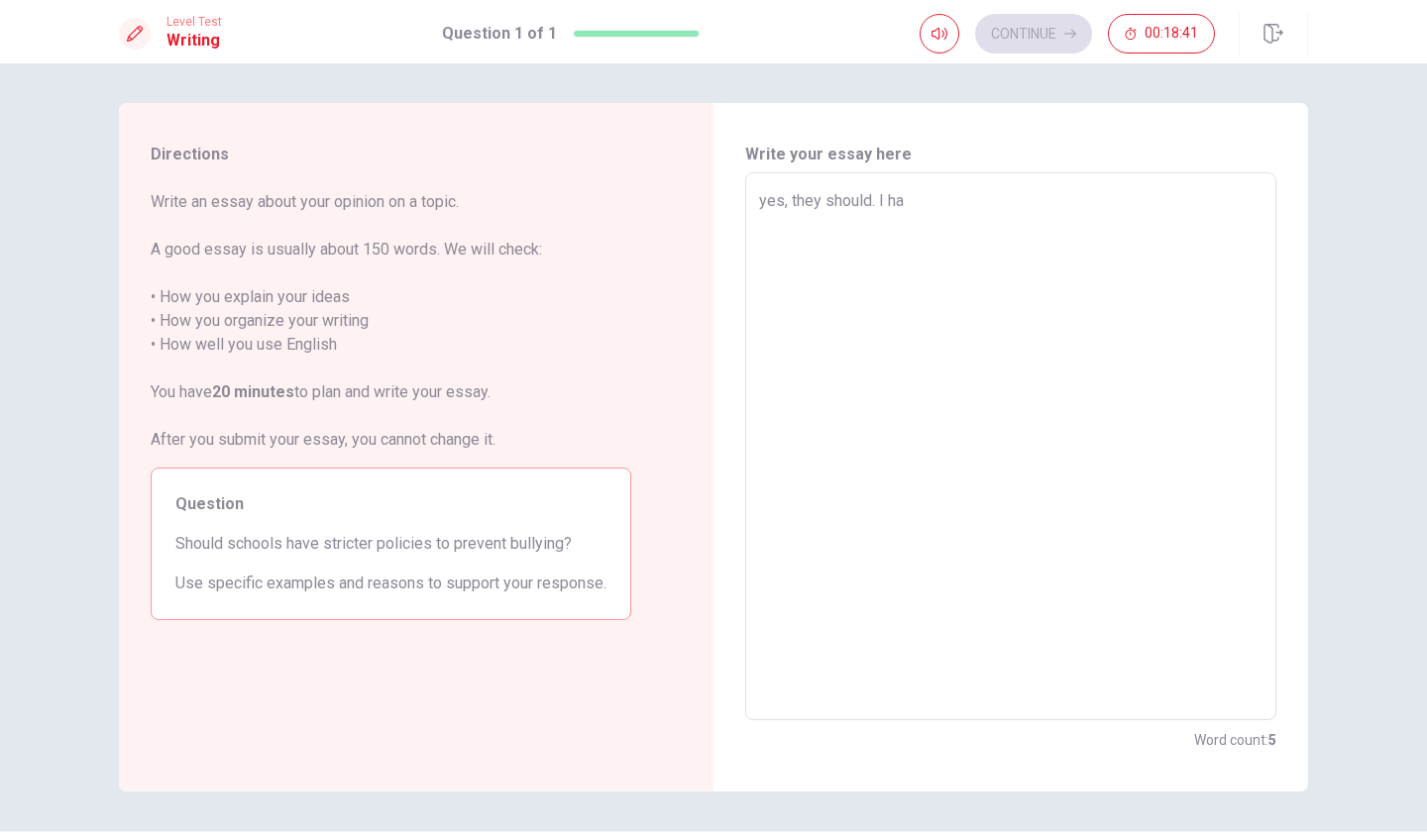 type on "x" 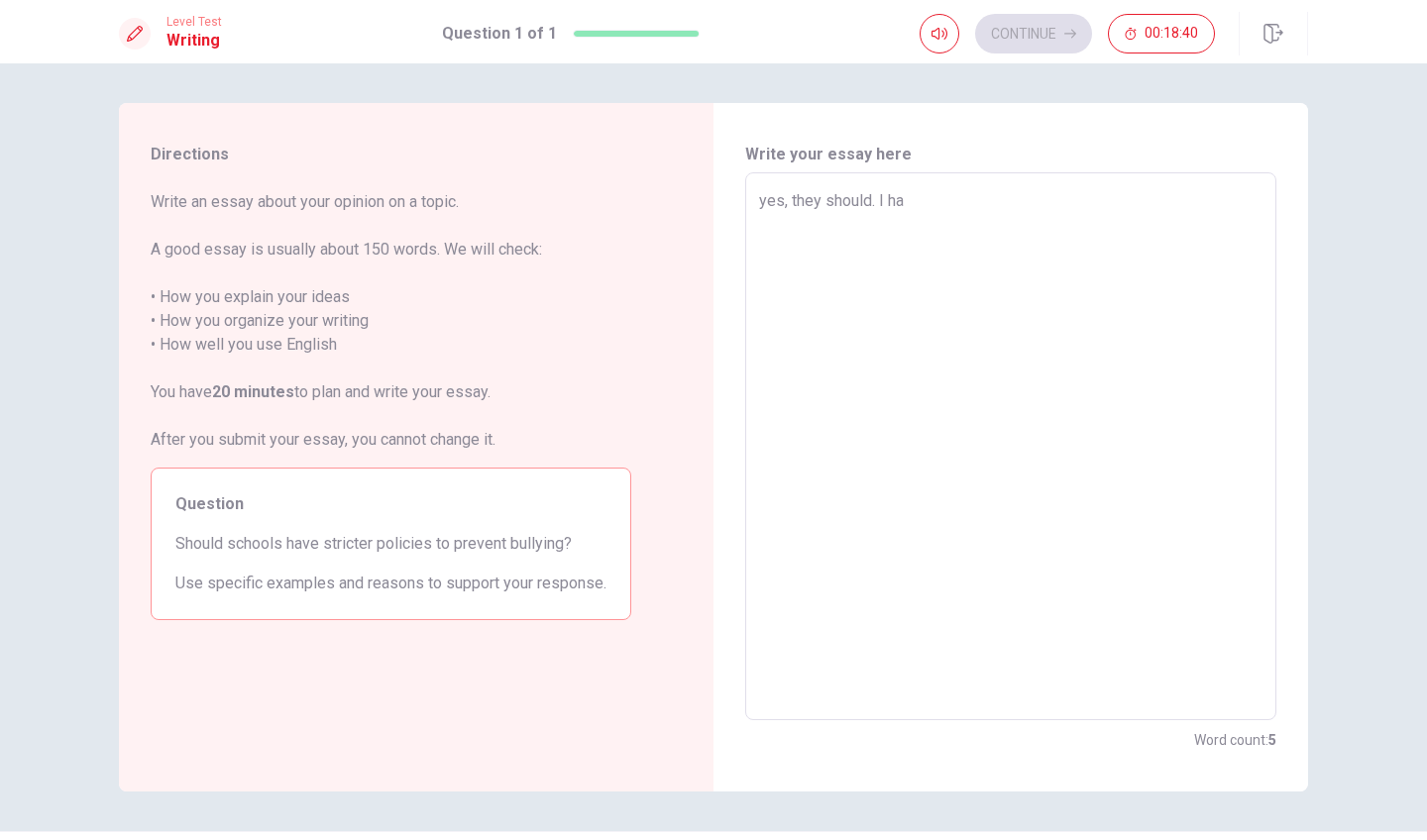 type on "yes, they should. I hav" 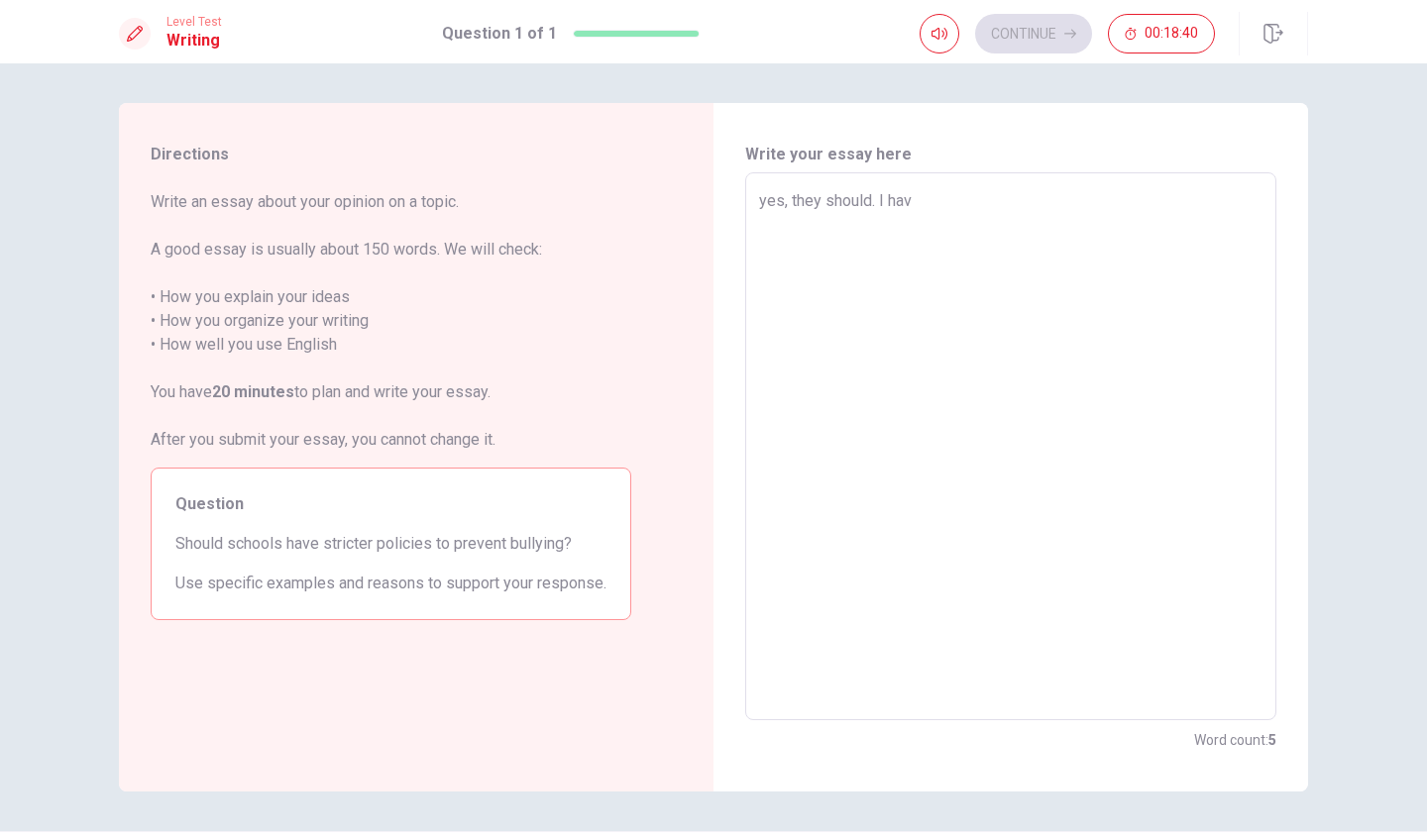 type on "x" 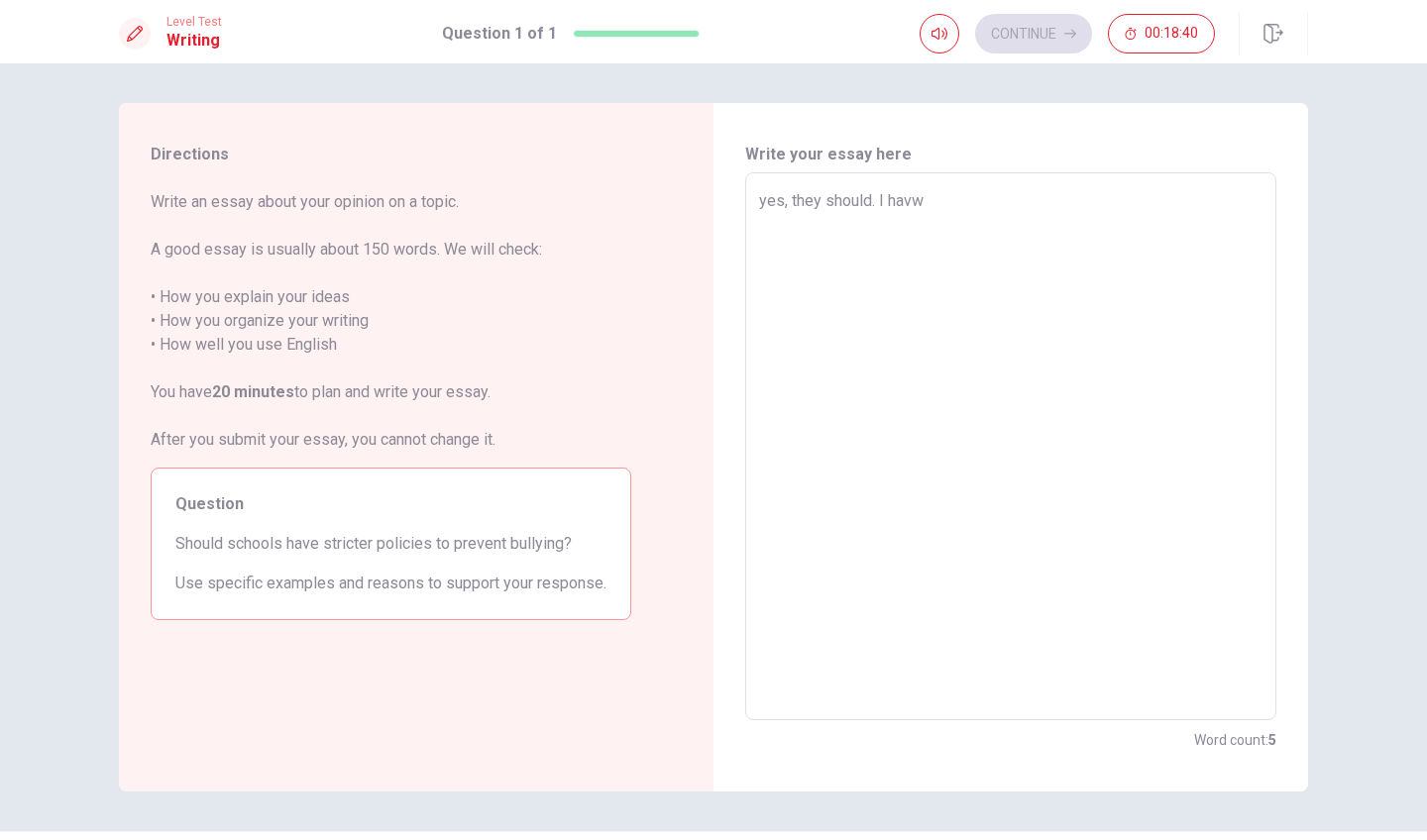 type on "x" 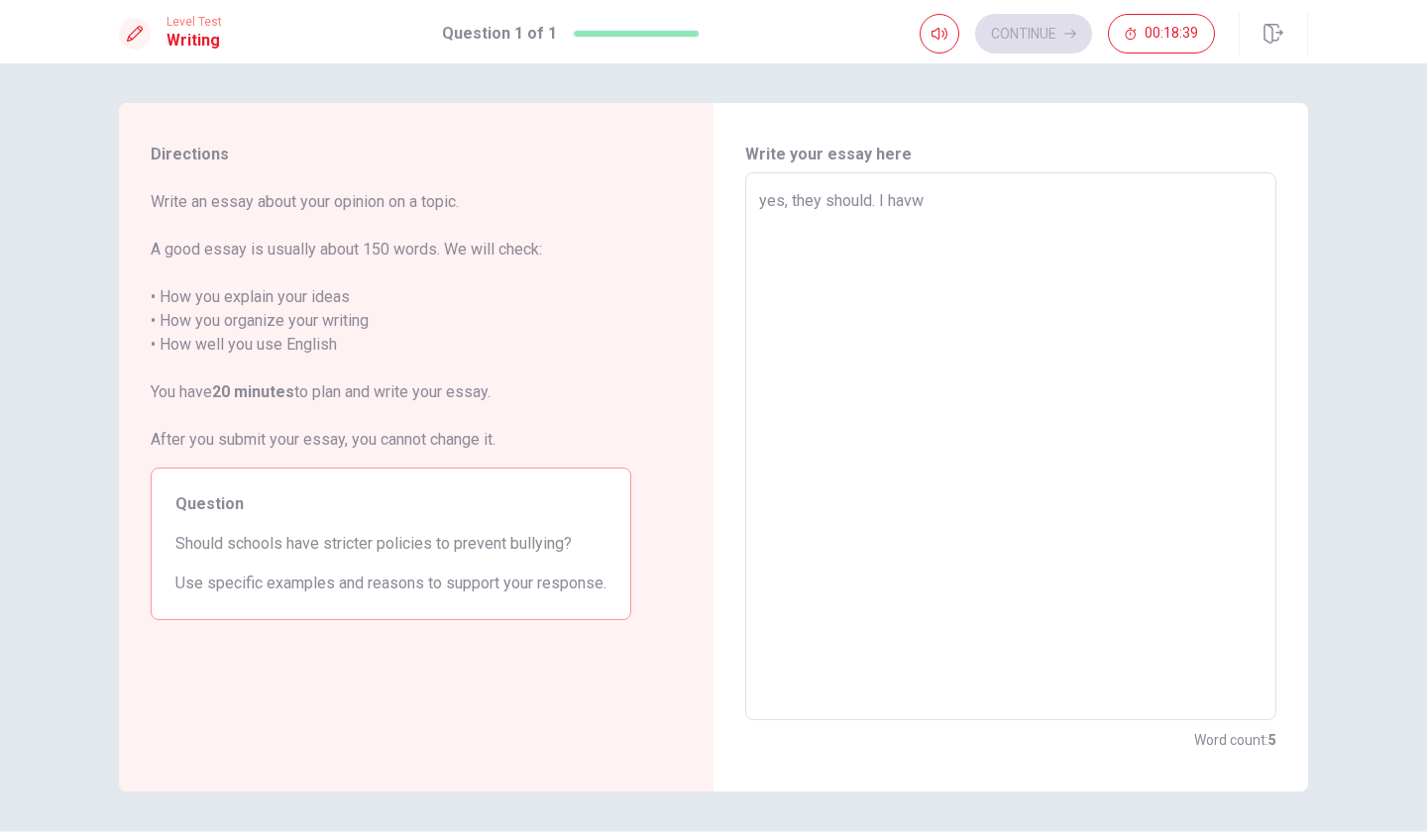 type on "yes, they should. I hav" 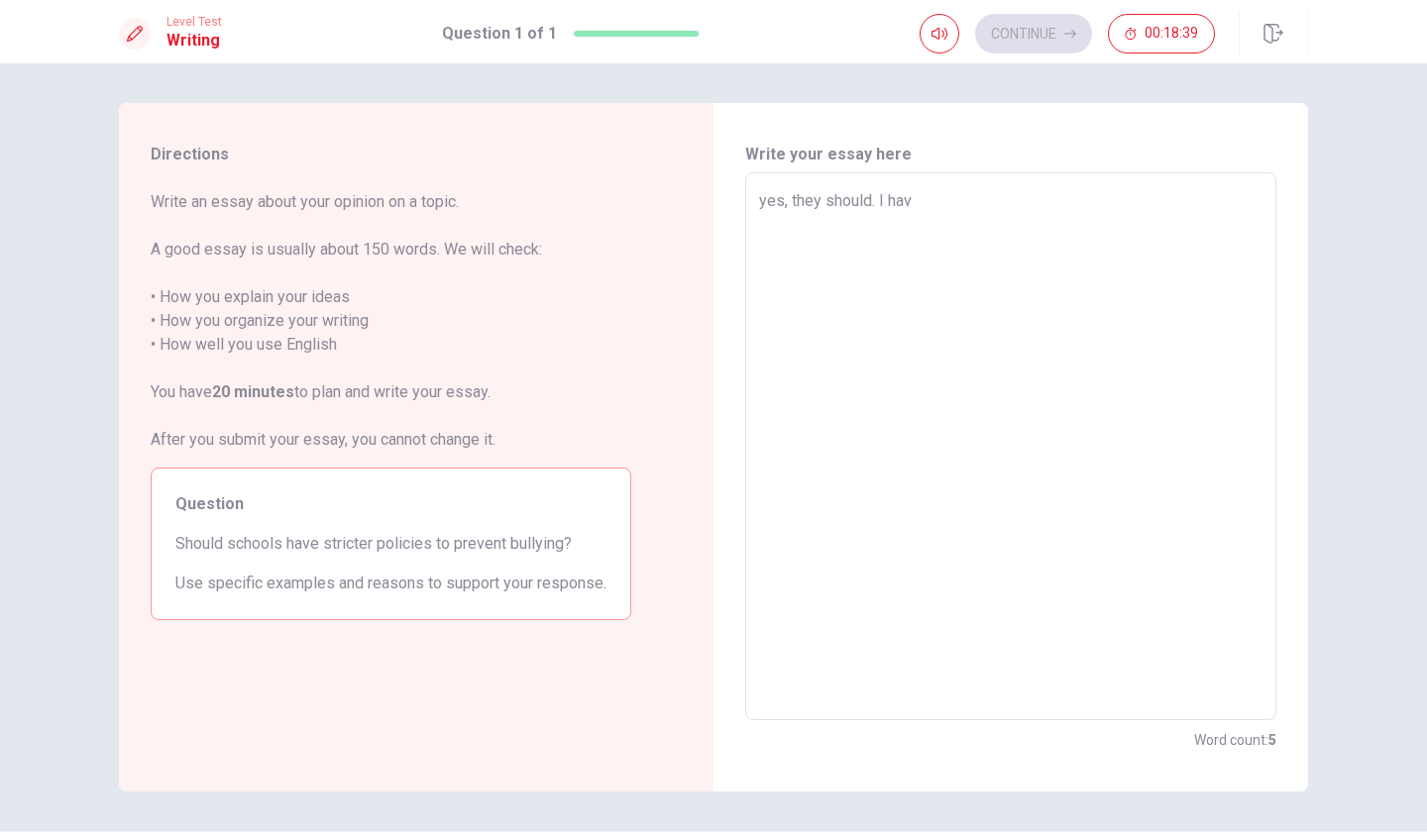 type on "x" 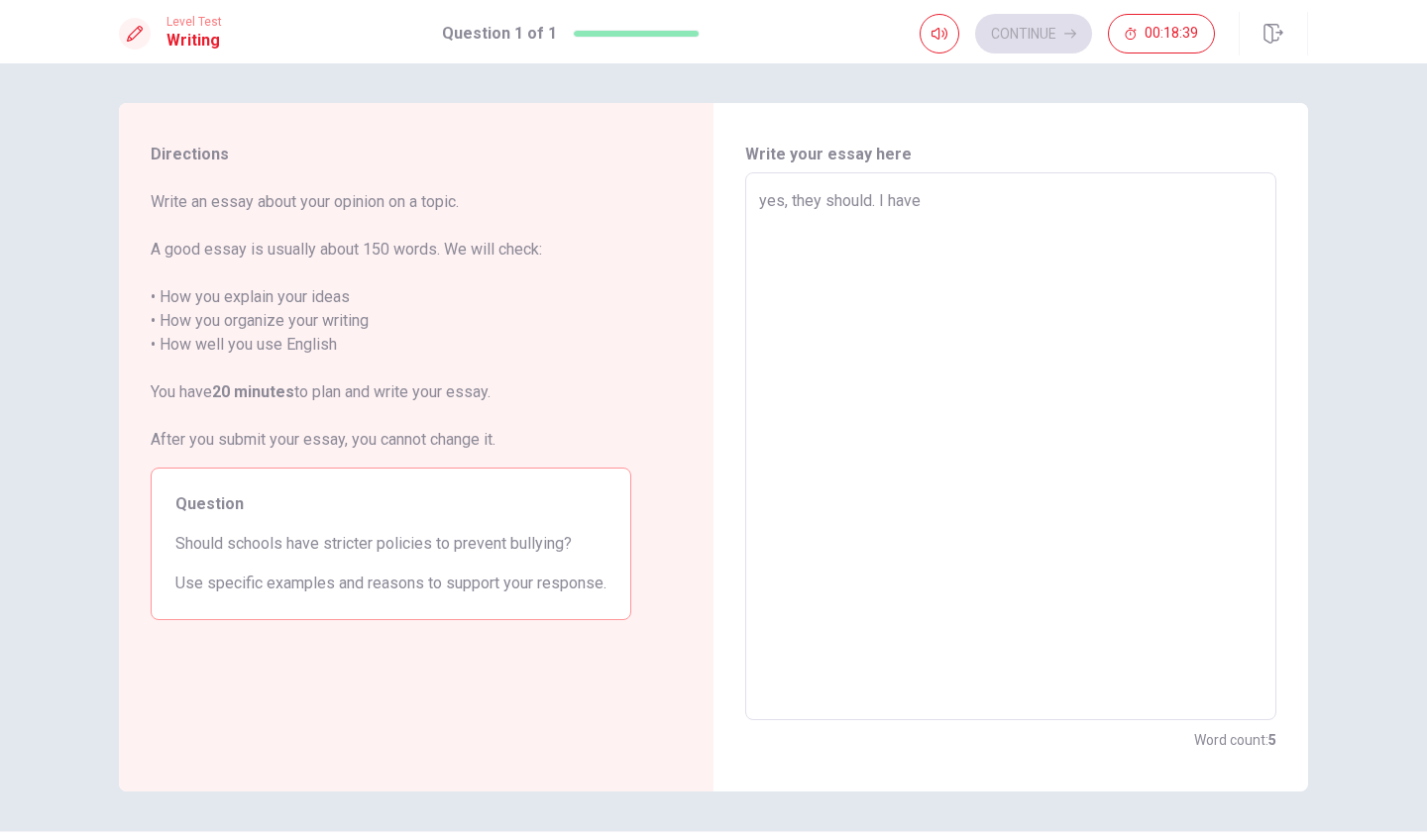 type on "x" 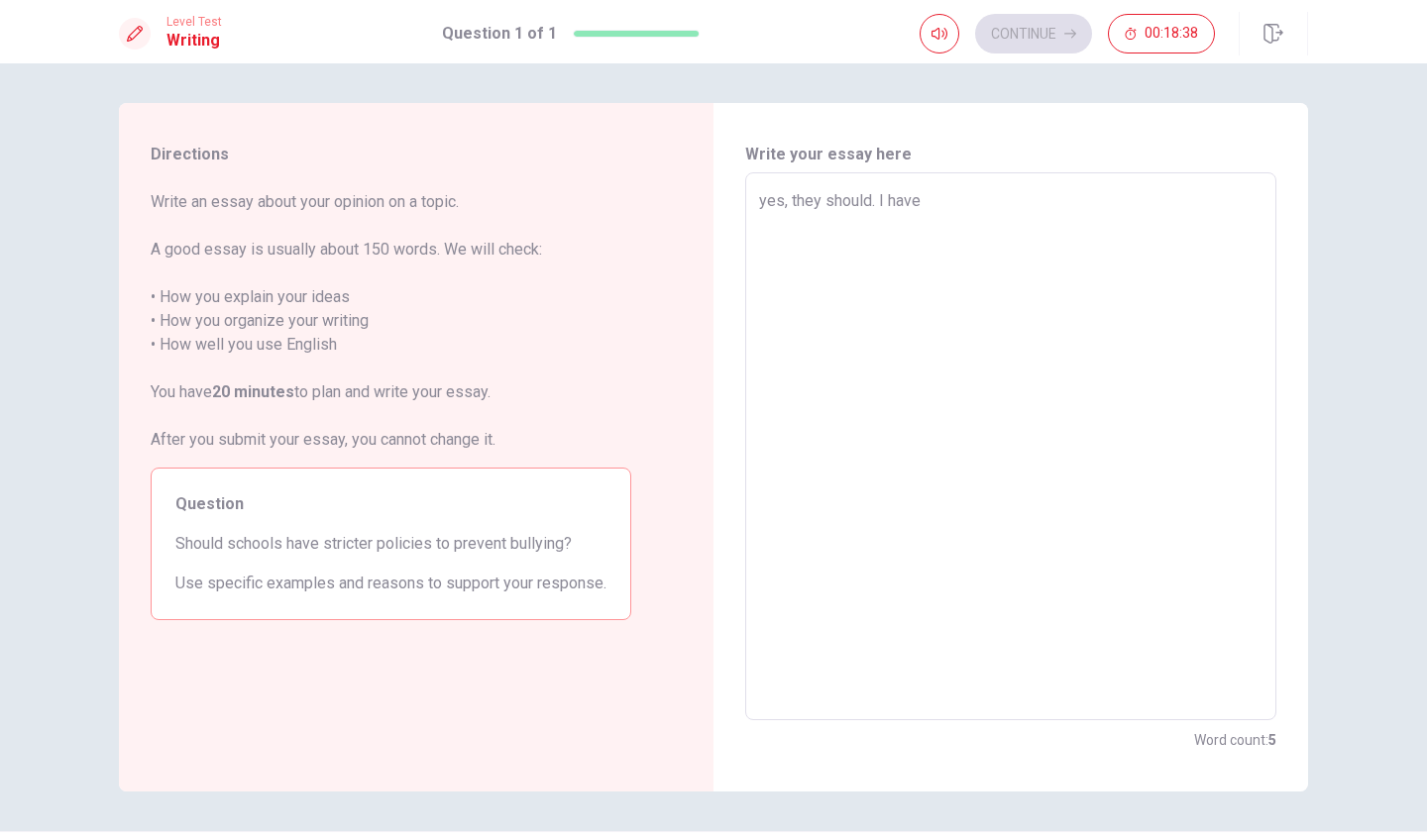 type on "yes, they should. I have r" 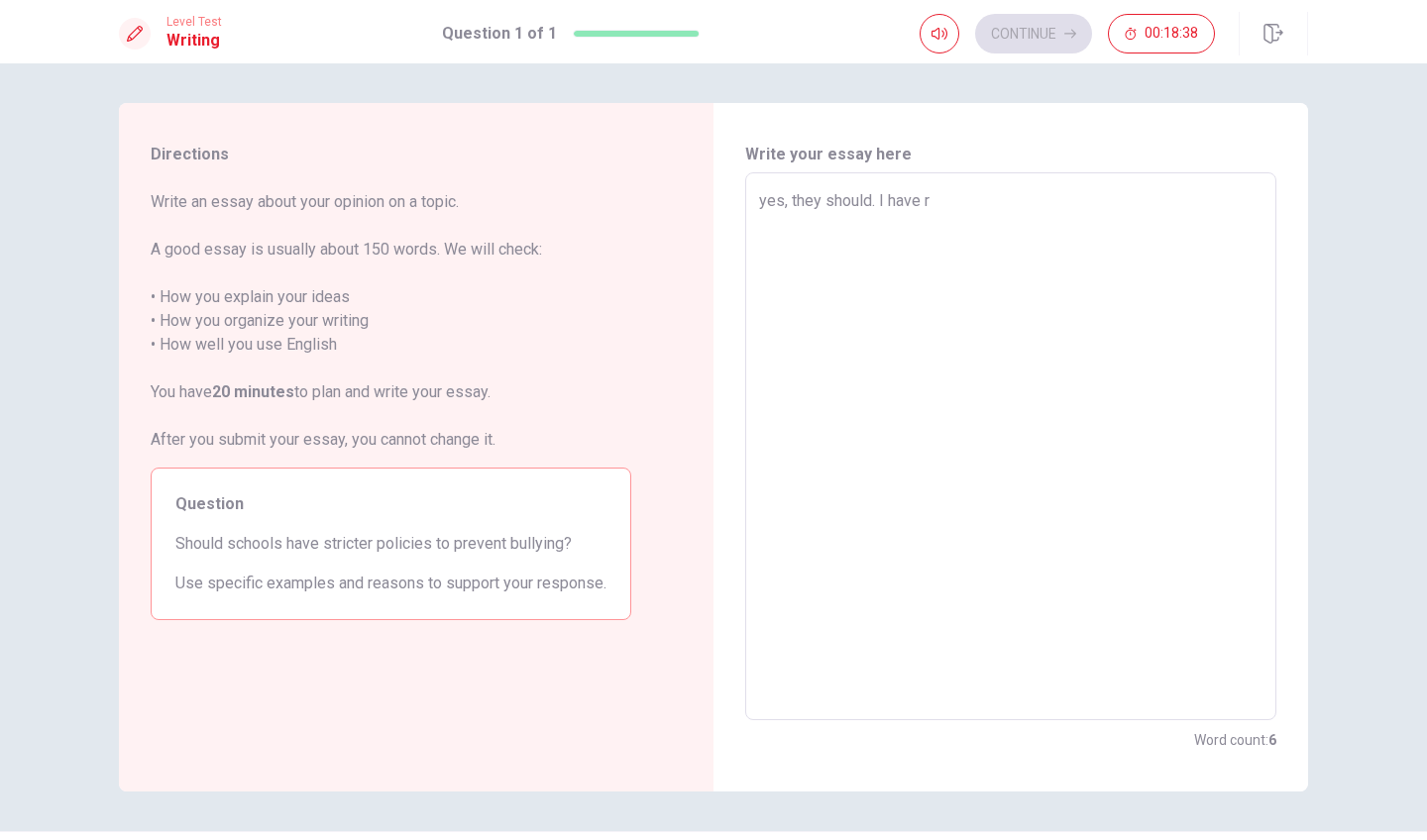type on "x" 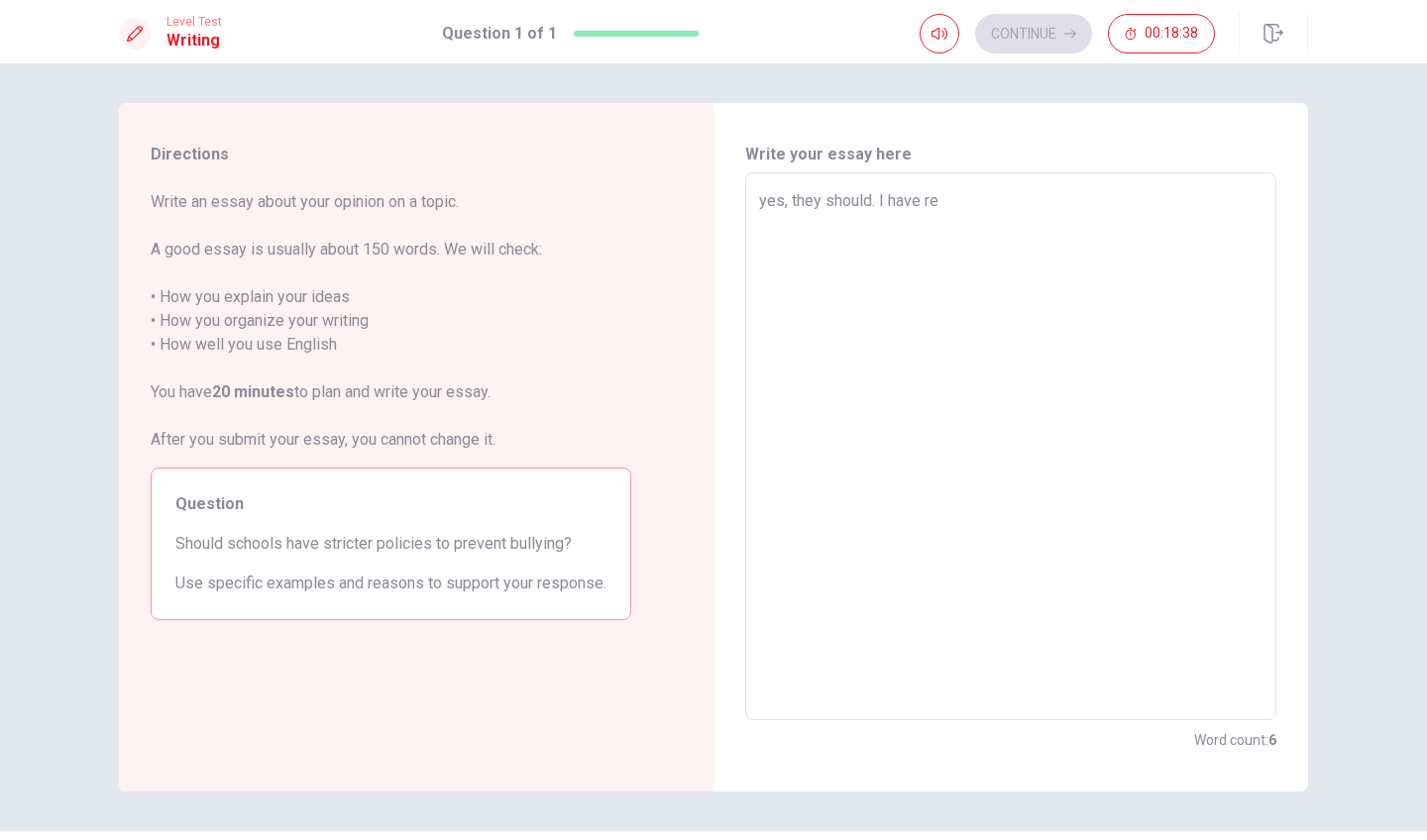 type on "x" 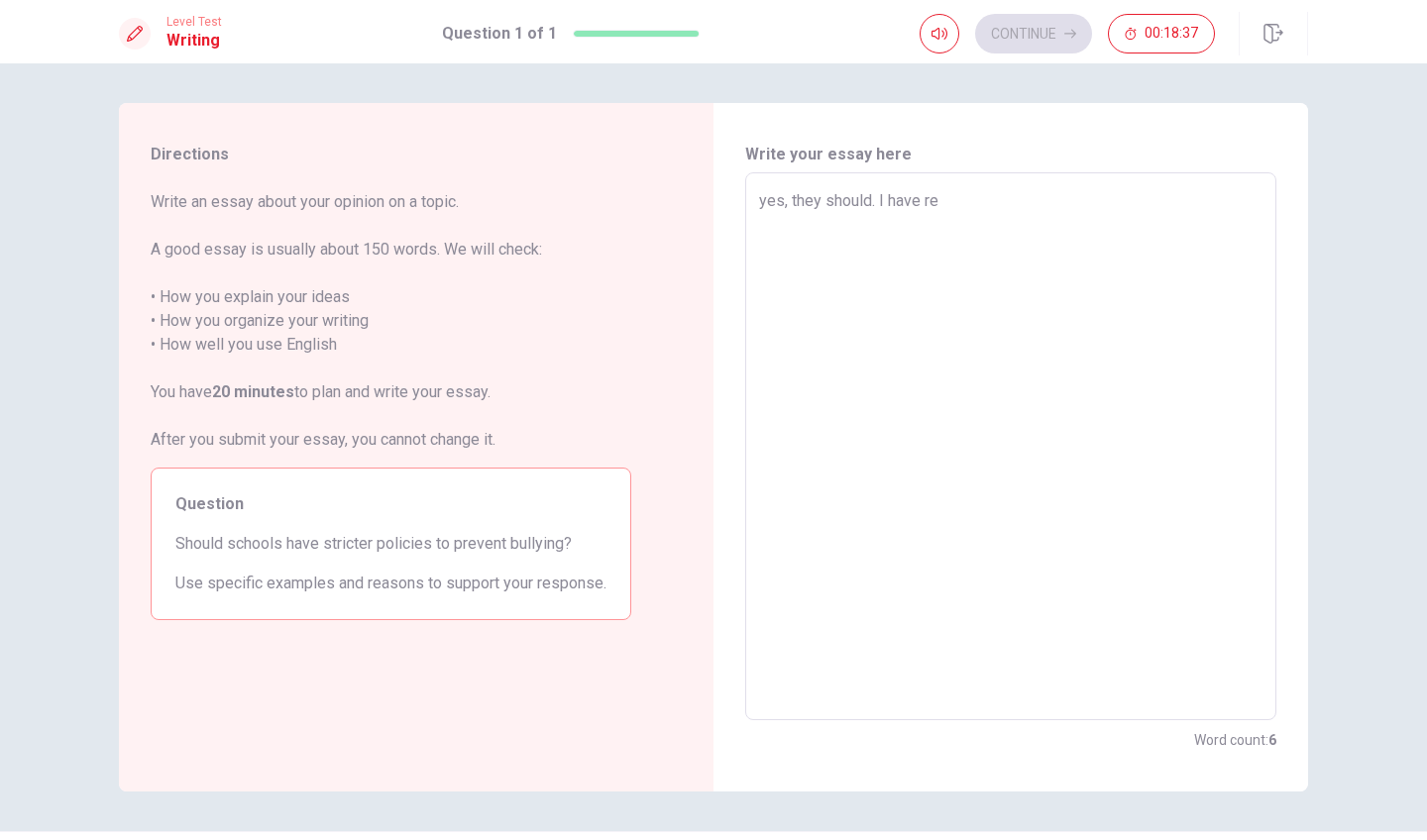 type on "yes, they should. I have rea" 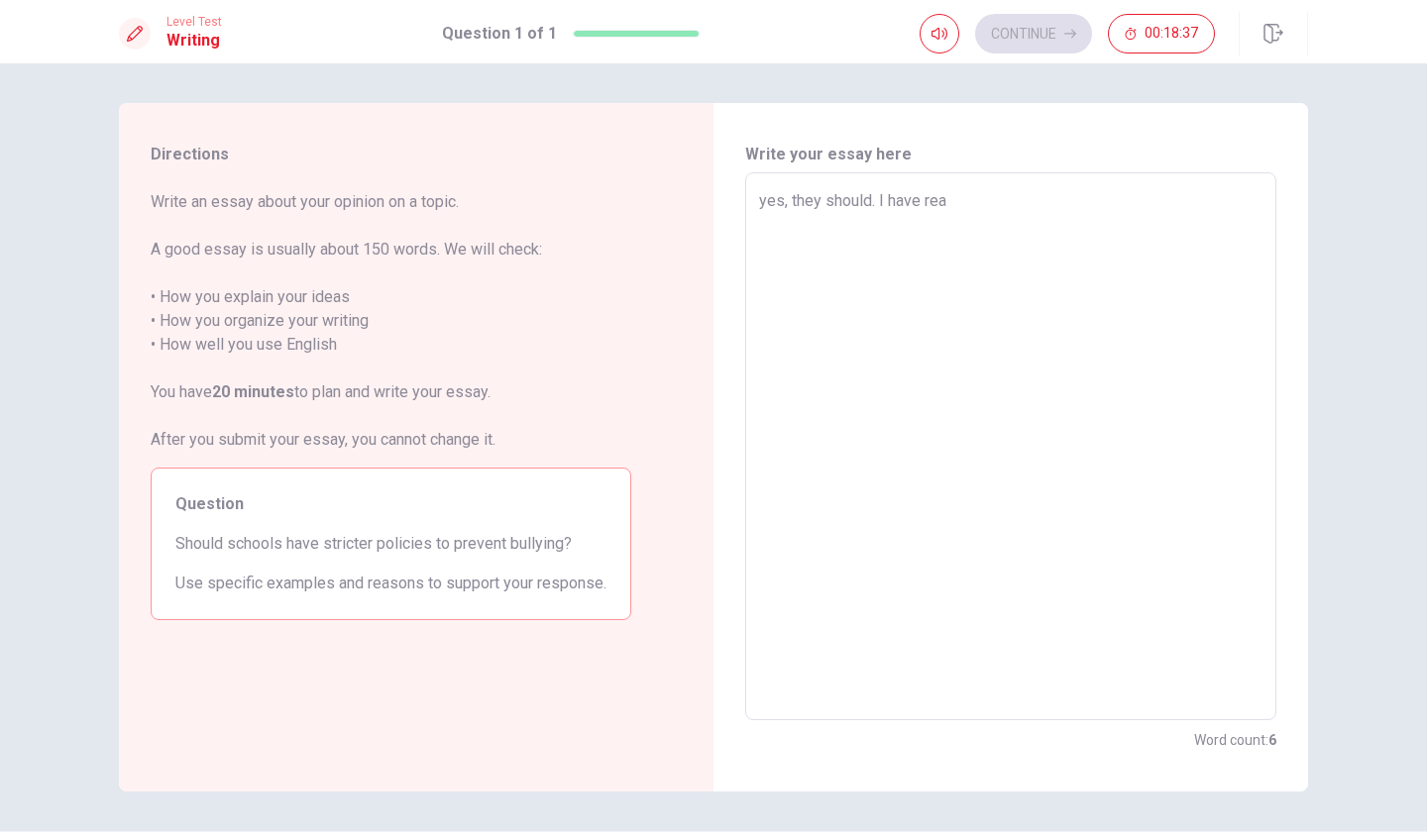 type on "x" 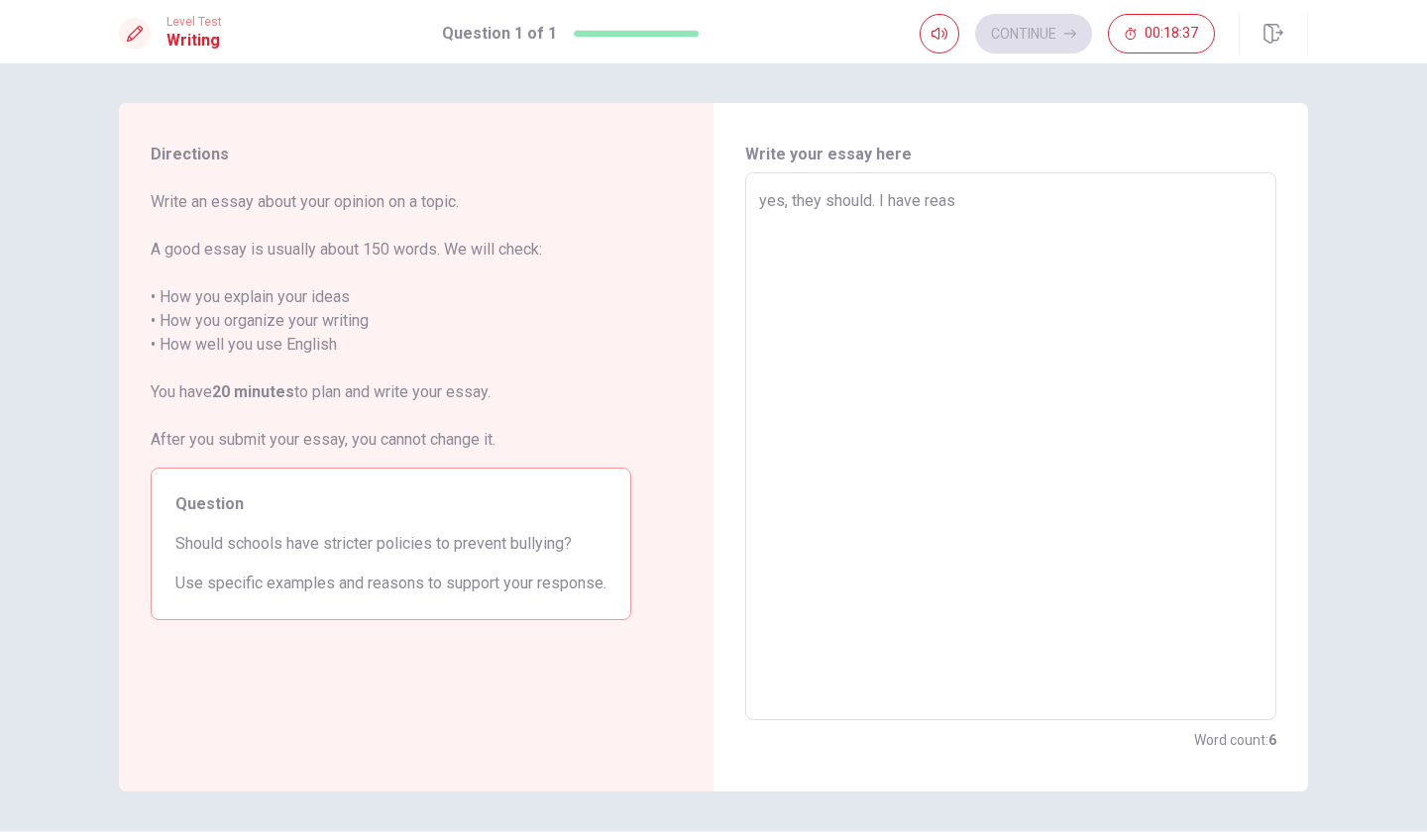 type on "x" 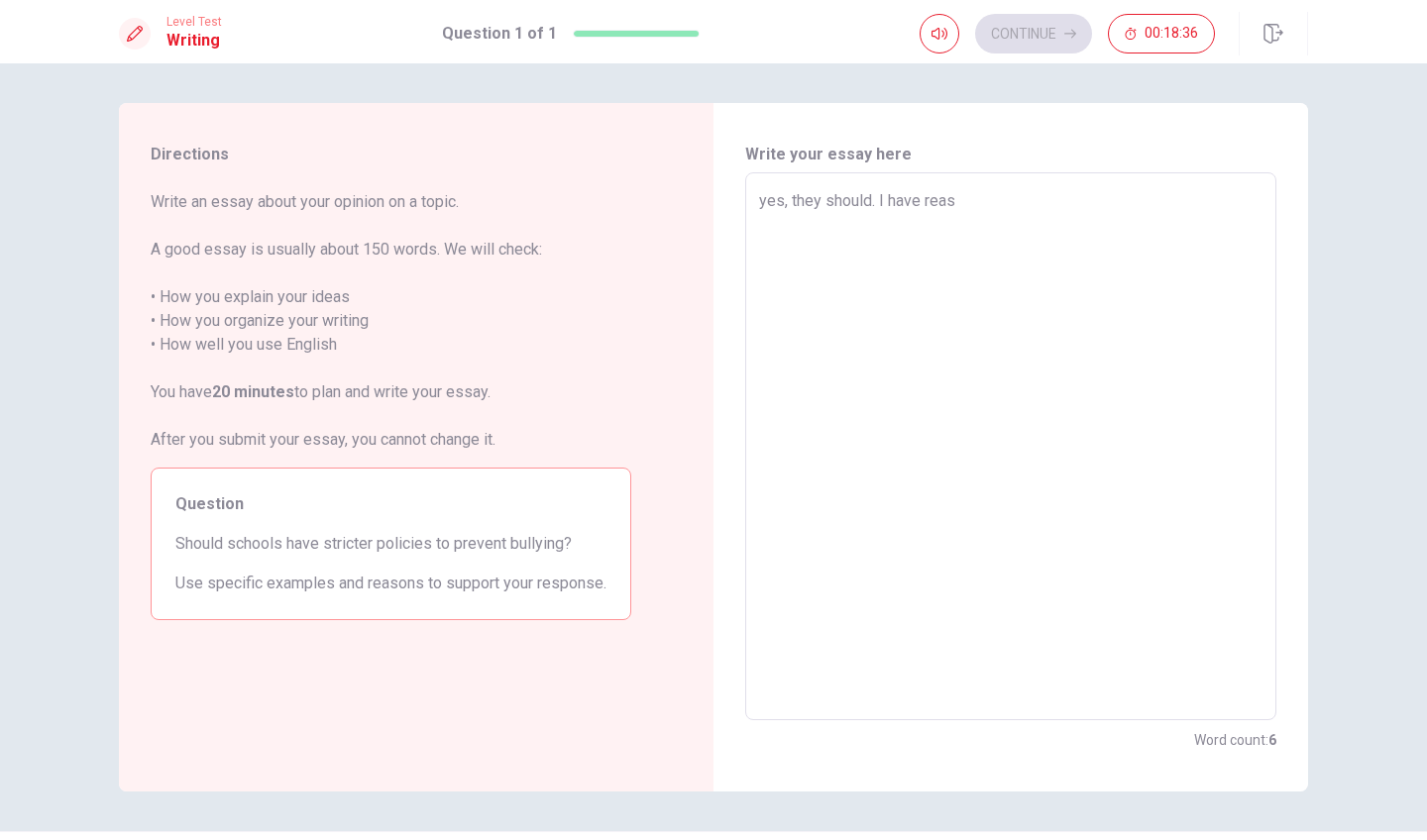 type on "yes, they should. I have reaso" 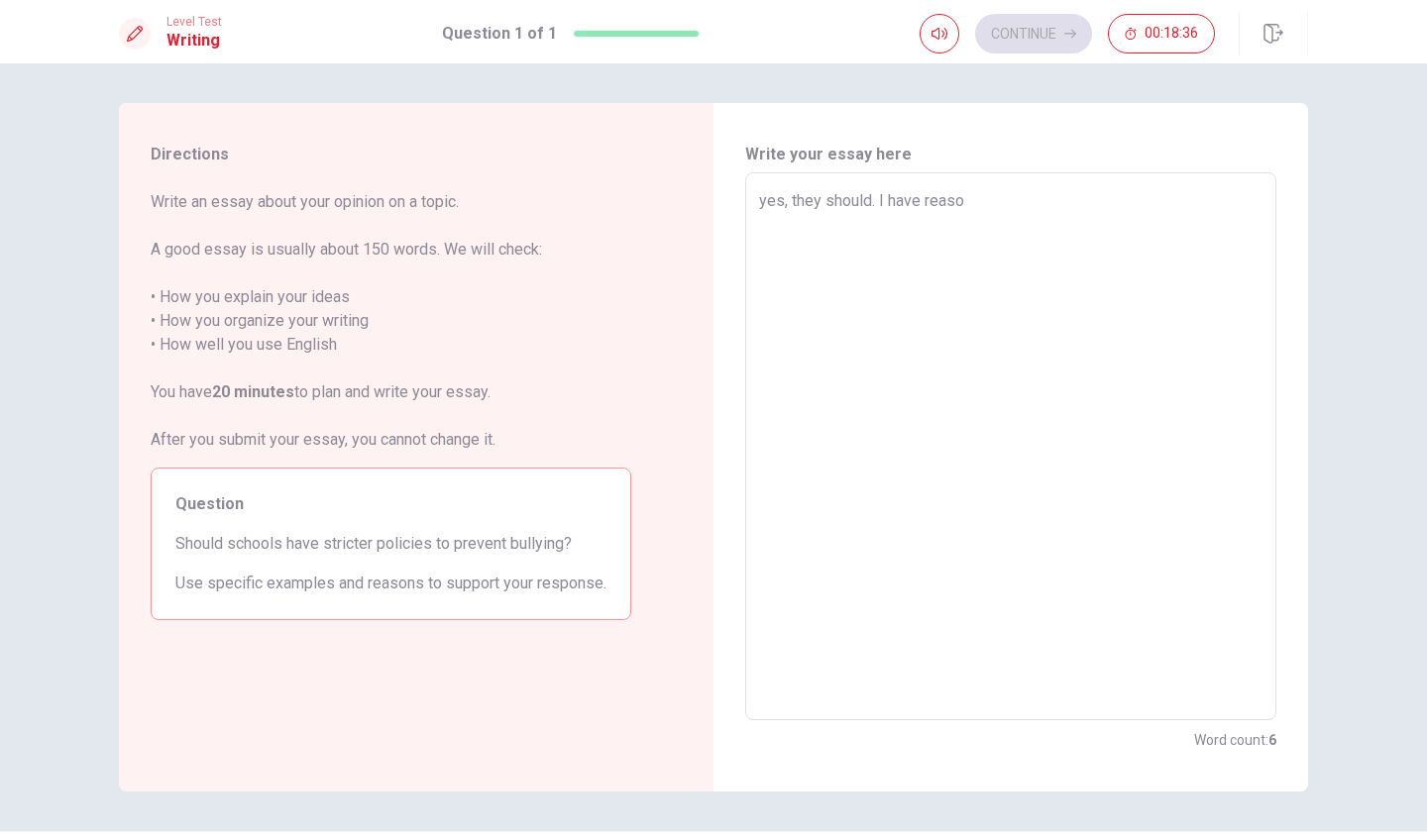 type on "x" 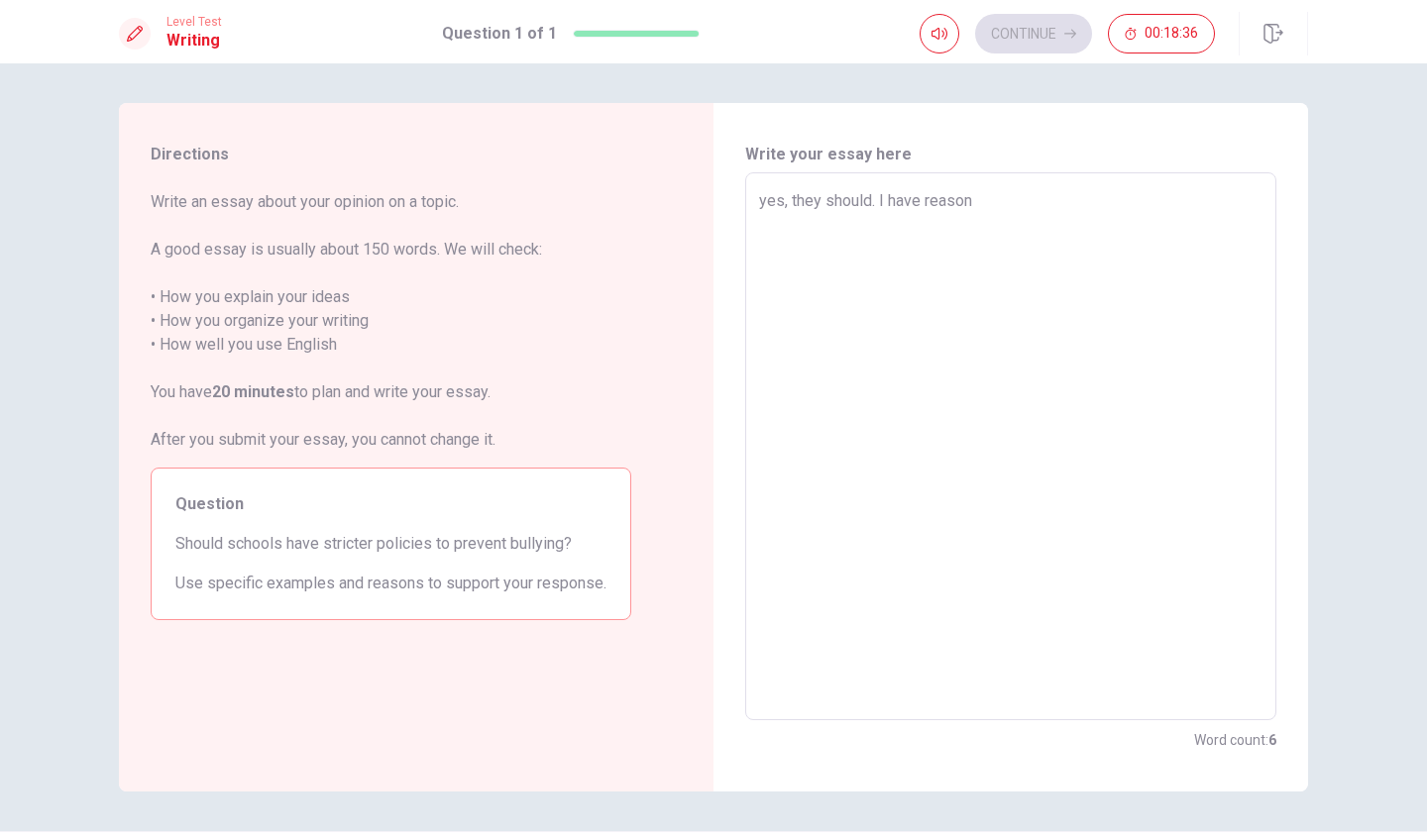 type on "x" 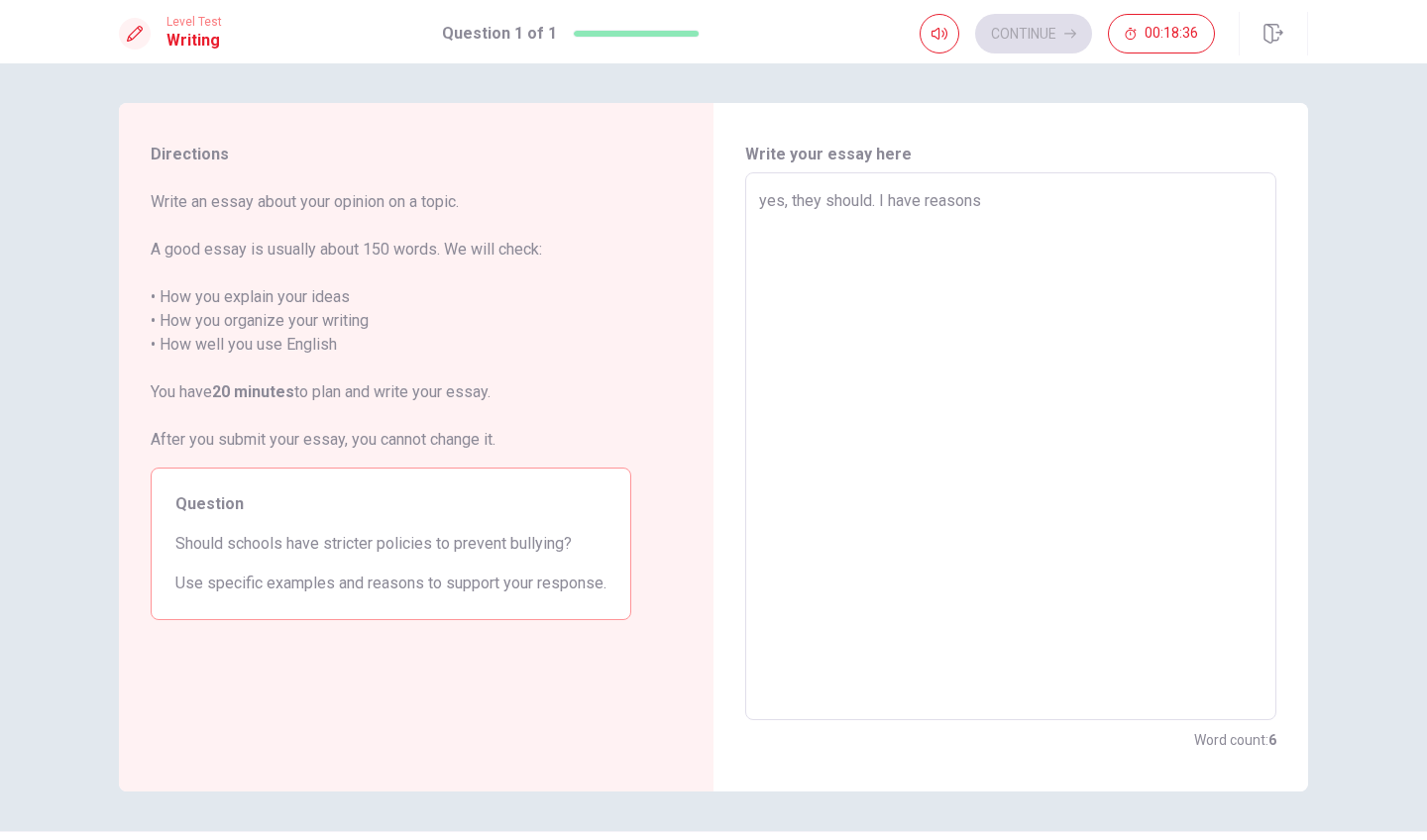 type on "x" 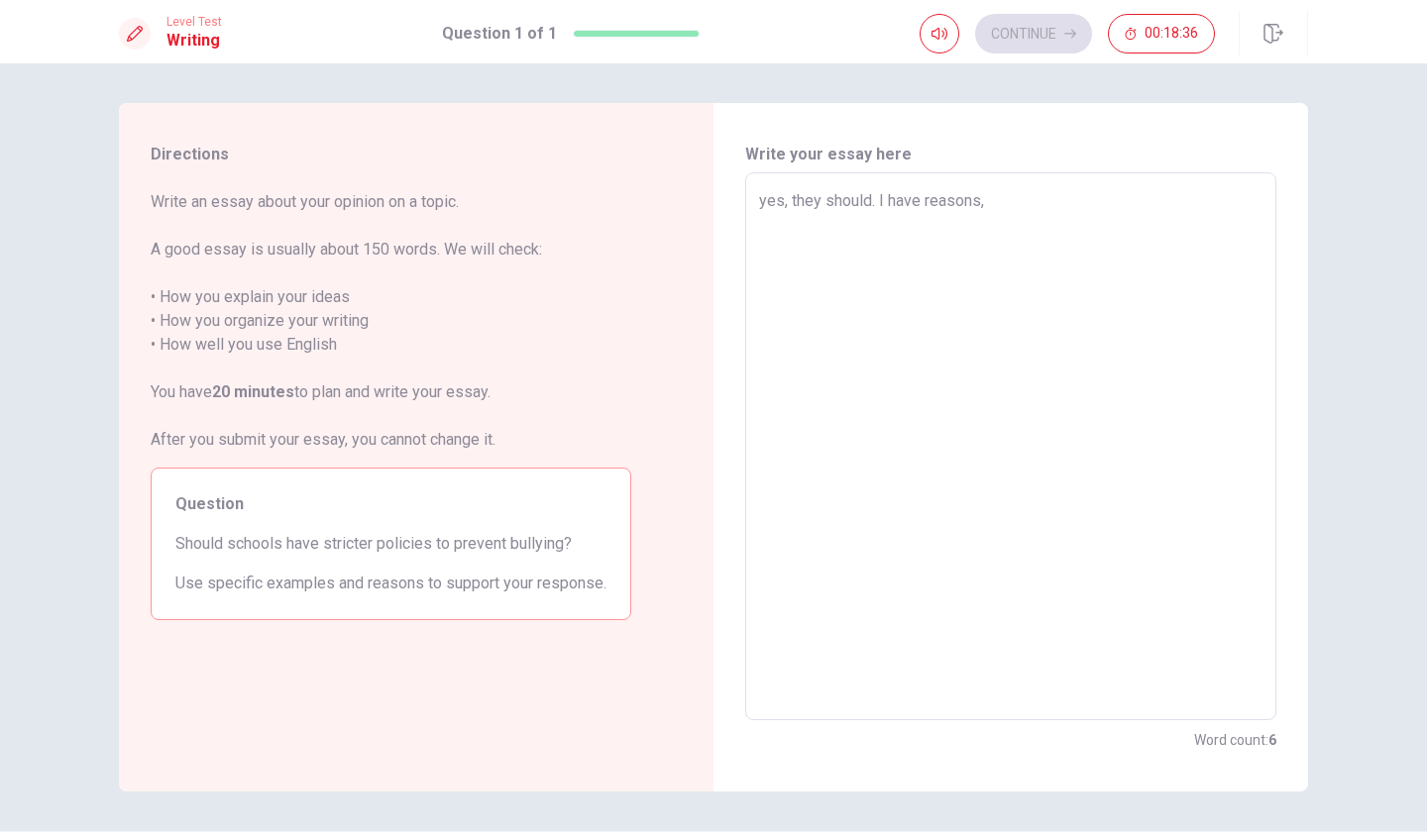 type on "x" 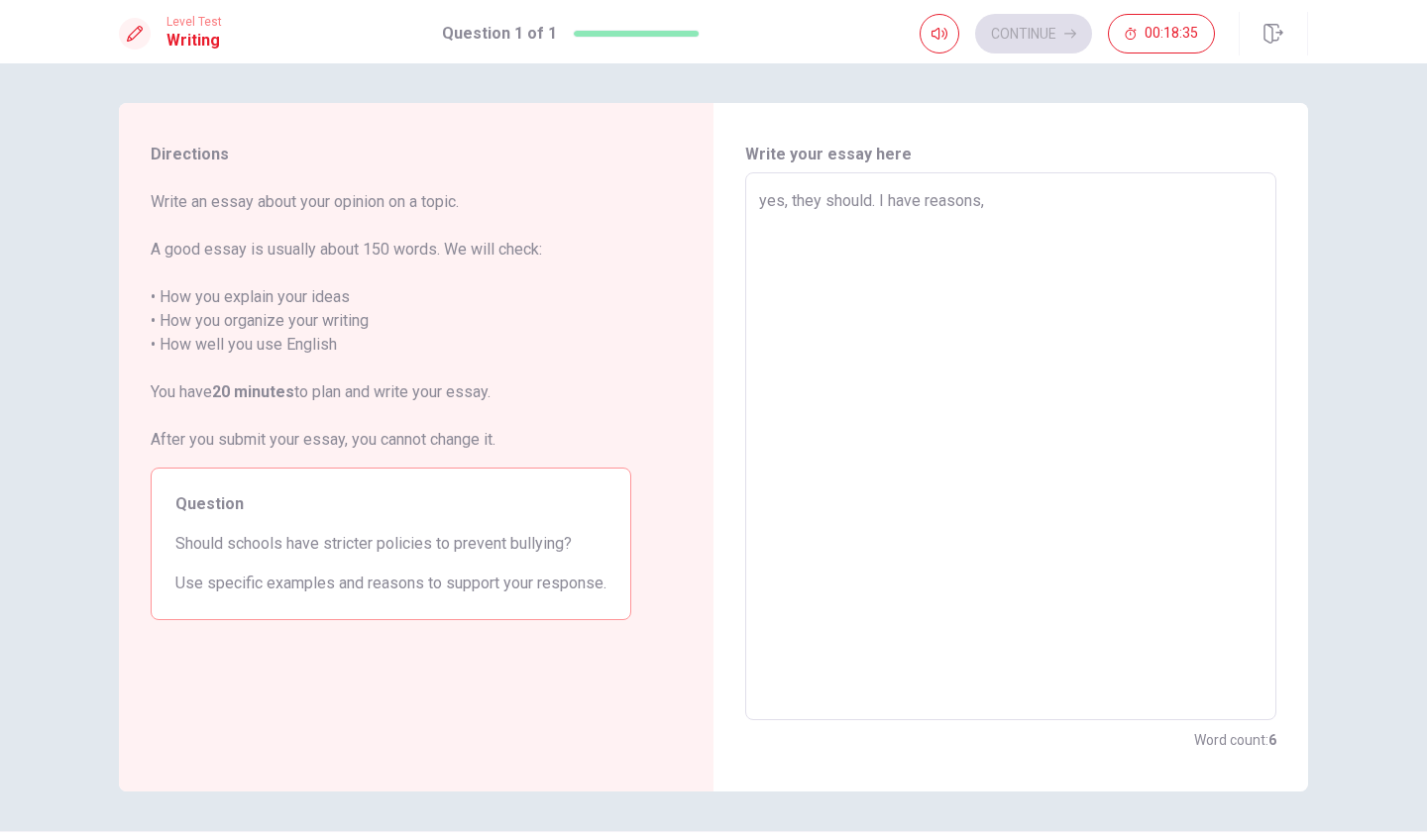 type on "yes, they should. I have reasons," 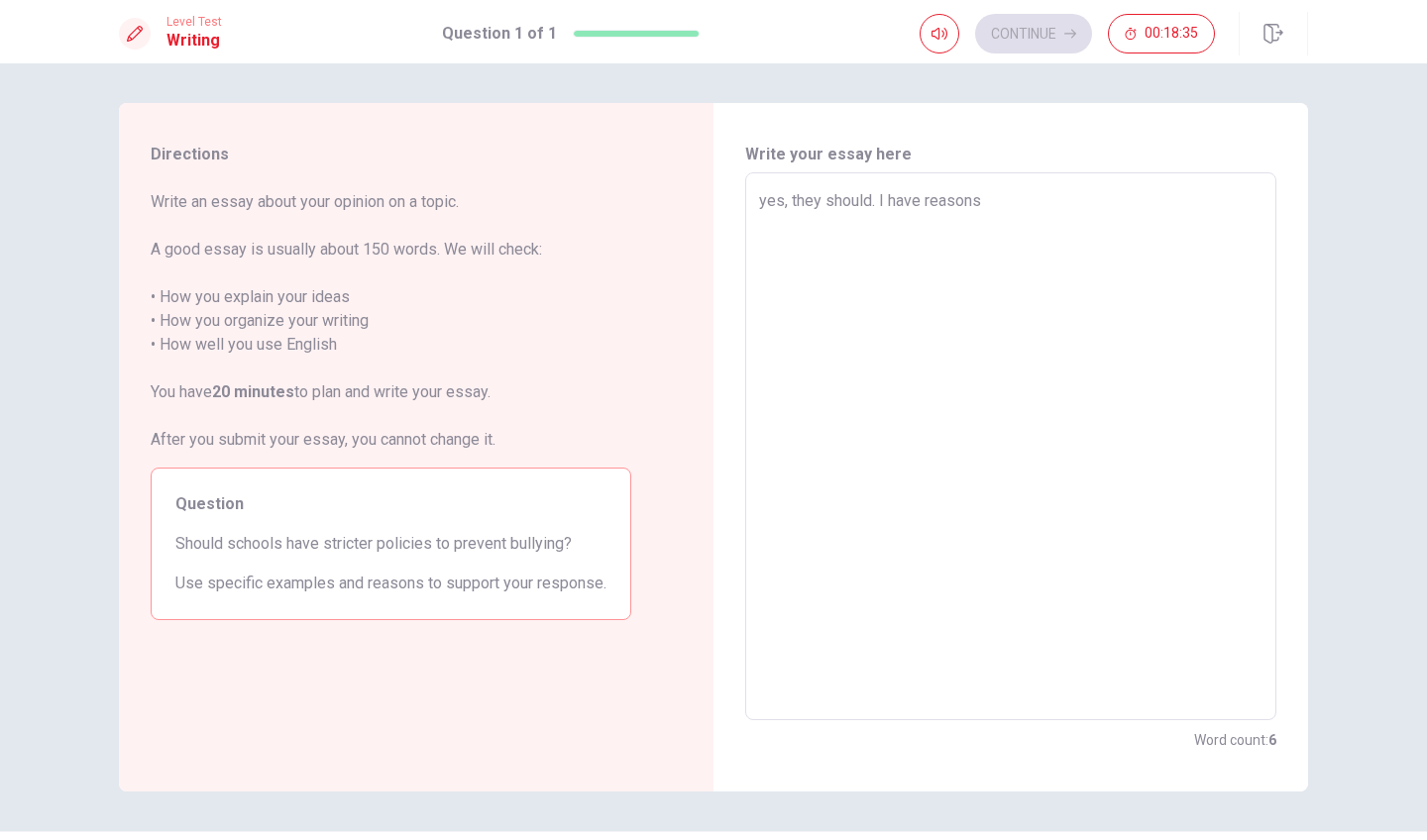 type on "x" 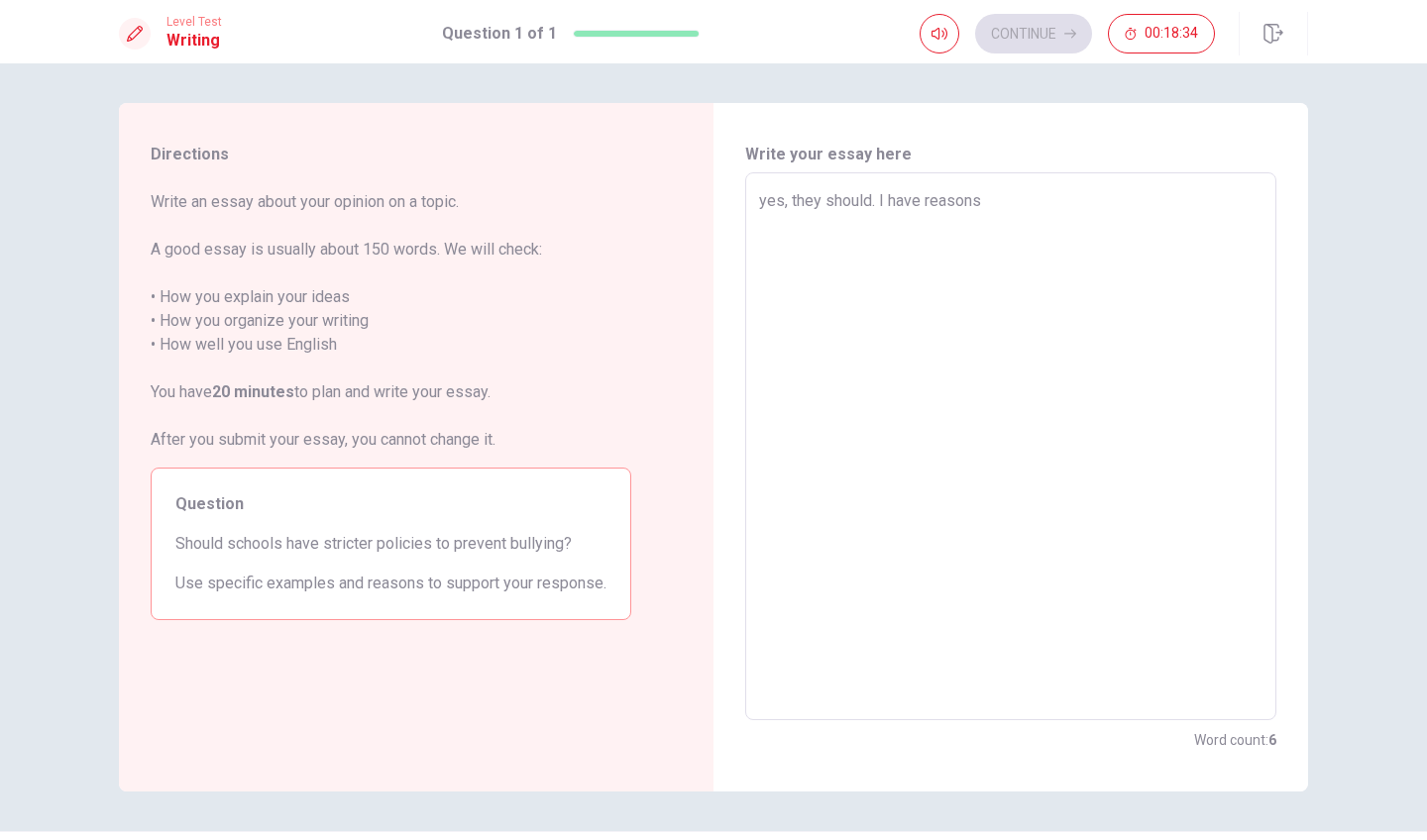 type on "yes, they should. I have reasons." 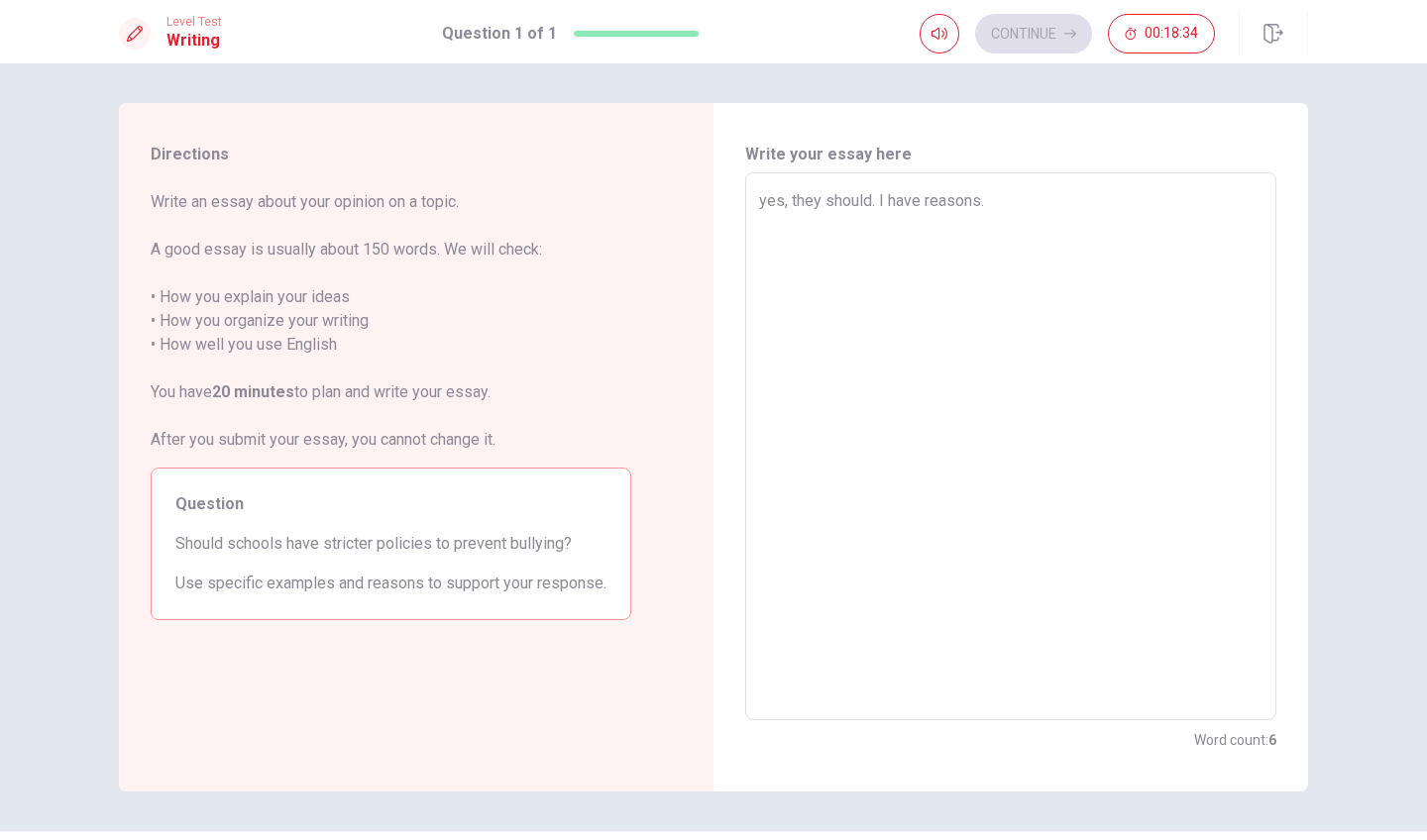 type on "x" 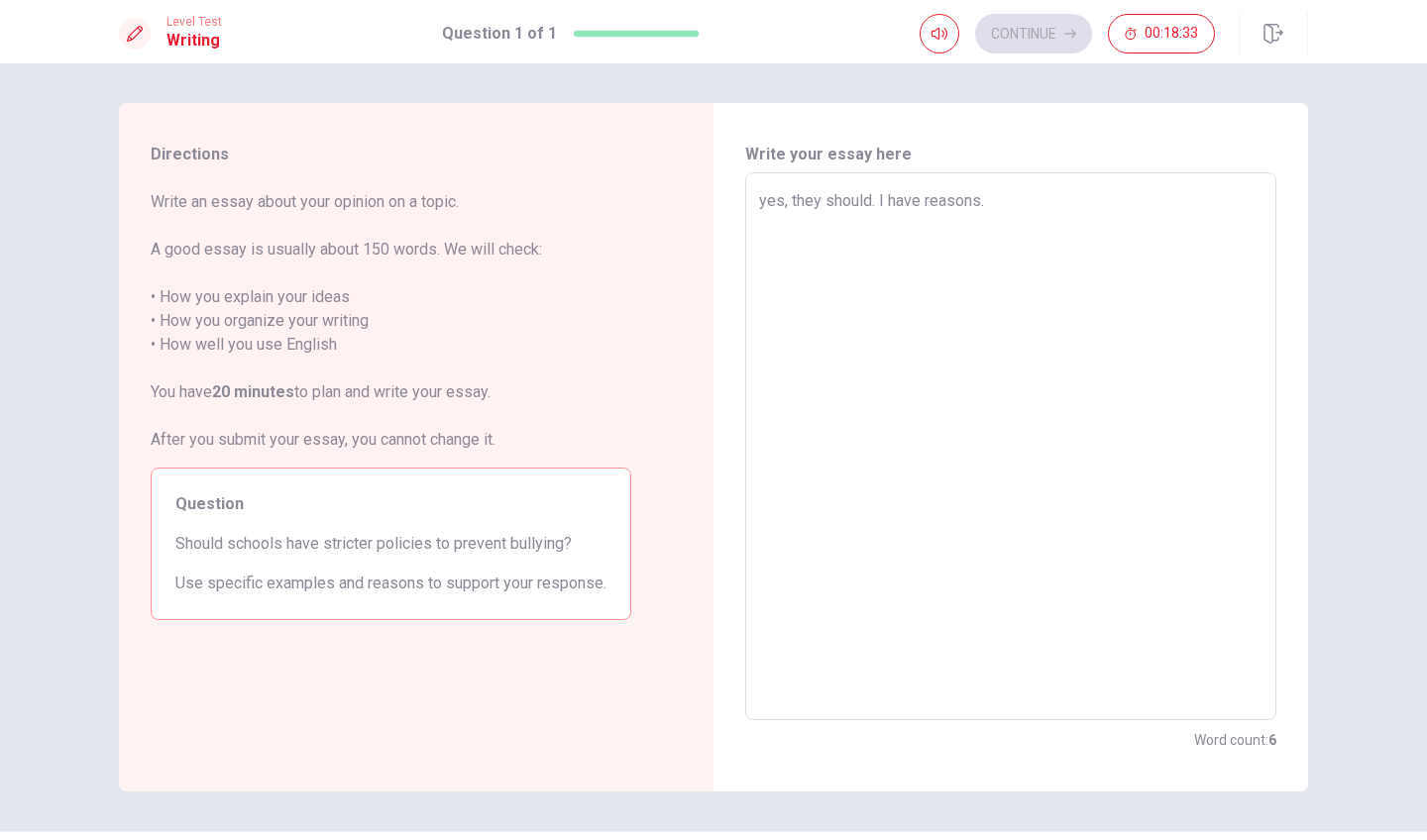 type on "x" 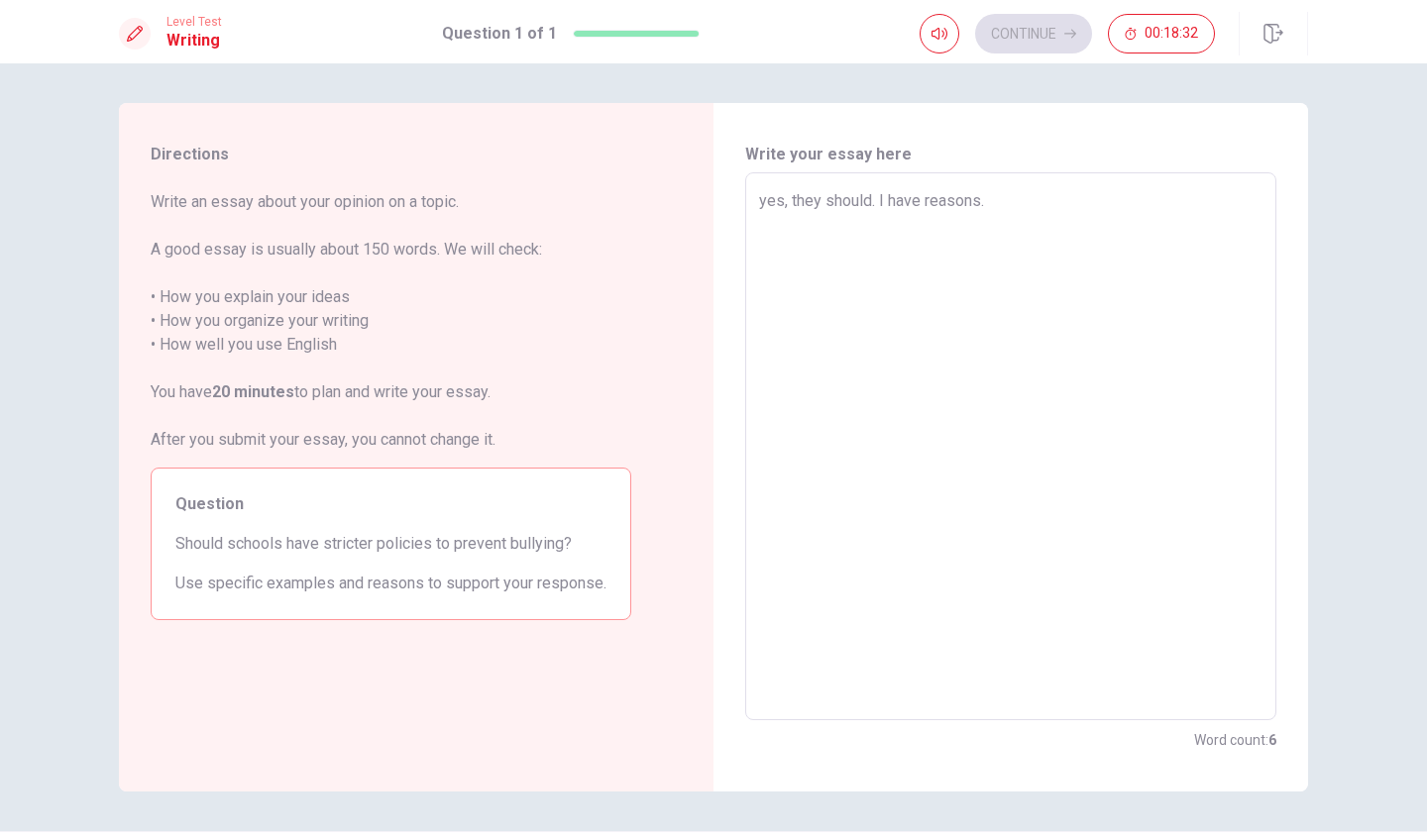 type on "yes, they should. I have reasons. F" 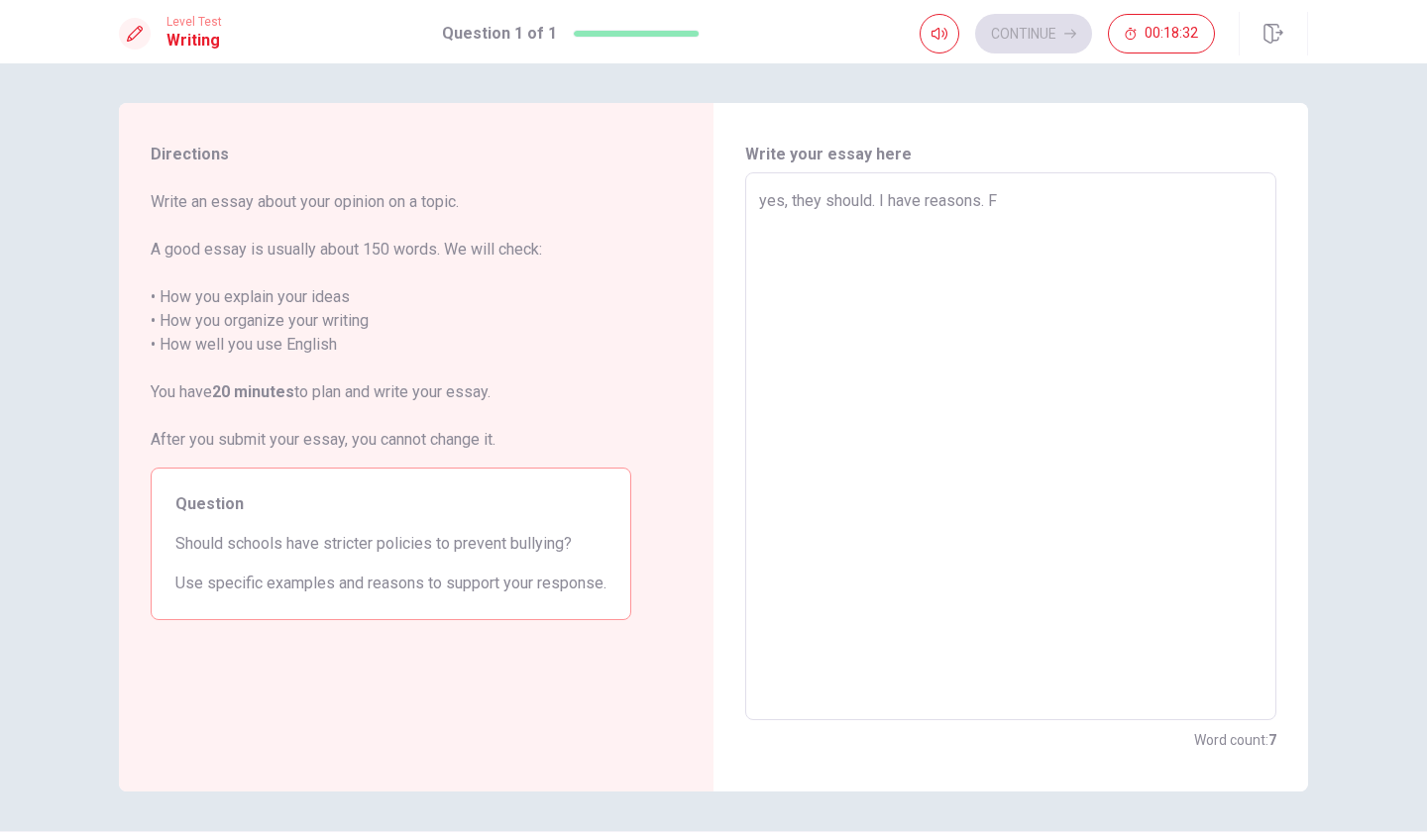 type on "x" 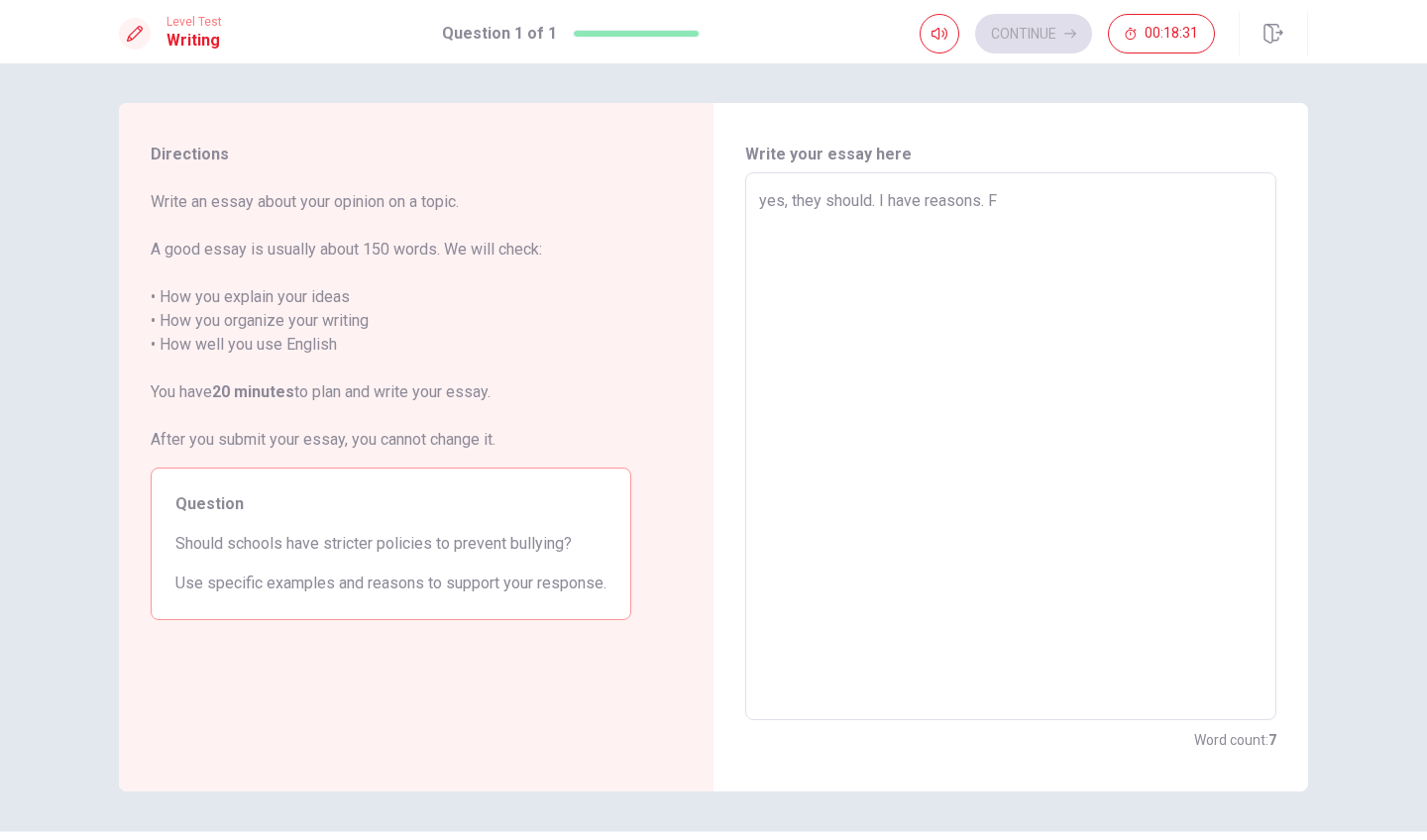 type on "yes, they should. I have reasons. Fi" 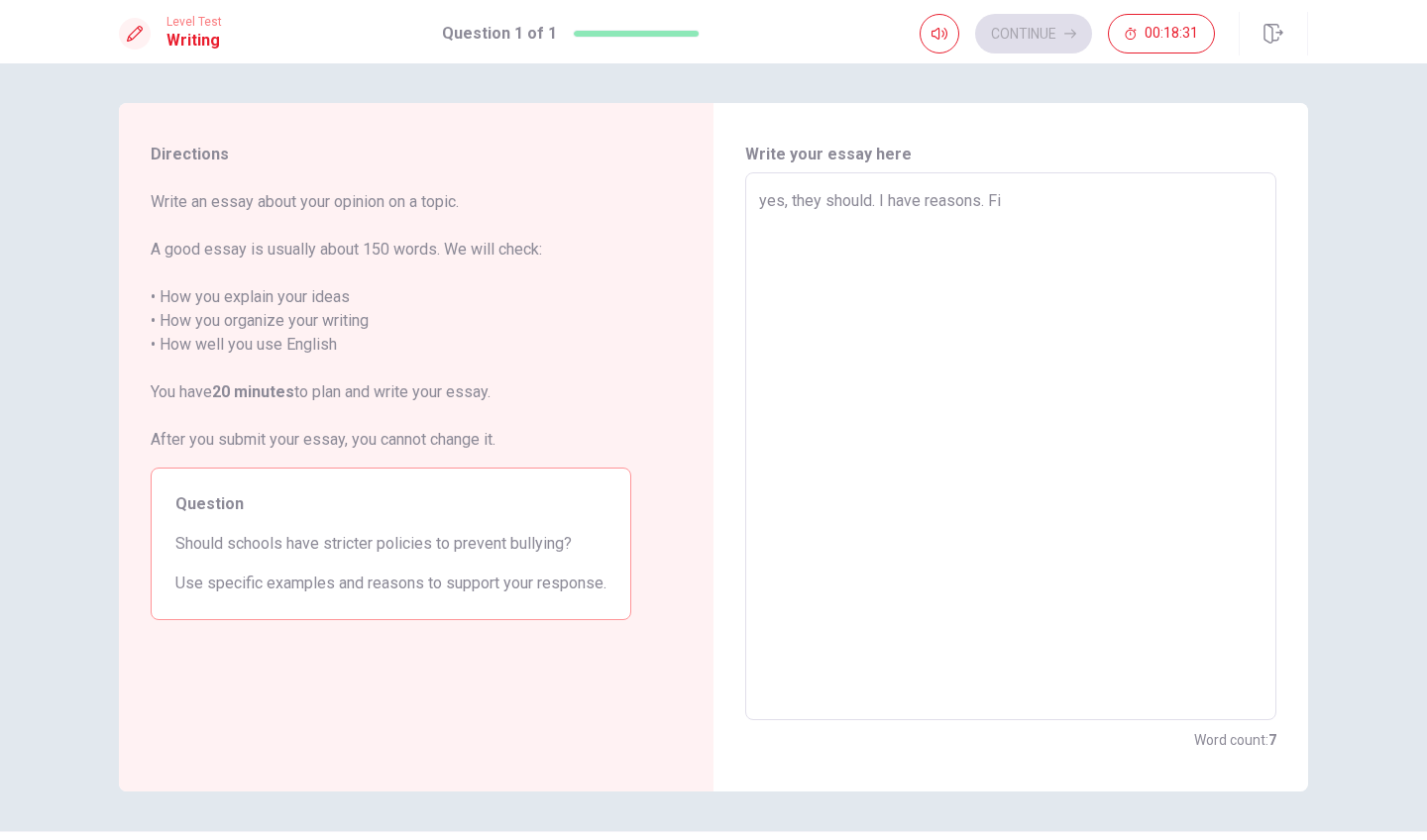 type on "x" 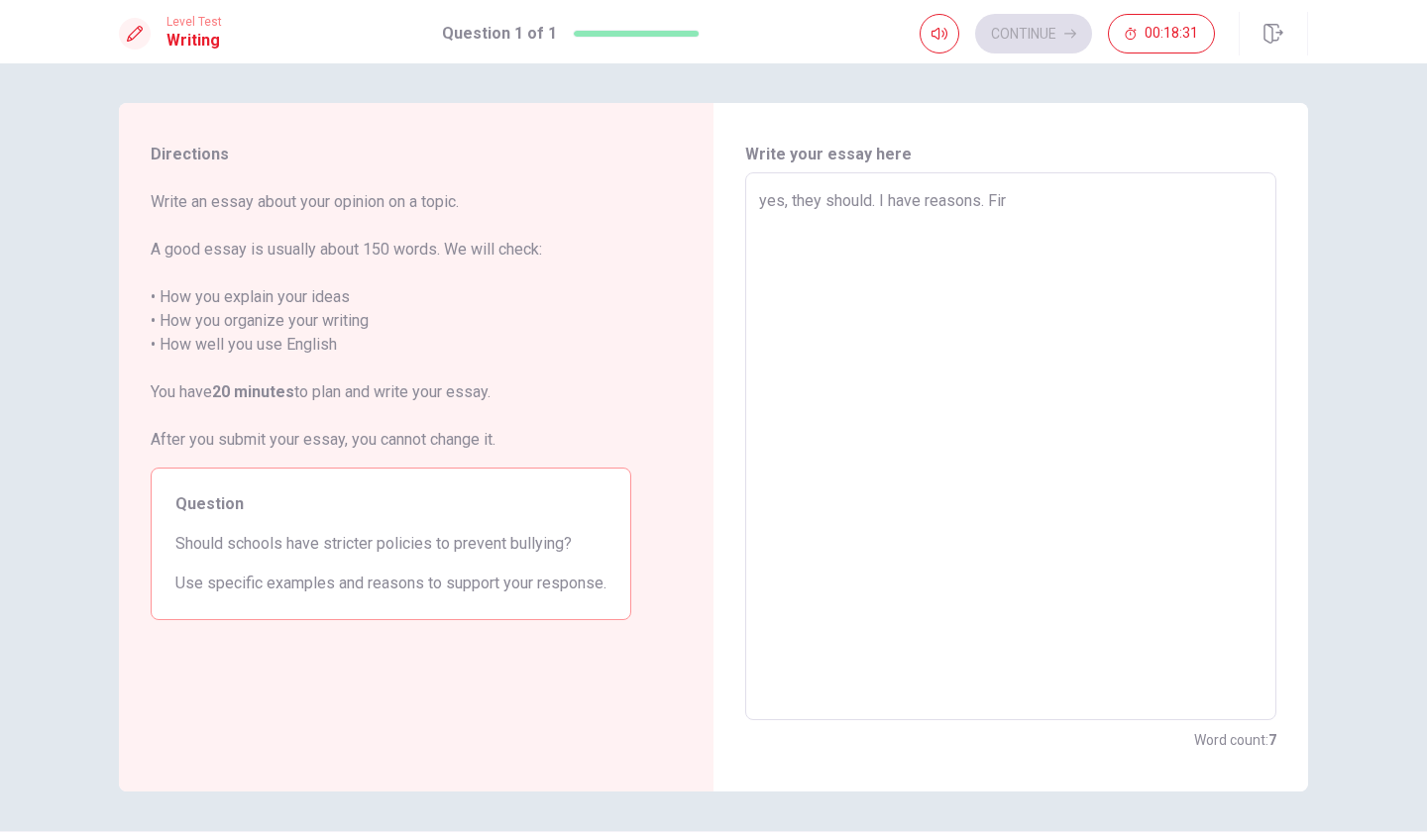 type on "x" 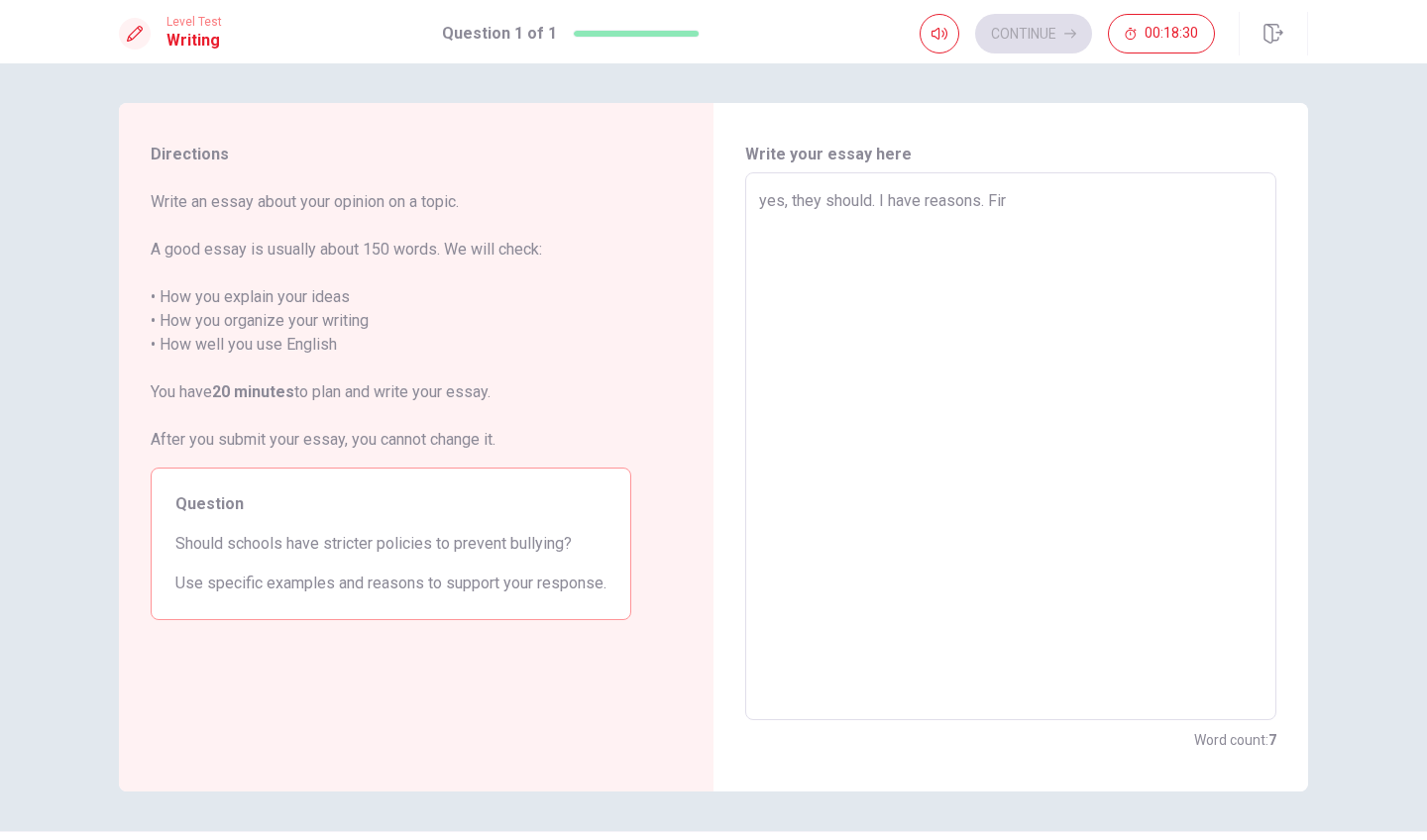 type on "yes, they should. I have reasons. Firs" 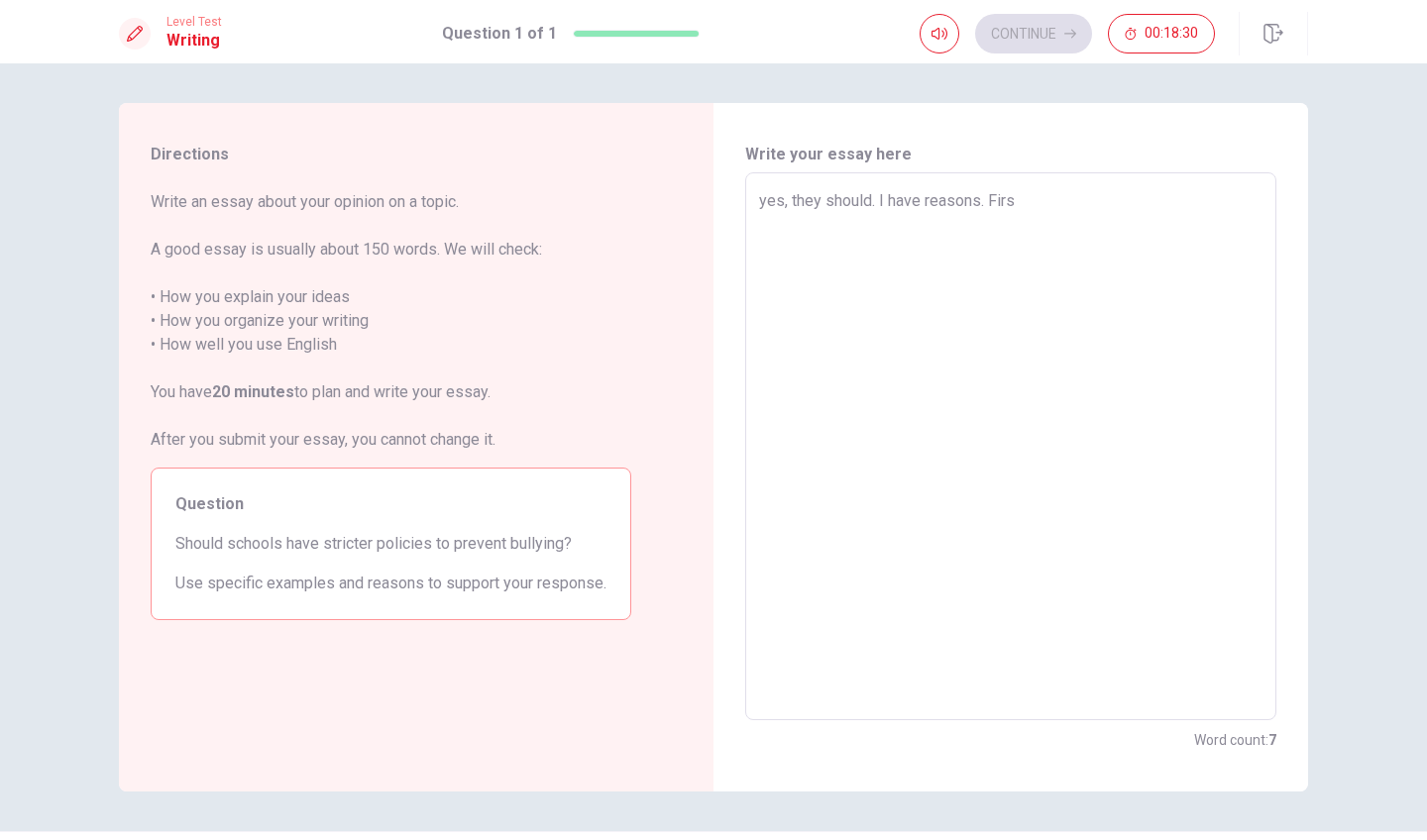 type on "x" 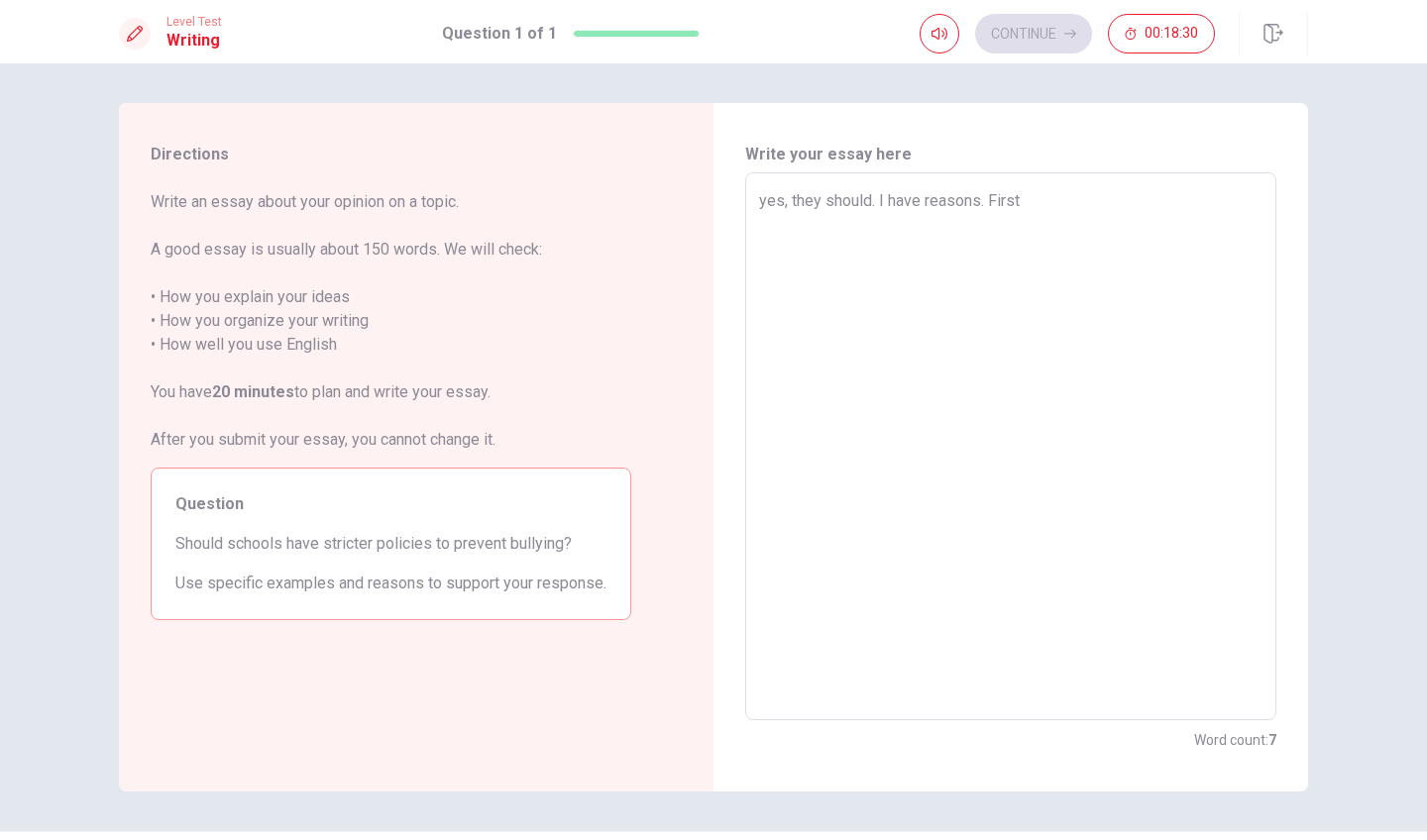 type on "x" 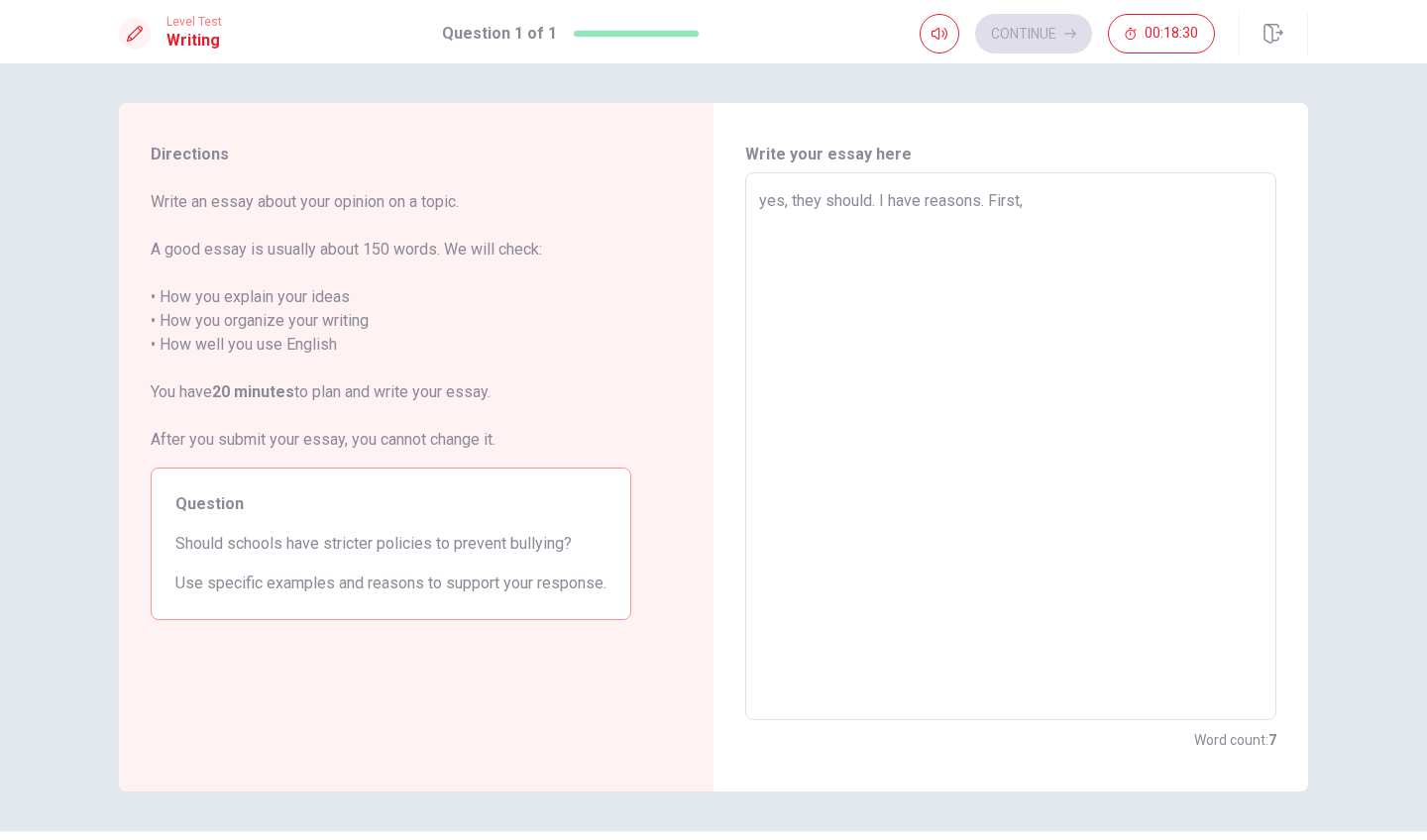 type on "x" 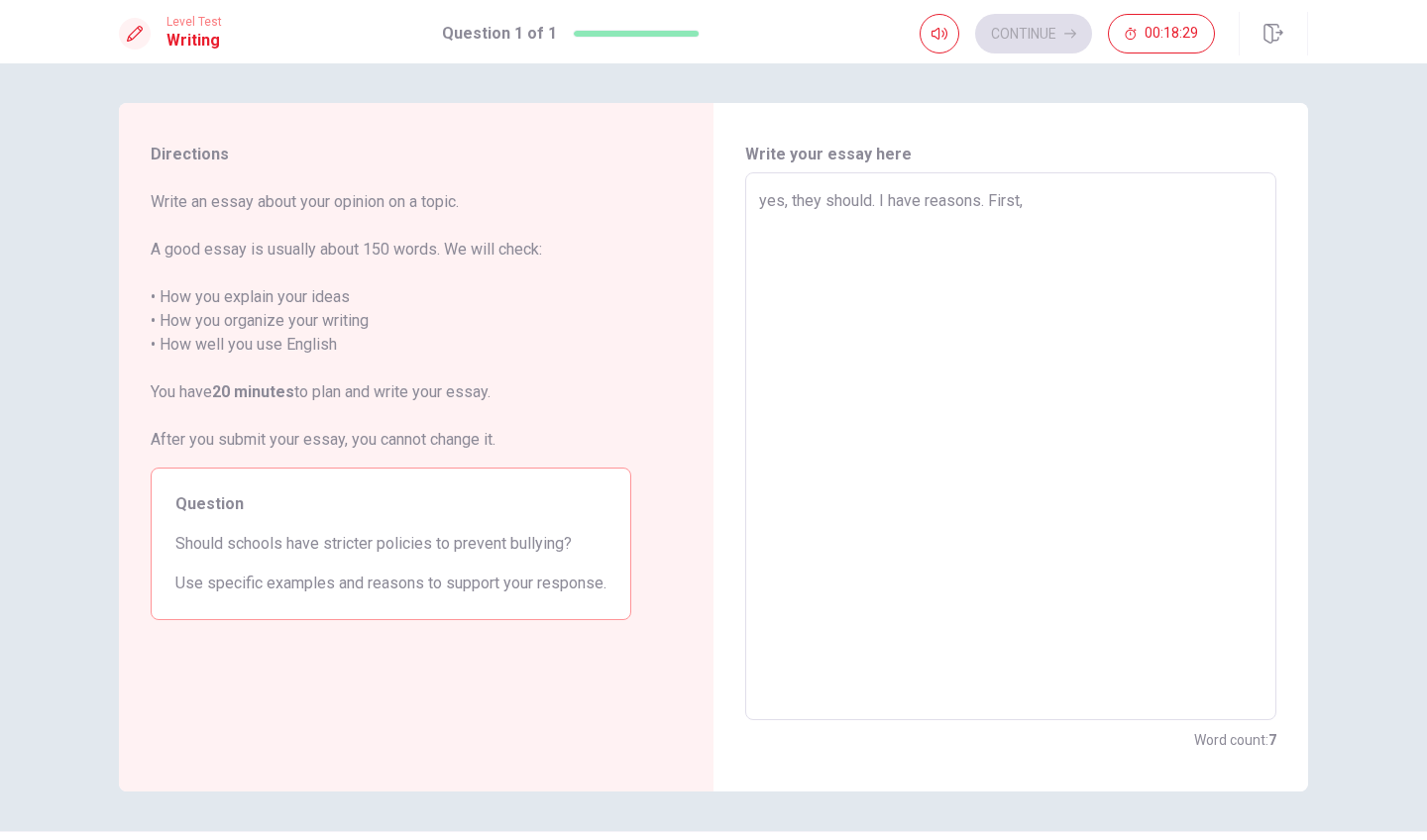 type on "yes, they should. I have reasons. First," 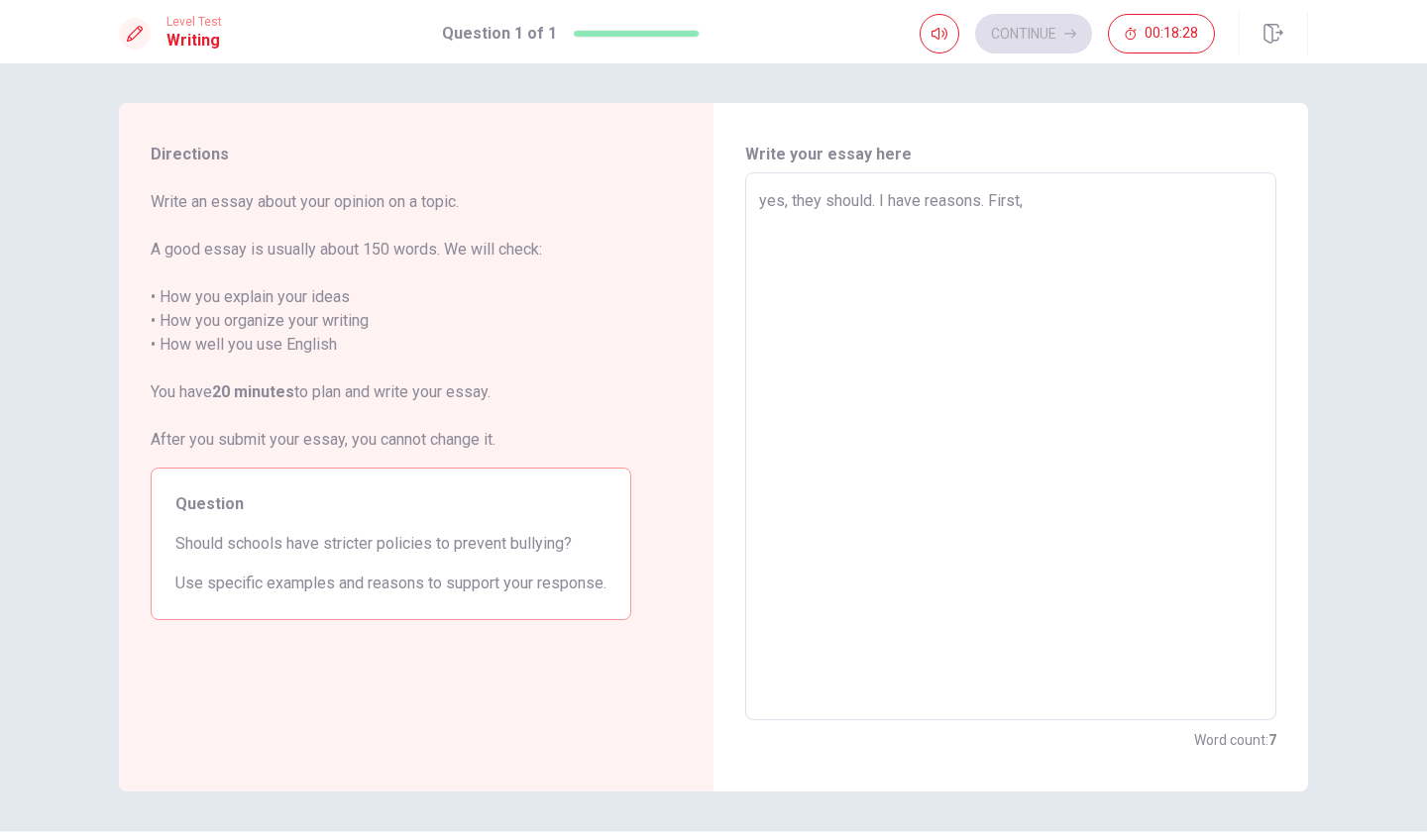 type on "x" 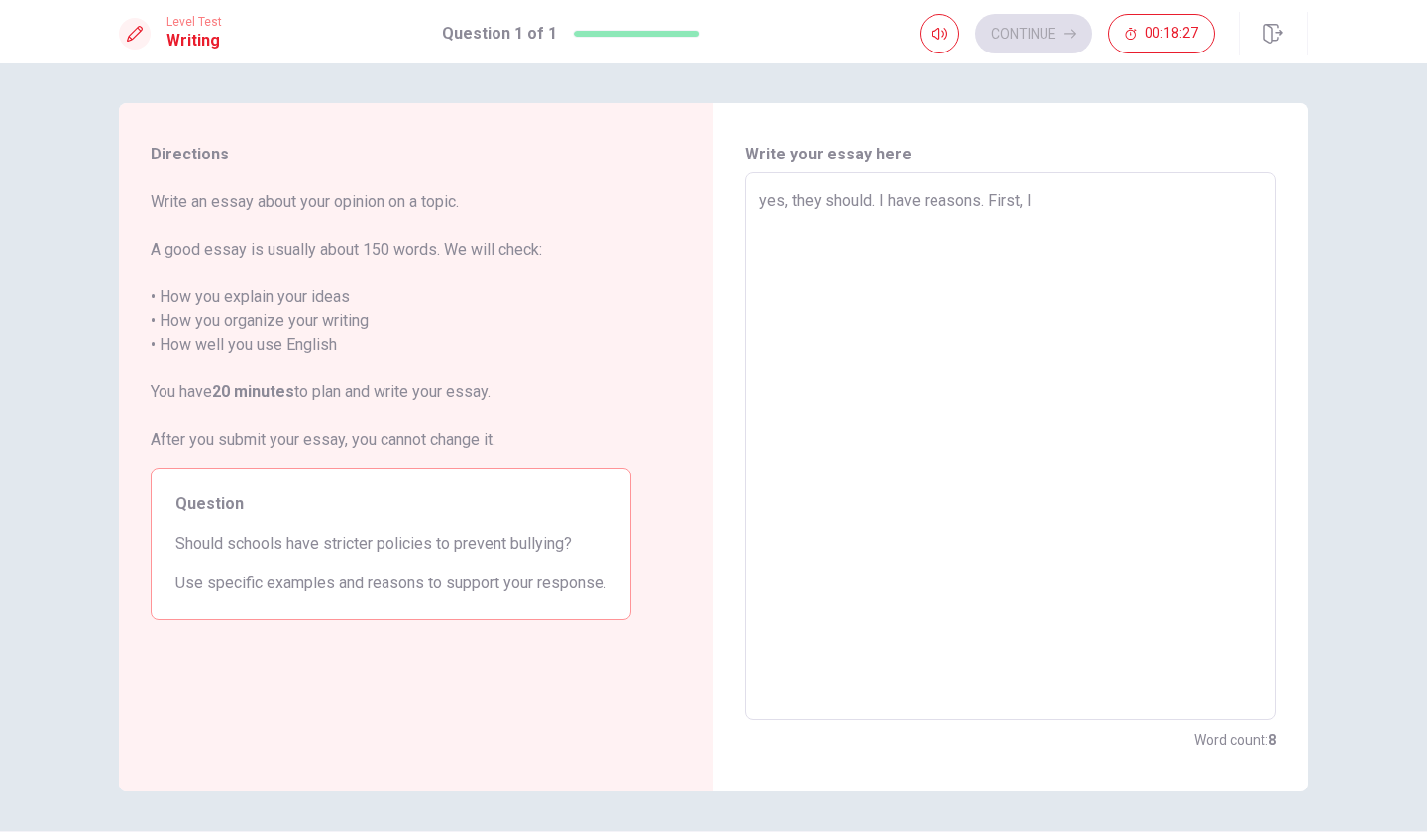 type on "x" 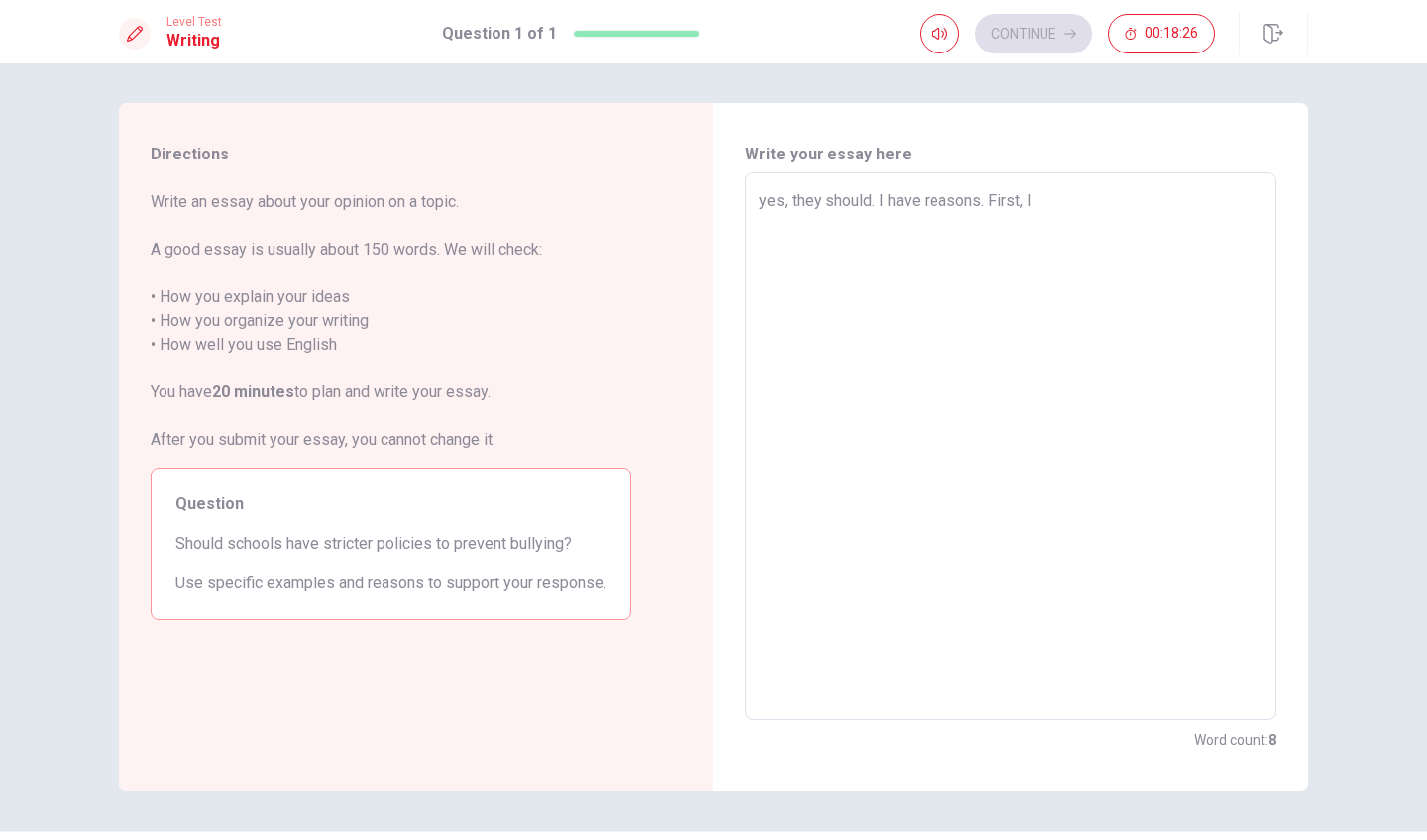 type on "yes, they should. I have reasons. First," 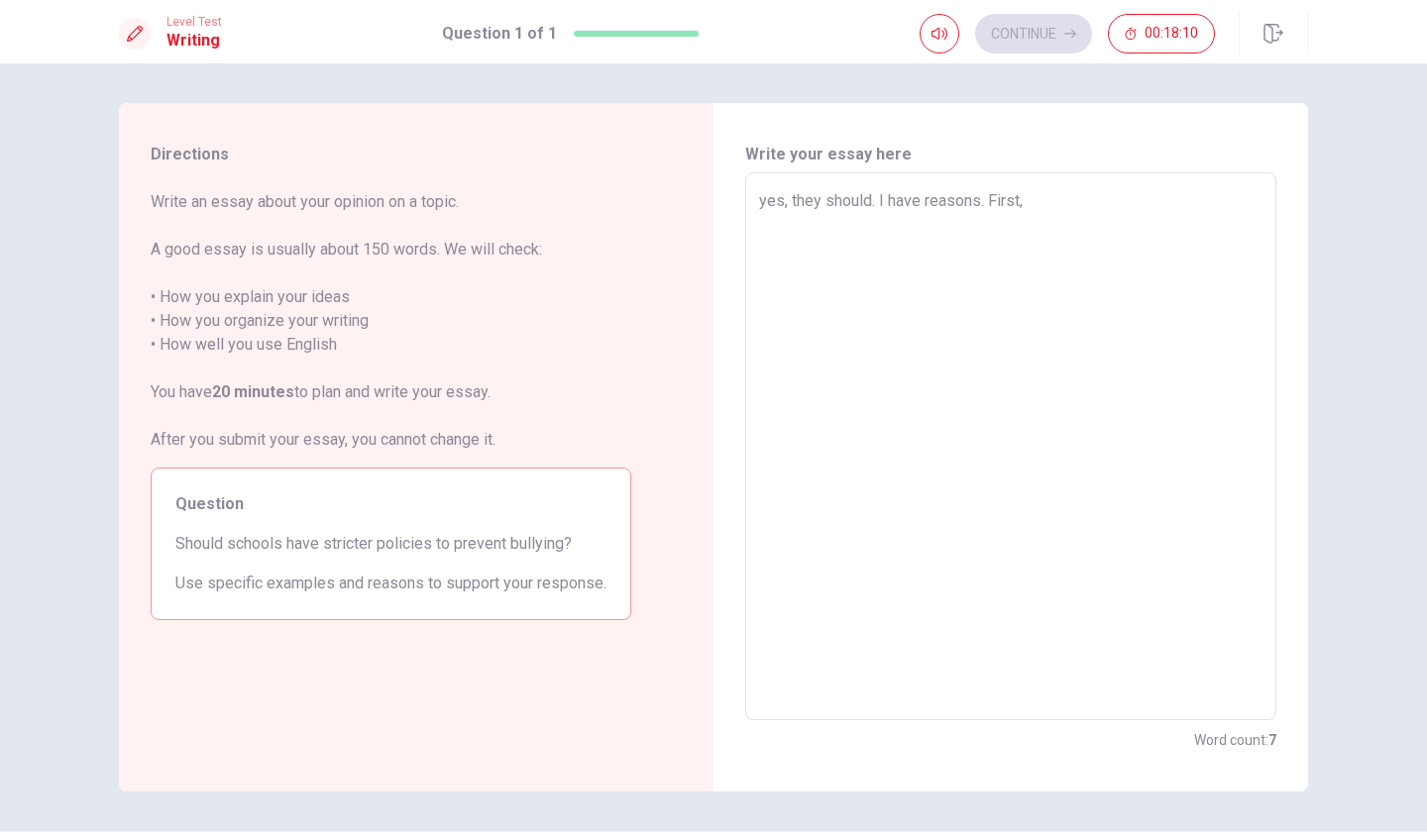 type on "x" 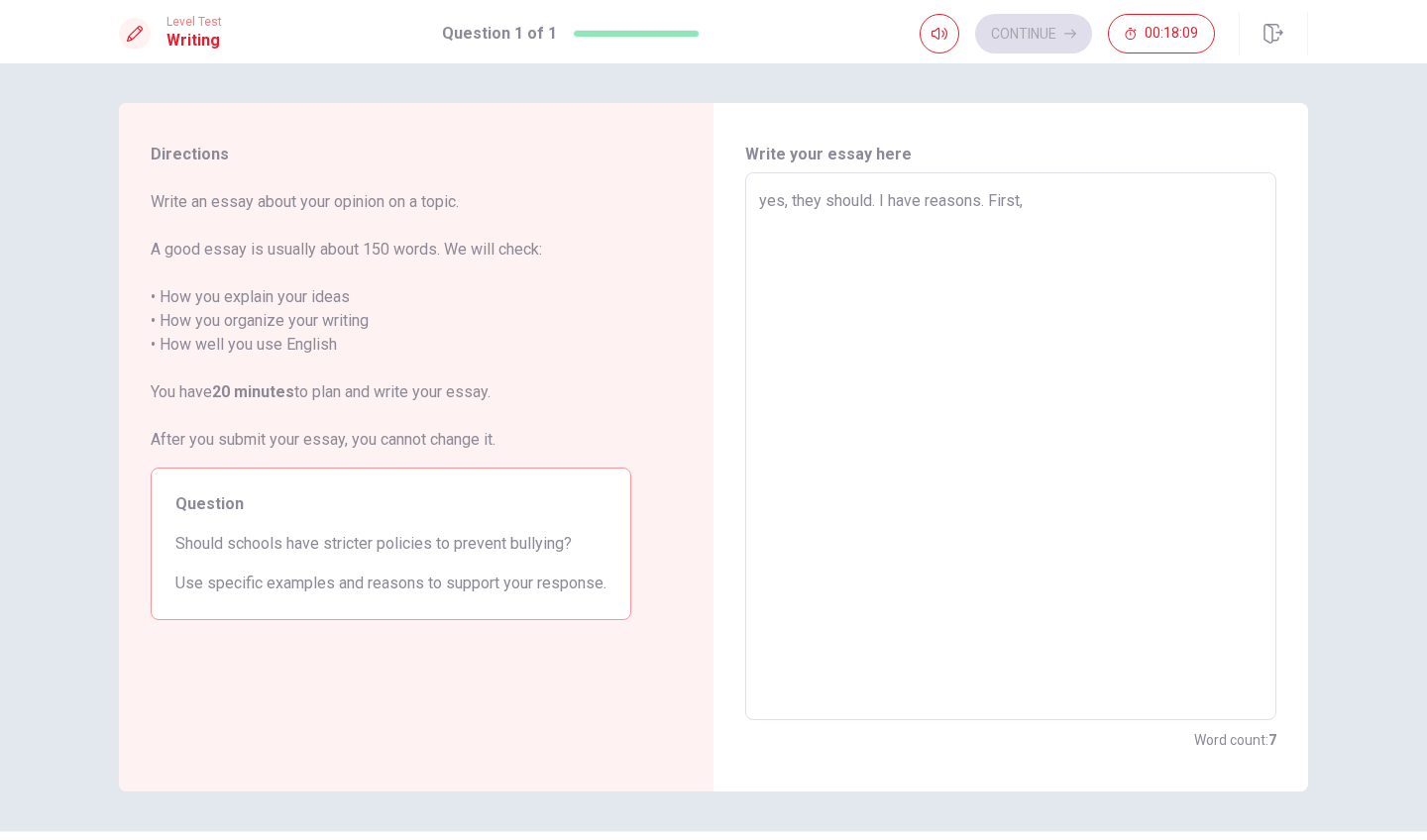 type on "yes, they should. I have reasons. First, t" 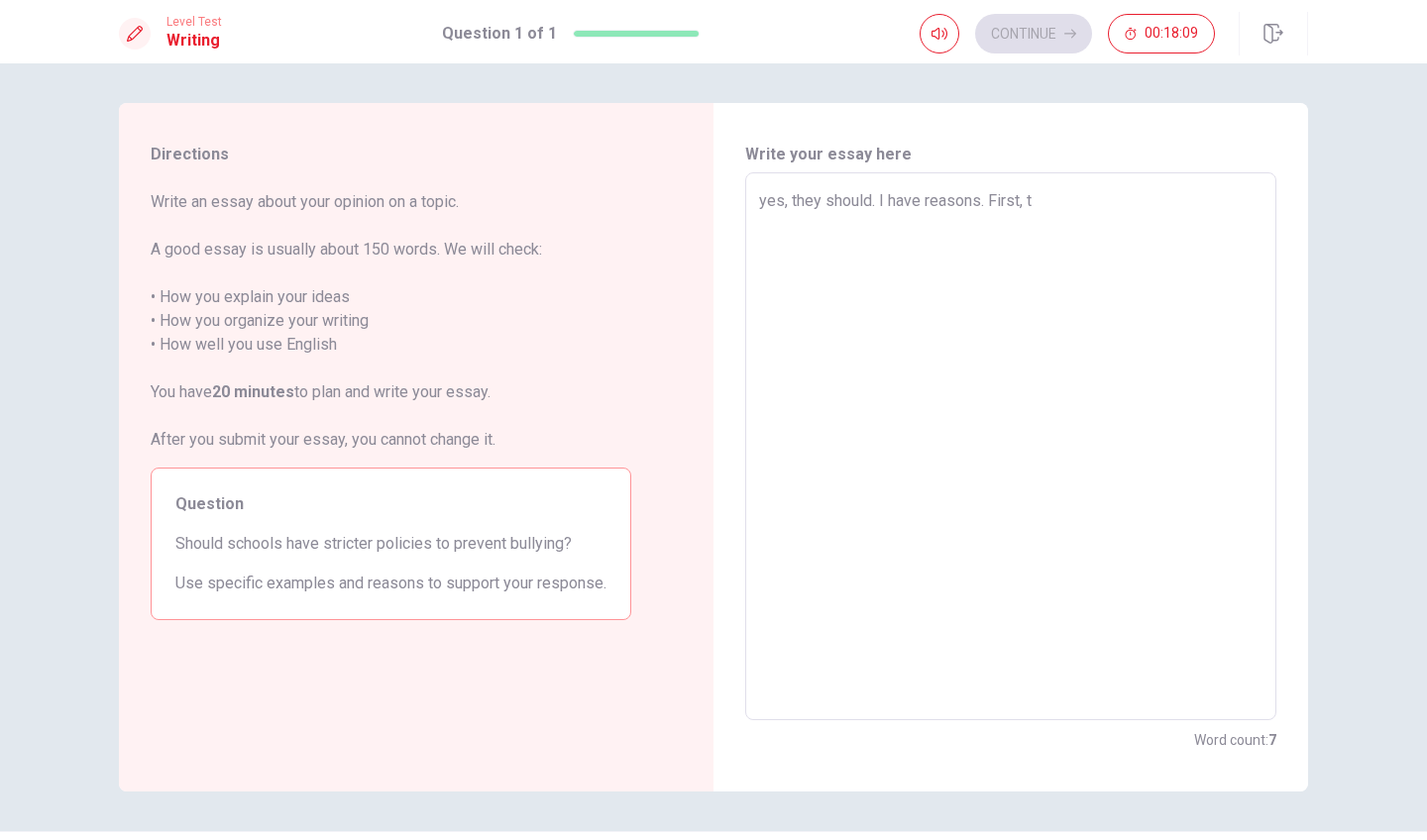 type on "x" 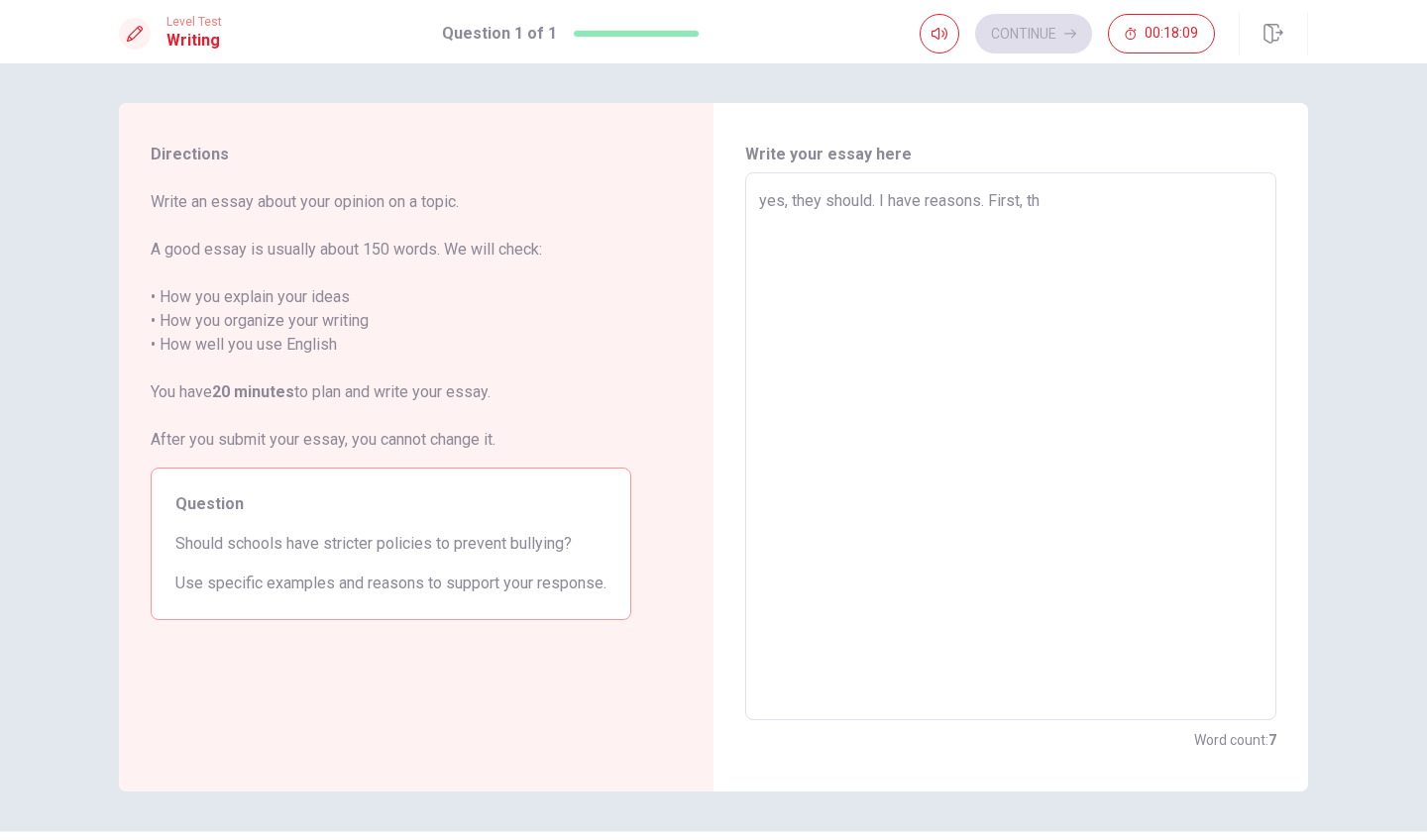 type on "x" 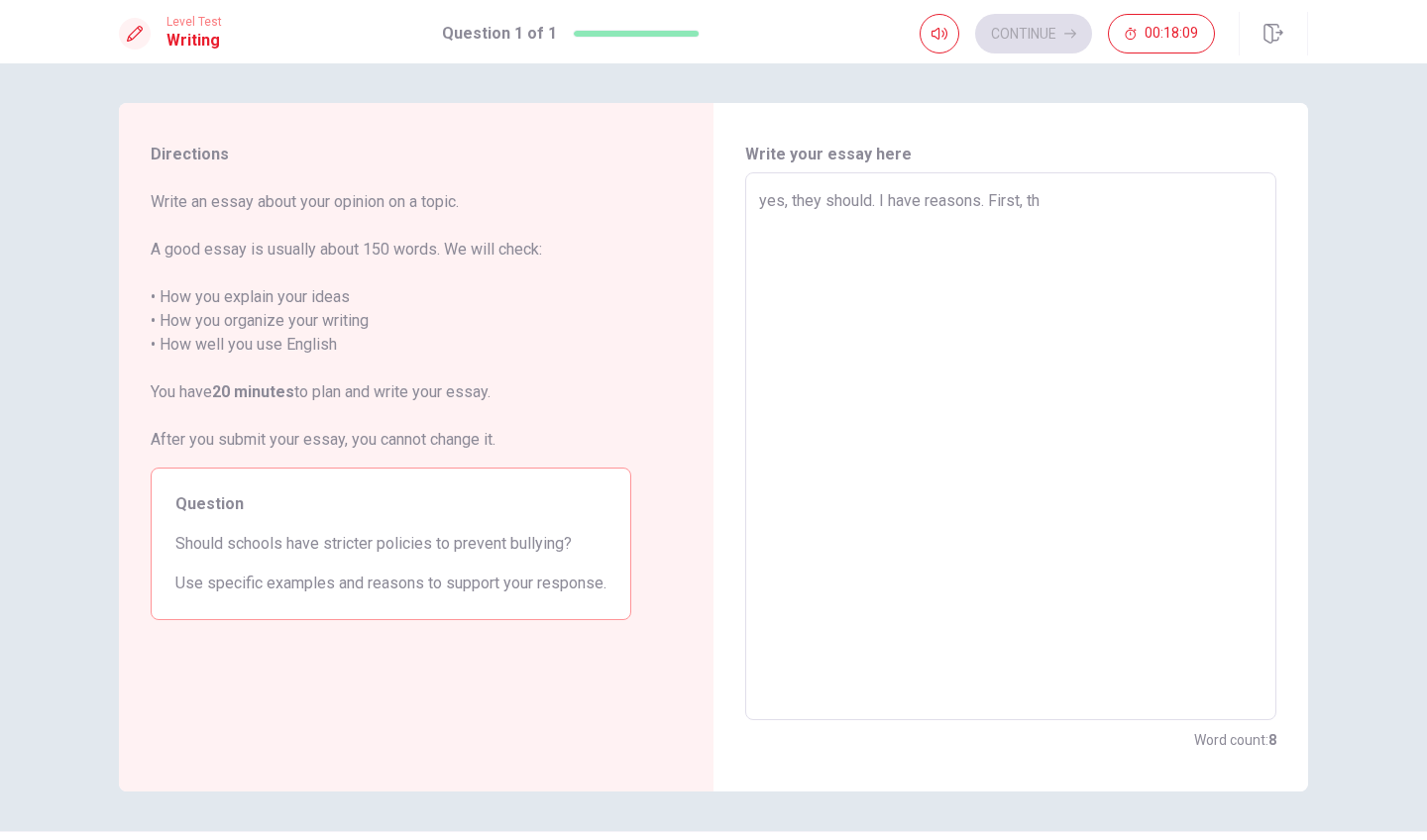 type on "yes, they should. I have reasons. First, the" 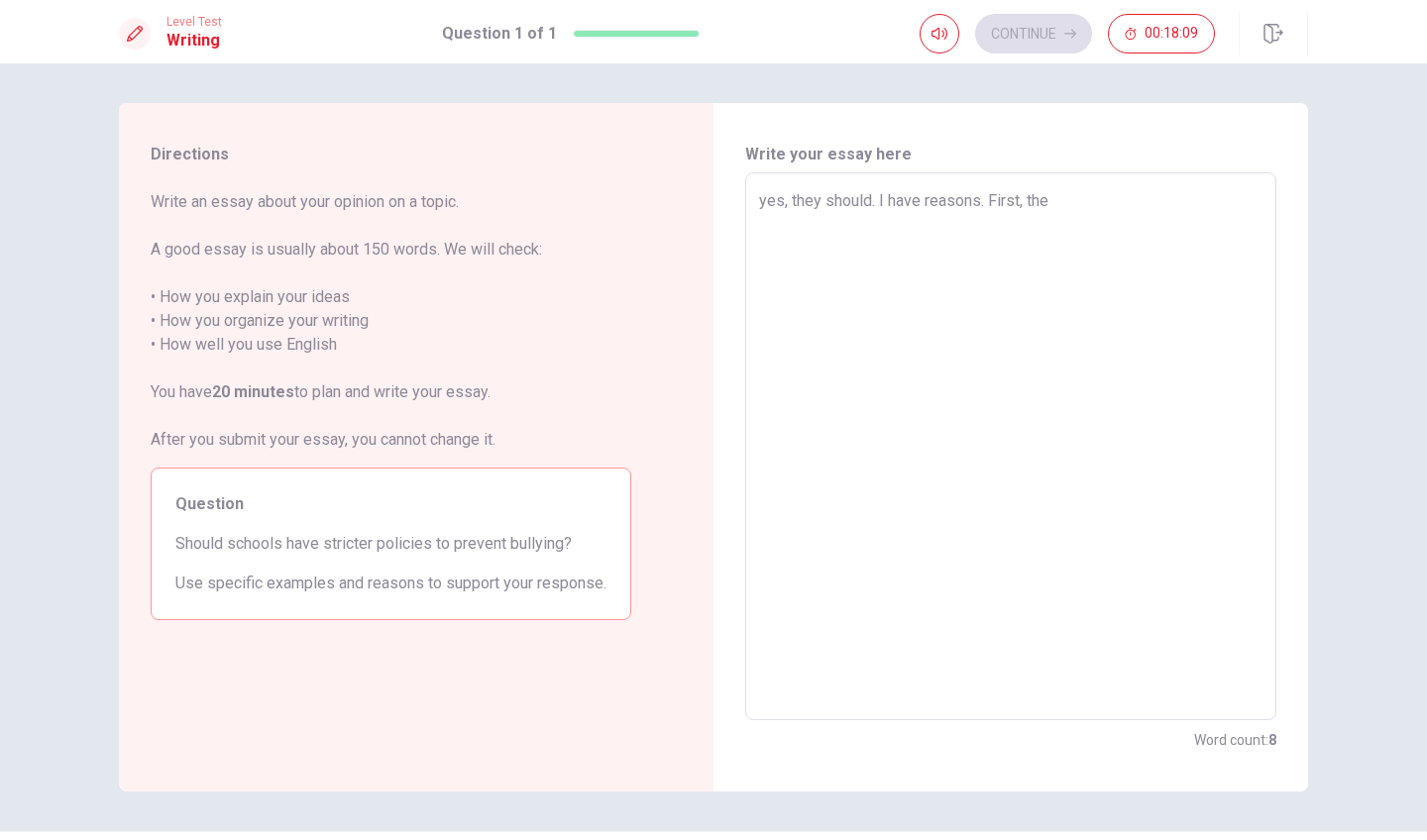 type on "x" 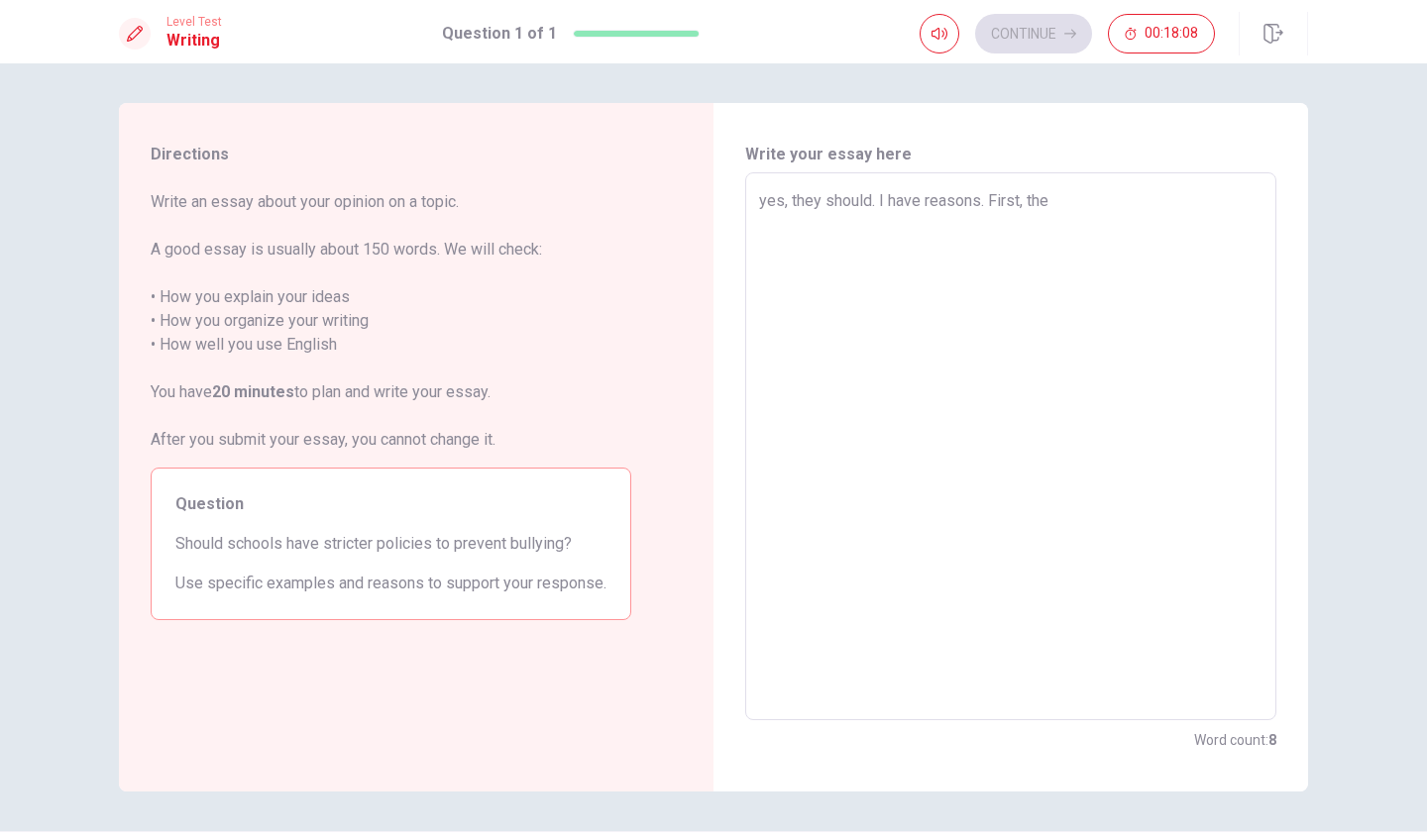 type on "yes, they should. I have reasons. First, they" 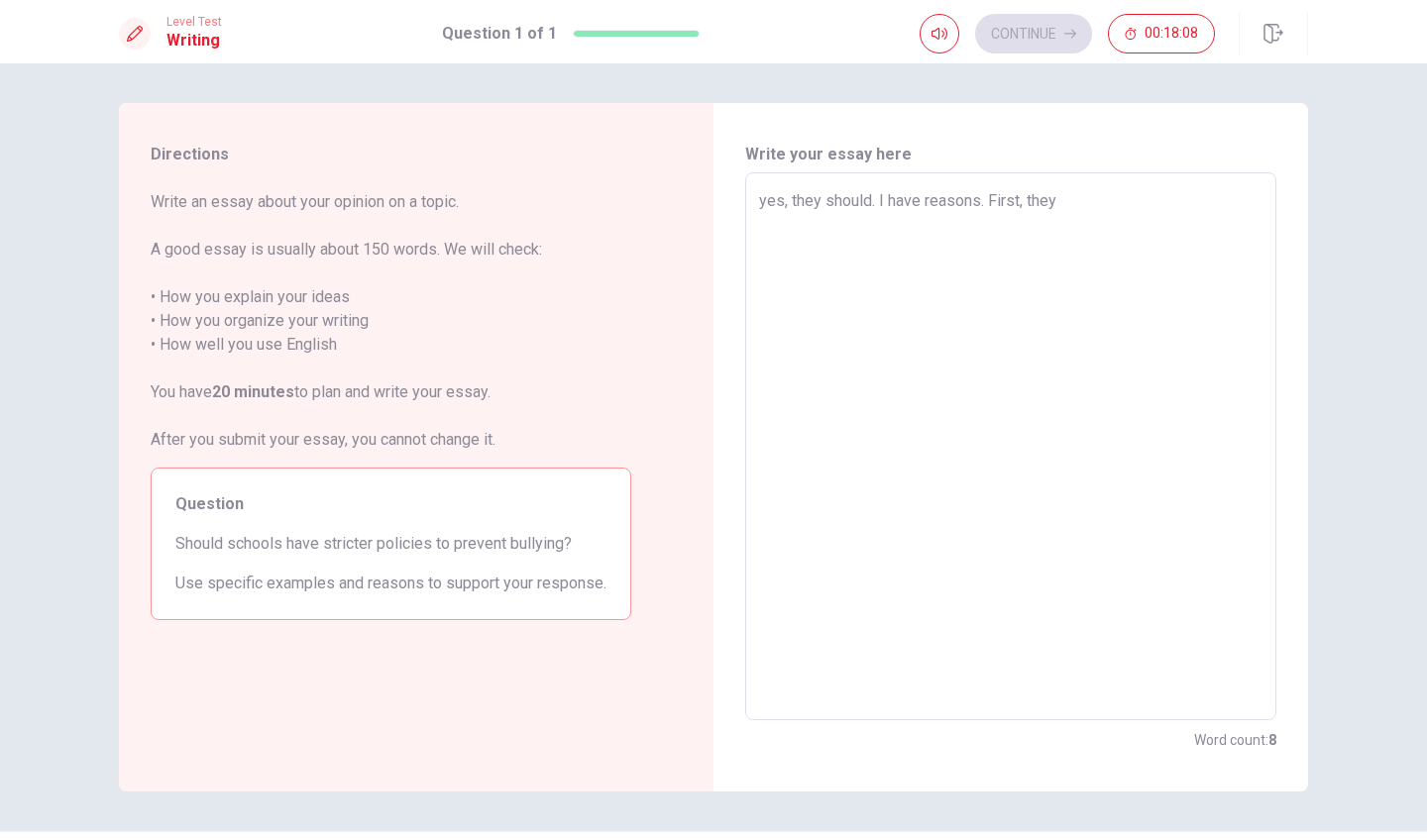 type on "x" 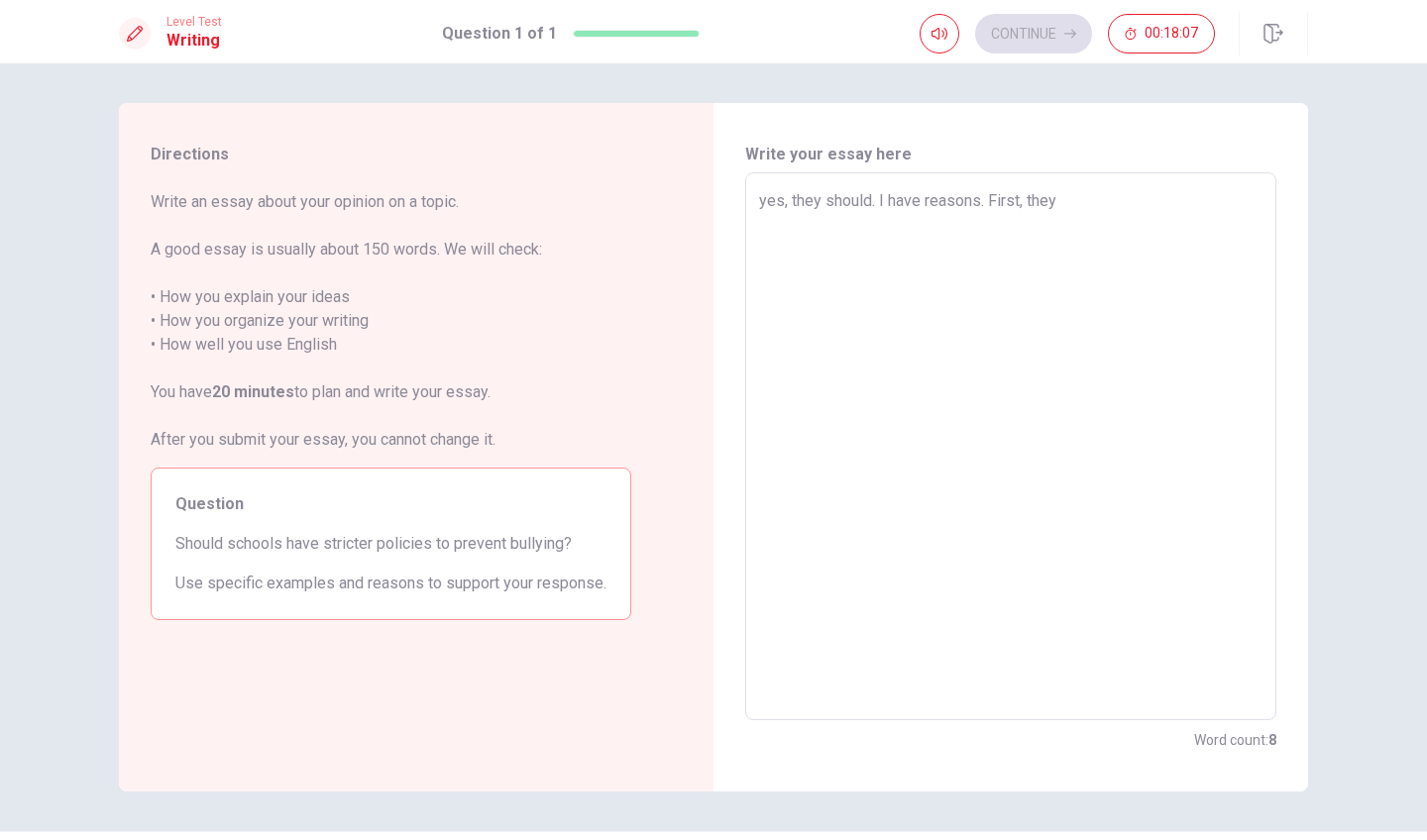 type on "yes, they should. I have reasons. First, they h" 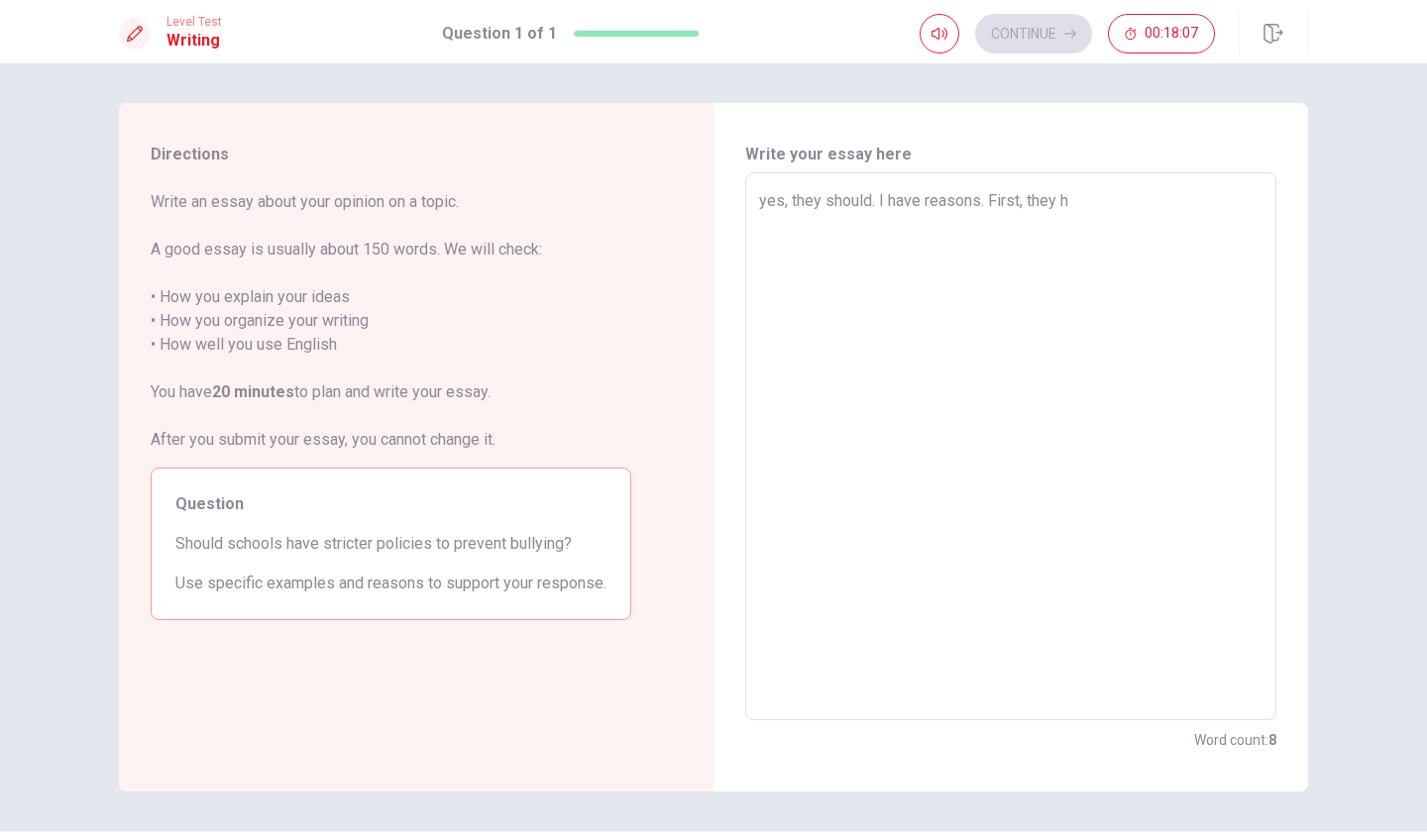 type on "x" 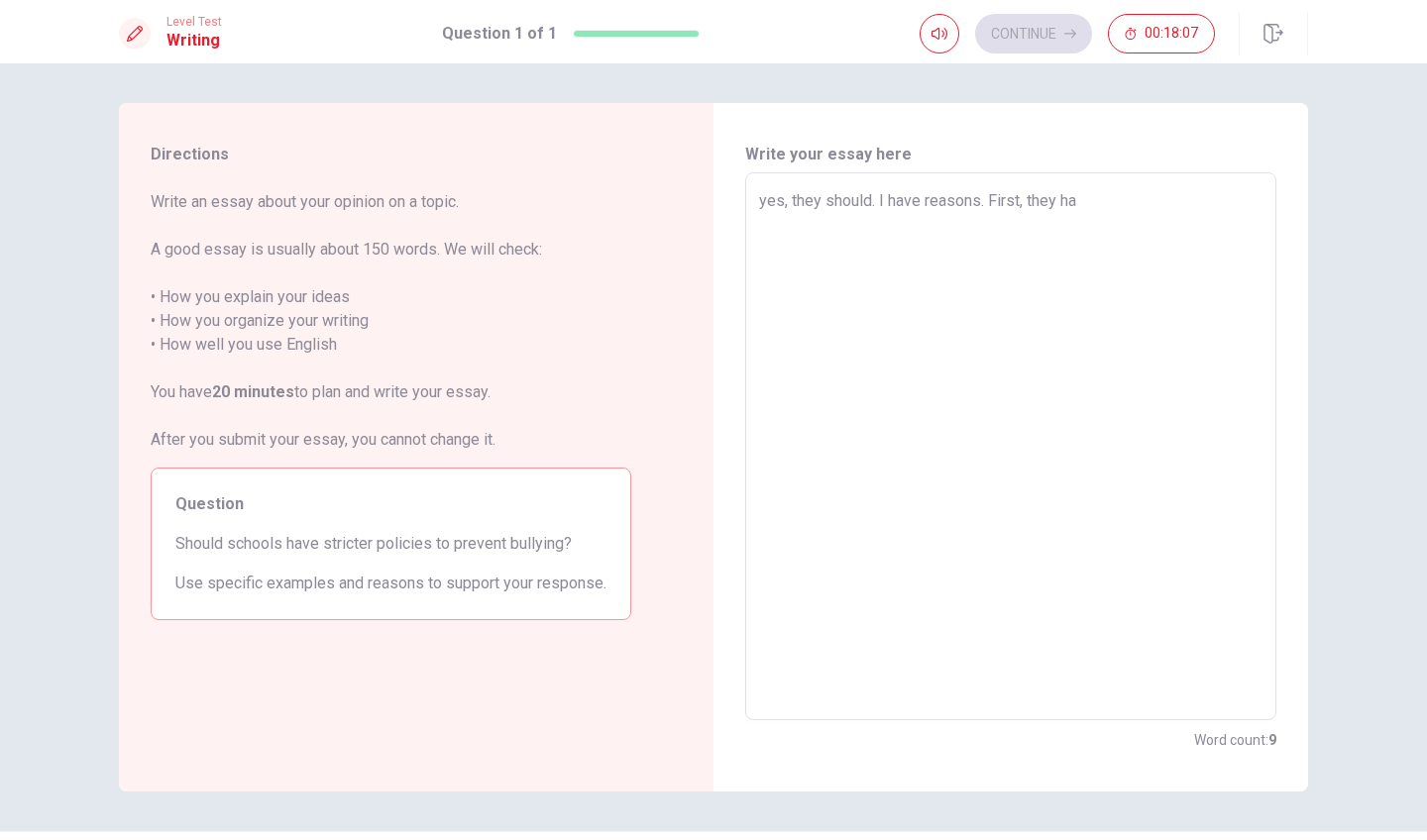 type on "x" 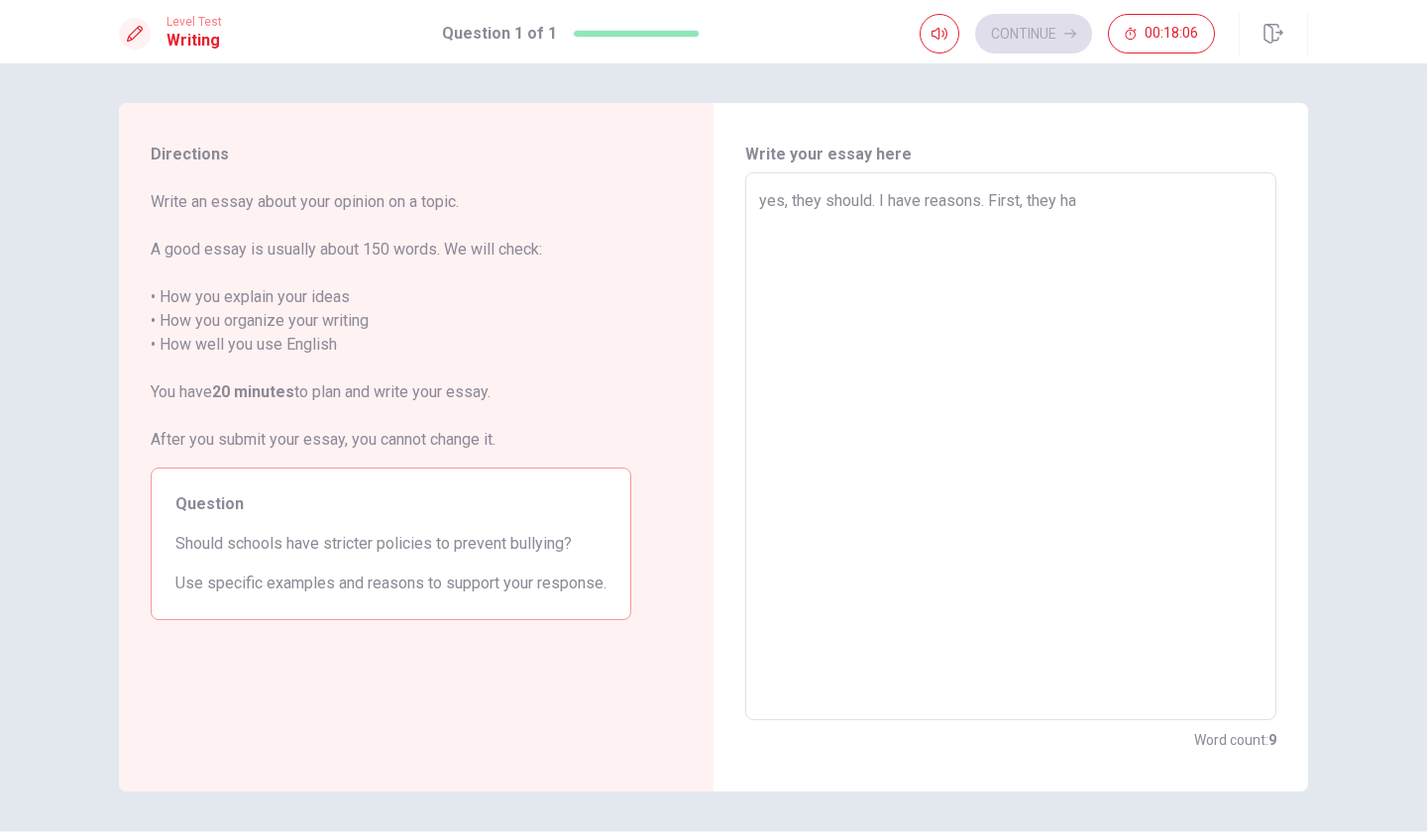type on "yes, they should. I have reasons. First, they hav" 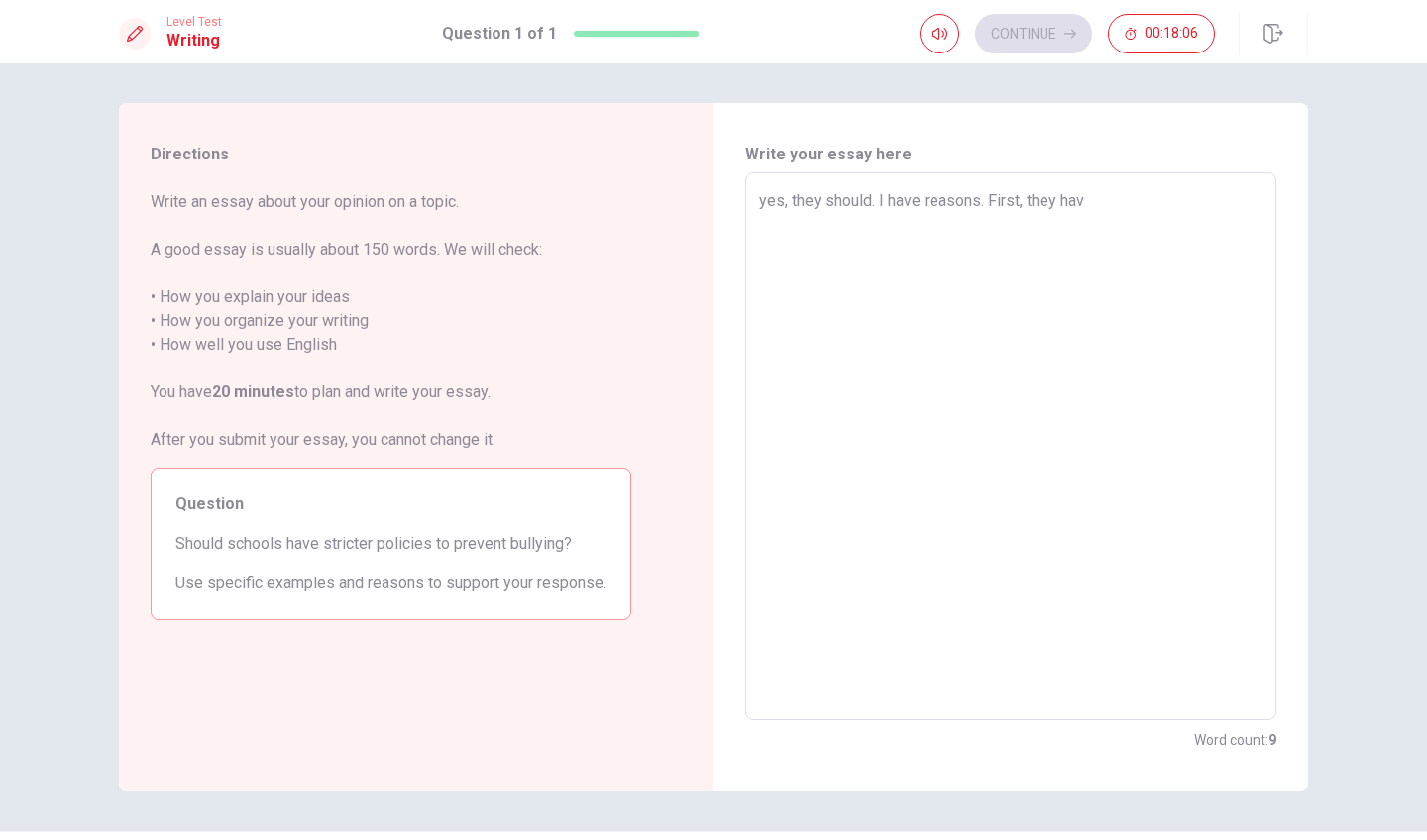 type on "x" 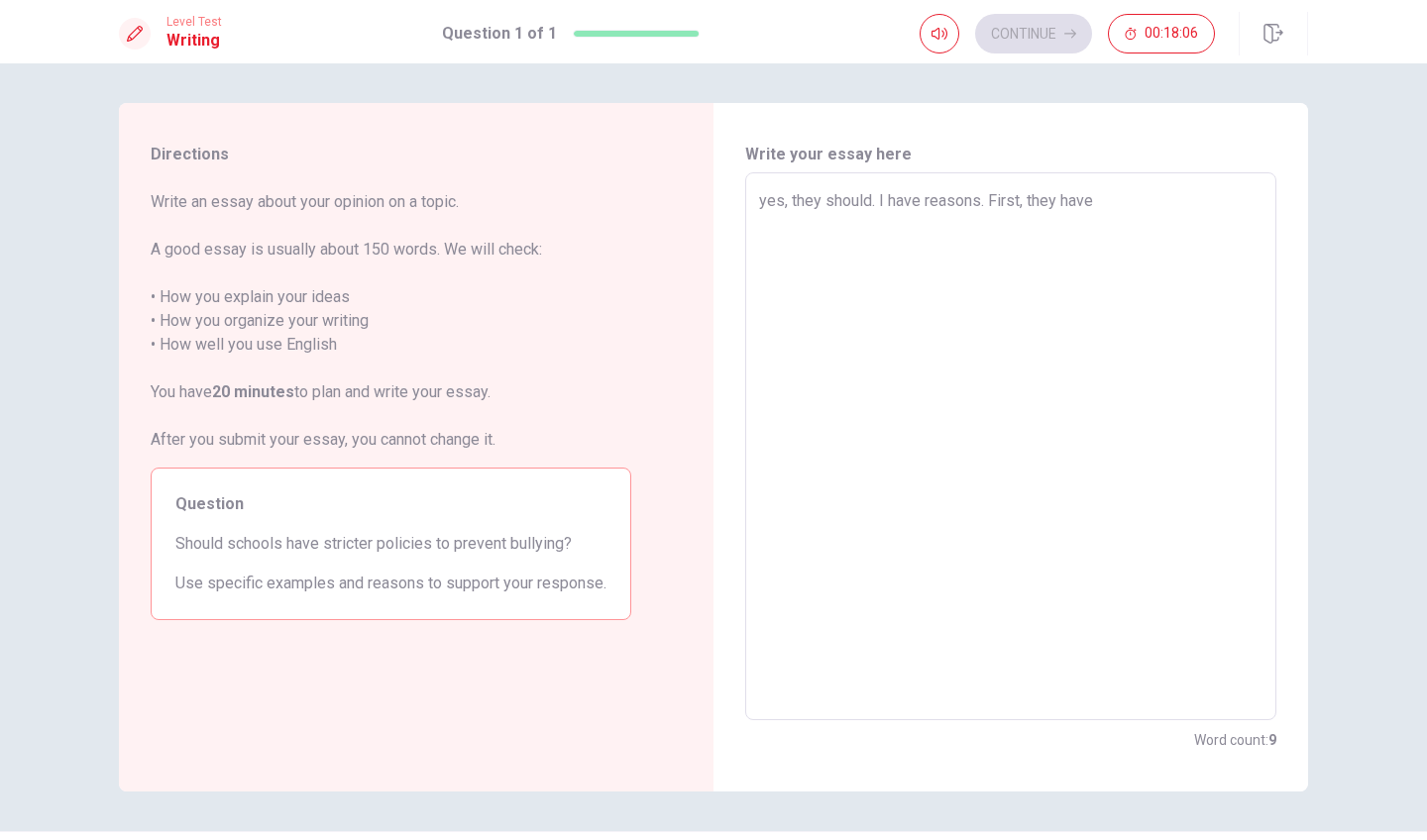 type on "x" 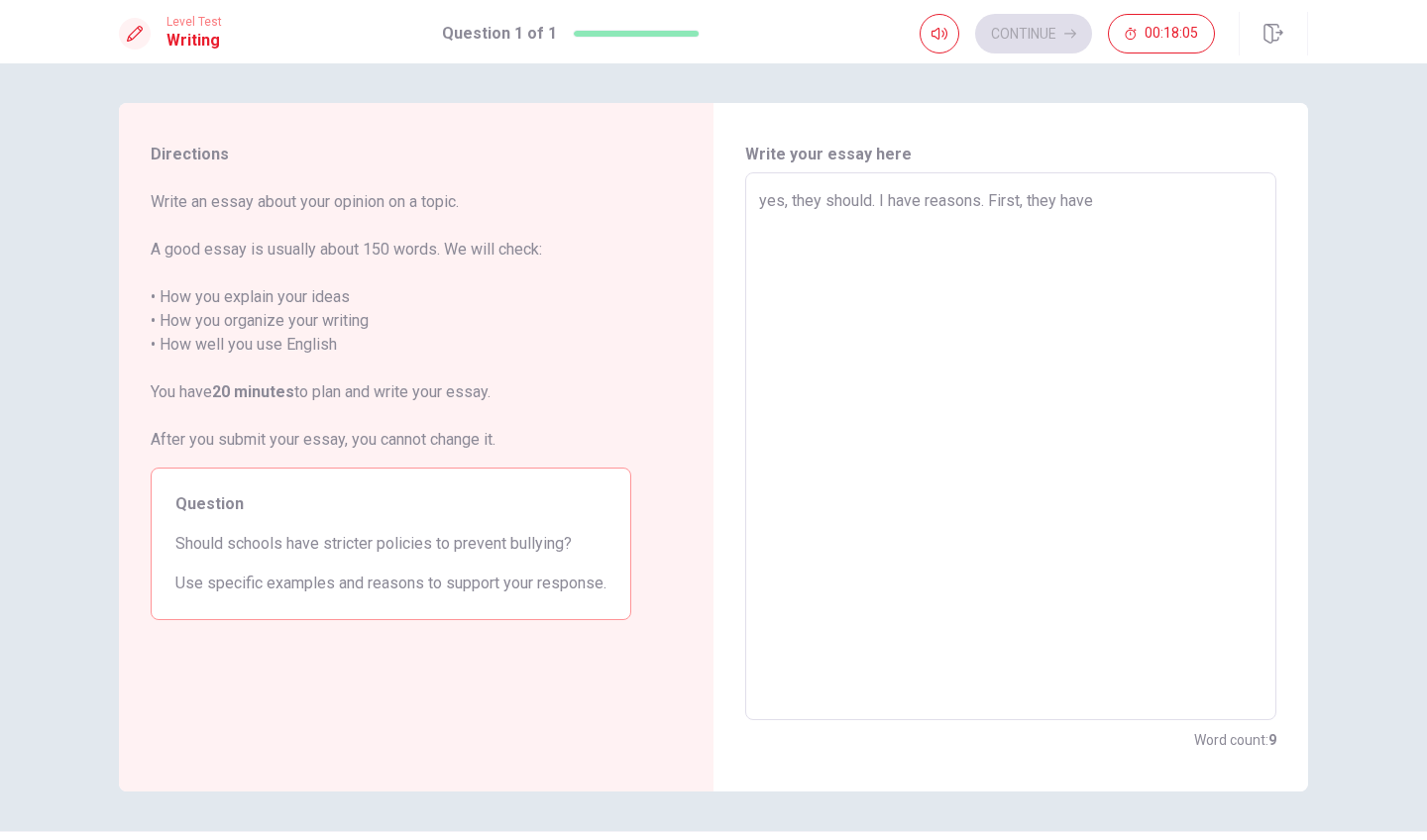 type on "yes, they should. I have reasons. First, they hav" 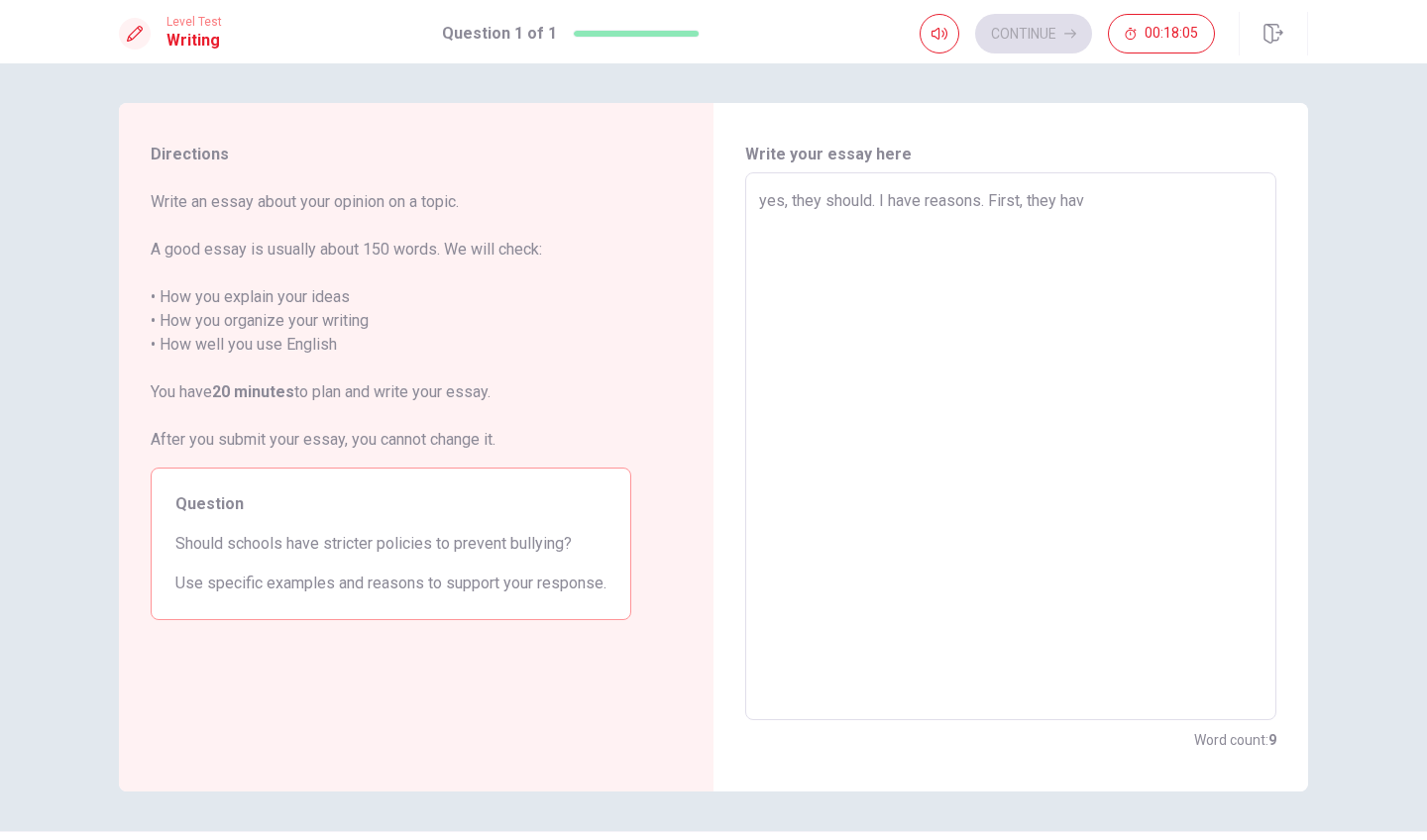 type on "x" 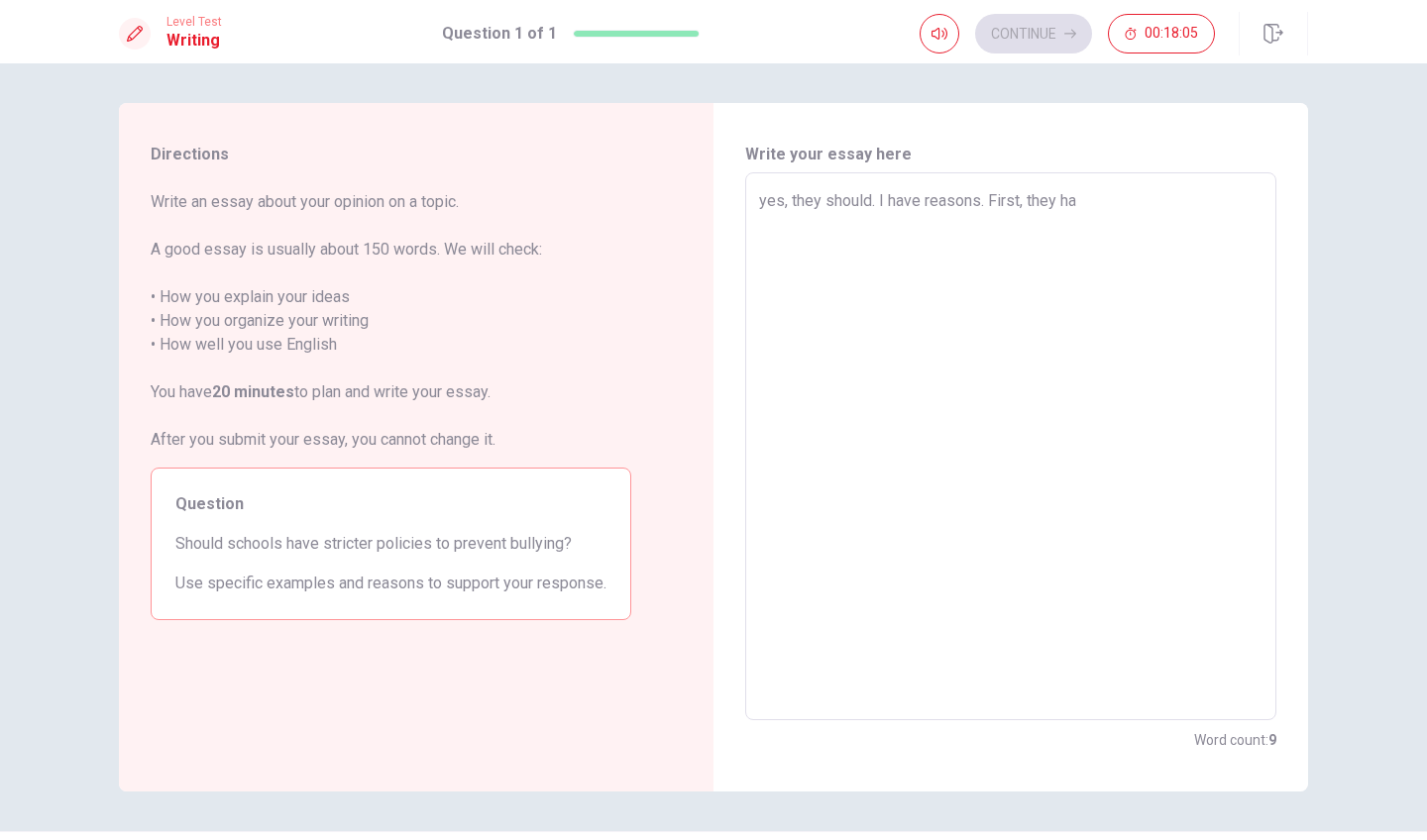 type on "x" 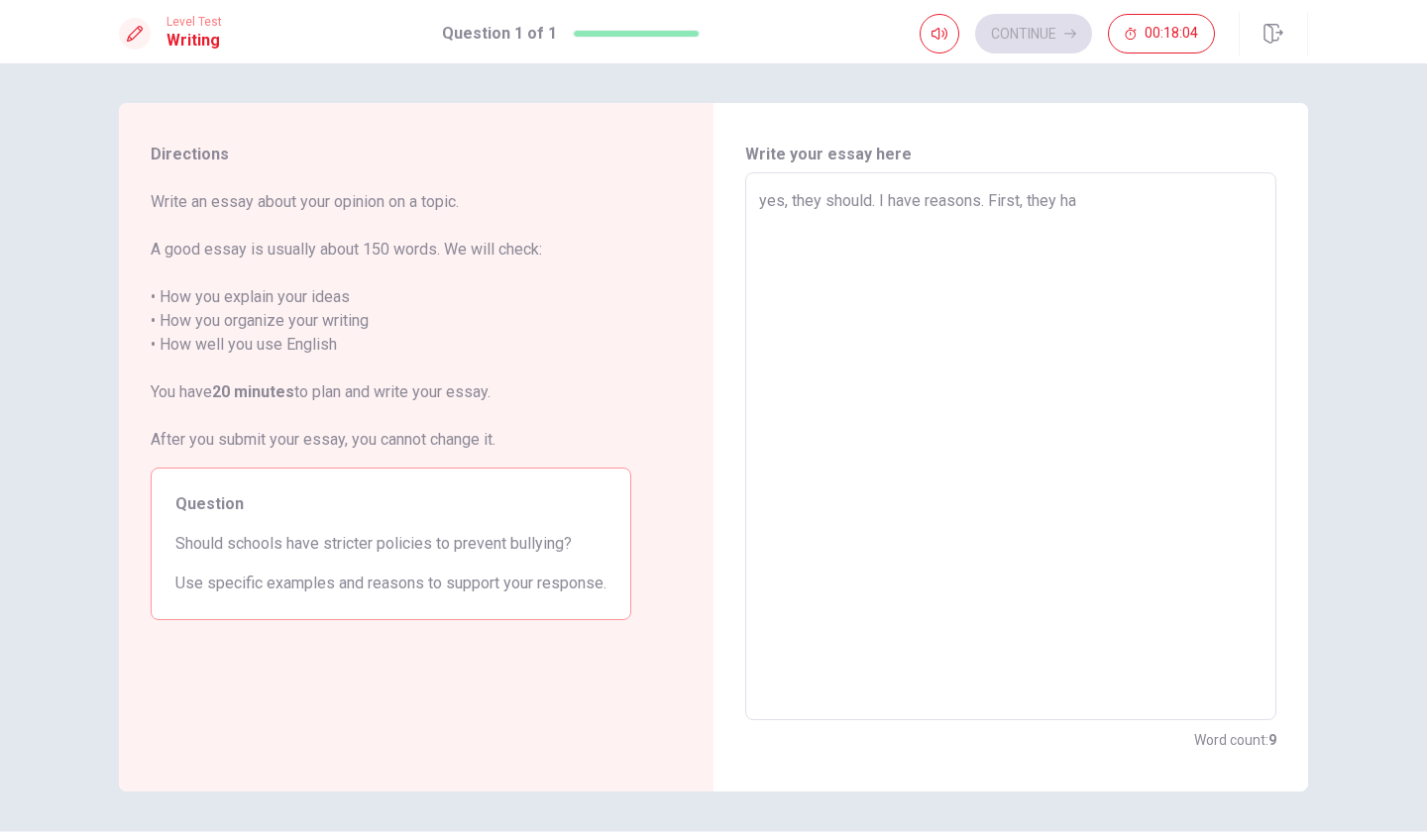 type on "yes, they should. I have reasons. First, they h" 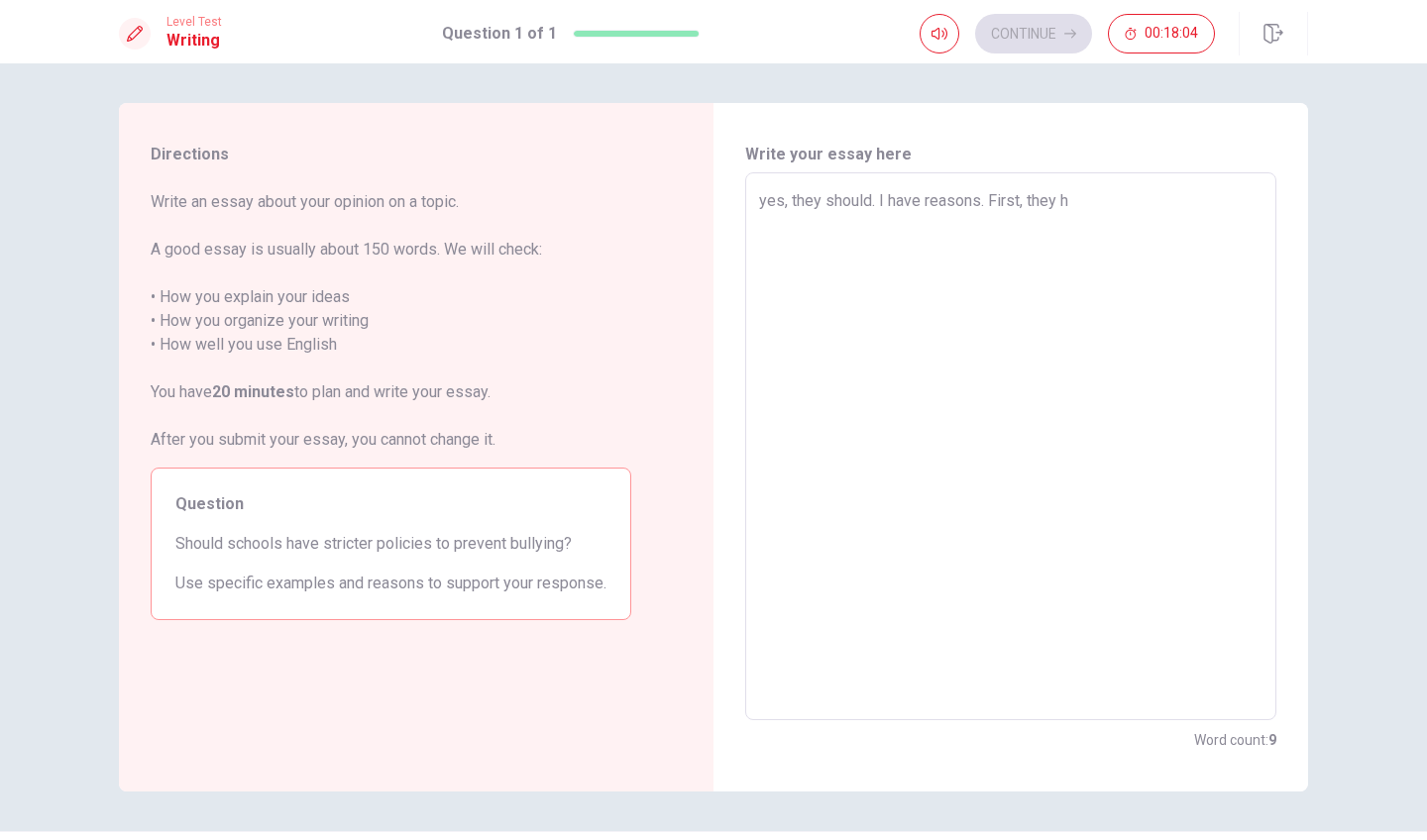 type on "x" 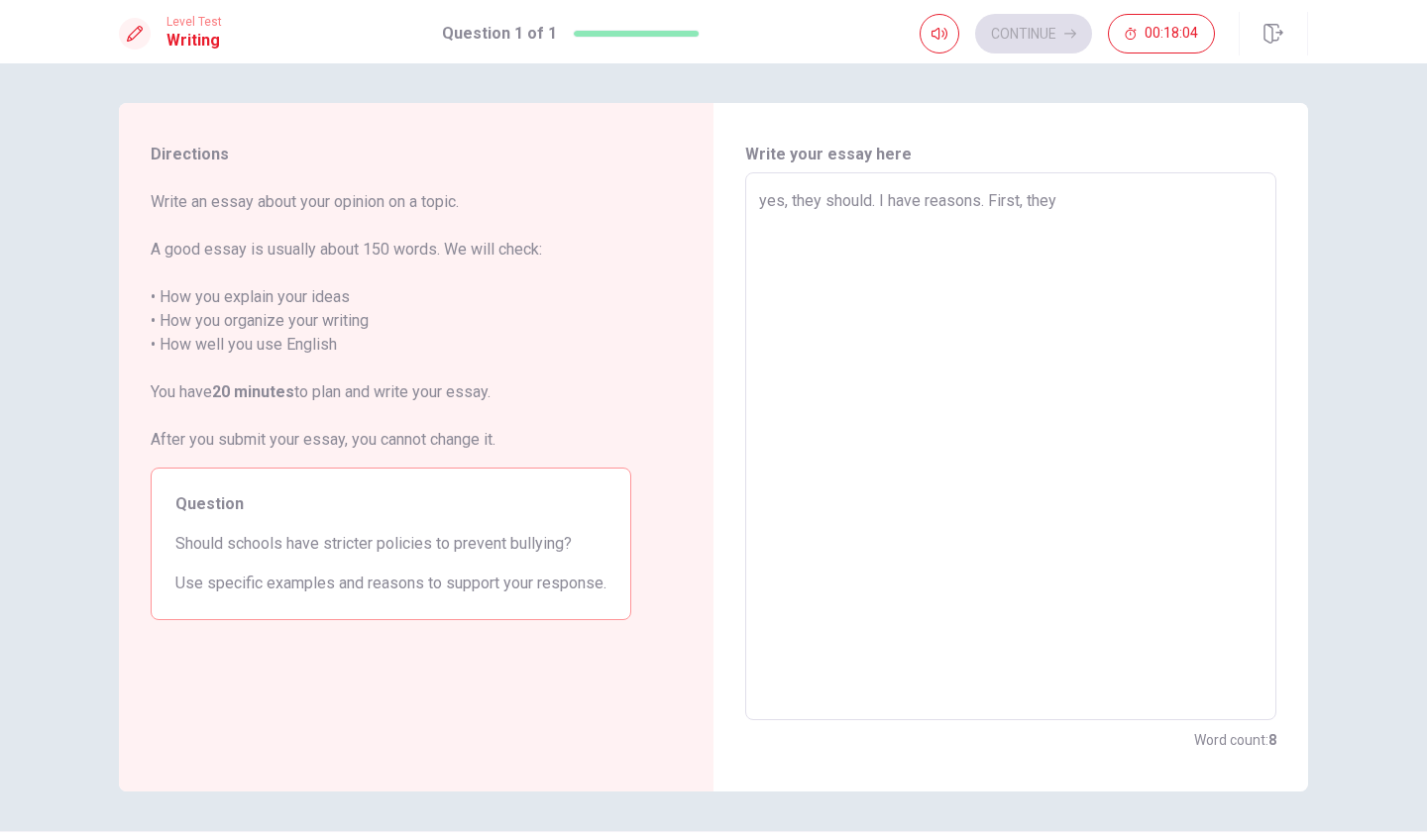 type on "x" 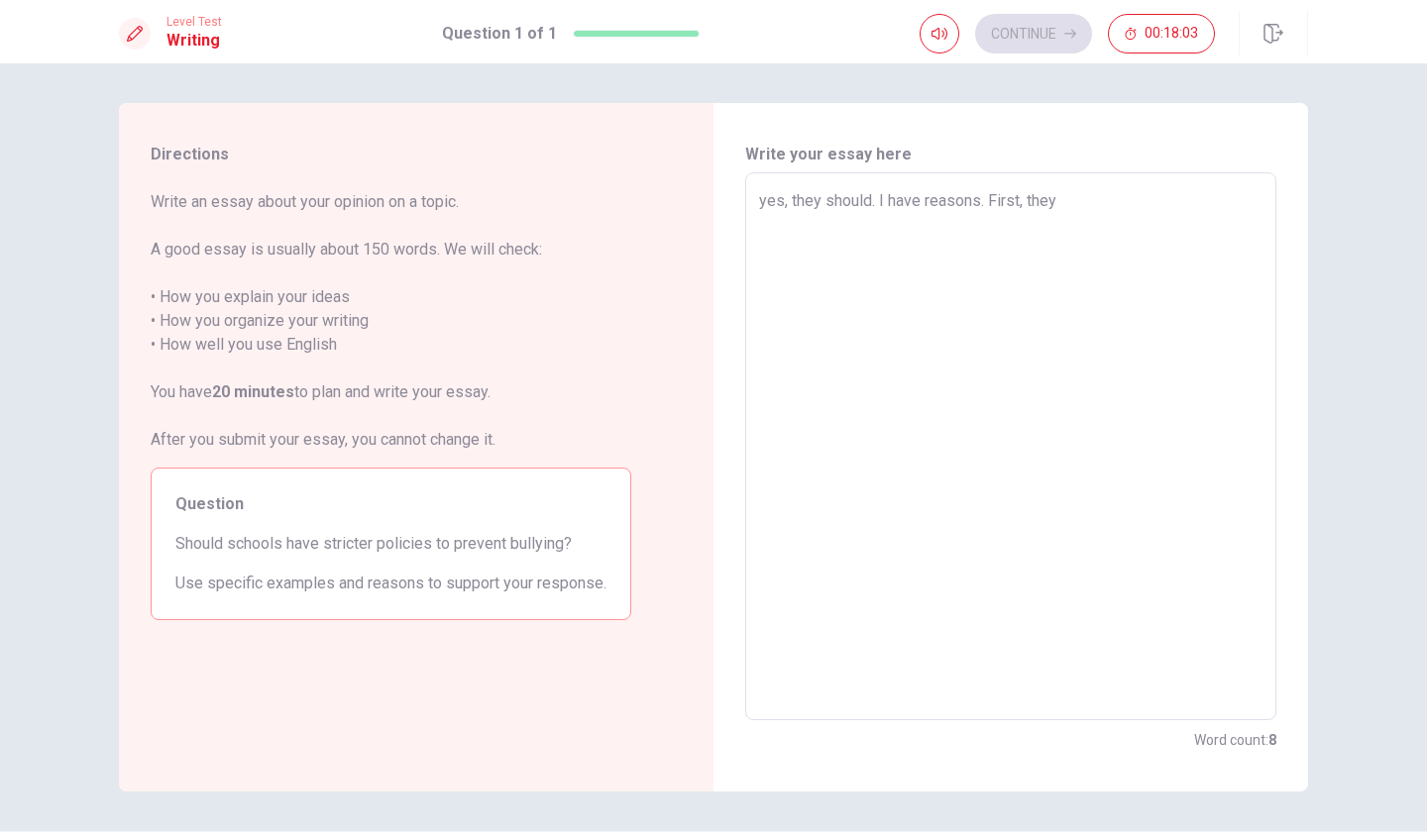 type on "yes, they should. I have reasons. First, they d" 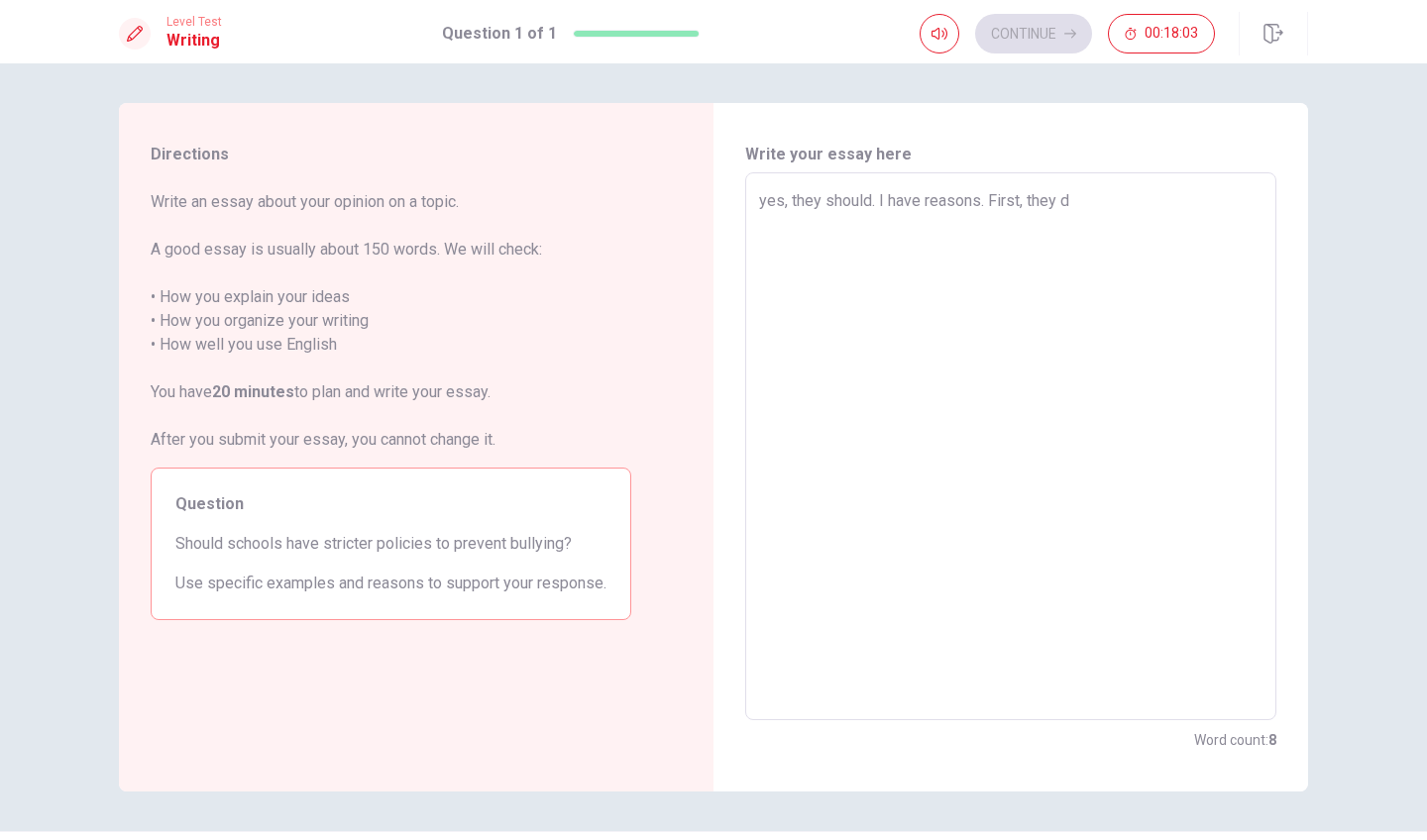type on "x" 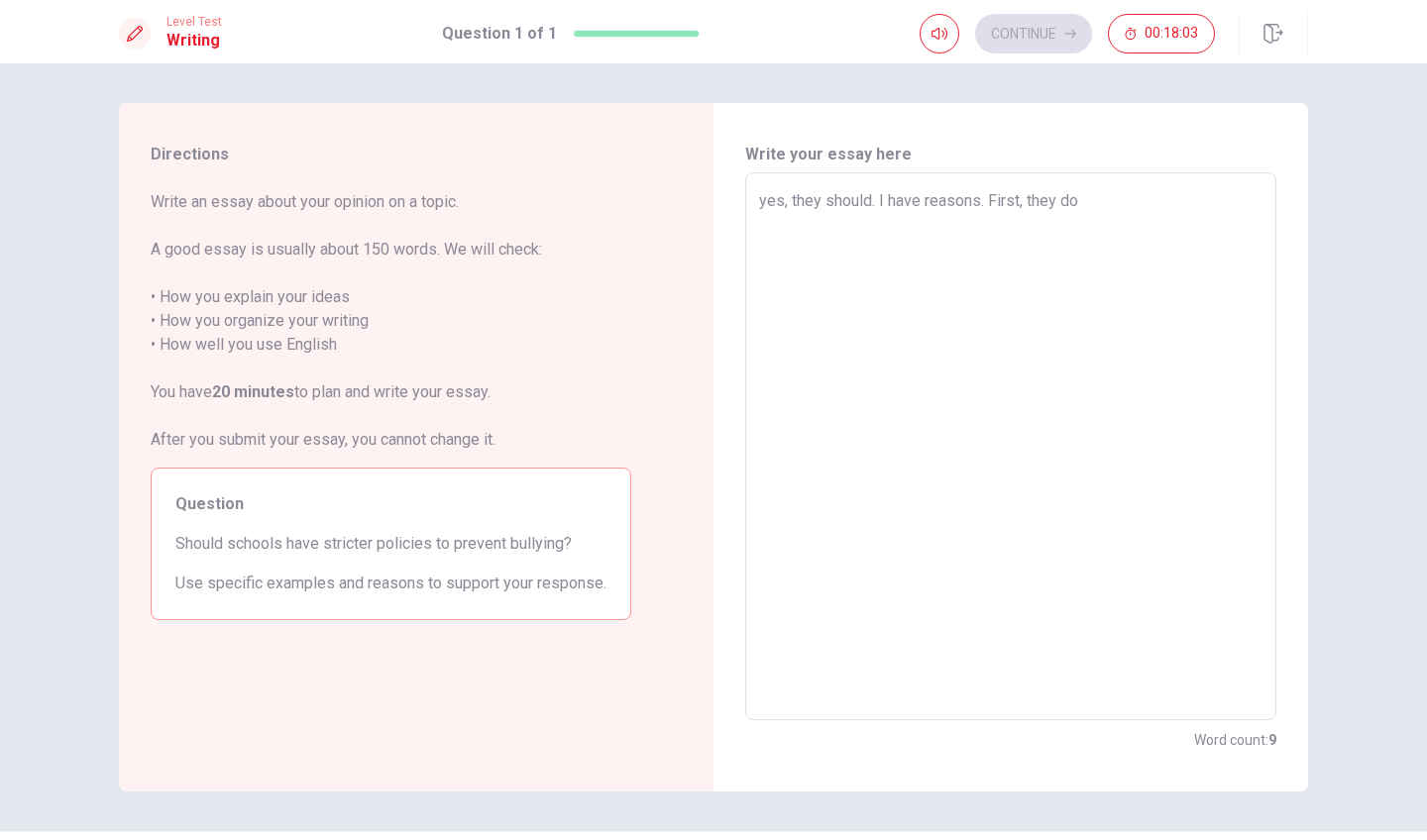 type on "x" 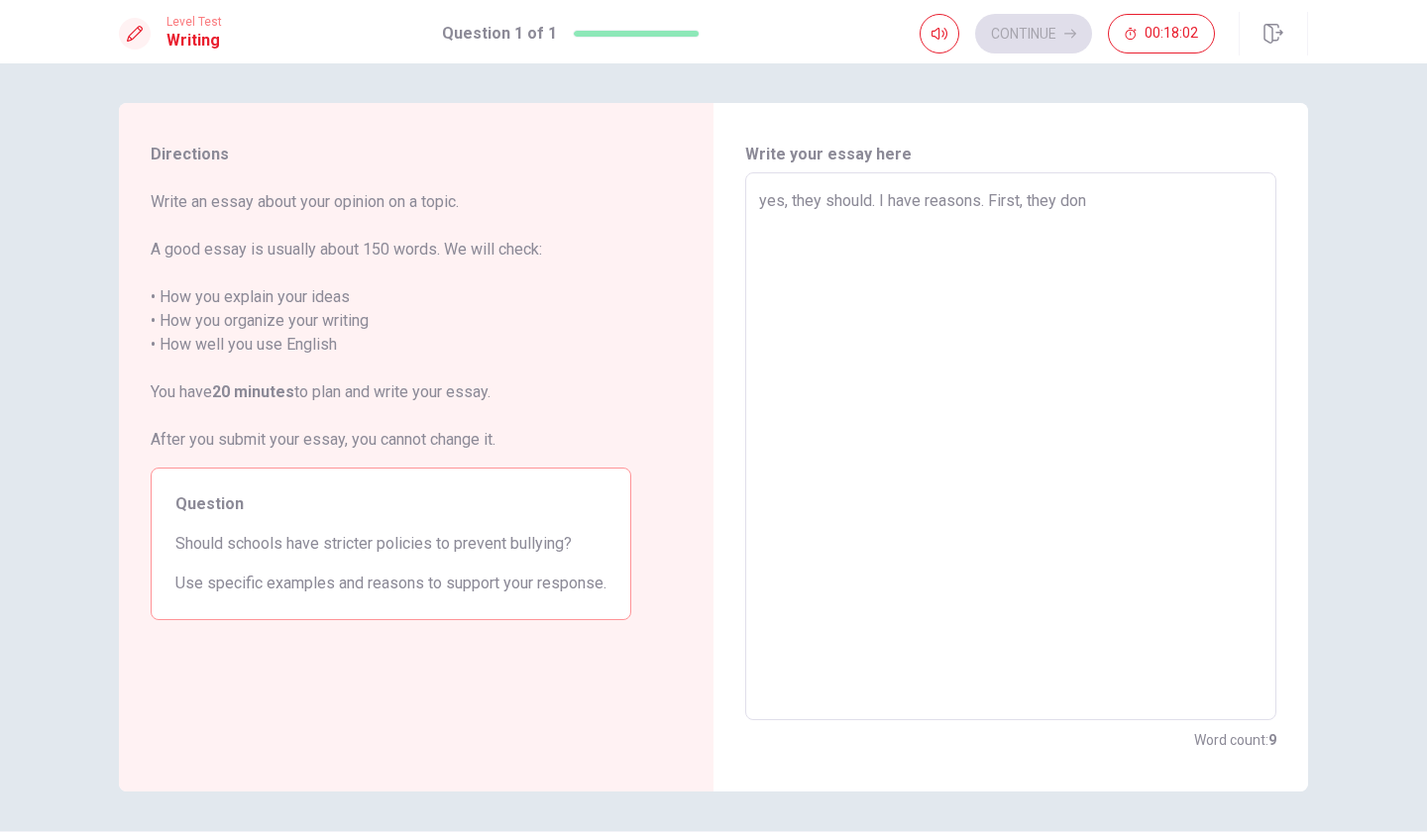type on "x" 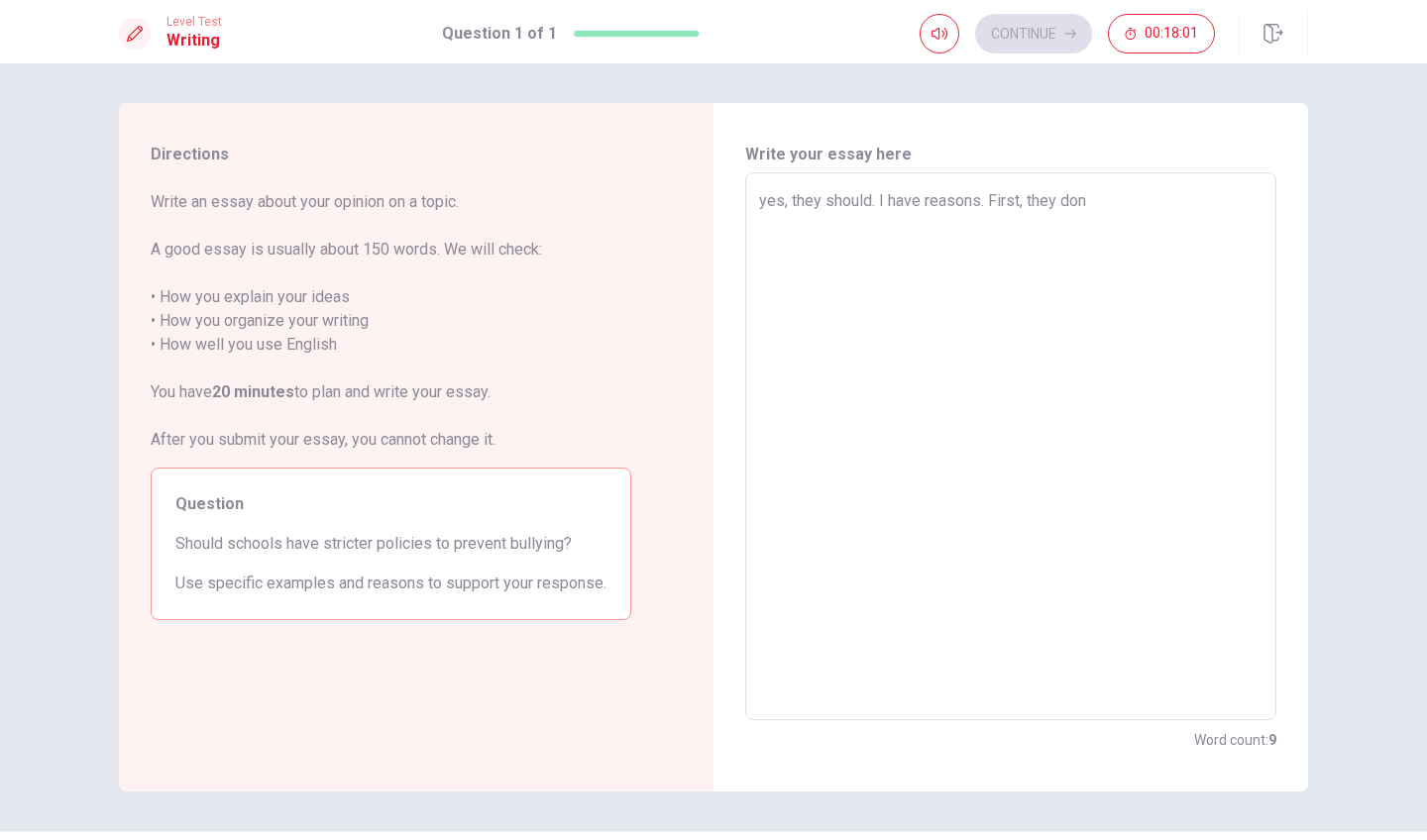 type on "yes, they should. I have reasons. First, they don7" 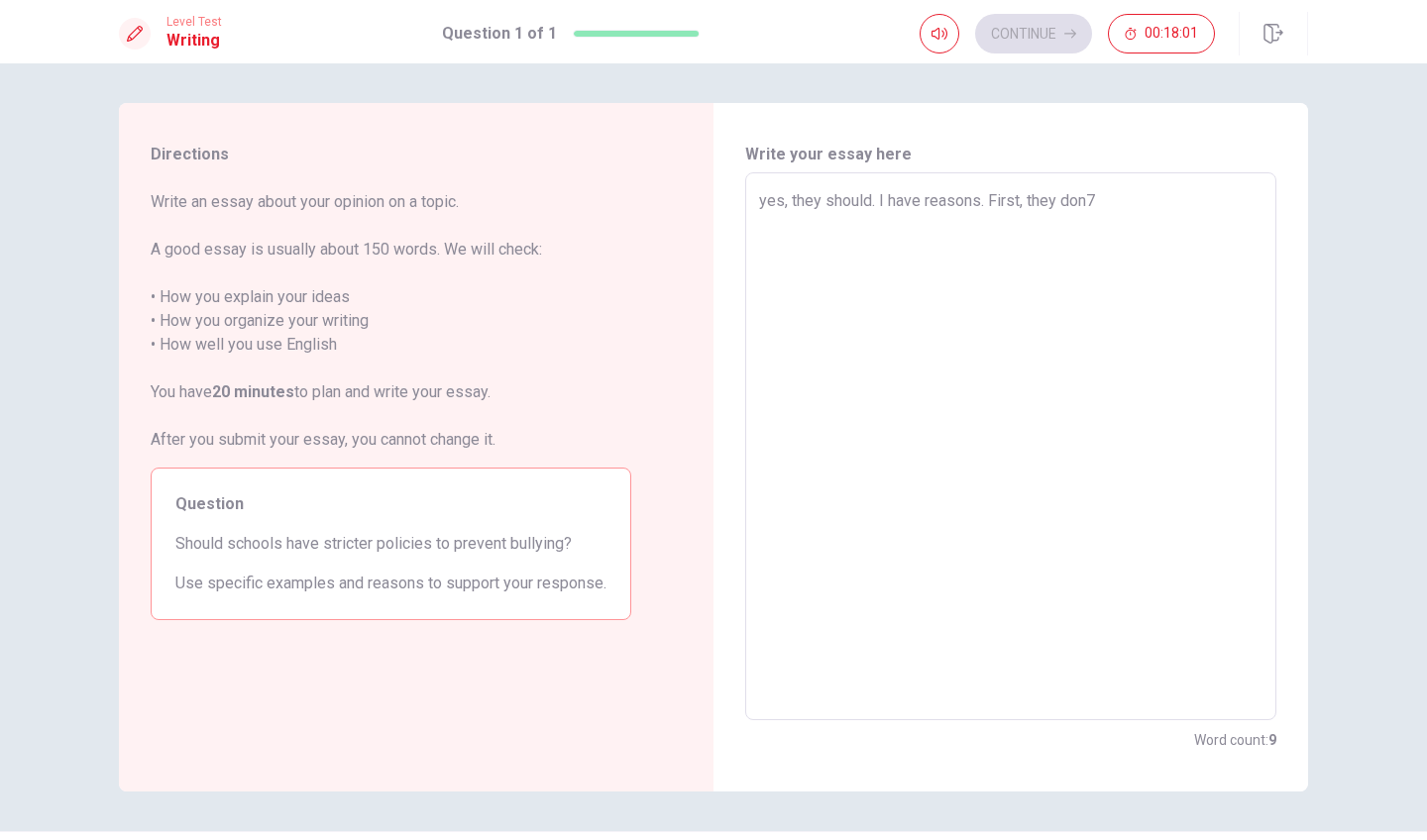 type on "x" 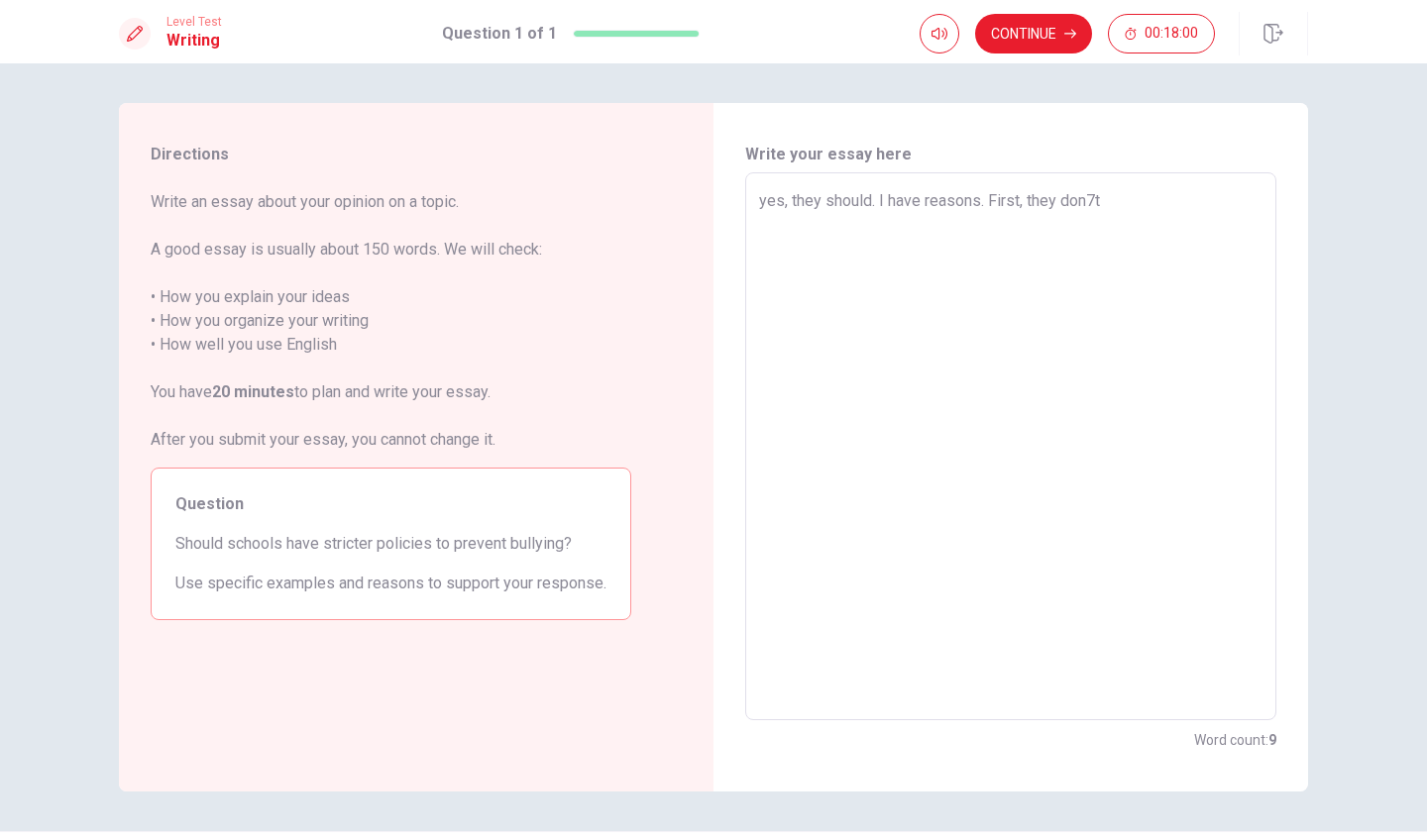 type on "x" 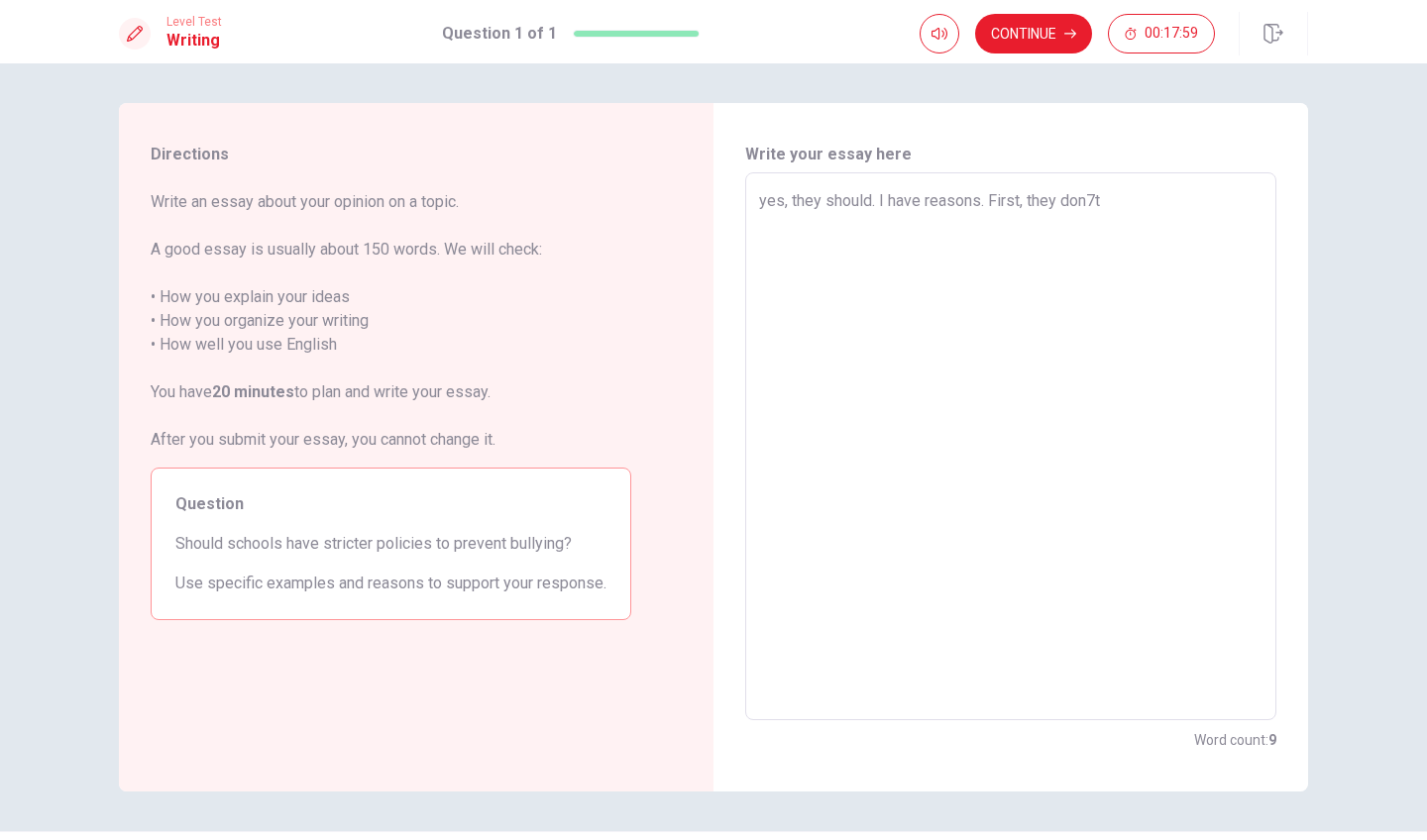 type on "yes, they should. I have reasons. First, they don7" 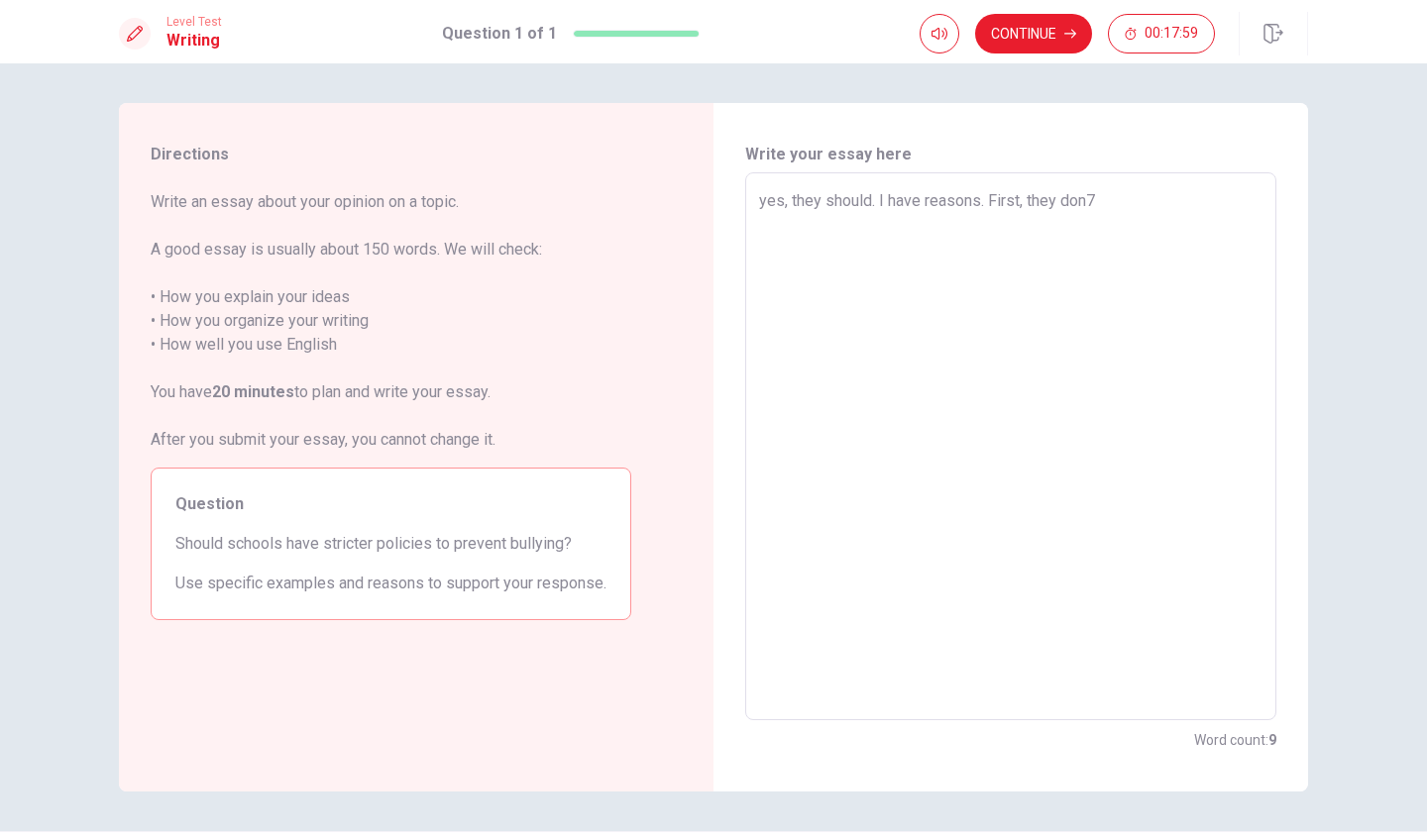 type on "x" 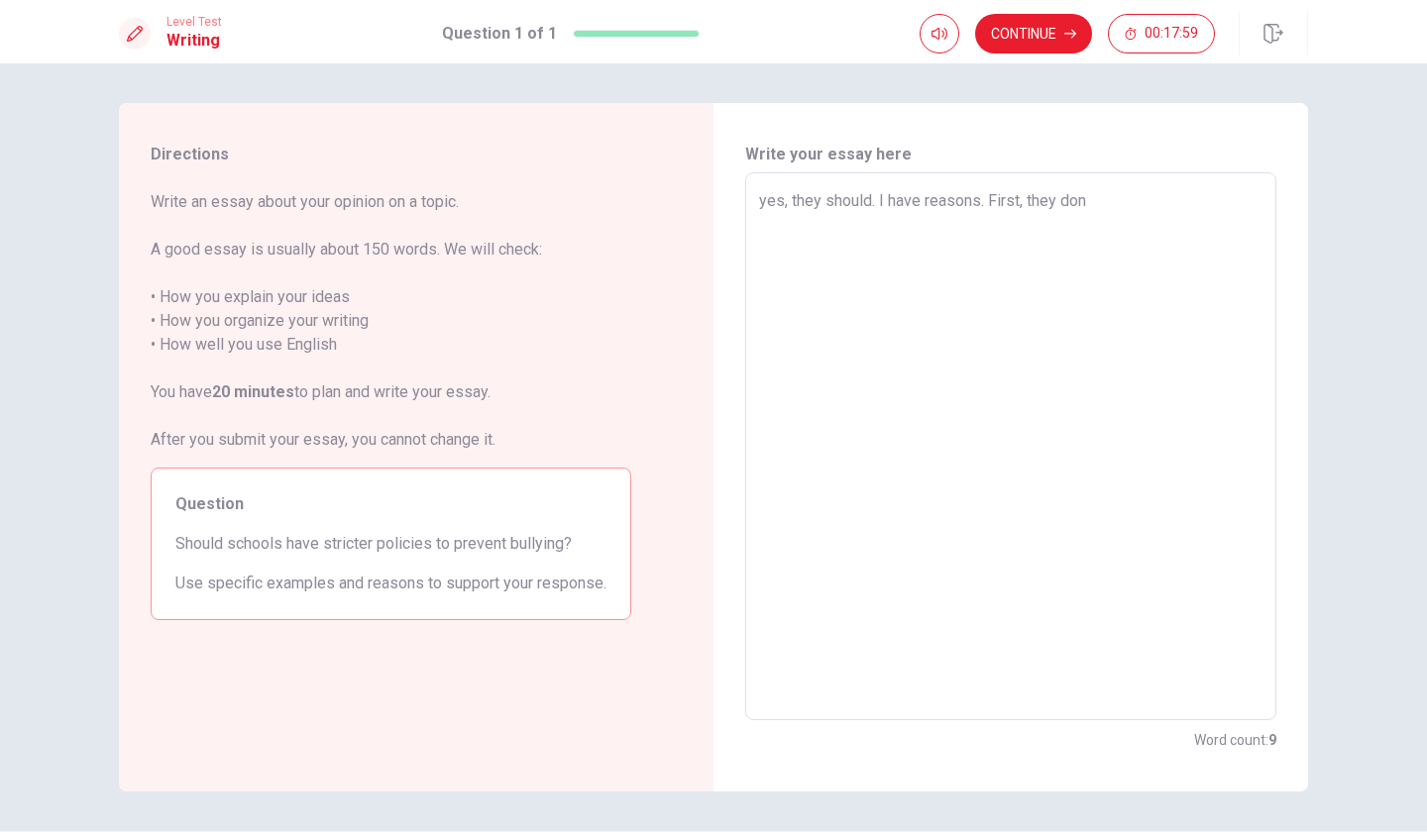 type on "x" 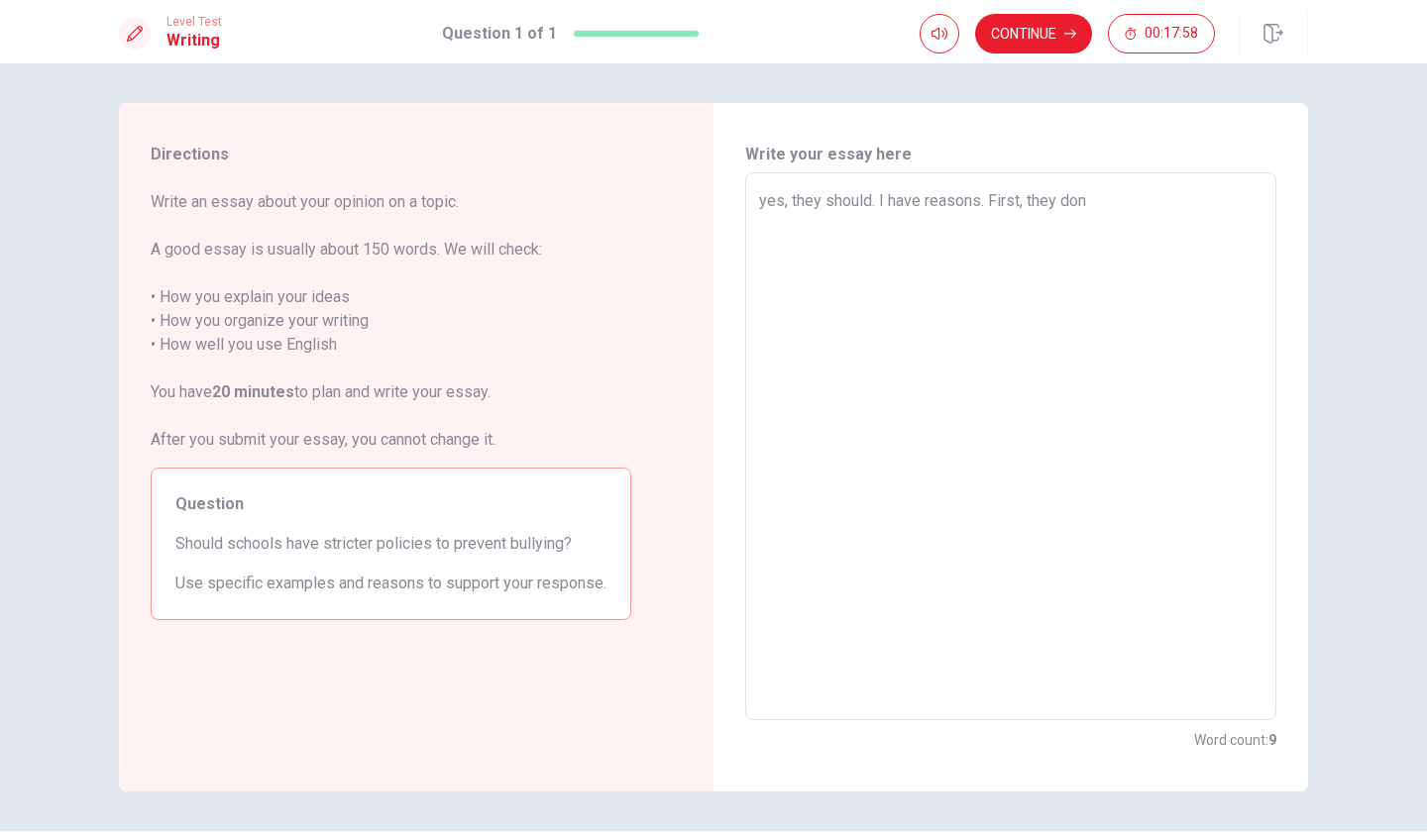 type on "yes, they should. I have reasons. First, they don7" 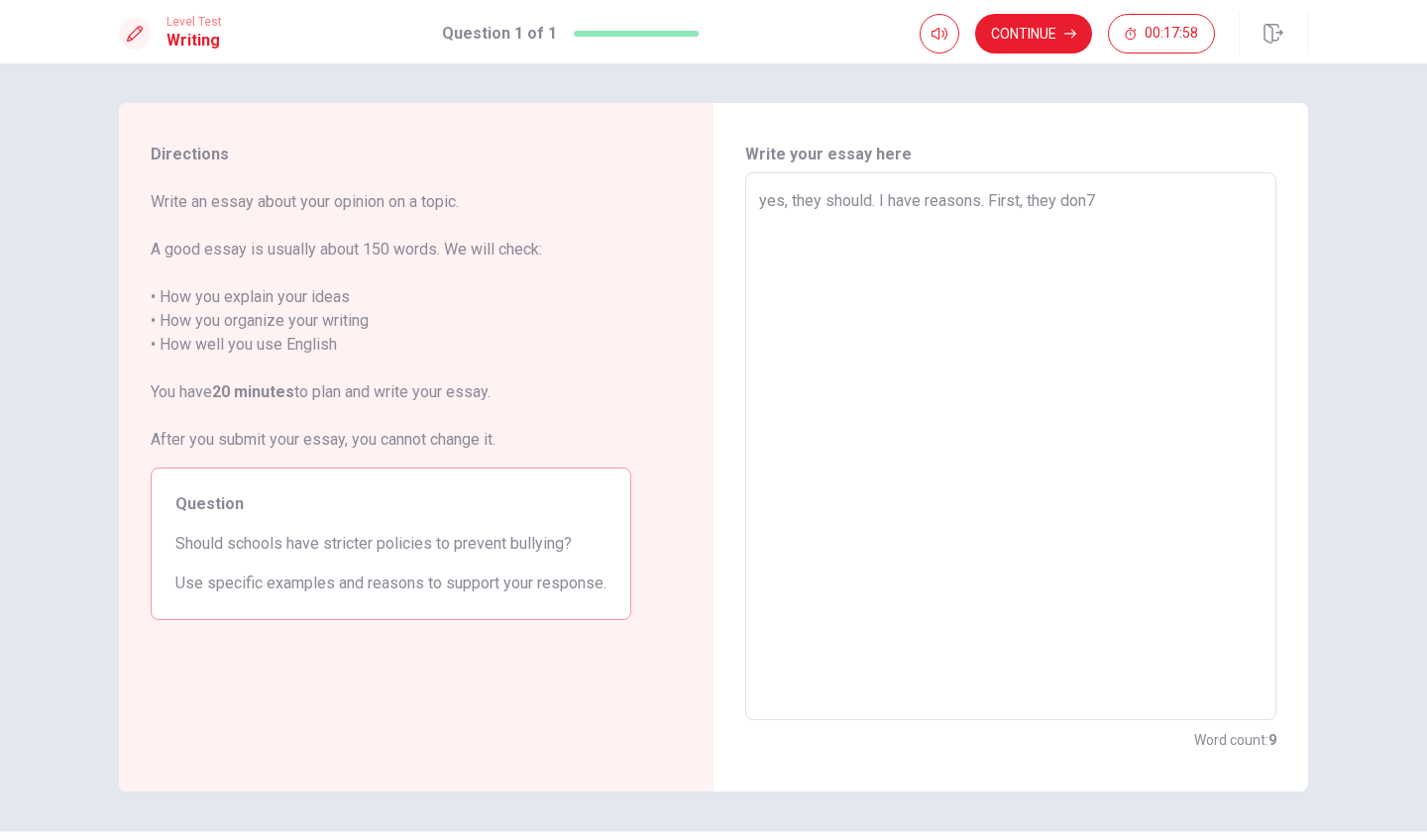 type on "x" 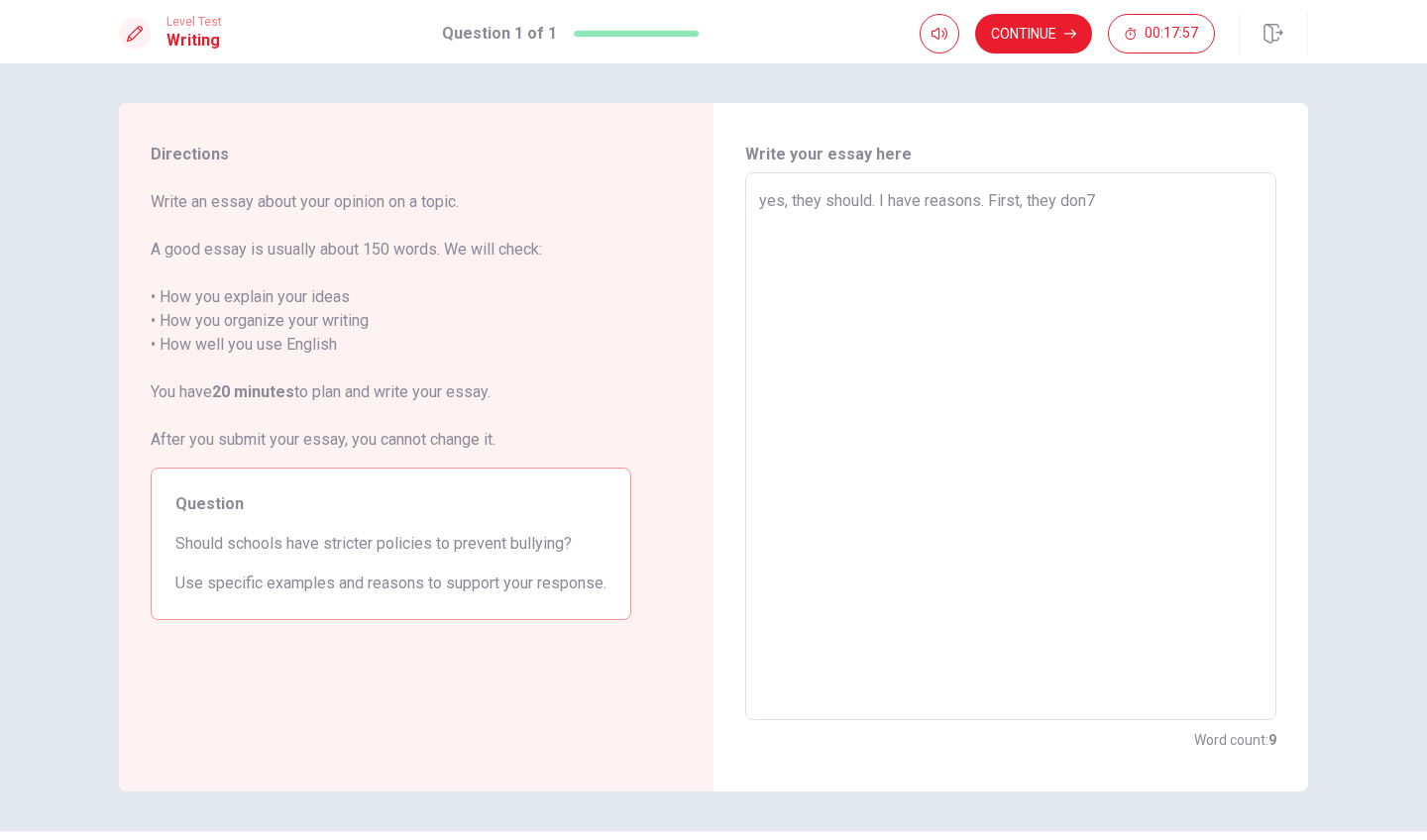 type on "yes, they should. I have reasons. First, they don" 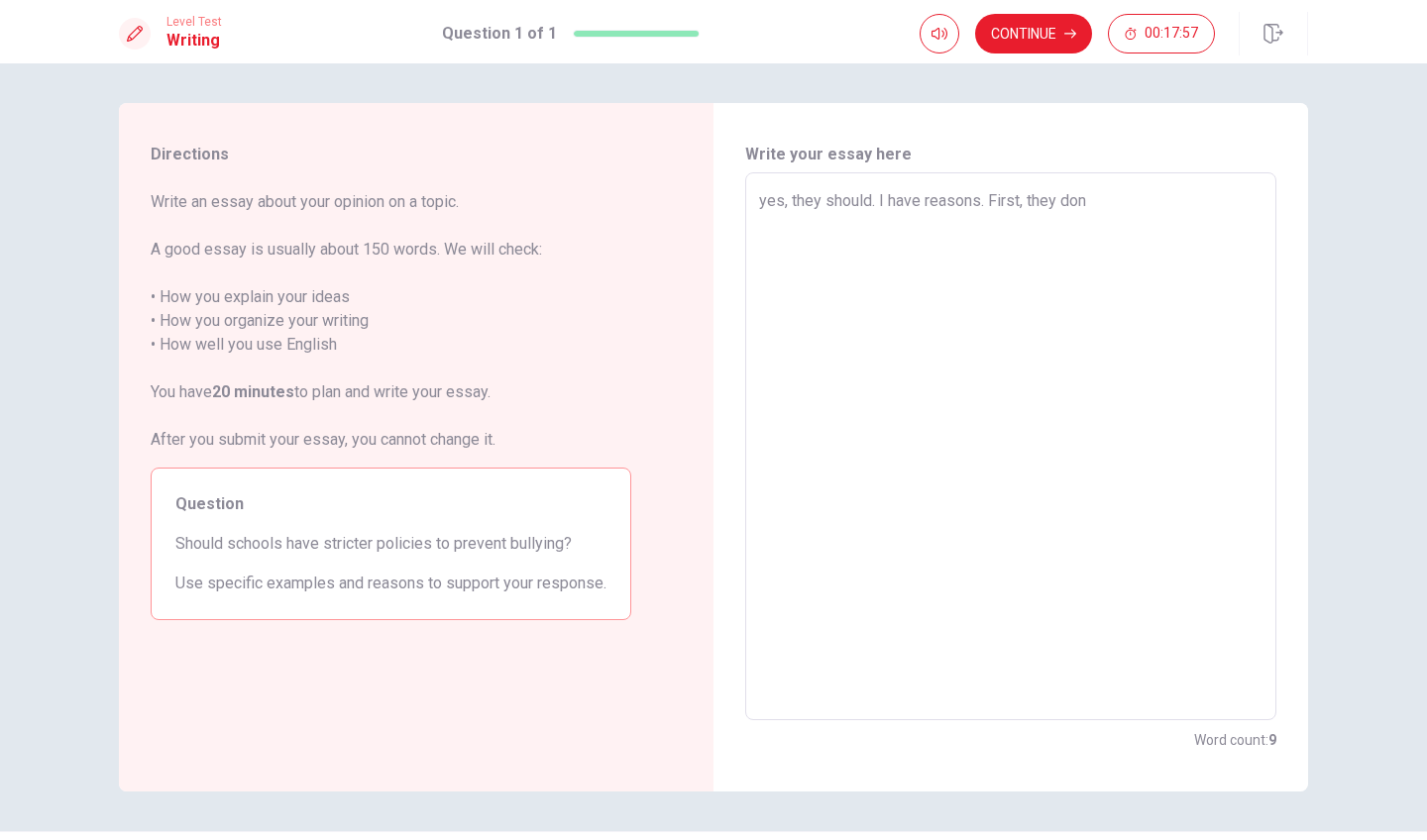 type on "x" 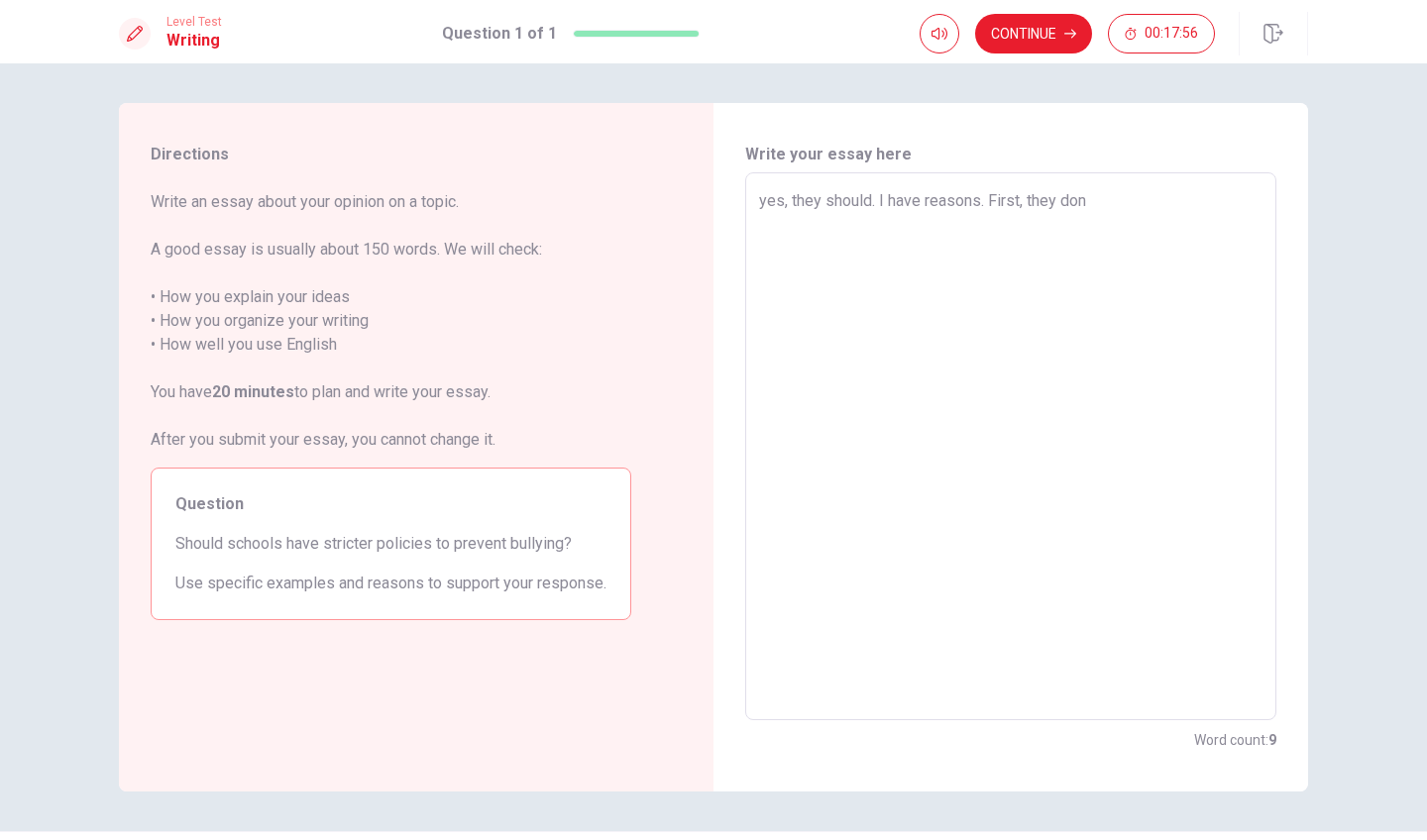 type on "yes, they should. I have reasons. First, they don'" 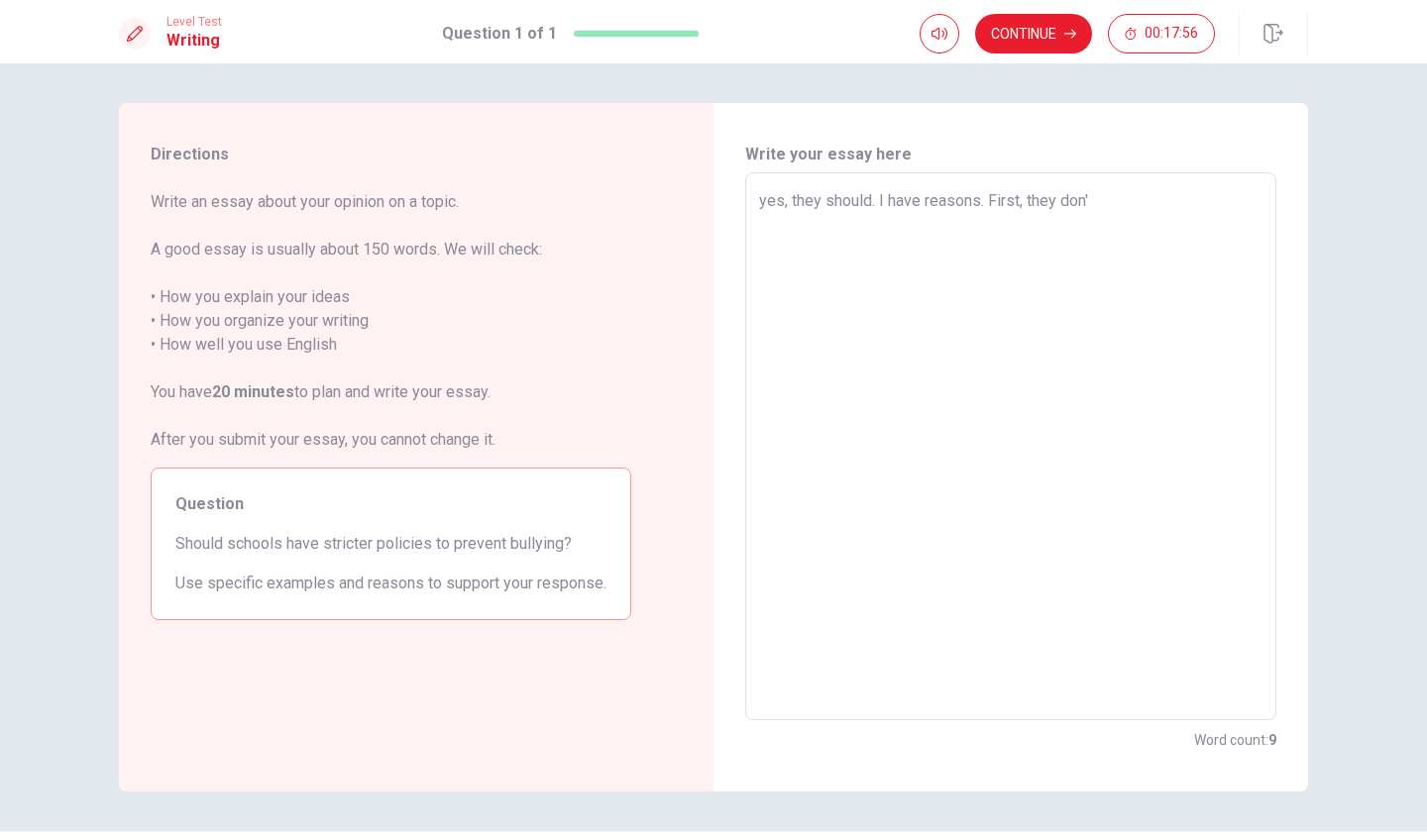 type on "x" 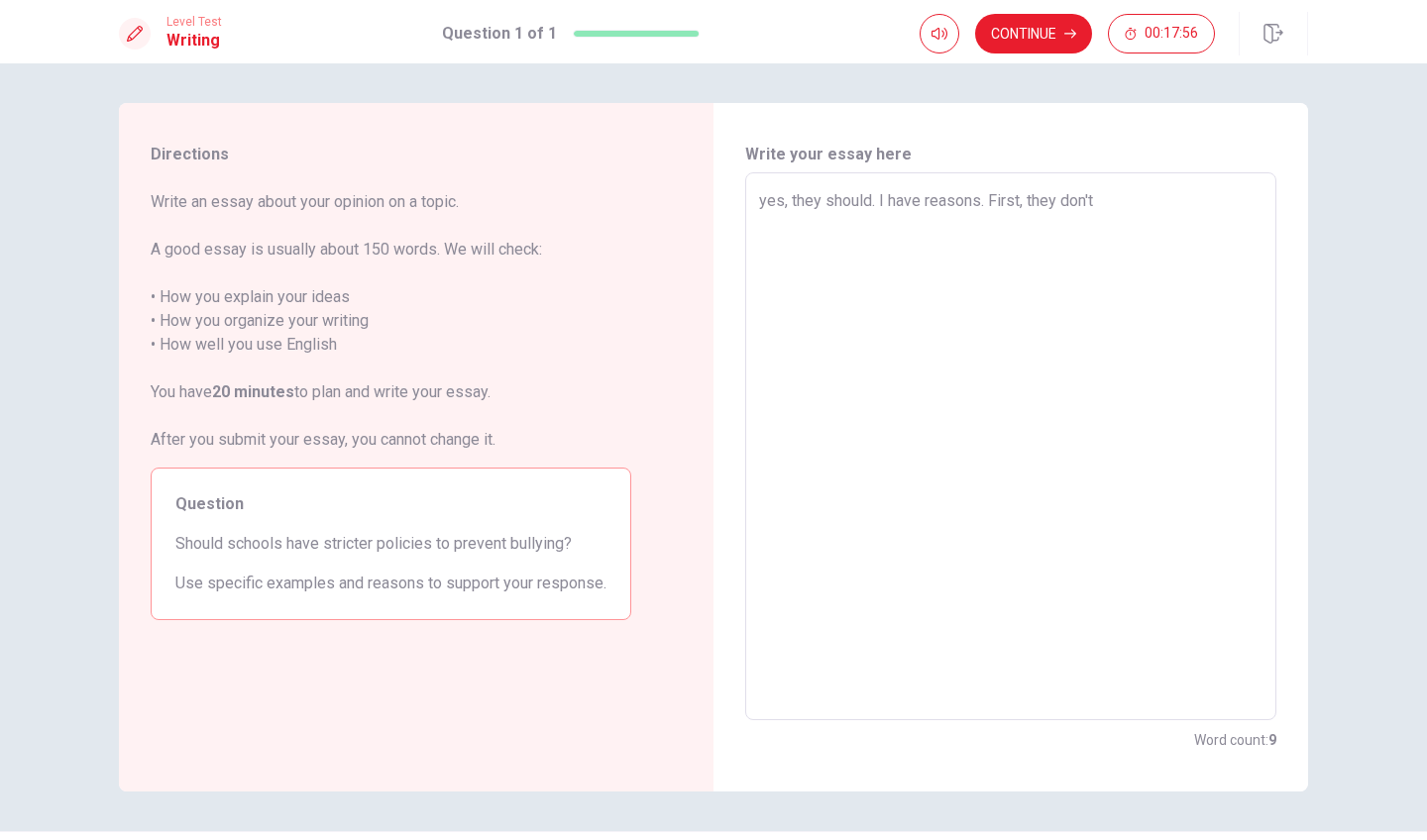 type on "x" 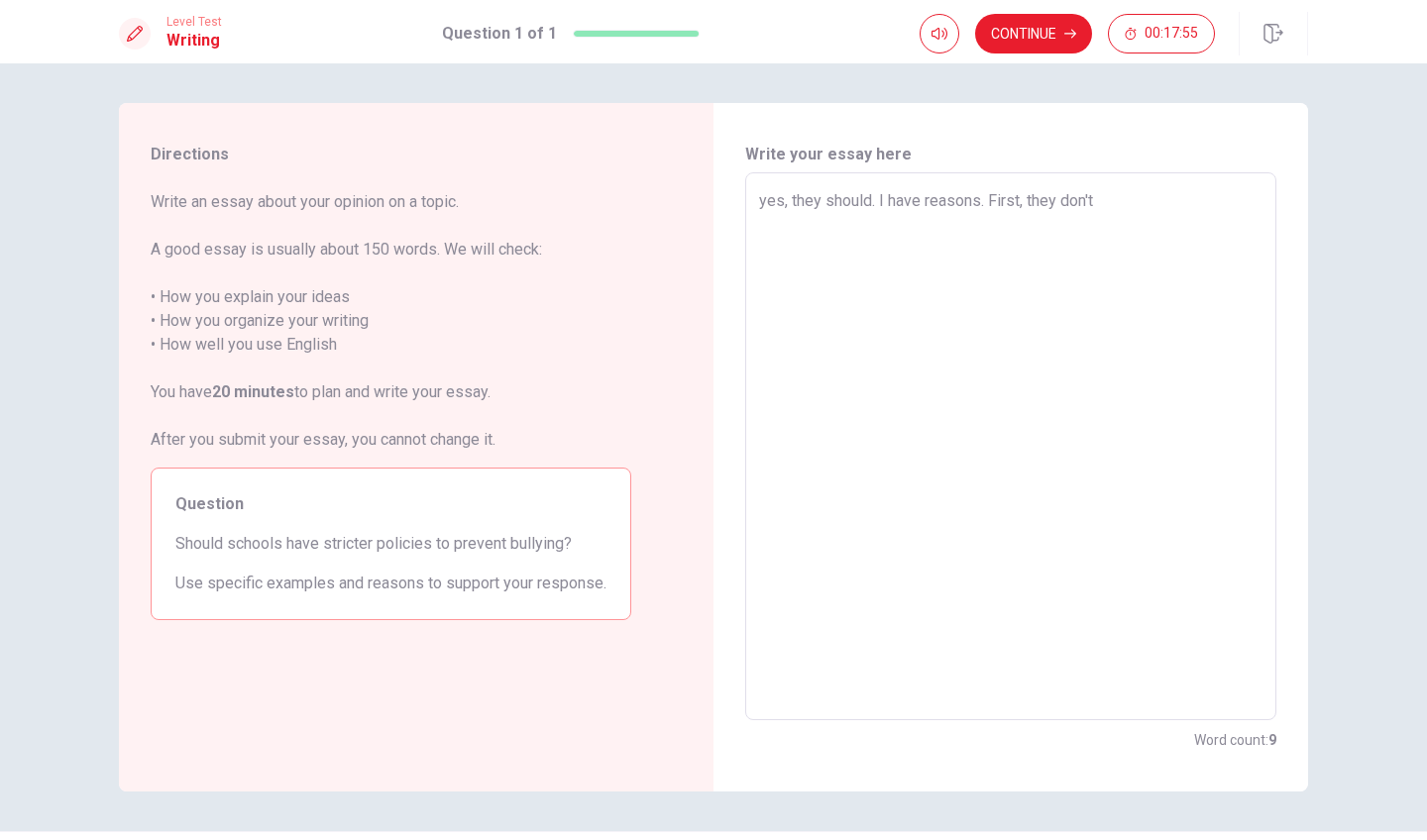 type on "yes, they should. I have reasons. First, they don't h" 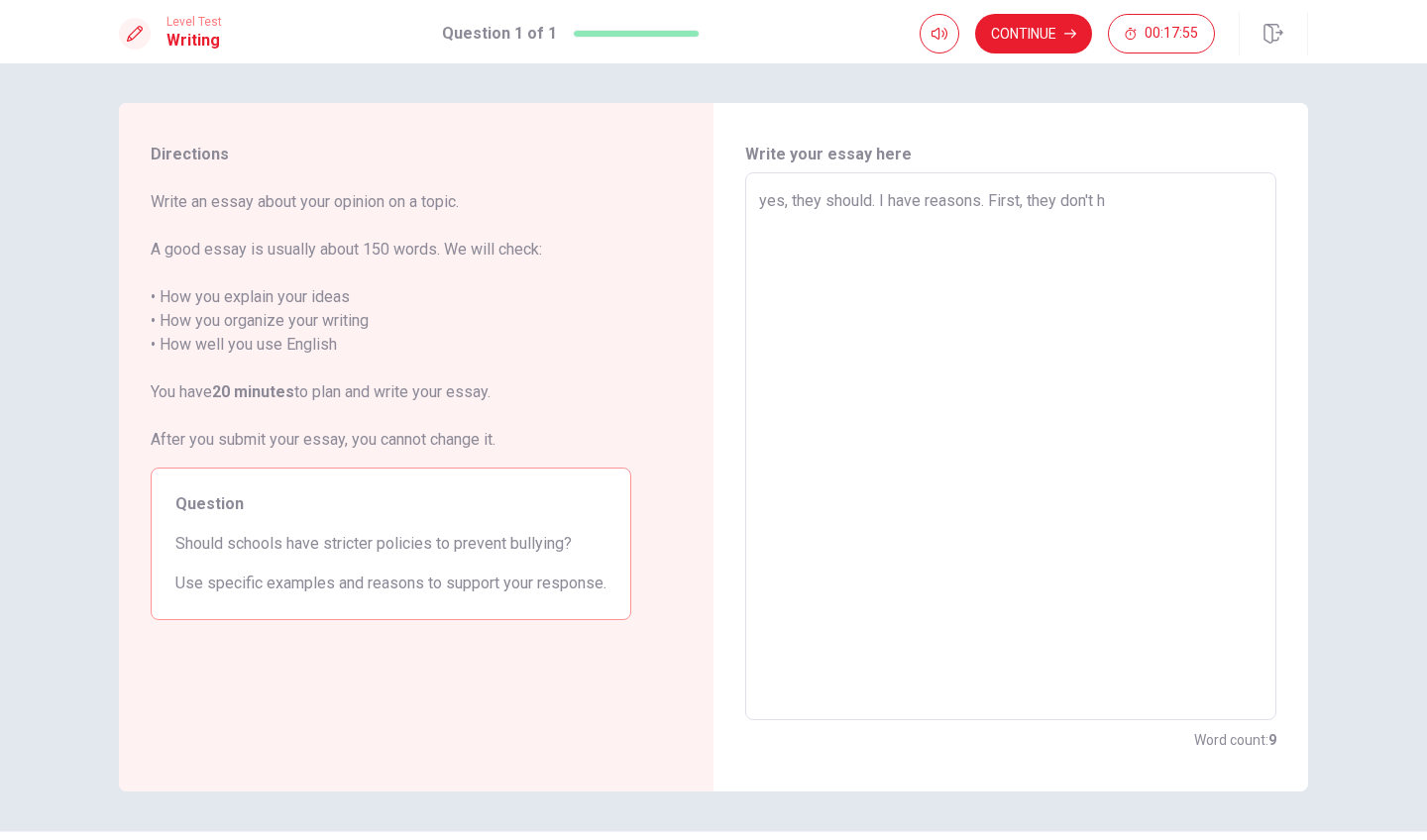 type on "x" 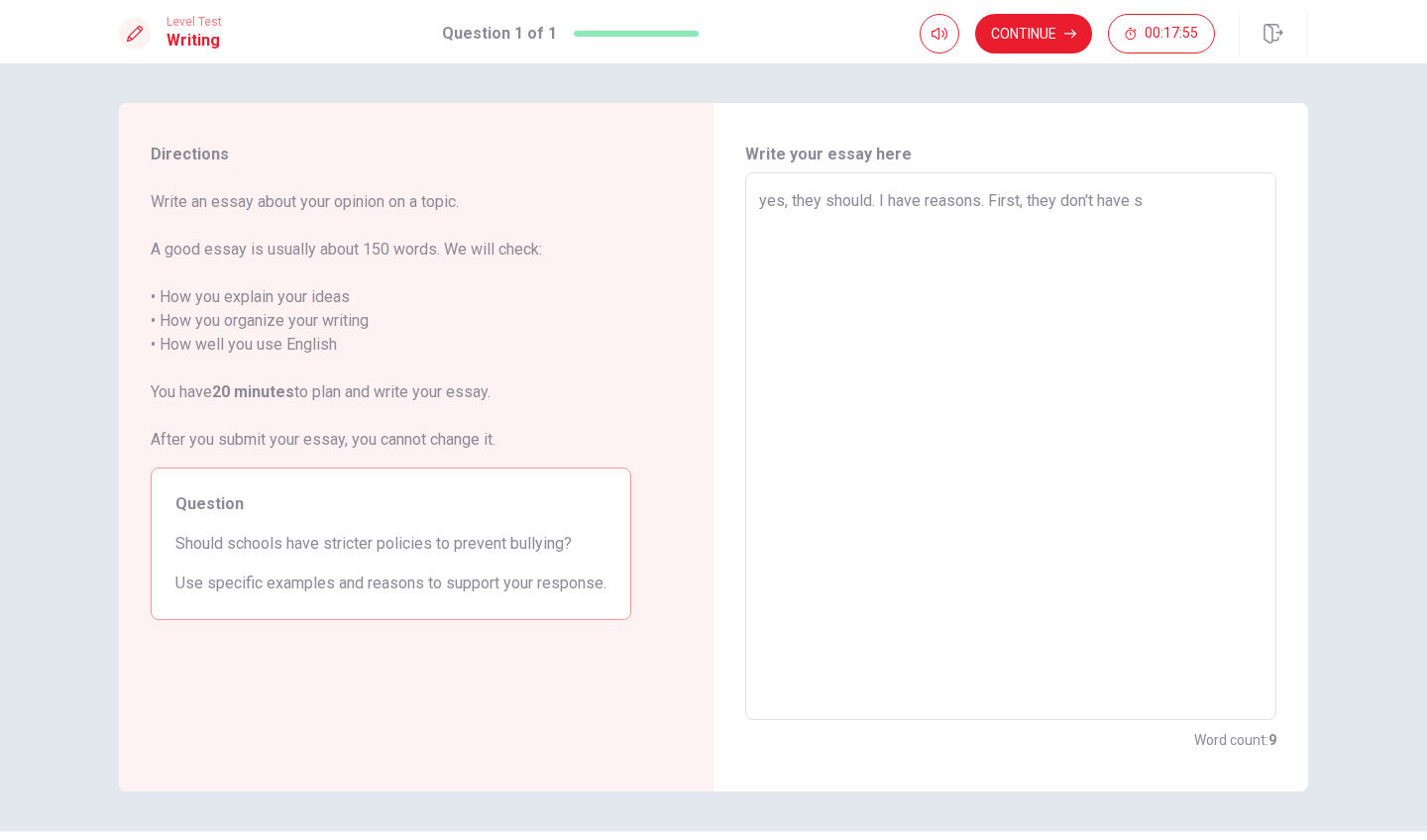 type on "x" 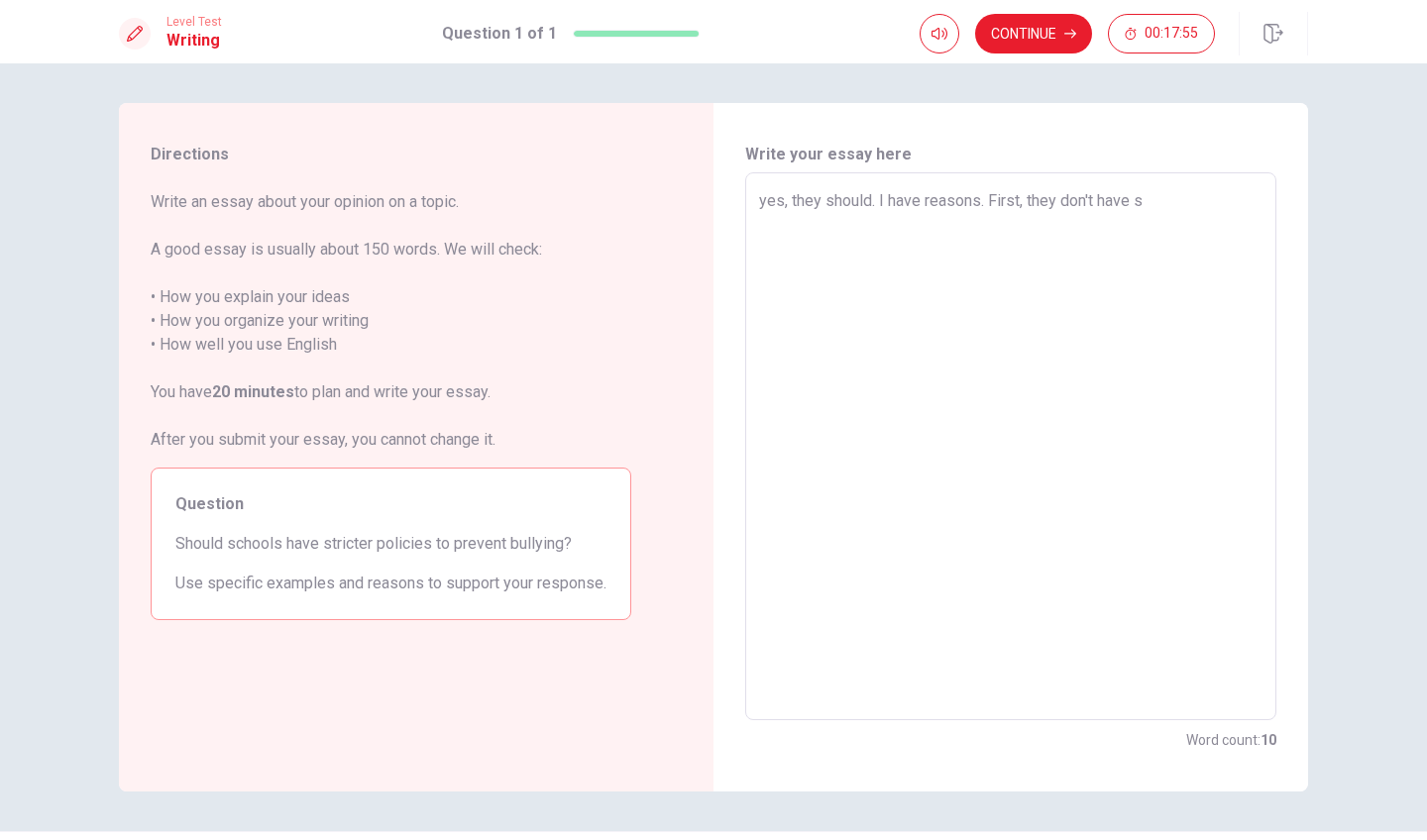 type on "yes, they should. I have reasons. First, they don't hav" 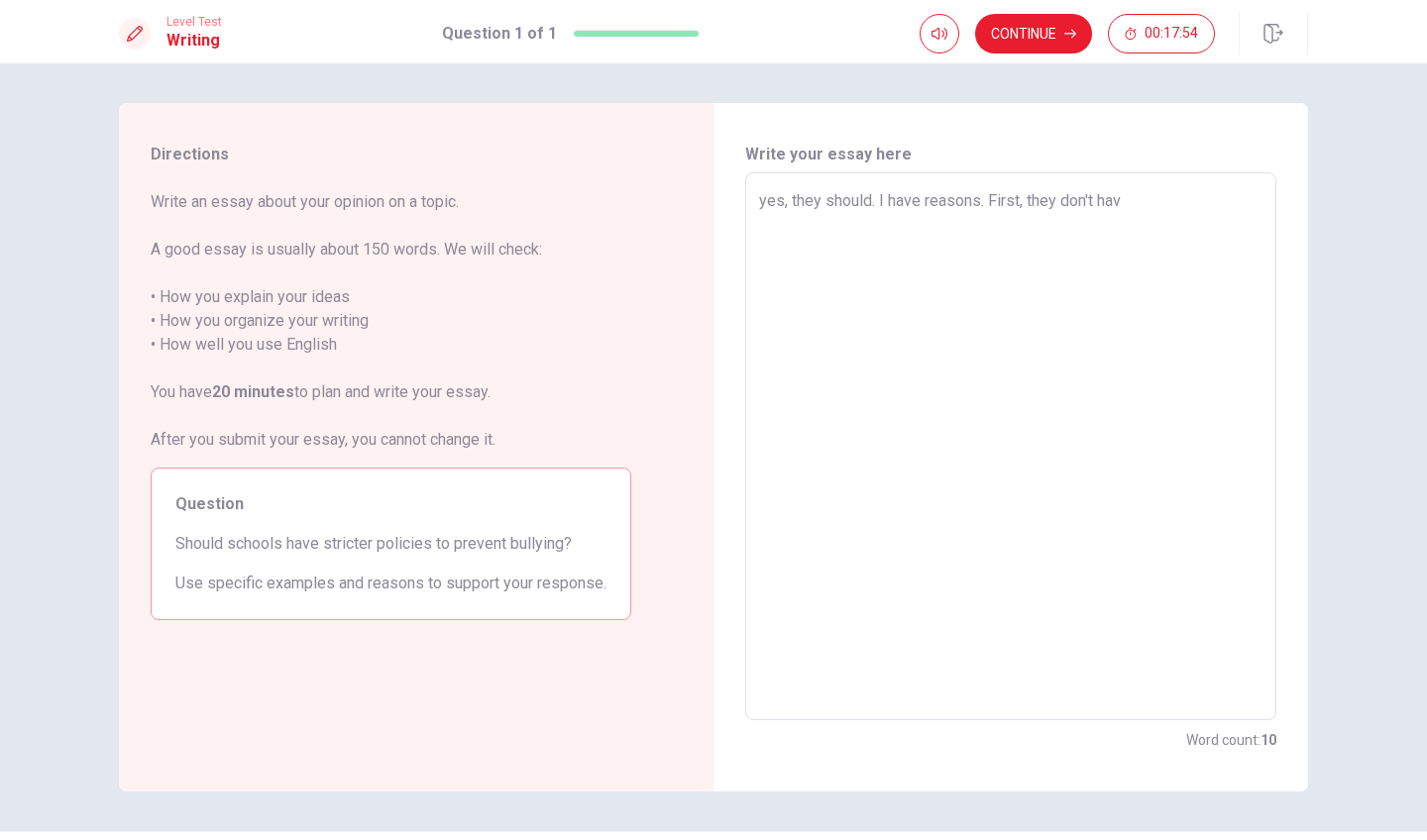 type on "x" 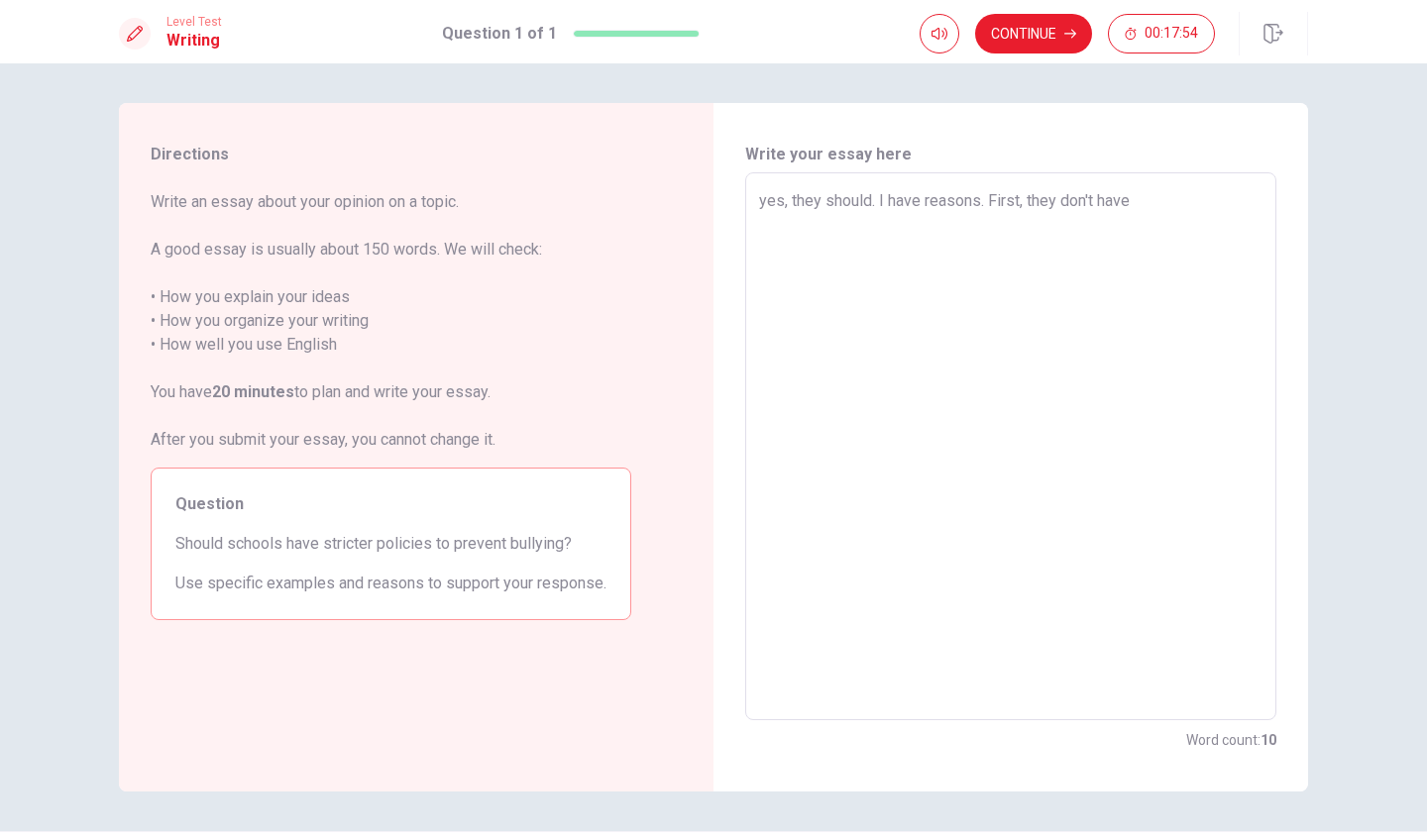 type on "x" 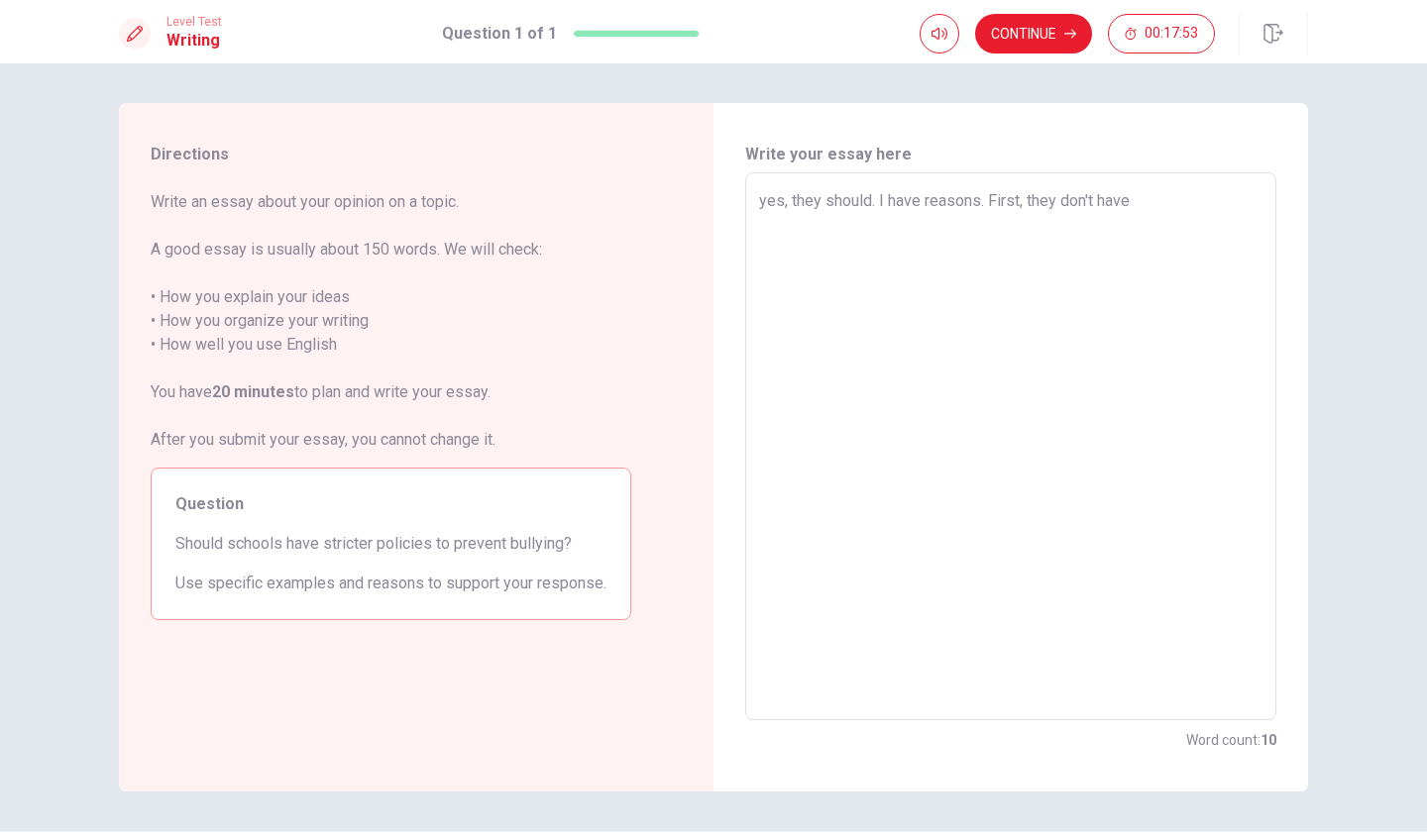 type on "x" 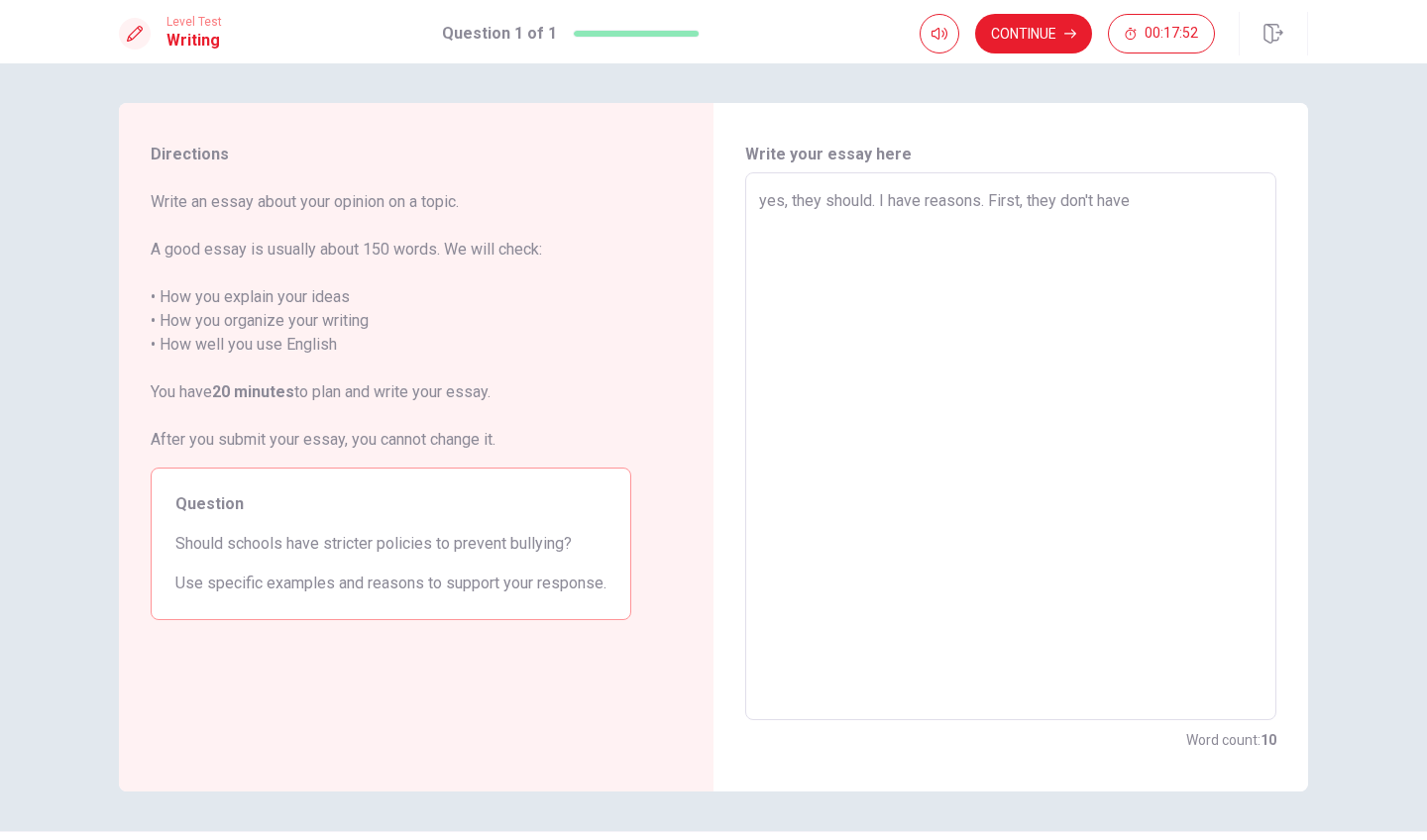 type on "yes, they should. I have reasons. First, they don't have s" 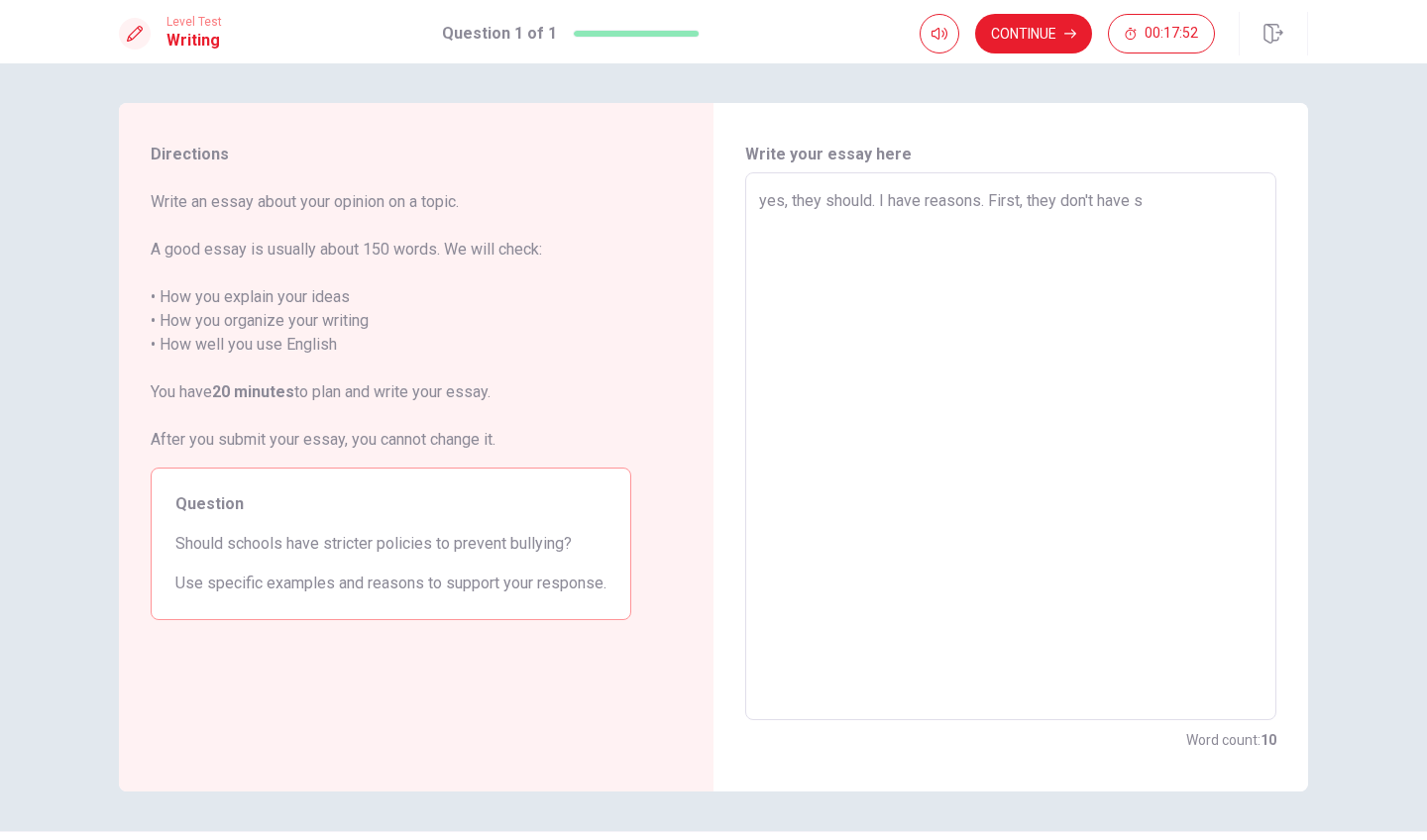 type on "x" 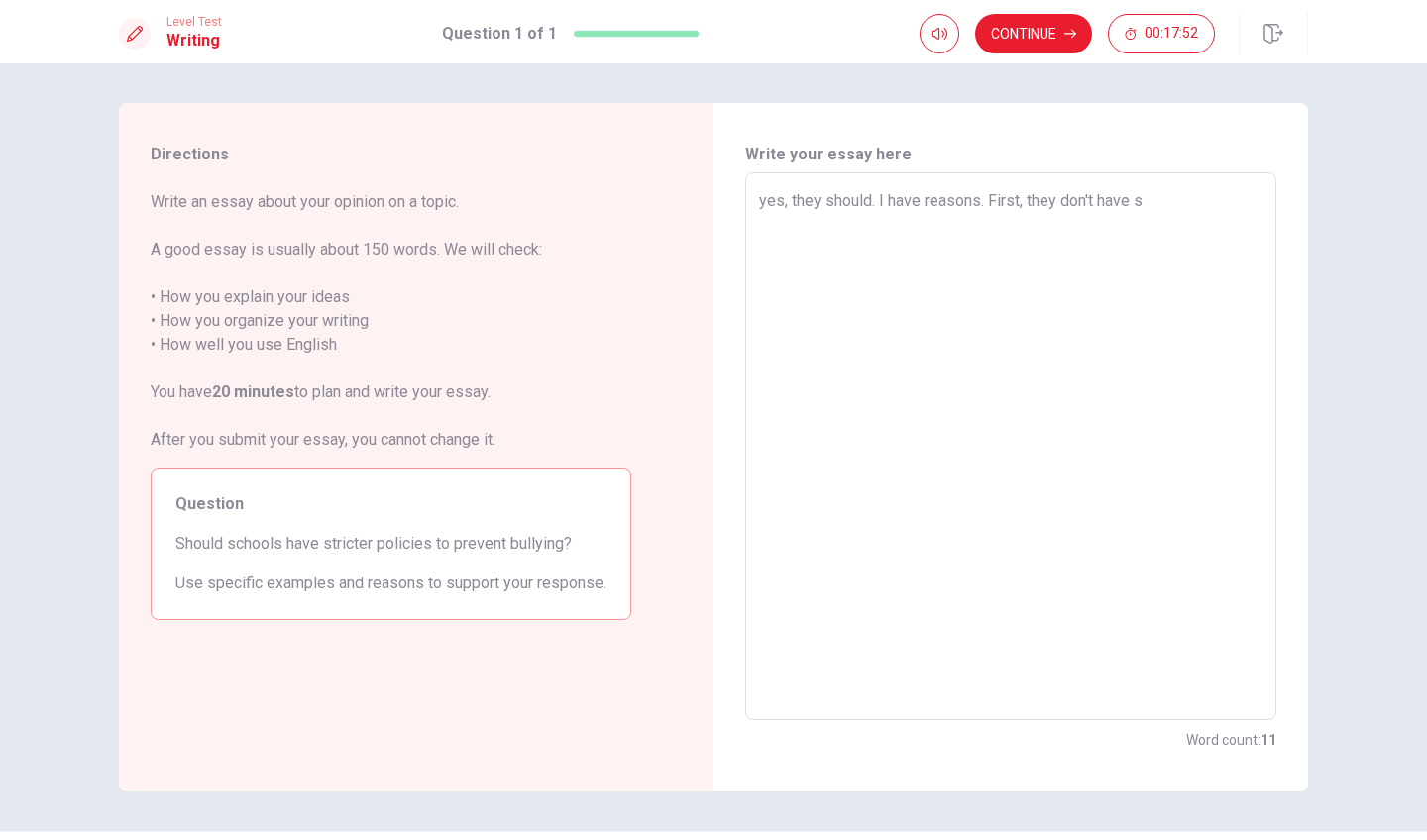 type on "yes, they should. I have reasons. First, they don't have st" 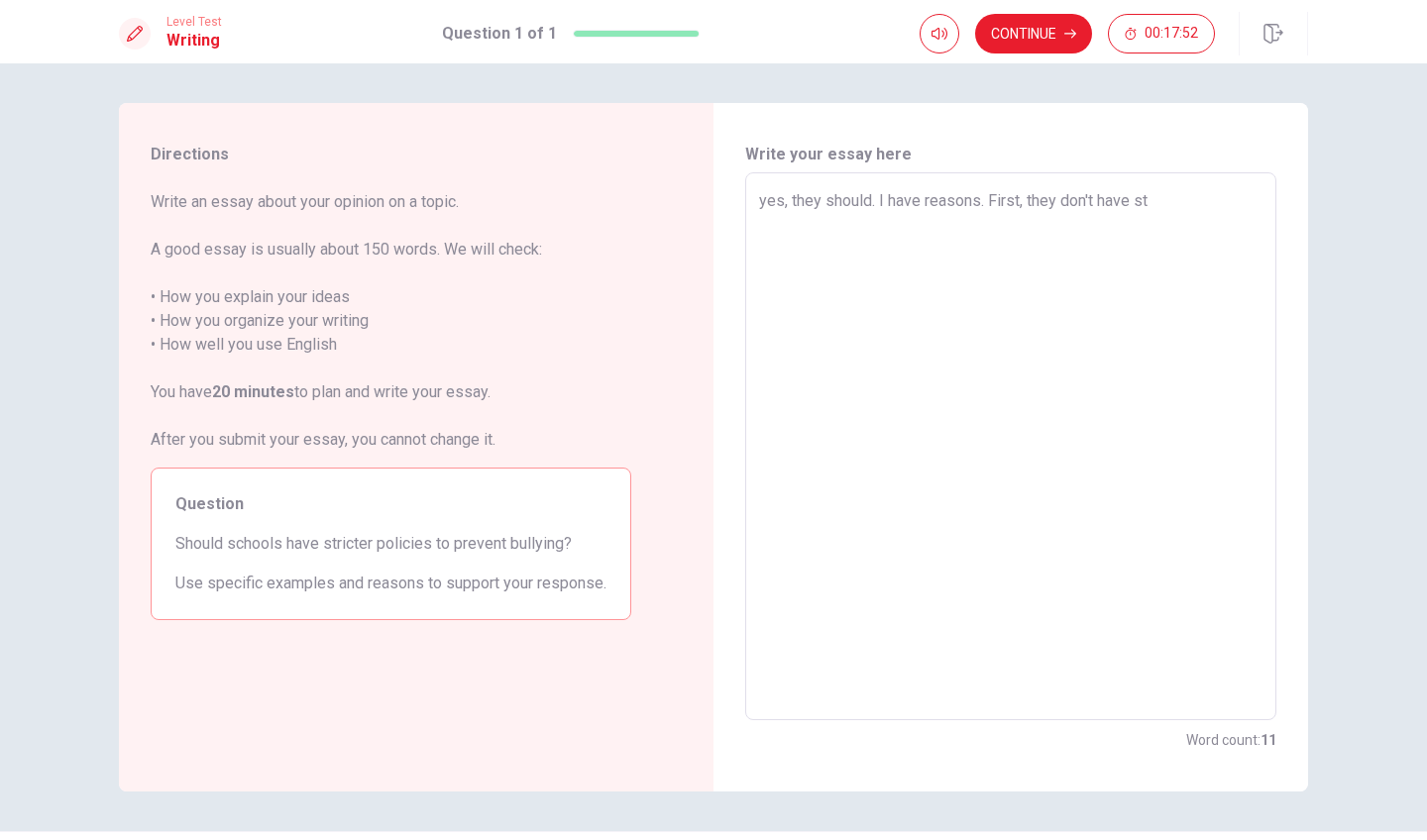type on "x" 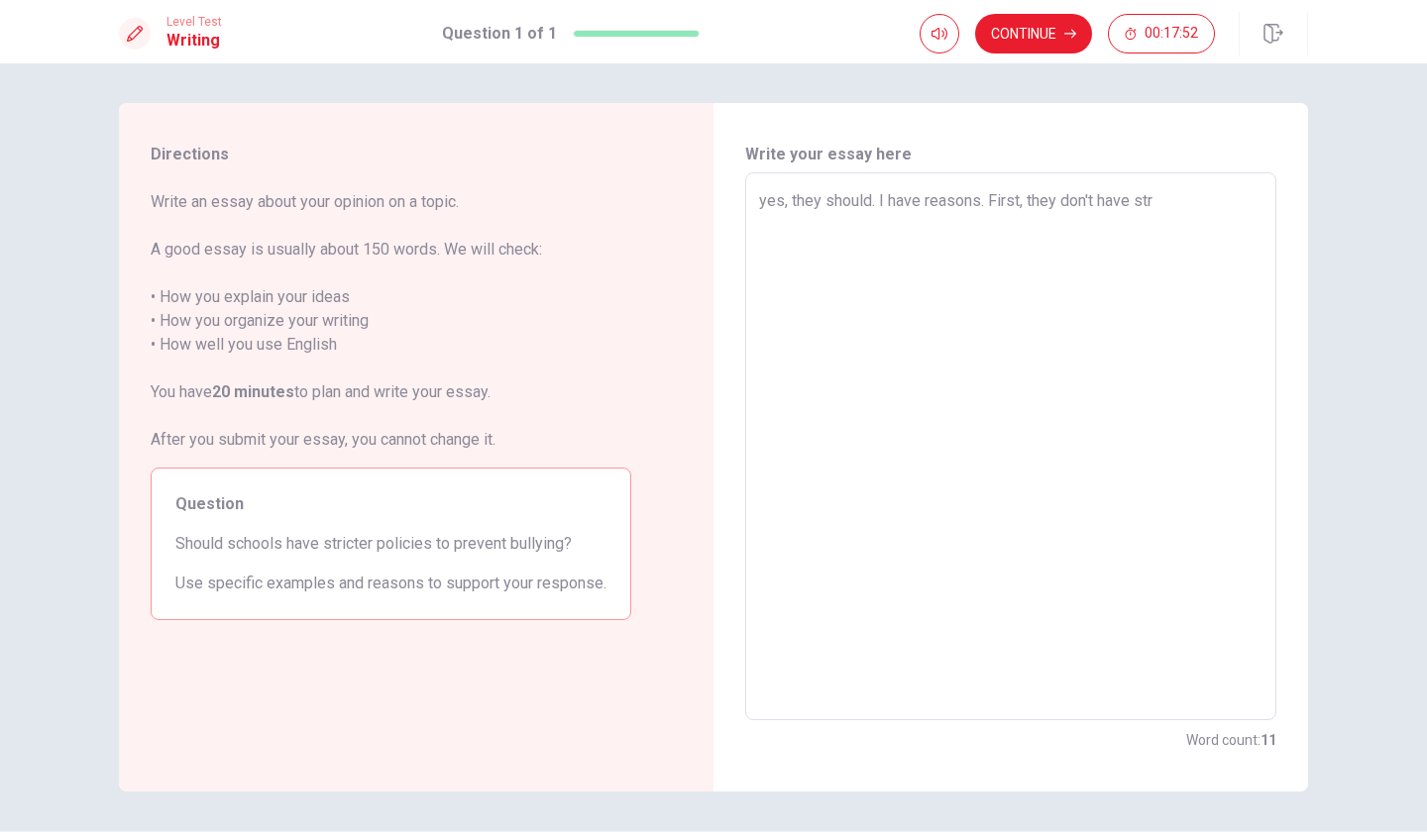 type on "x" 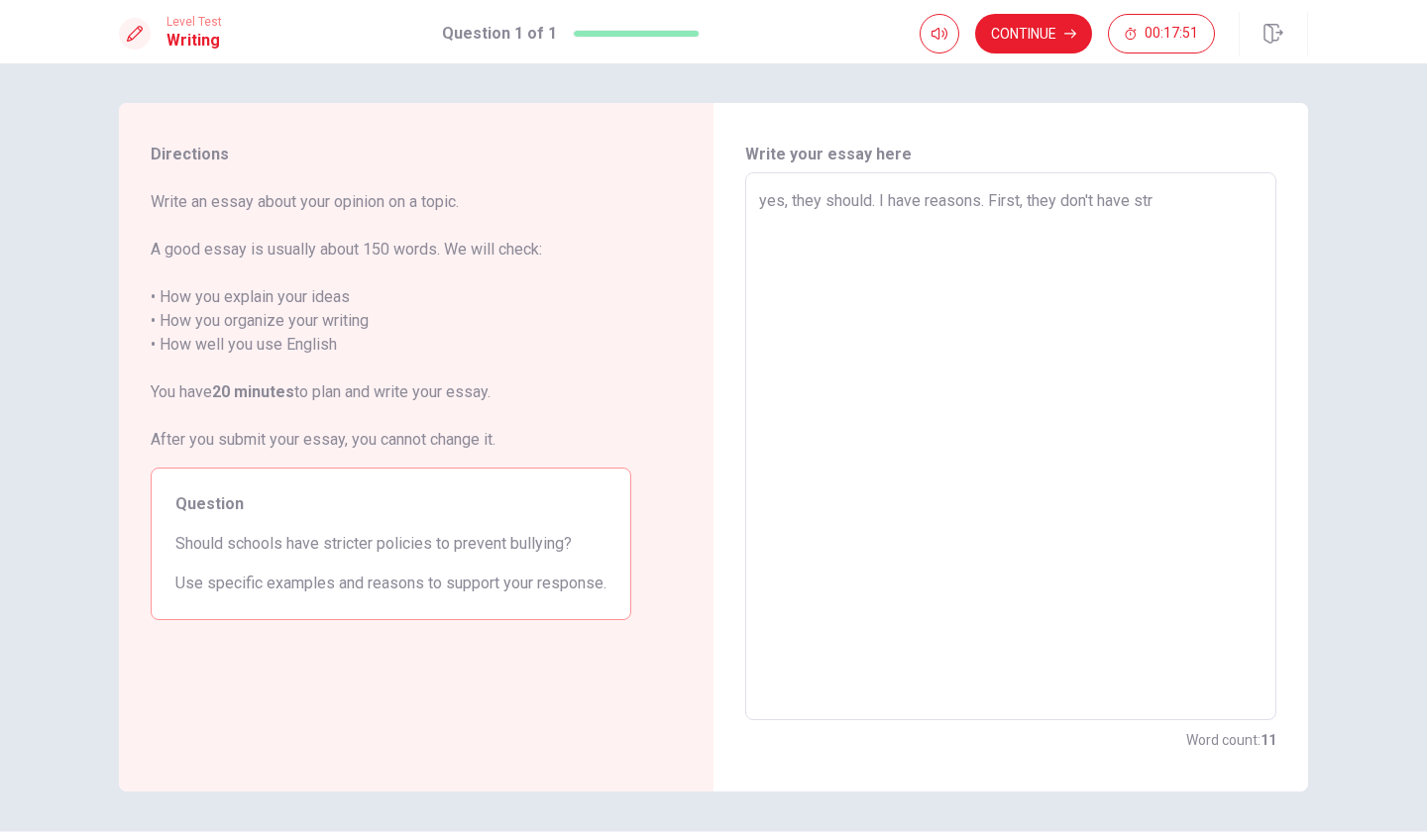 type on "yes, they should. I have reasons. First, they don't have stri" 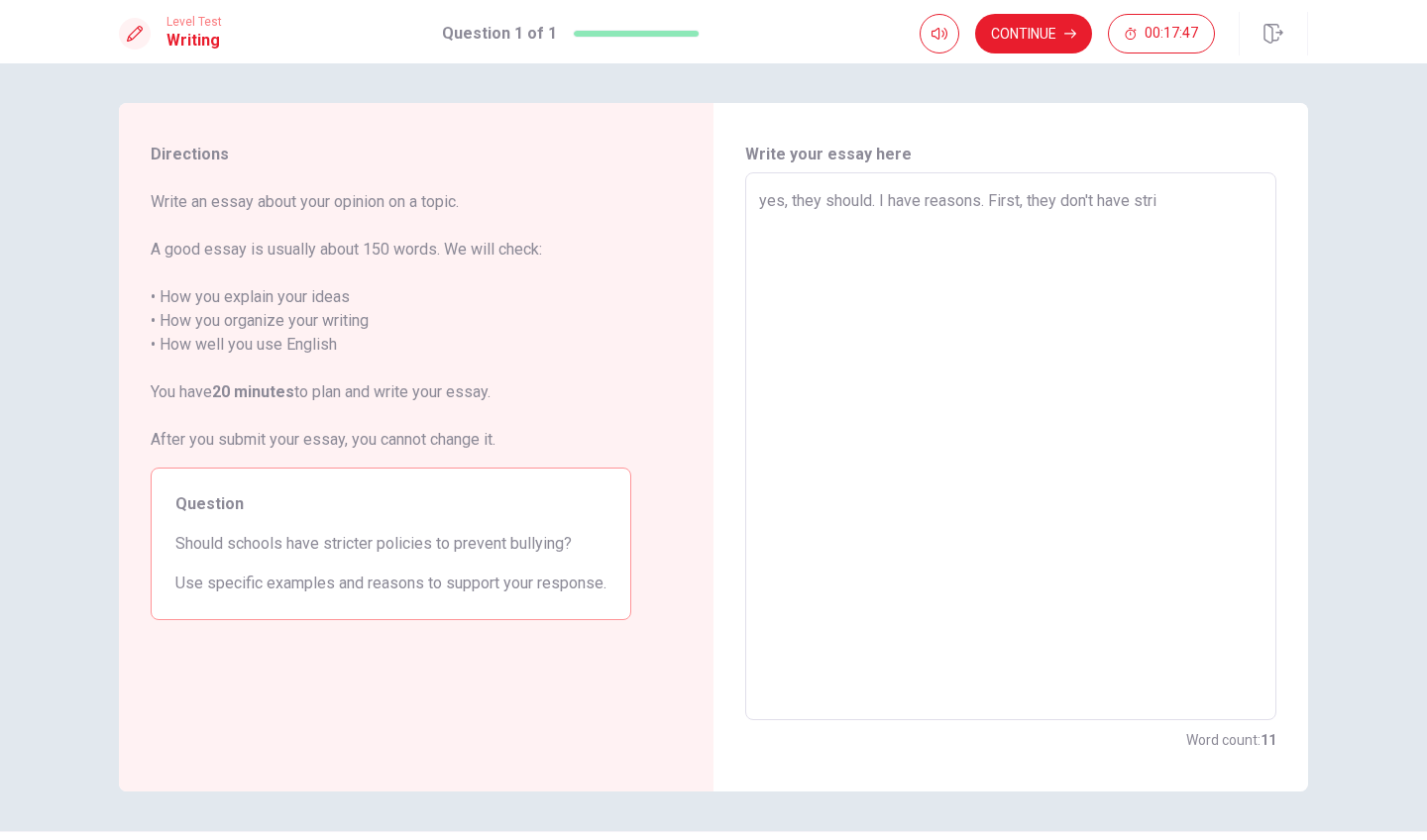 type on "x" 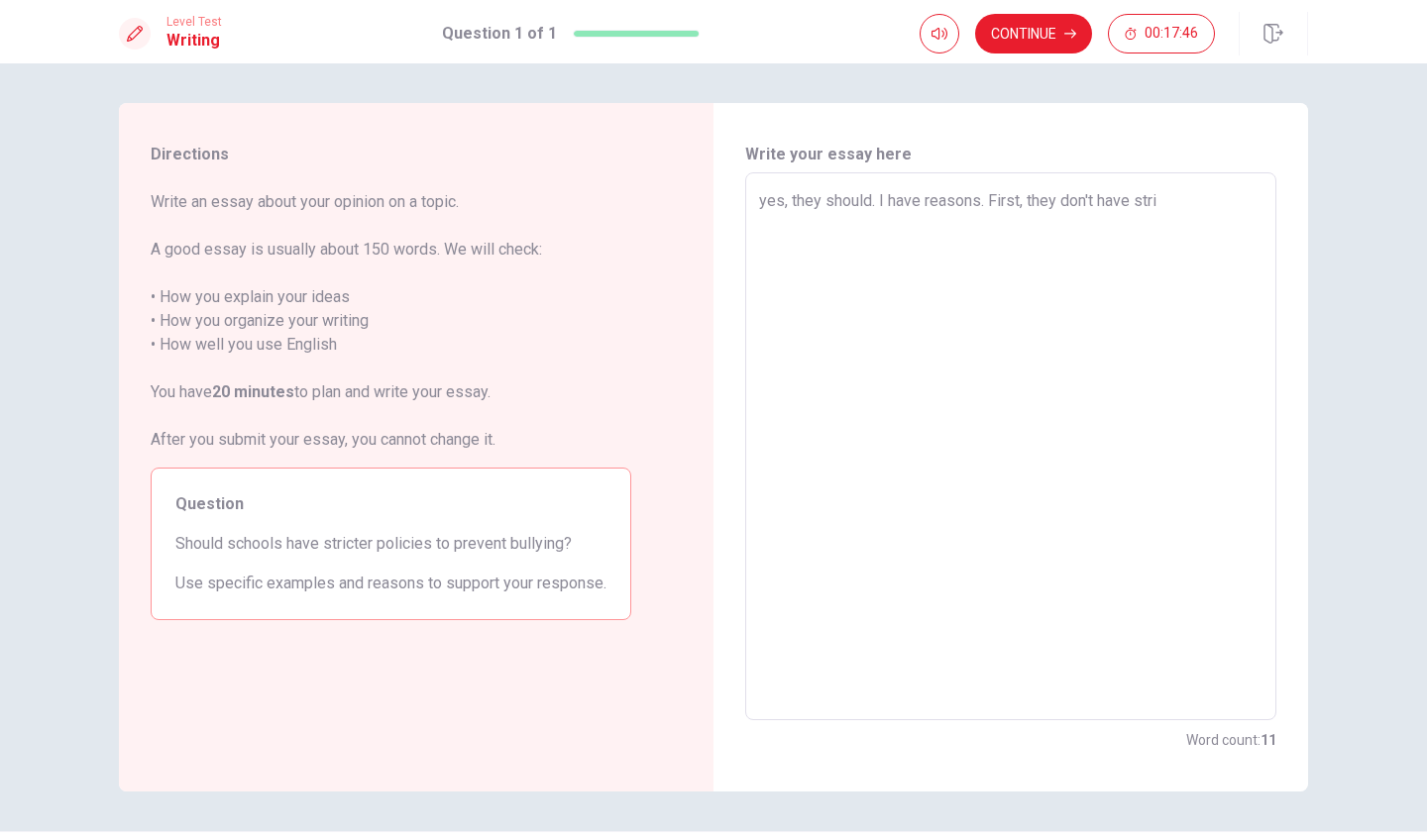 type on "yes, they should. I have reasons. First, they don't have str" 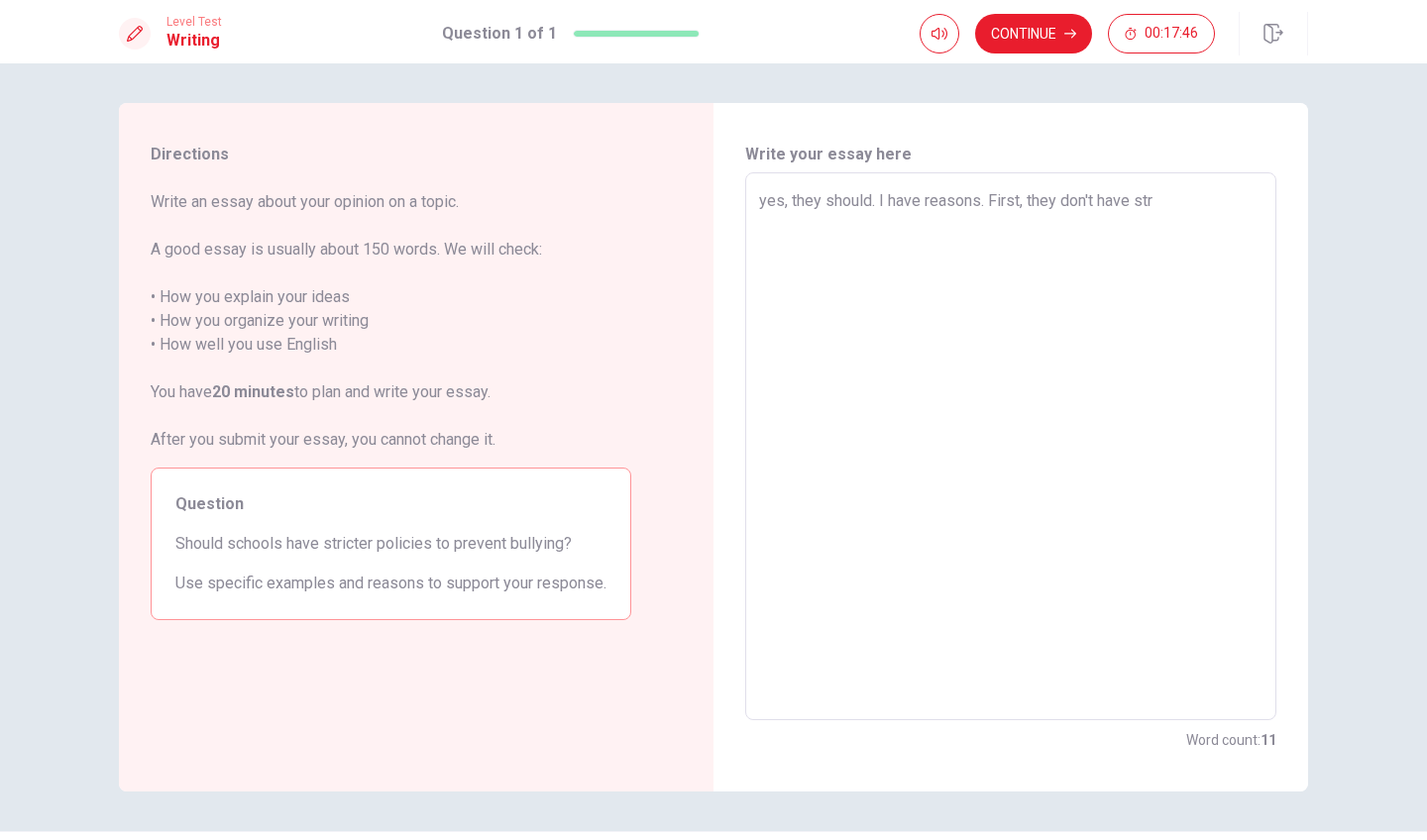 type 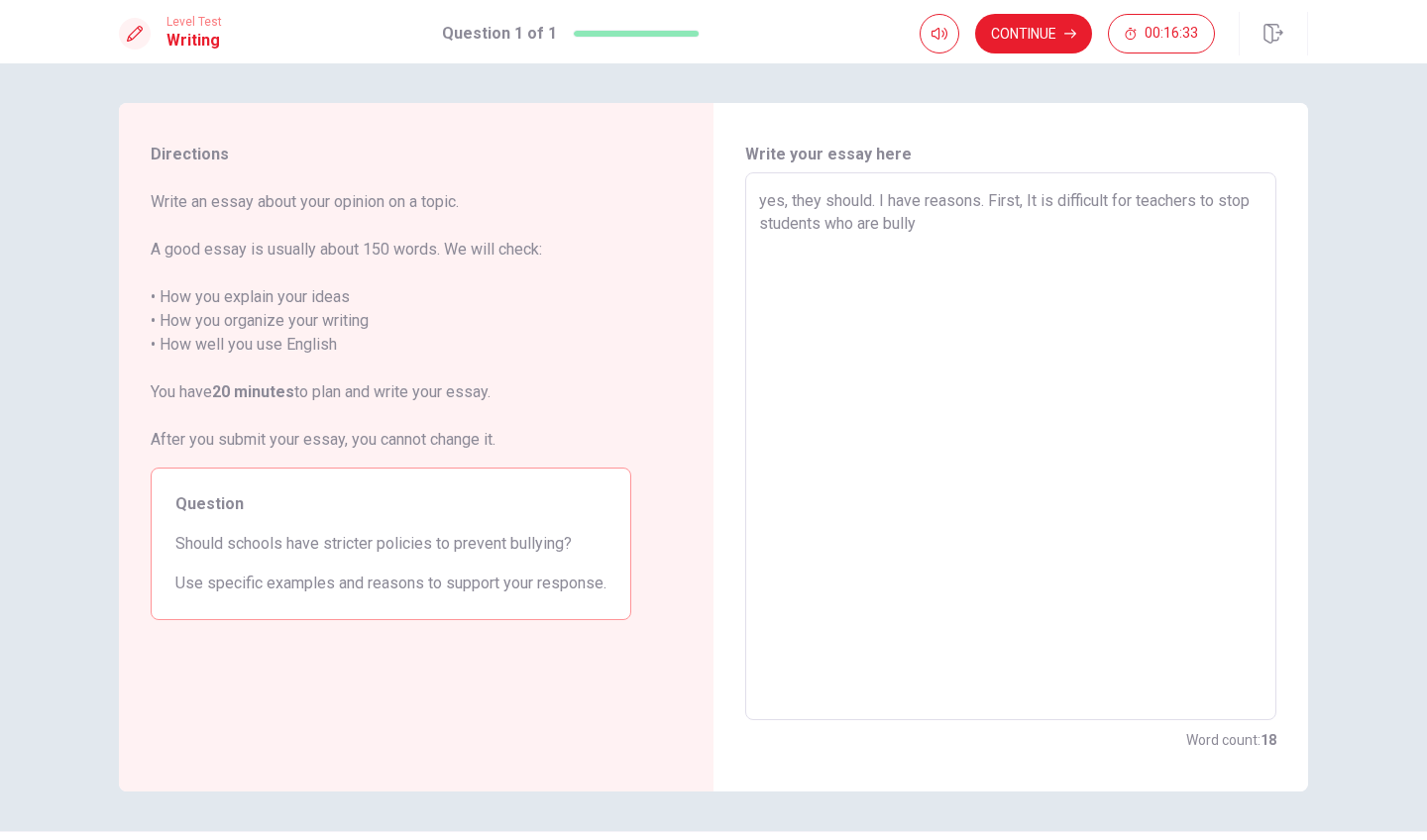click on "yes, they should. I have reasons. First, It is difficult for teachers to stop students who are bully" at bounding box center (1011, 447) 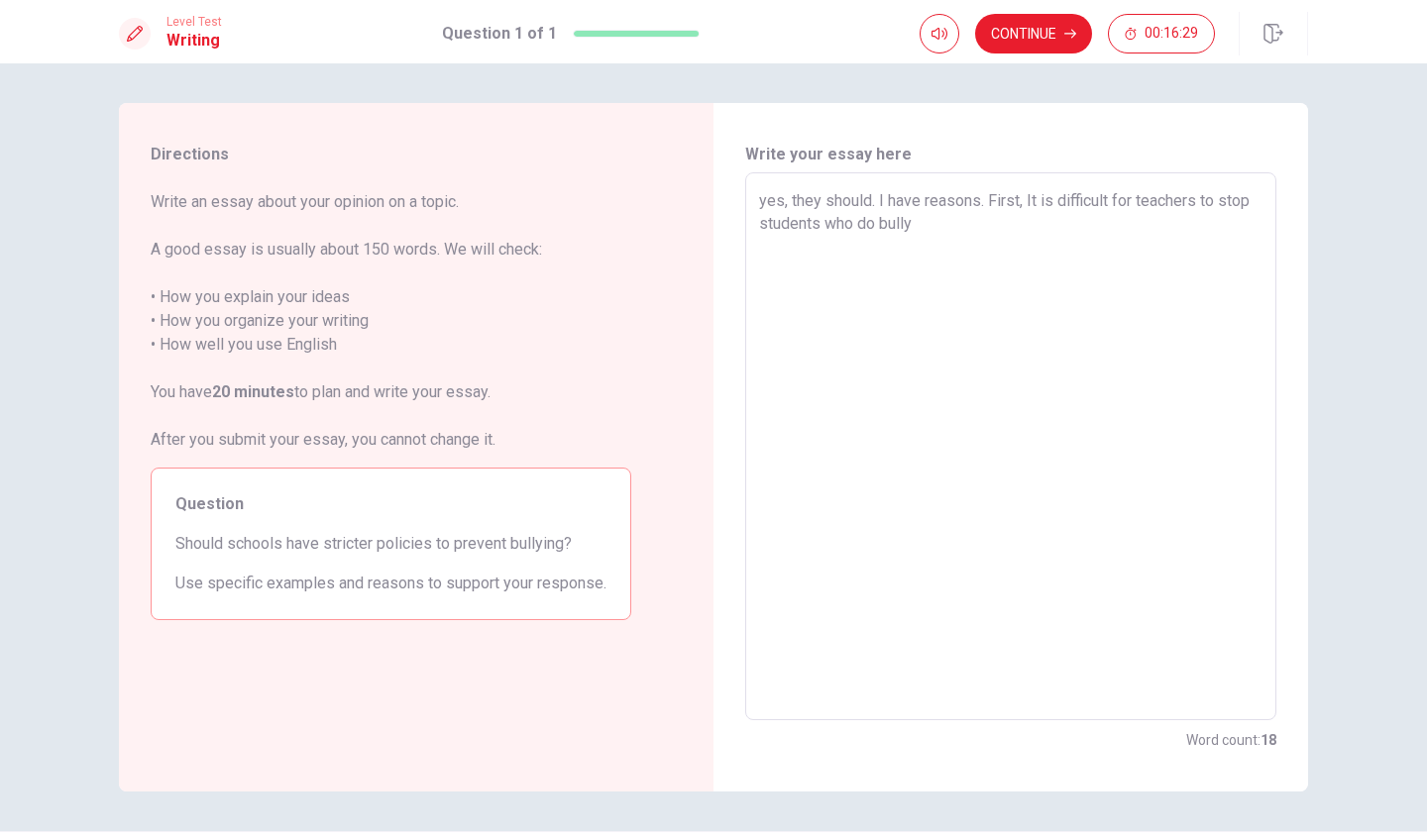 click on "yes, they should. I have reasons. First, It is difficult for teachers to stop students who do bully" at bounding box center (1011, 447) 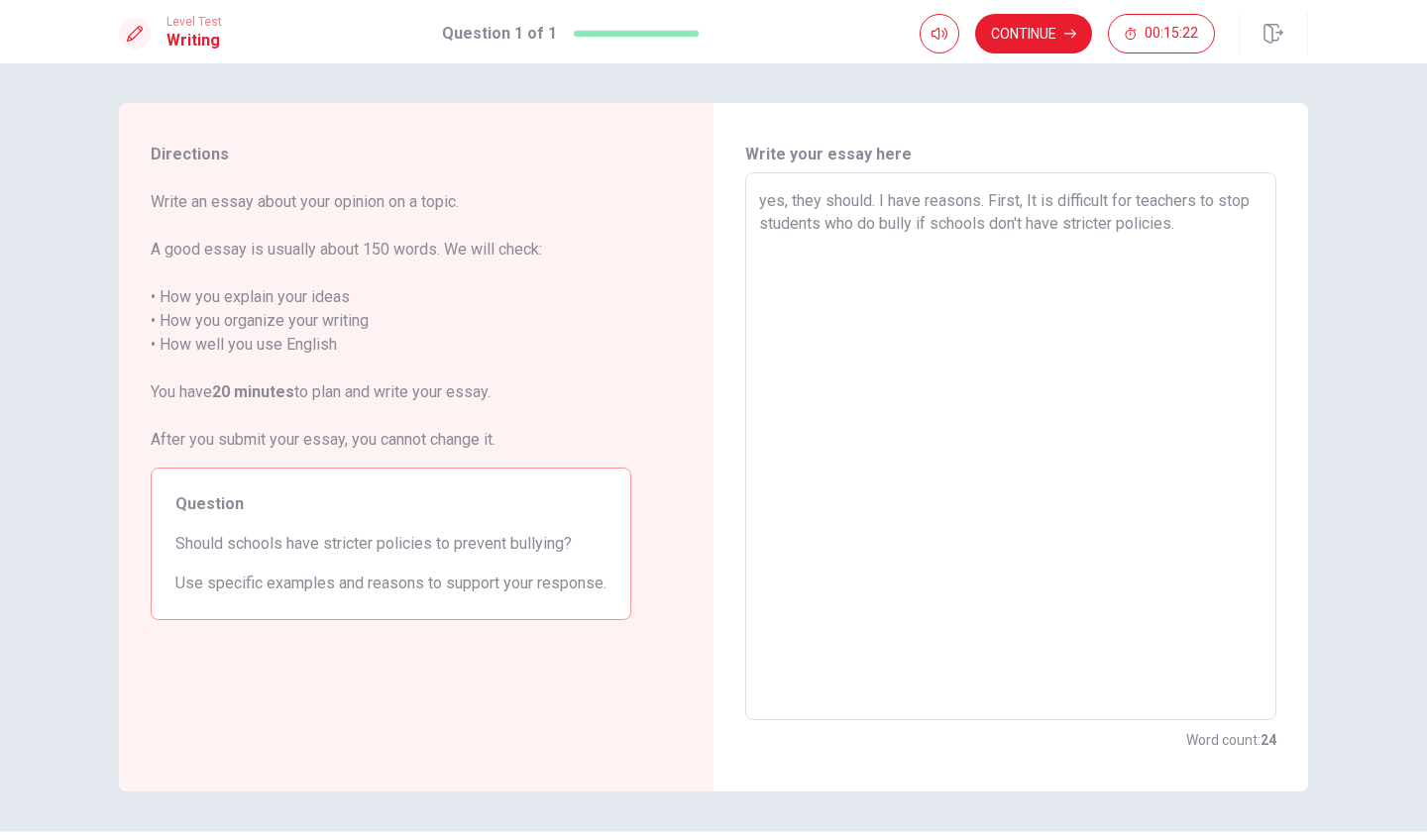 click on "yes, they should. I have reasons. First, It is difficult for teachers to stop students who do bully if schools don't have stricter policies." at bounding box center (1011, 447) 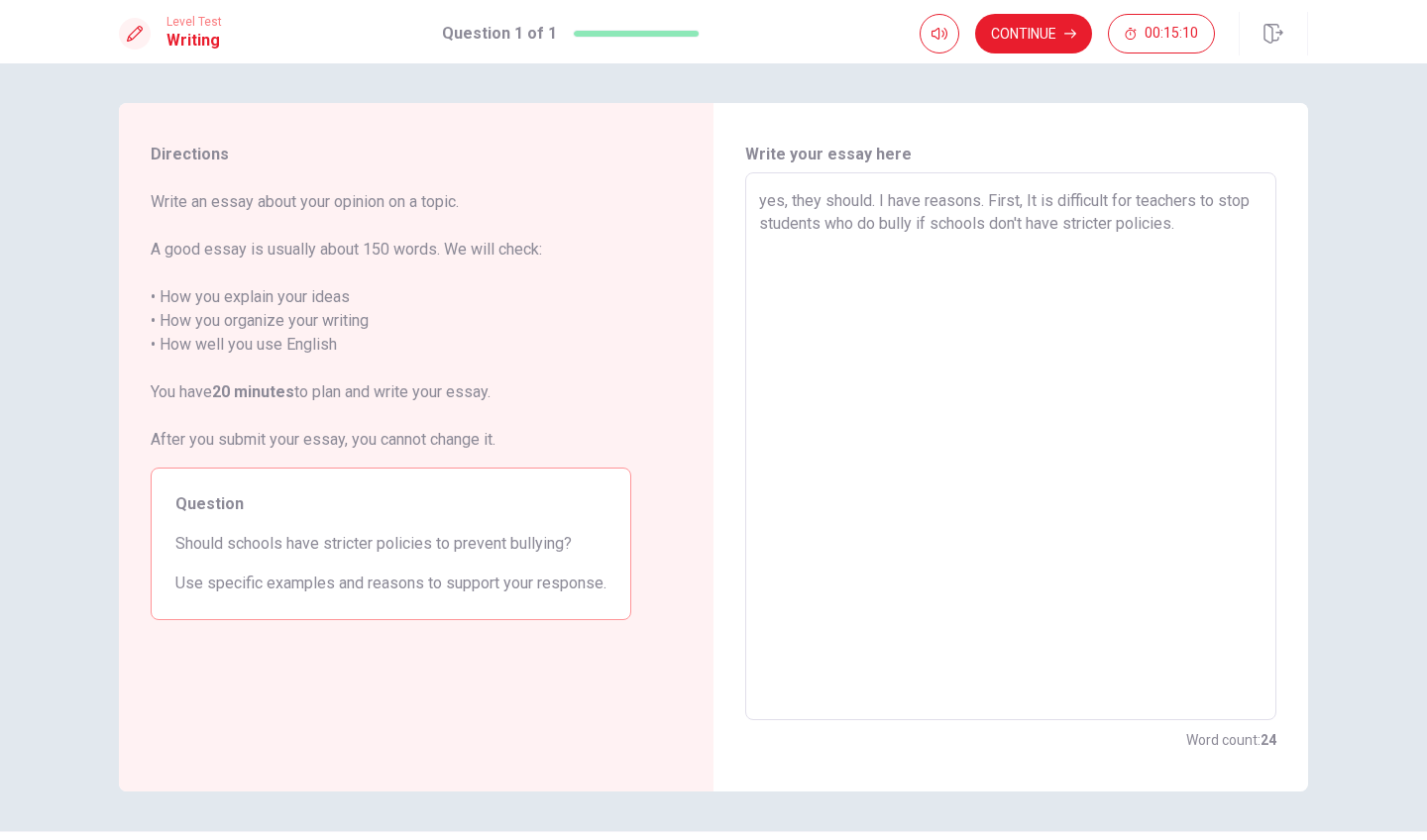 click on "yes, they should. I have reasons. First, It is difficult for teachers to stop students who do bully if schools don't have stricter policies." at bounding box center (1011, 447) 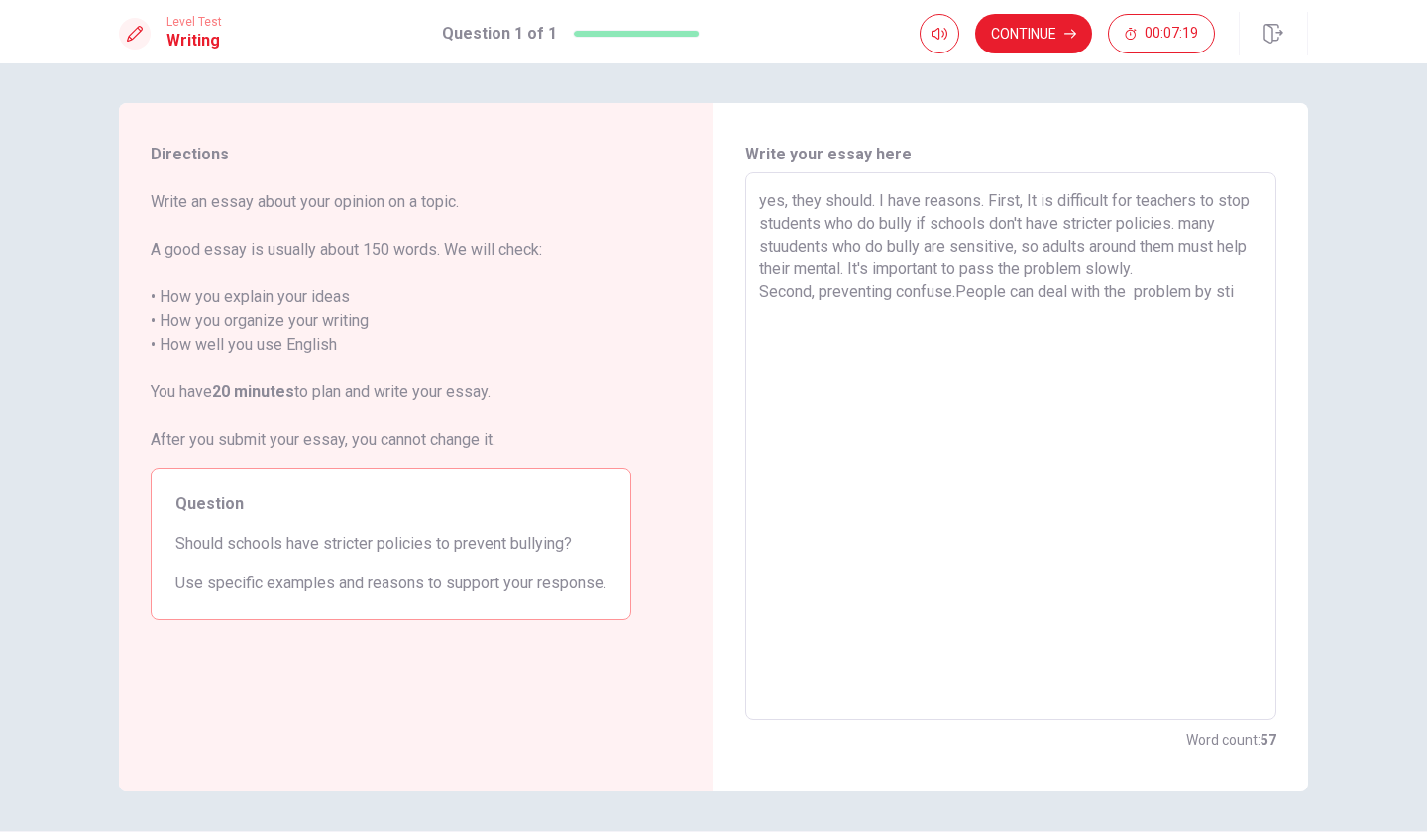 click on "yes, they should. I have reasons. First, It is difficult for teachers to stop students who do bully if schools don't have stricter policies. many stuudents who do bully are sensitive, so adults around them must help  their mental. It's important to pass the problem slowly.
Second, preventing confuse.People can deal with the  problem by sti" at bounding box center [1011, 447] 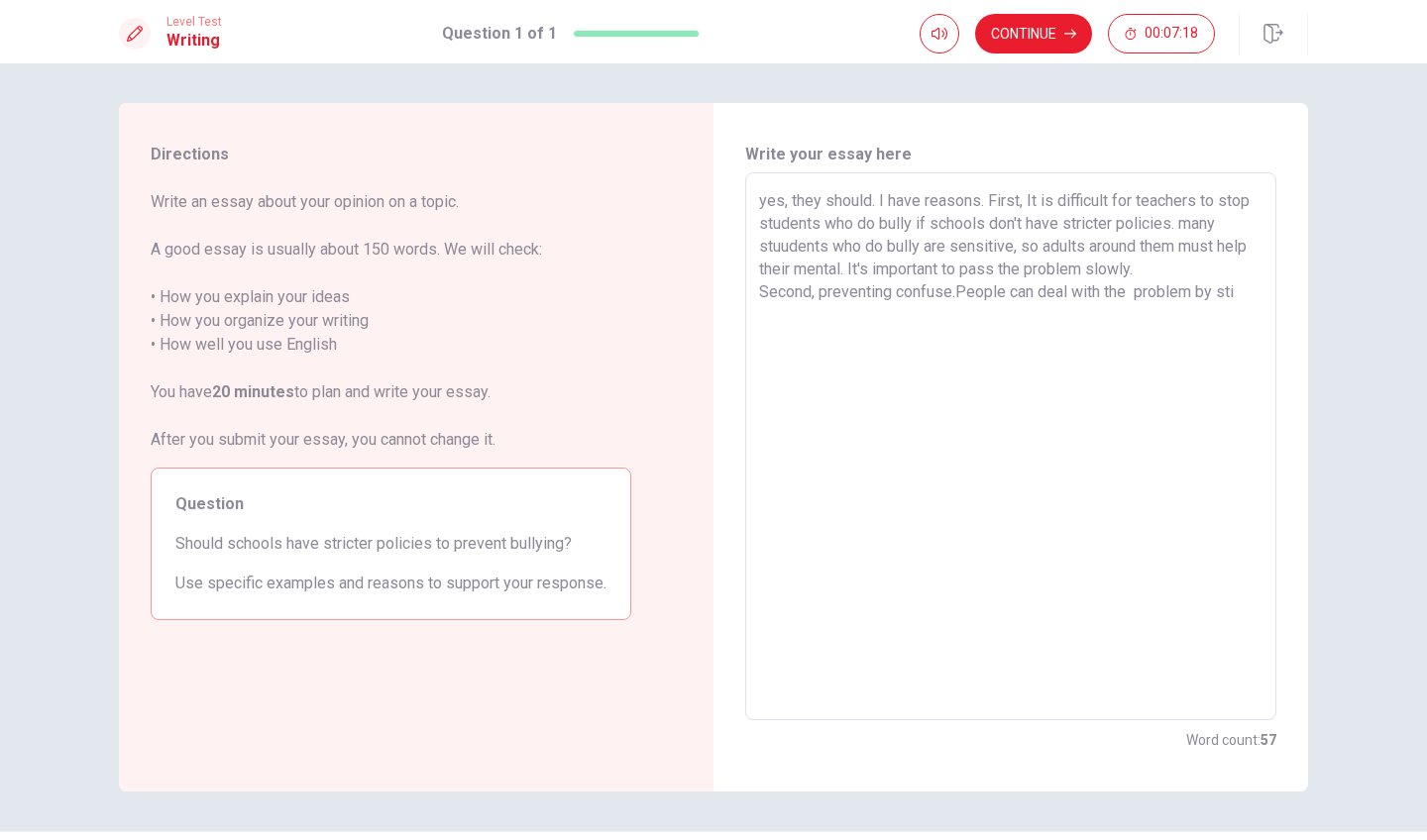 drag, startPoint x: 1005, startPoint y: 292, endPoint x: 957, endPoint y: 289, distance: 48.09366 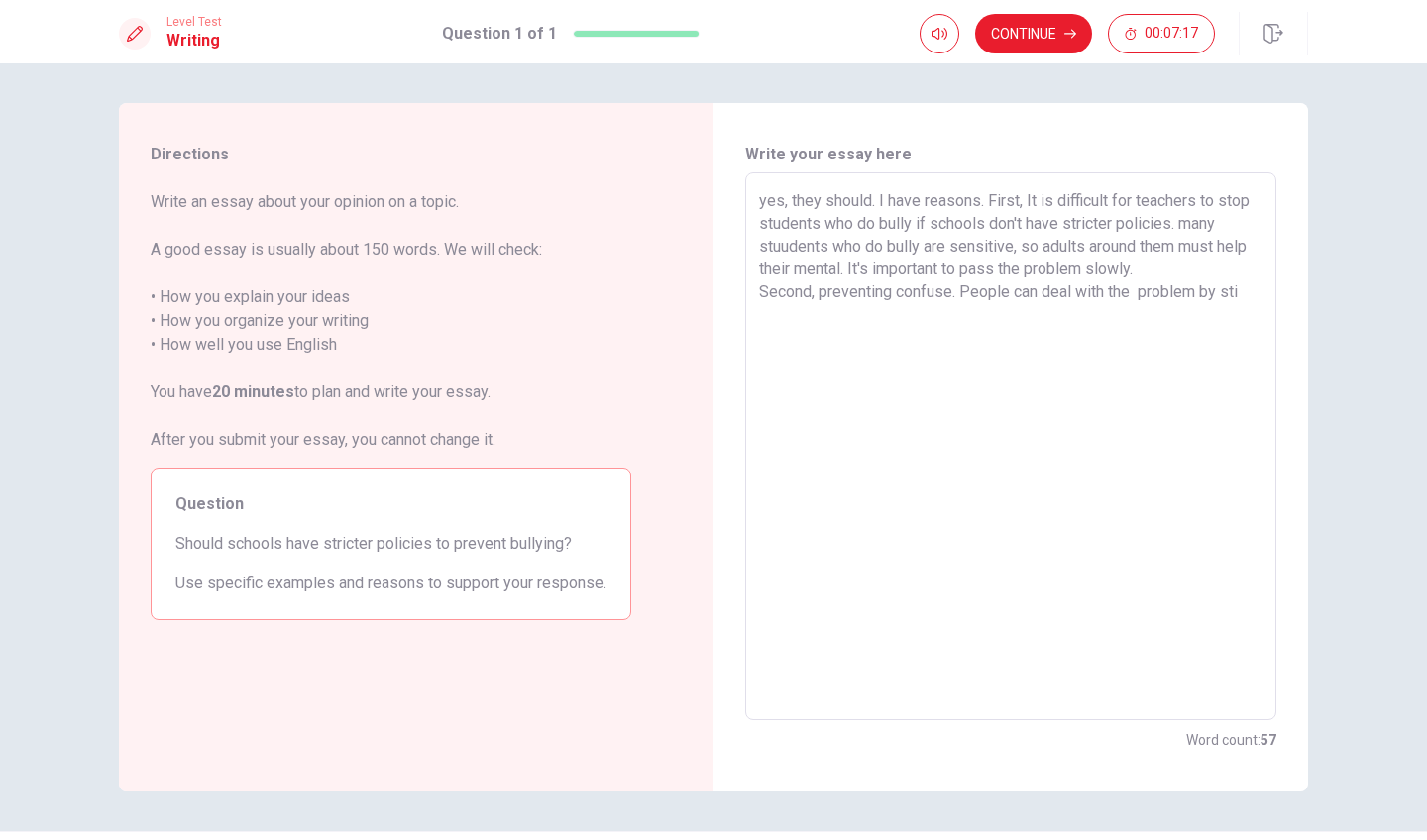 drag, startPoint x: 957, startPoint y: 289, endPoint x: 1017, endPoint y: 284, distance: 60.207973 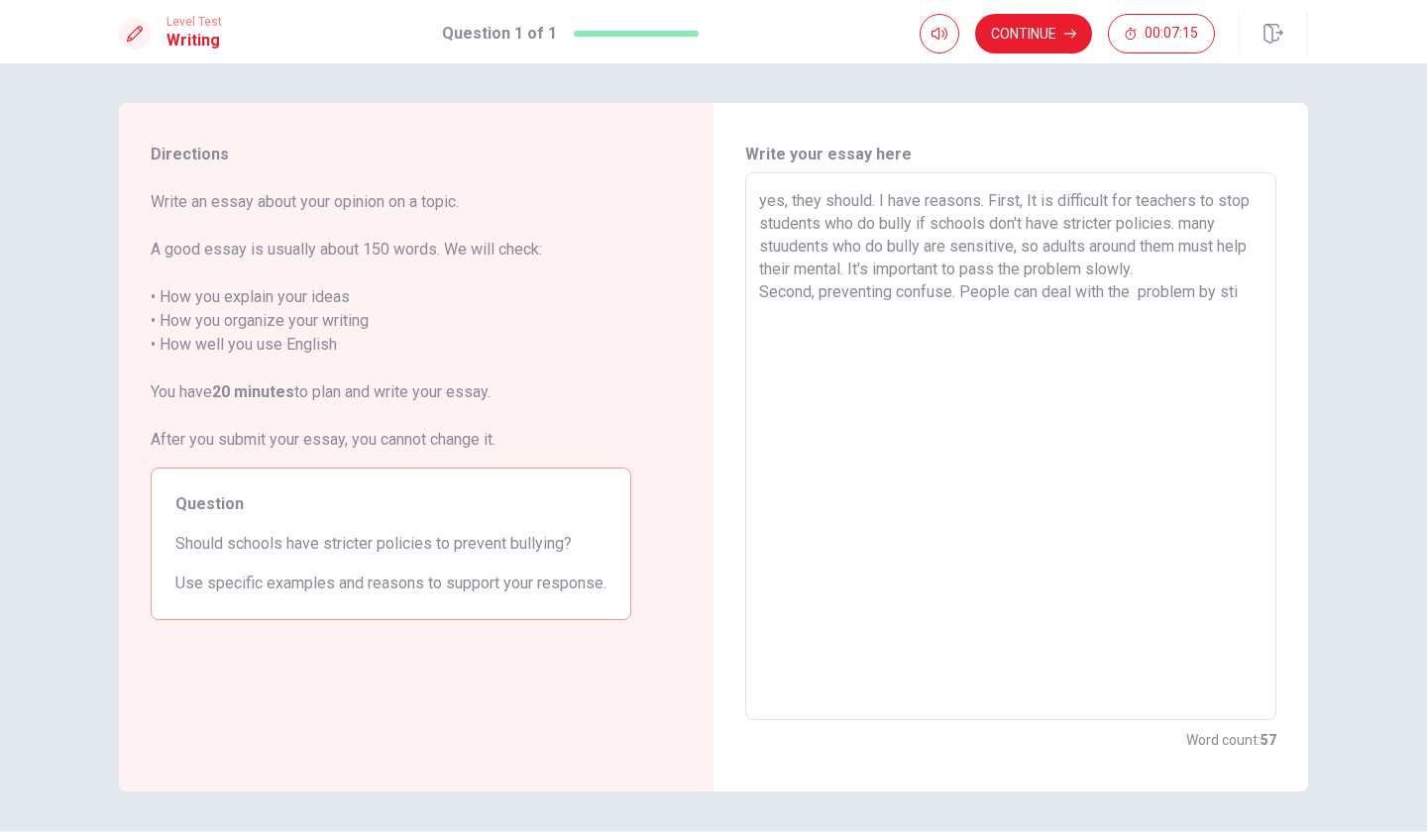 click on "yes, they should. I have reasons. First, It is difficult for teachers to stop students who do bully if schools don't have stricter policies. many stuudents who do bully are sensitive, so adults around them must help  their mental. It's important to pass the problem slowly.
Second, preventing confuse. People can deal with the  problem by sti" at bounding box center (1011, 447) 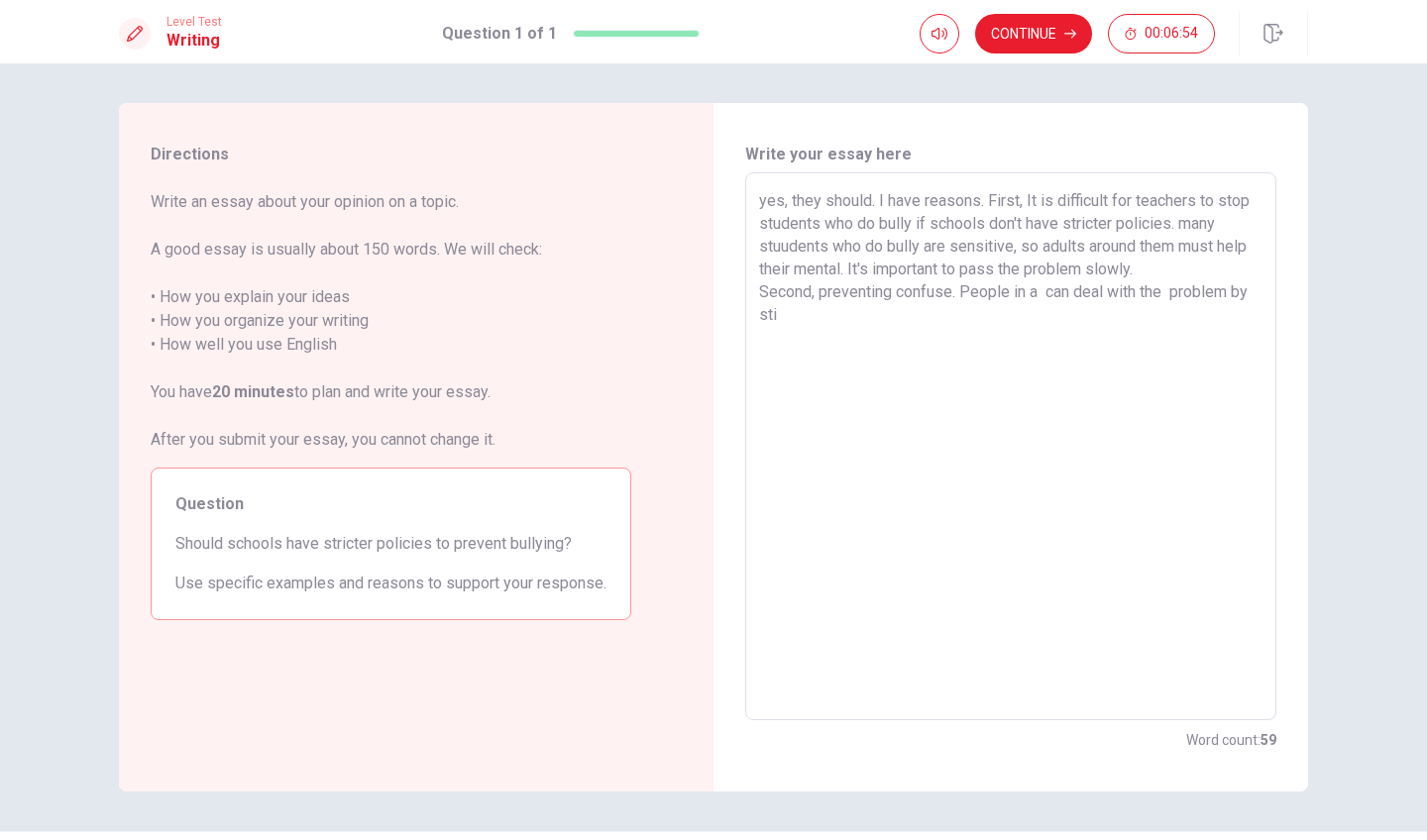 scroll, scrollTop: 34, scrollLeft: 0, axis: vertical 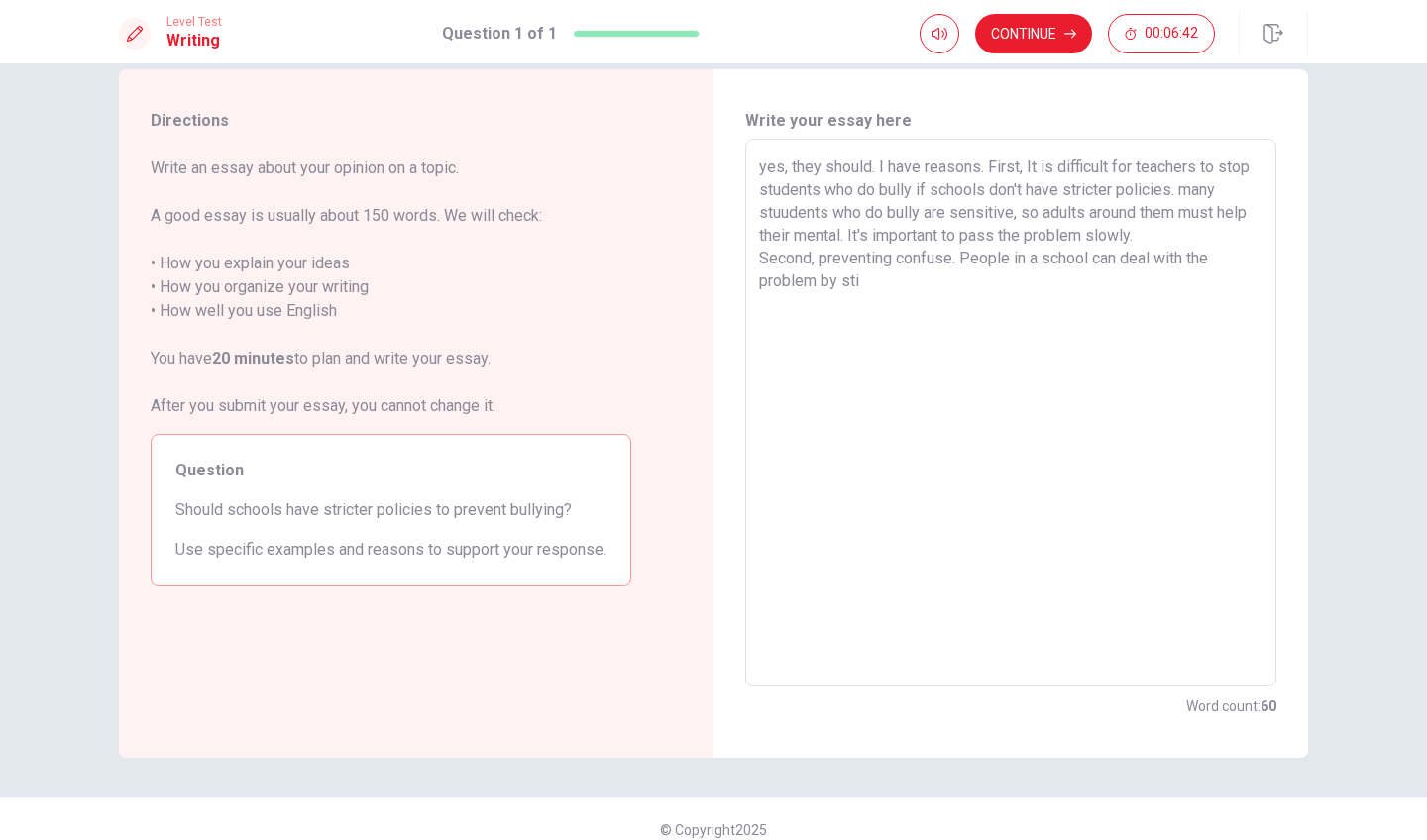 drag, startPoint x: 1007, startPoint y: 291, endPoint x: 819, endPoint y: 282, distance: 188.2153 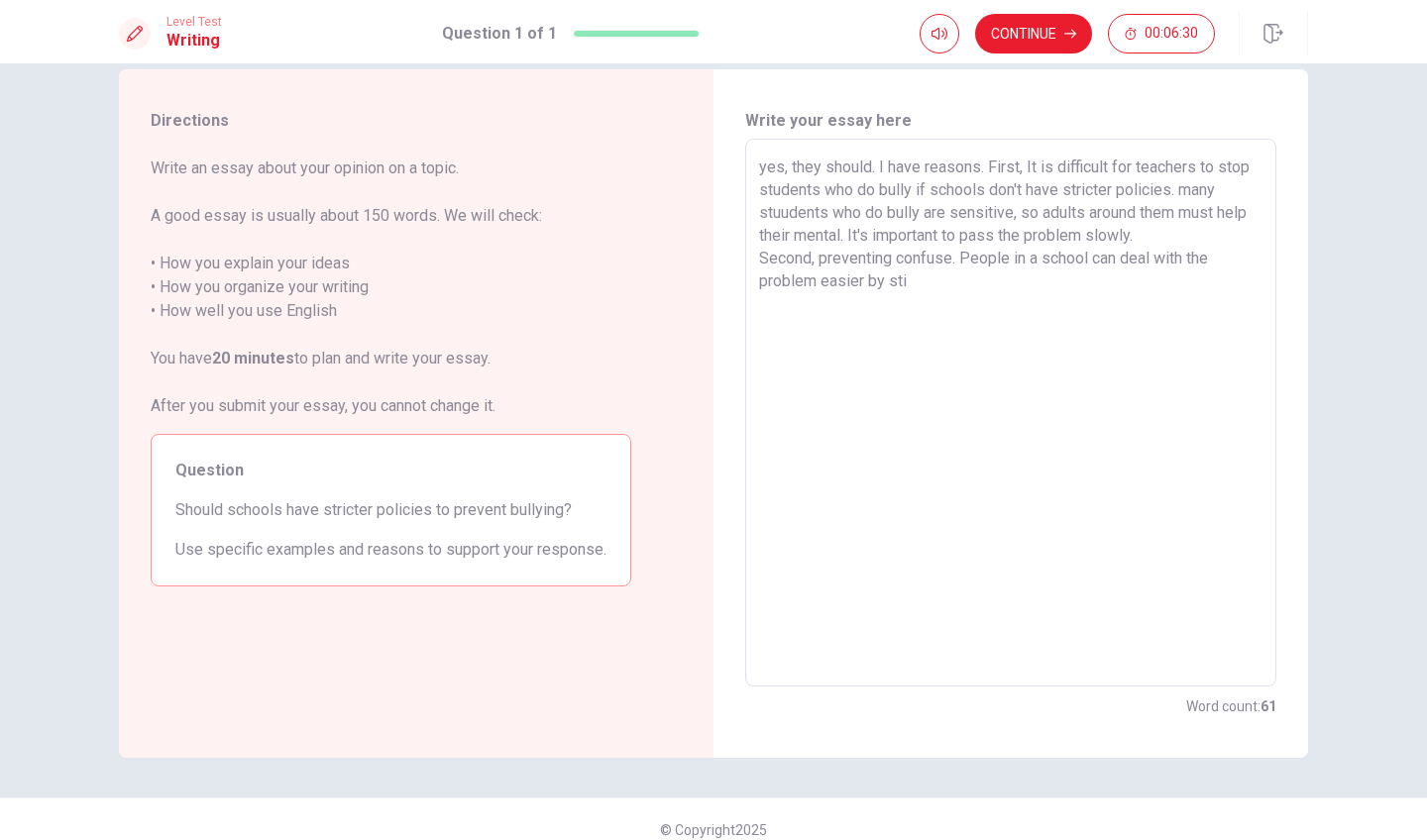 drag, startPoint x: 819, startPoint y: 282, endPoint x: 915, endPoint y: 279, distance: 96.04686 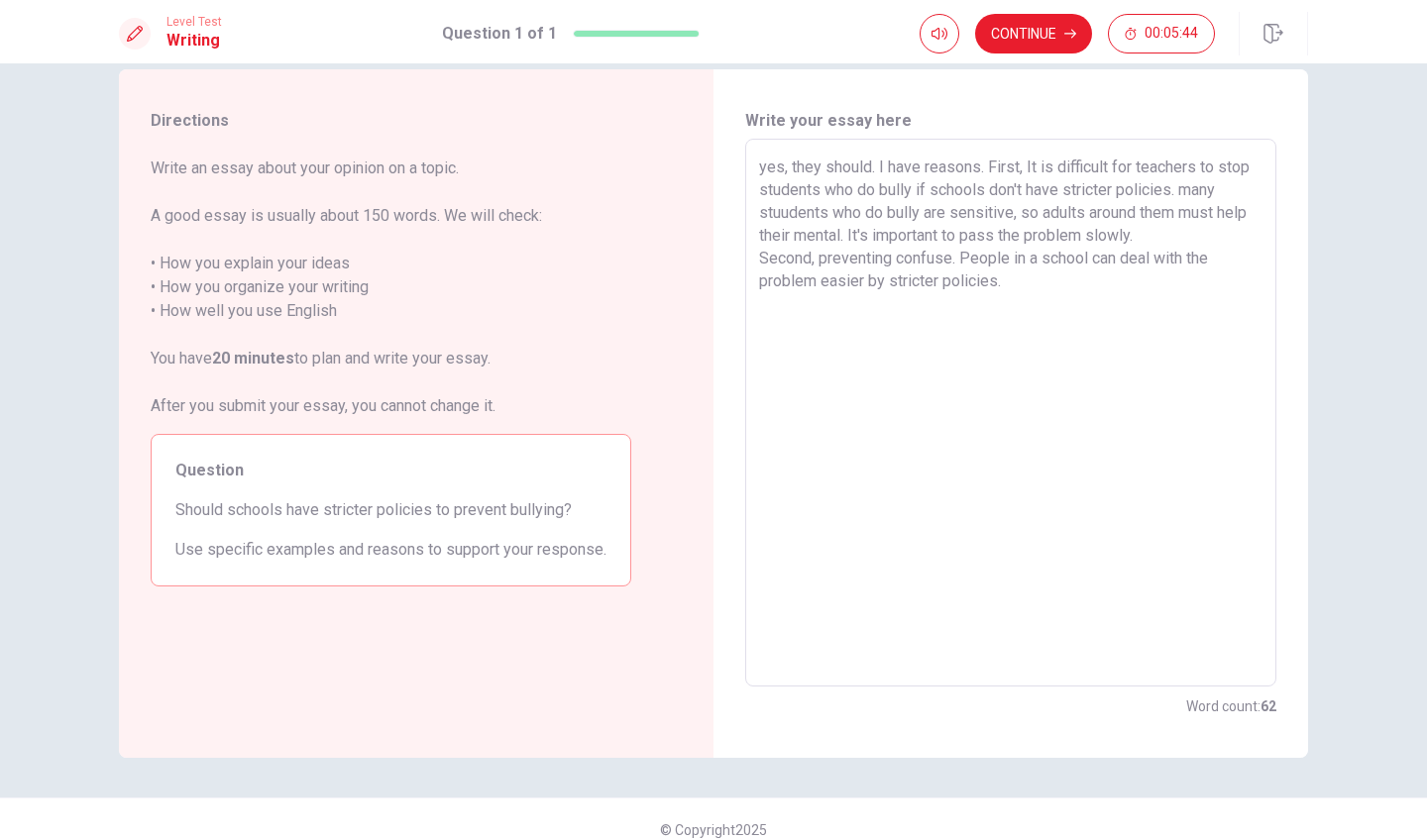 drag, startPoint x: 915, startPoint y: 279, endPoint x: 921, endPoint y: 165, distance: 114.15779 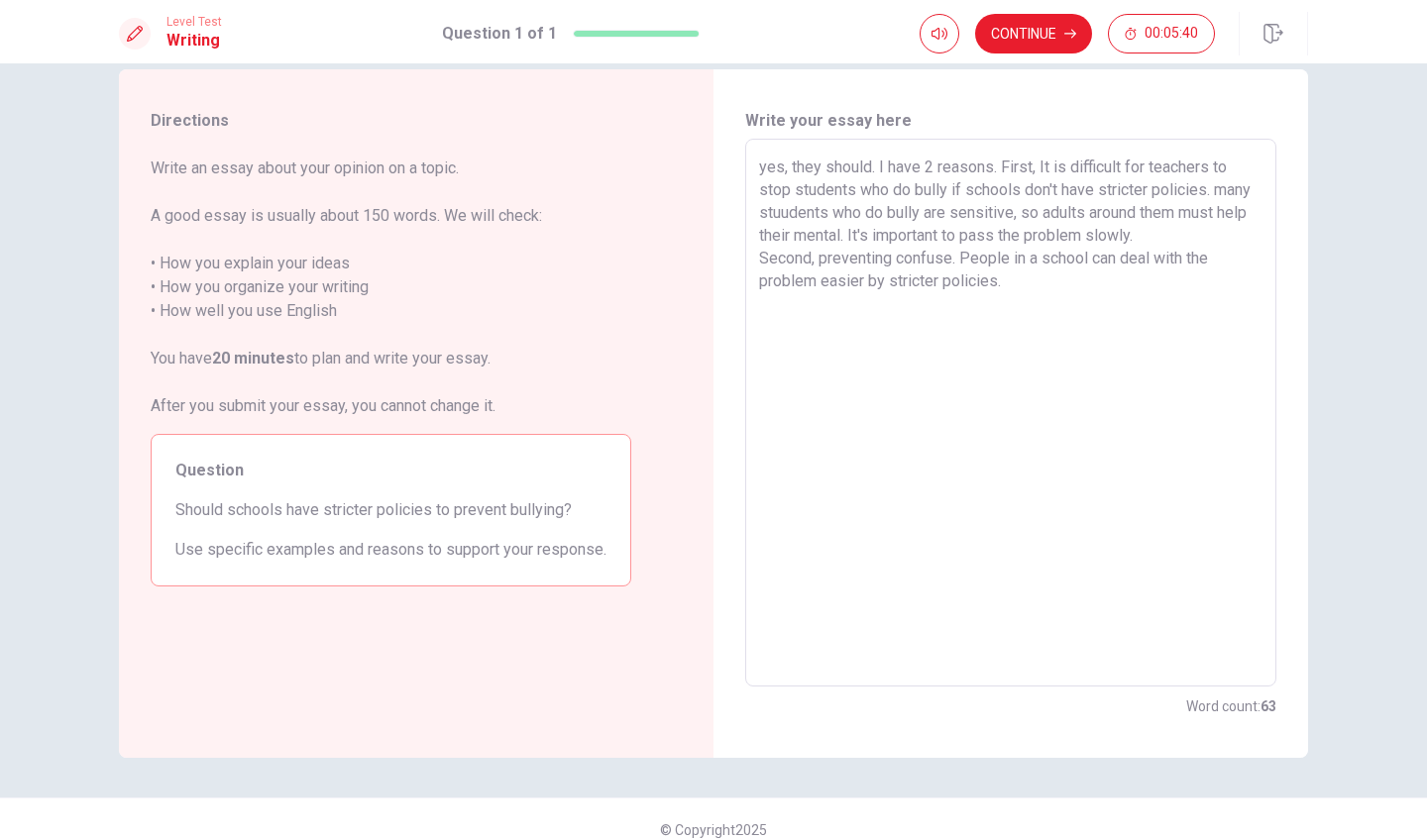 drag, startPoint x: 930, startPoint y: 164, endPoint x: 1007, endPoint y: 284, distance: 142.5798 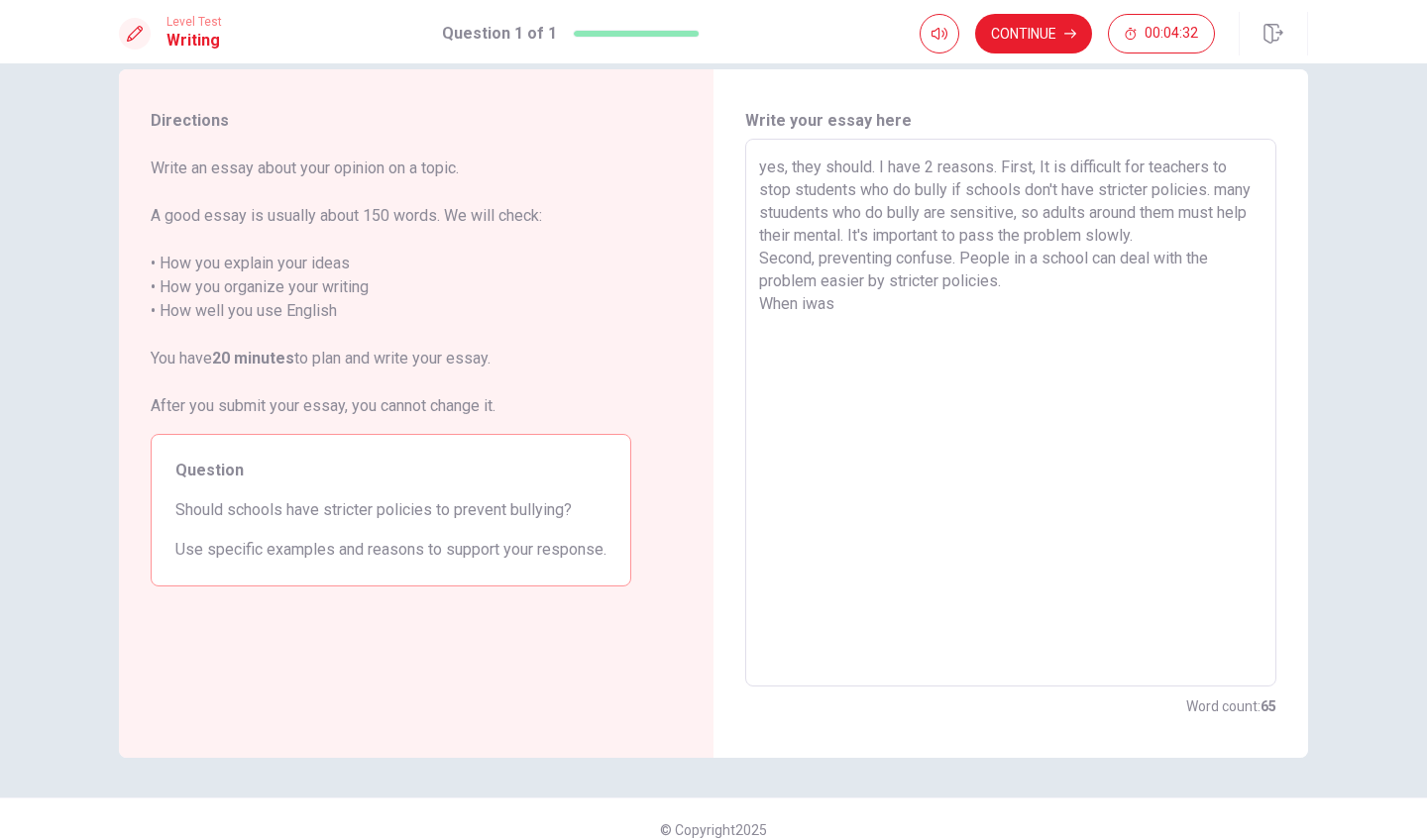 drag, startPoint x: 1007, startPoint y: 284, endPoint x: 809, endPoint y: 303, distance: 198.90953 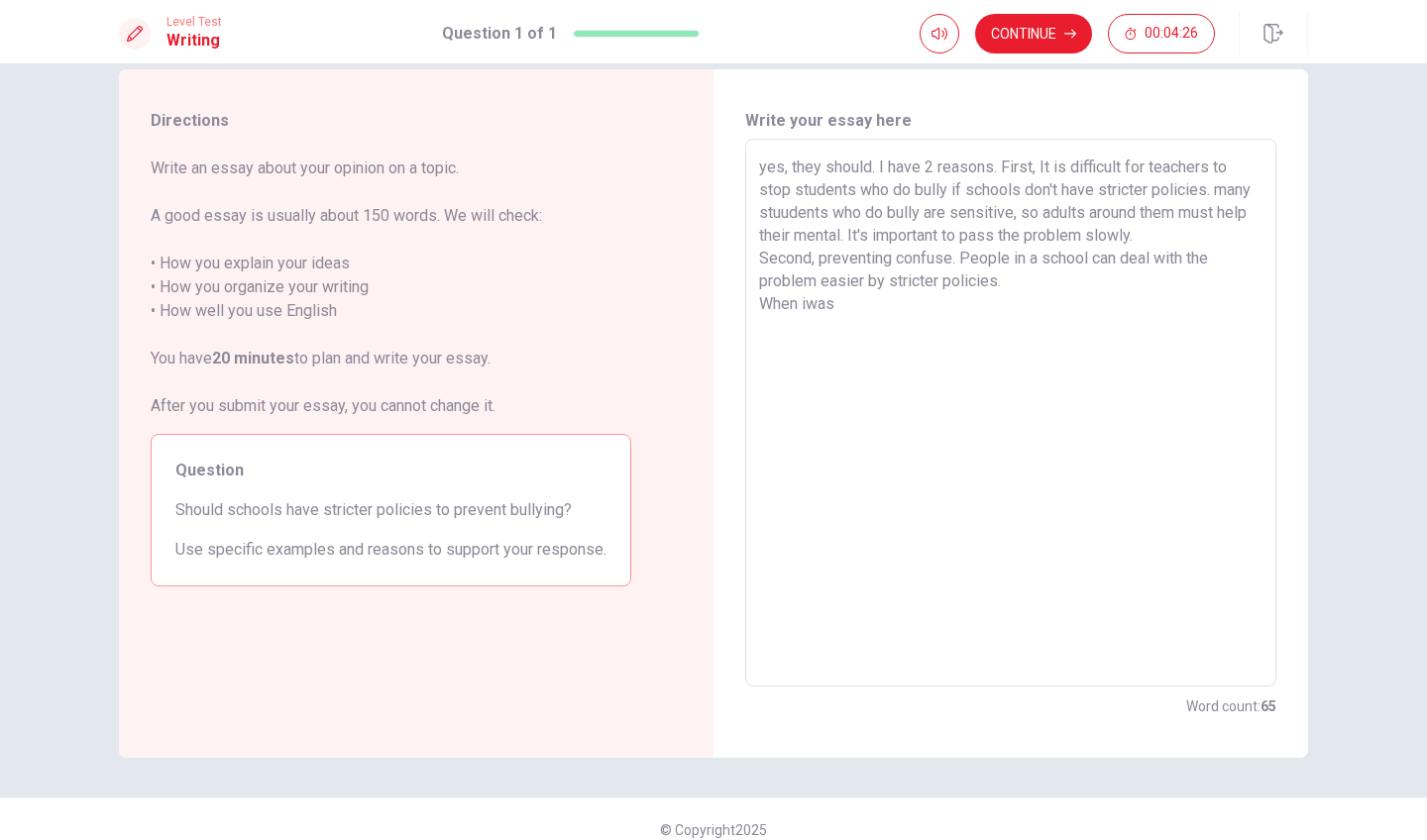 click on "yes, they should. I have 2 reasons. First, It is difficult for teachers to stop students who do bully if schools don't have stricter policies. many stuudents who do bully are sensitive, so adults around them must help  their mental. It's important to pass the problem slowly.
Second, preventing confuse. People in a school can deal with the  problem easier by stricter policies.
When iwas" at bounding box center (1011, 413) 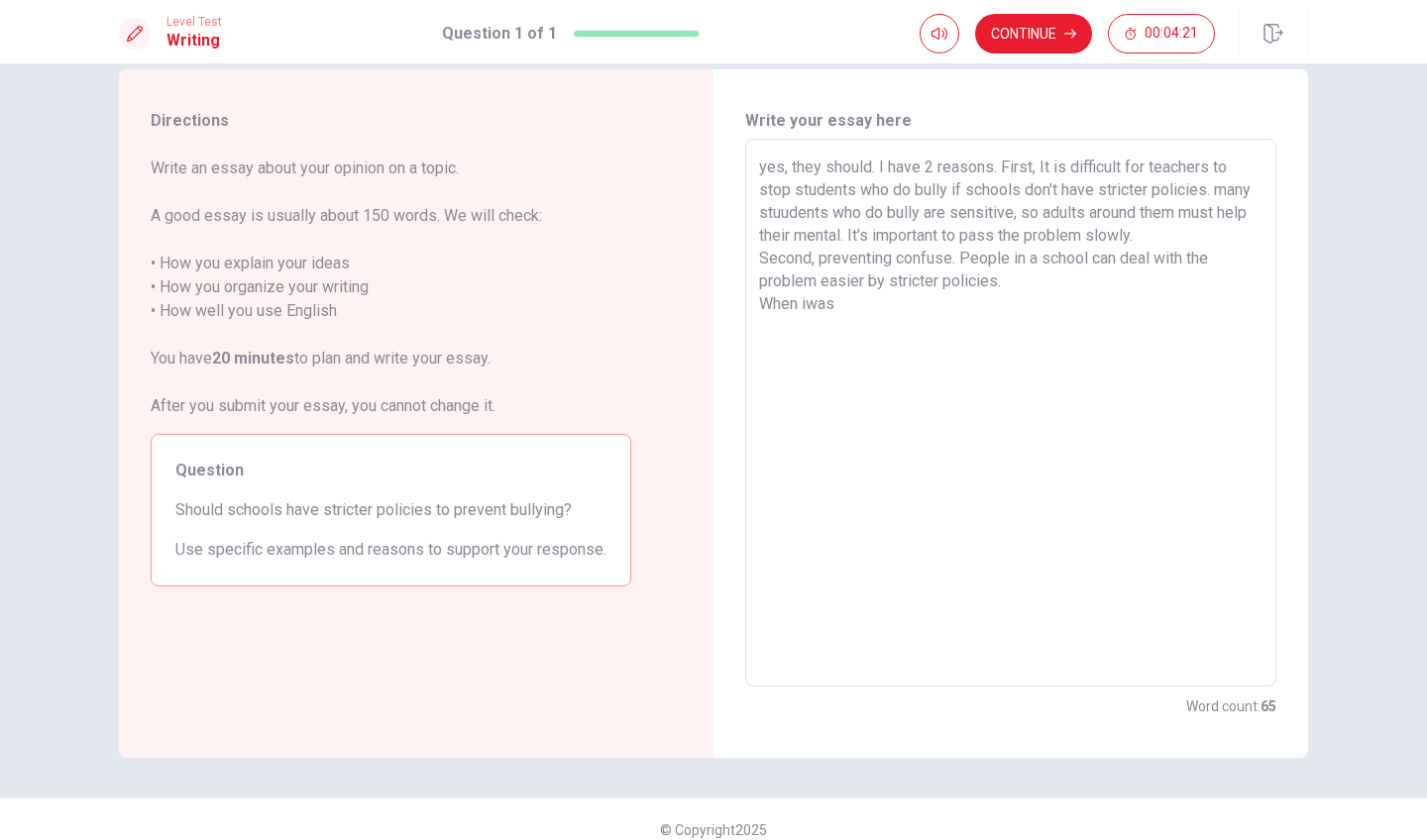 click on "yes, they should. I have 2 reasons. First, It is difficult for teachers to stop students who do bully if schools don't have stricter policies. many stuudents who do bully are sensitive, so adults around them must help  their mental. It's important to pass the problem slowly.
Second, preventing confuse. People in a school can deal with the  problem easier by stricter policies.
When iwas" at bounding box center (1011, 413) 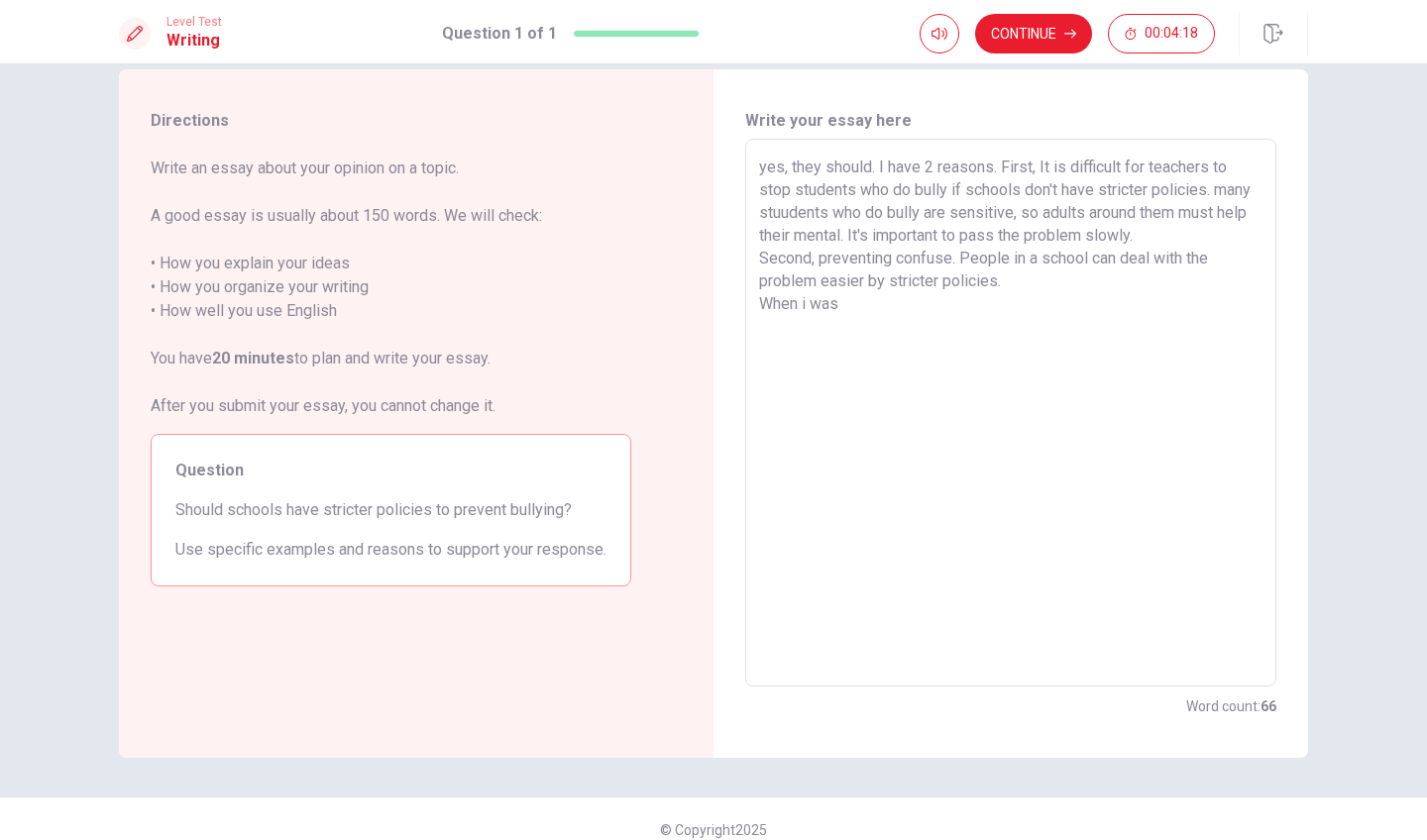 drag, startPoint x: 882, startPoint y: 323, endPoint x: 858, endPoint y: 305, distance: 30 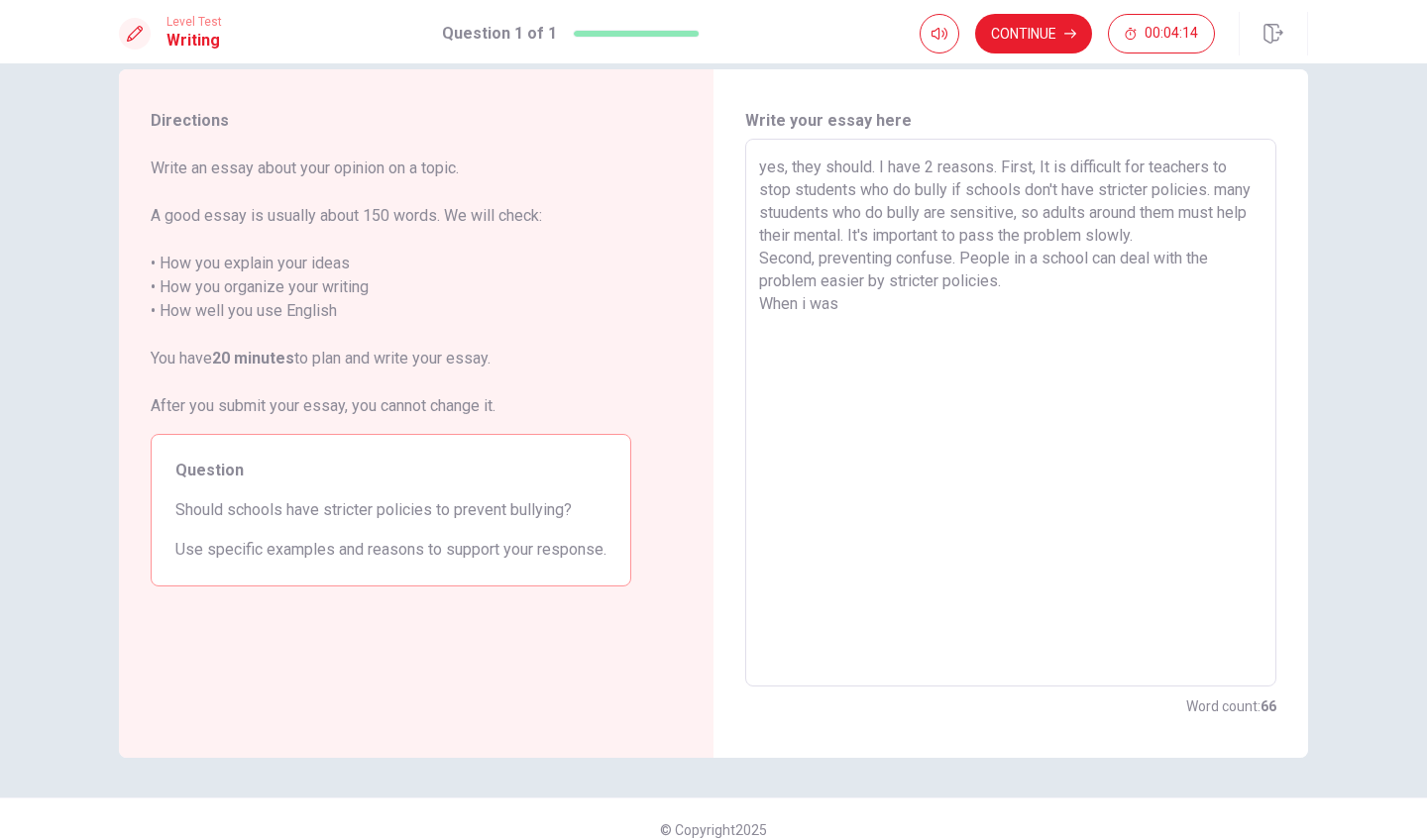 click on "yes, they should. I have 2 reasons. First, It is difficult for teachers to stop students who do bully if schools don't have stricter policies. many stuudents who do bully are sensitive, so adults around them must help  their mental. It's important to pass the problem slowly.
Second, preventing confuse. People in a school can deal with the  problem easier by stricter policies.
When i was" at bounding box center (1011, 413) 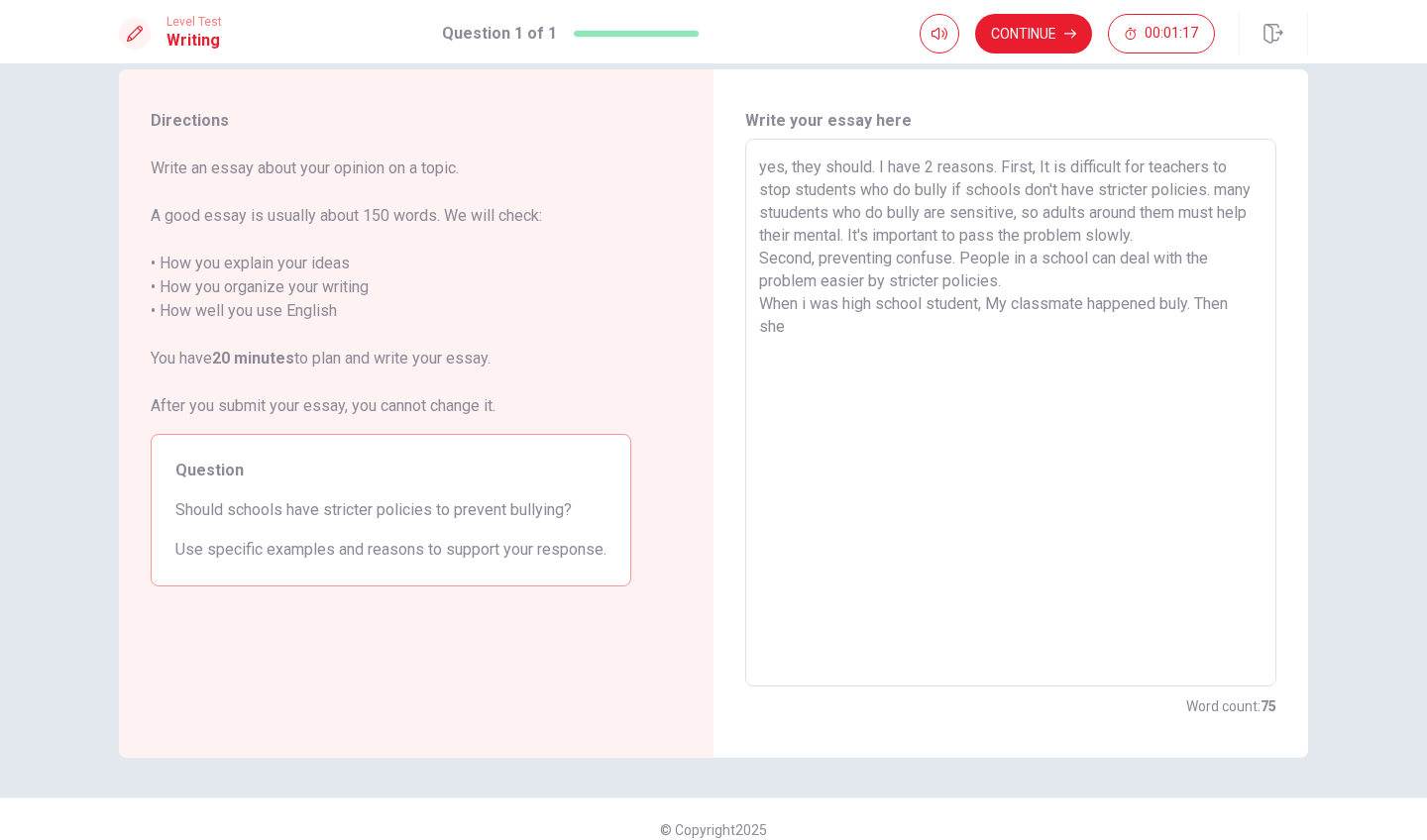 drag, startPoint x: 849, startPoint y: 304, endPoint x: 1190, endPoint y: 303, distance: 341.00147 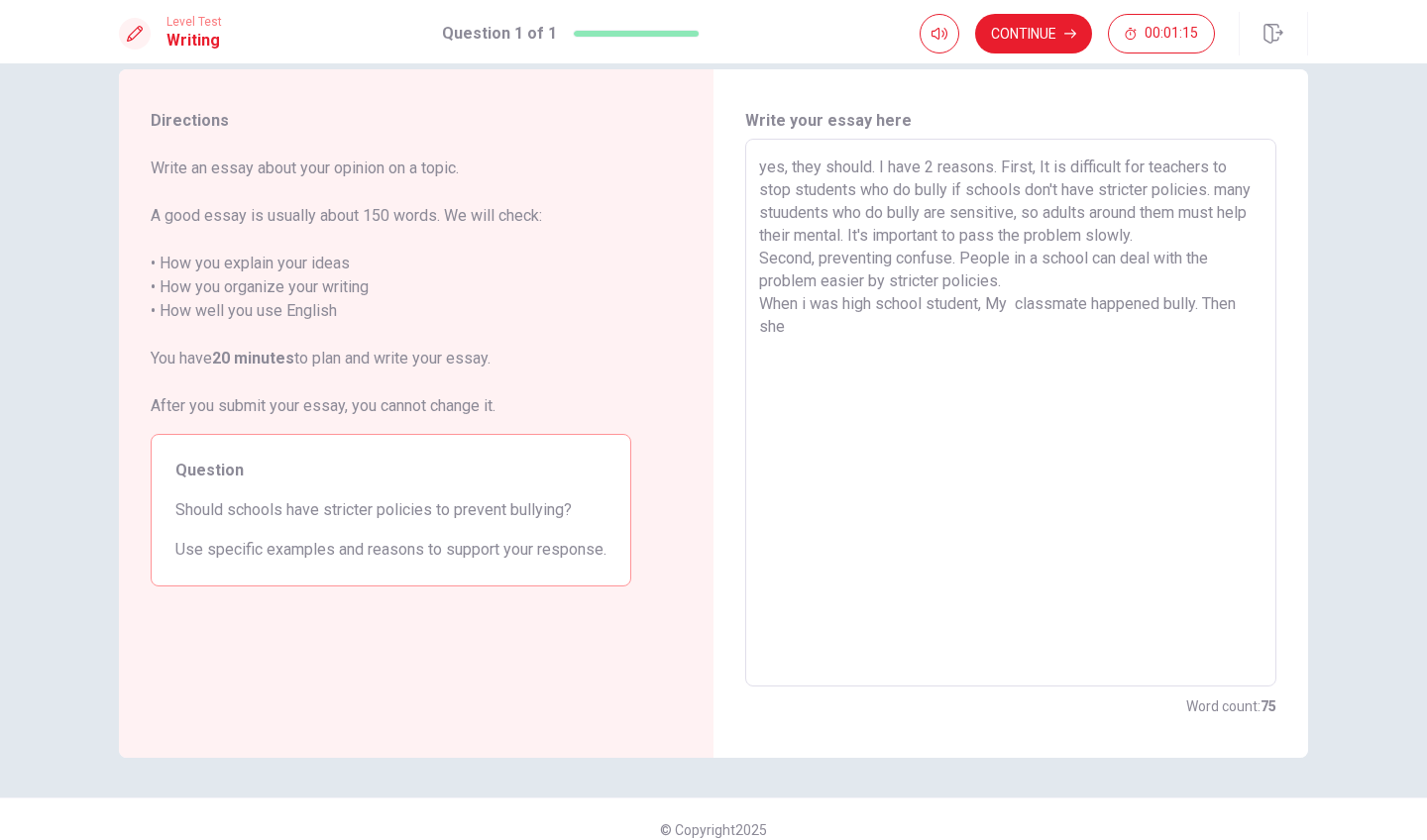 drag, startPoint x: 1190, startPoint y: 303, endPoint x: 988, endPoint y: 342, distance: 205.73041 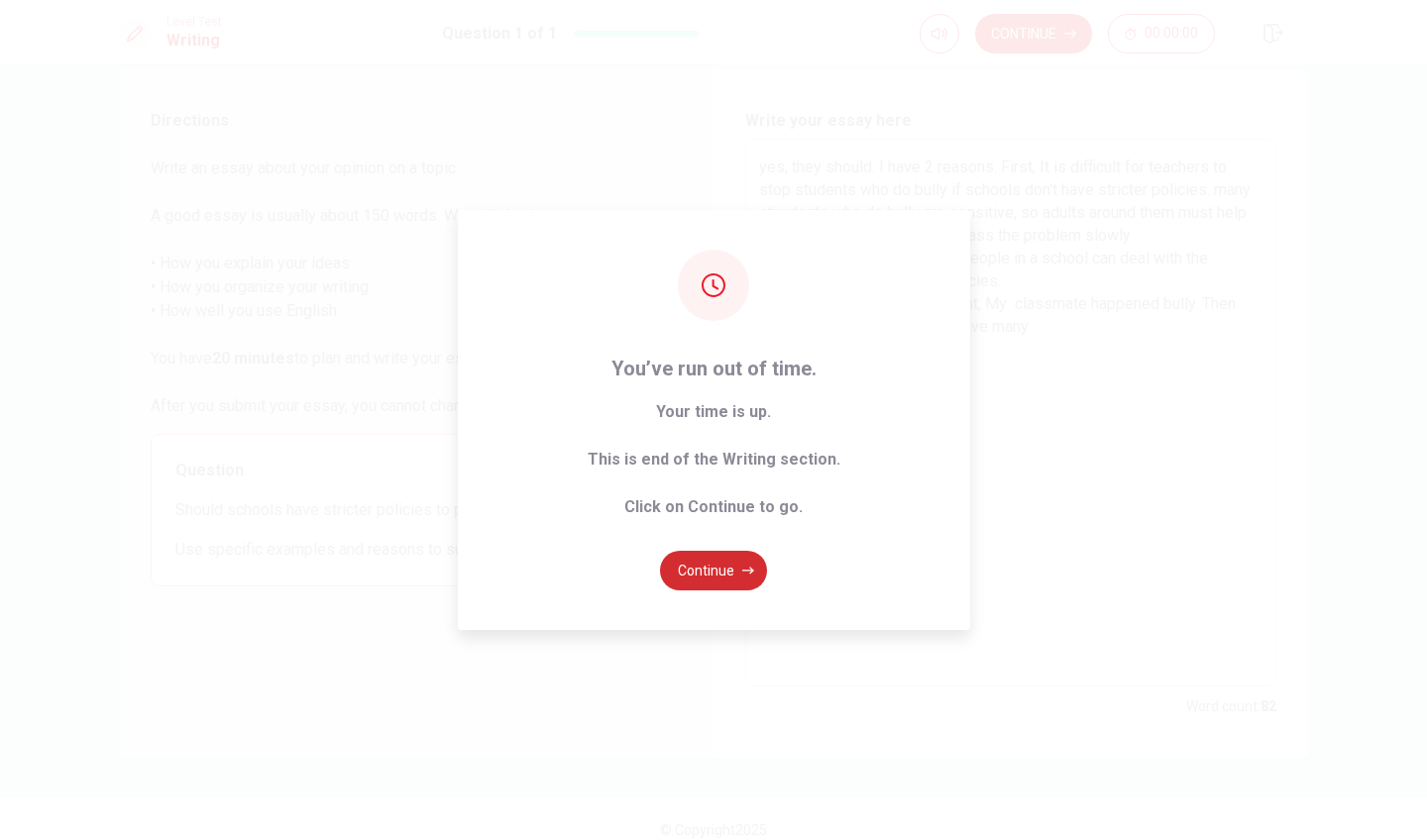 drag, startPoint x: 988, startPoint y: 342, endPoint x: 721, endPoint y: 580, distance: 357.67723 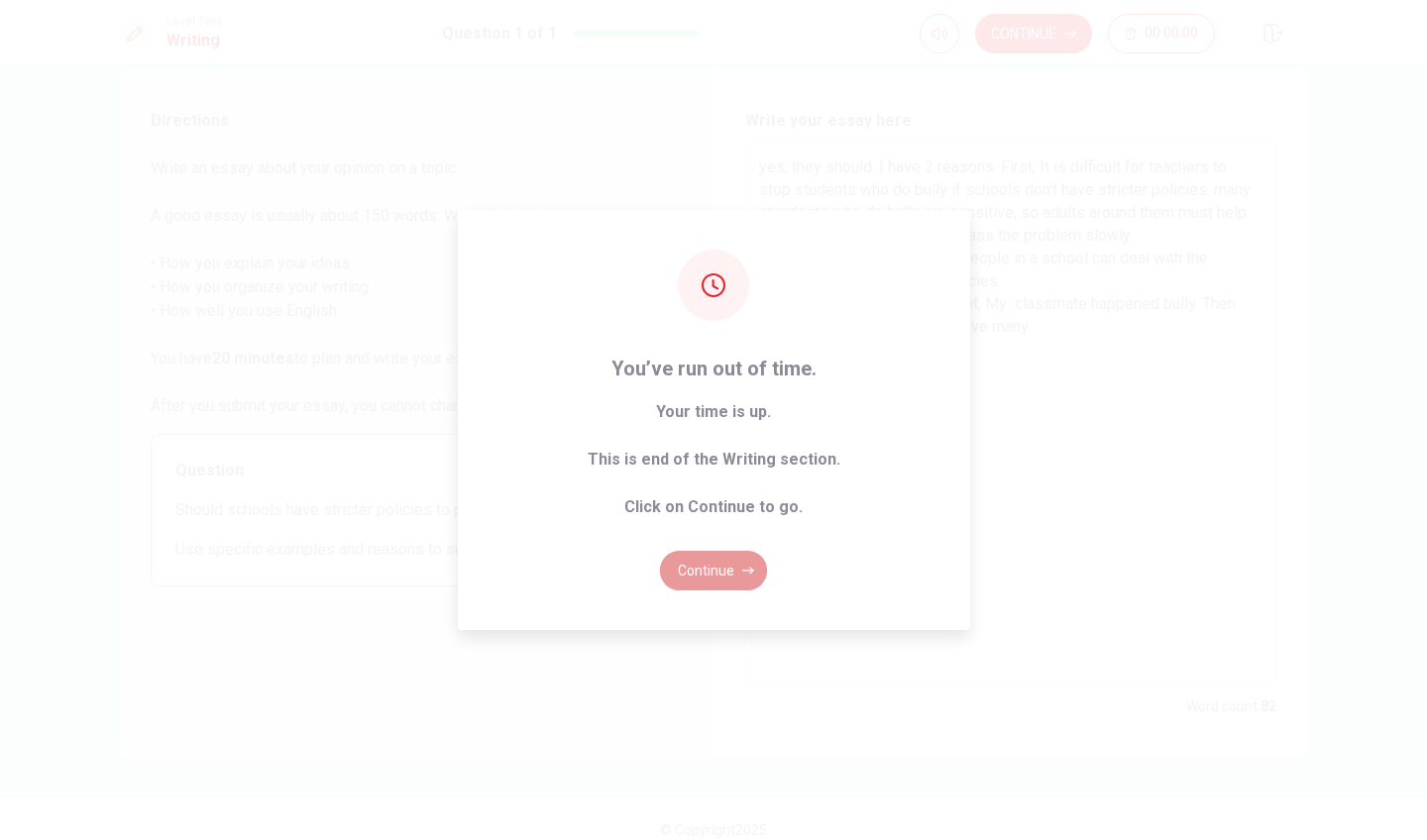 click on "Continue" at bounding box center [714, 571] 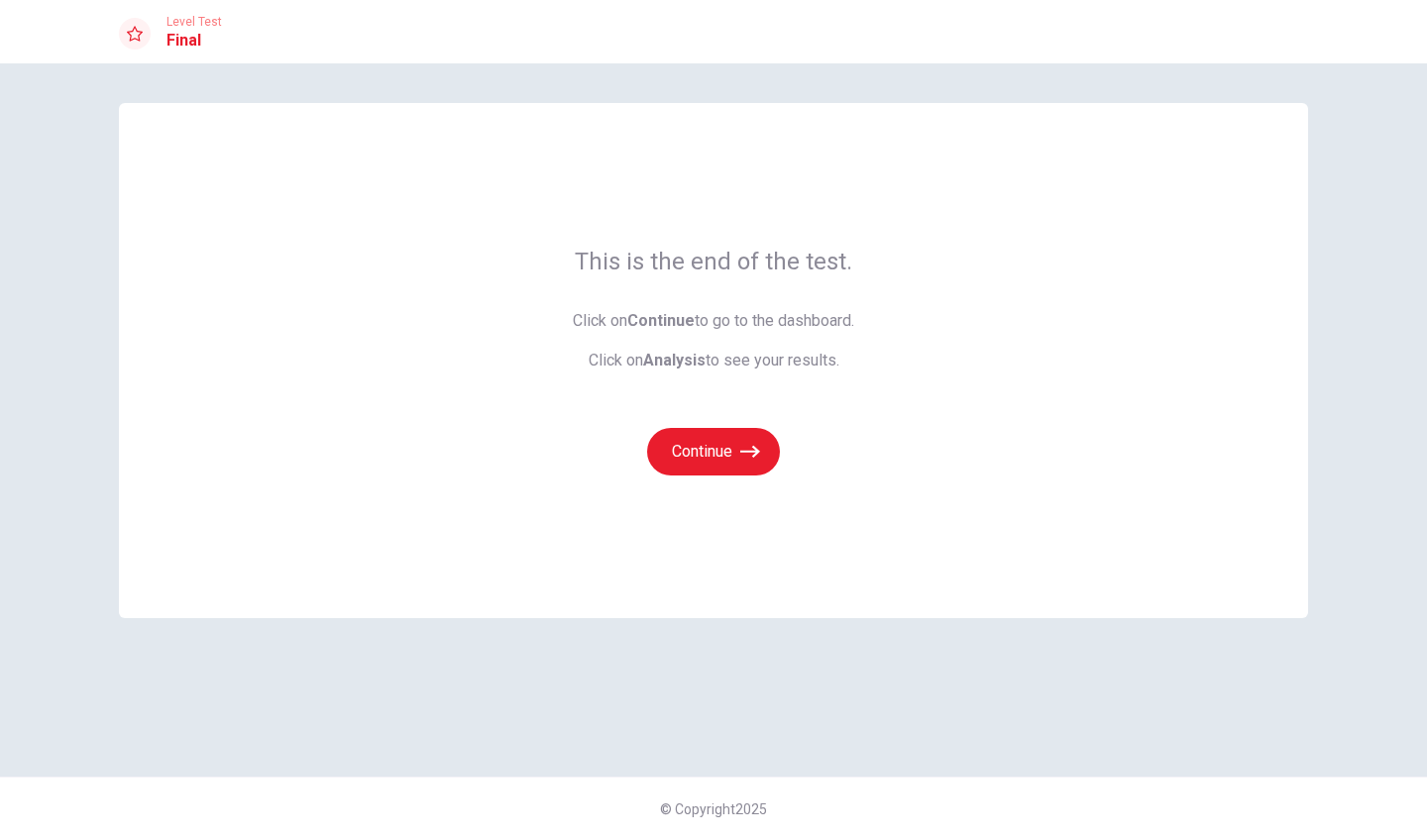 scroll, scrollTop: 0, scrollLeft: 0, axis: both 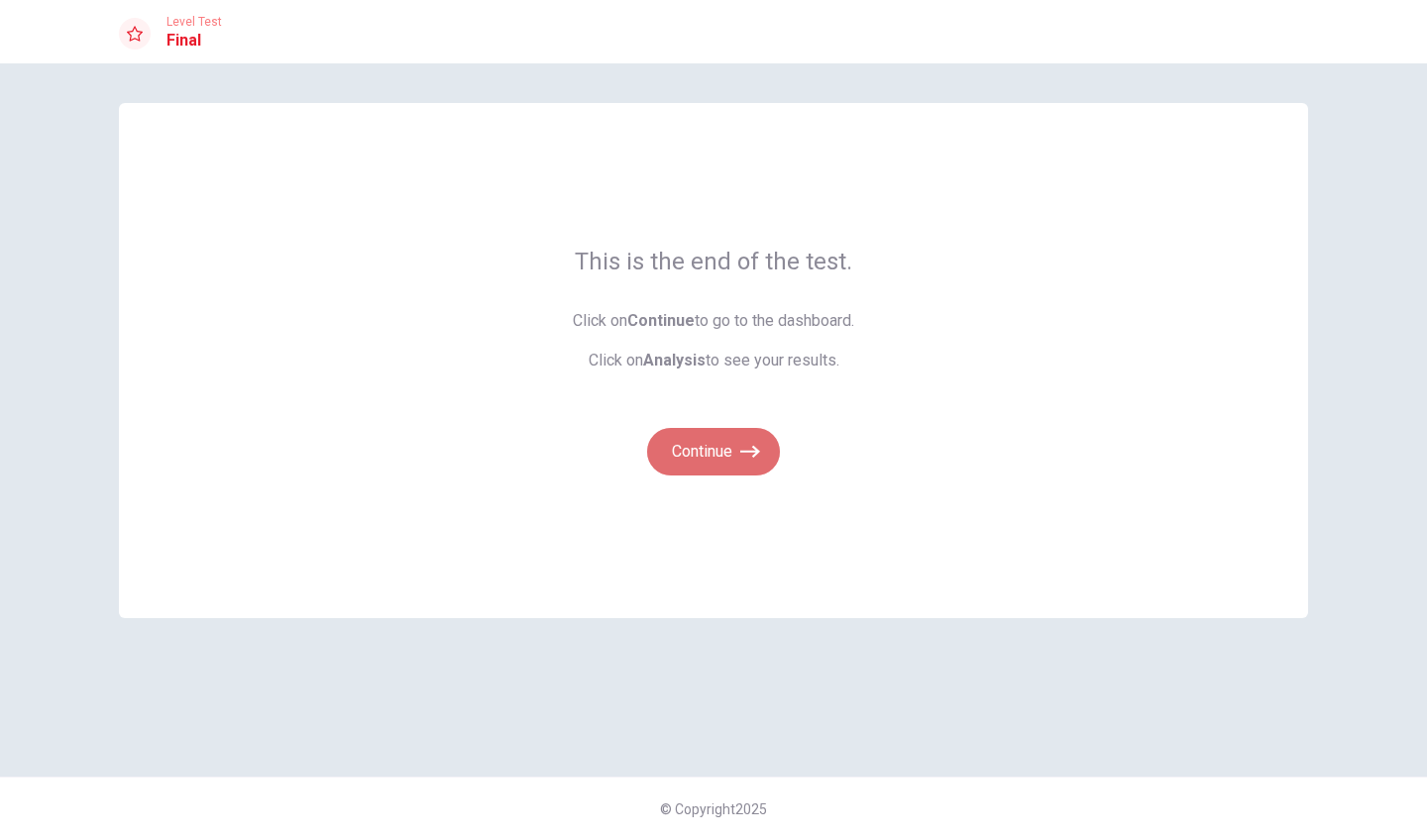 click on "Continue" at bounding box center (714, 452) 